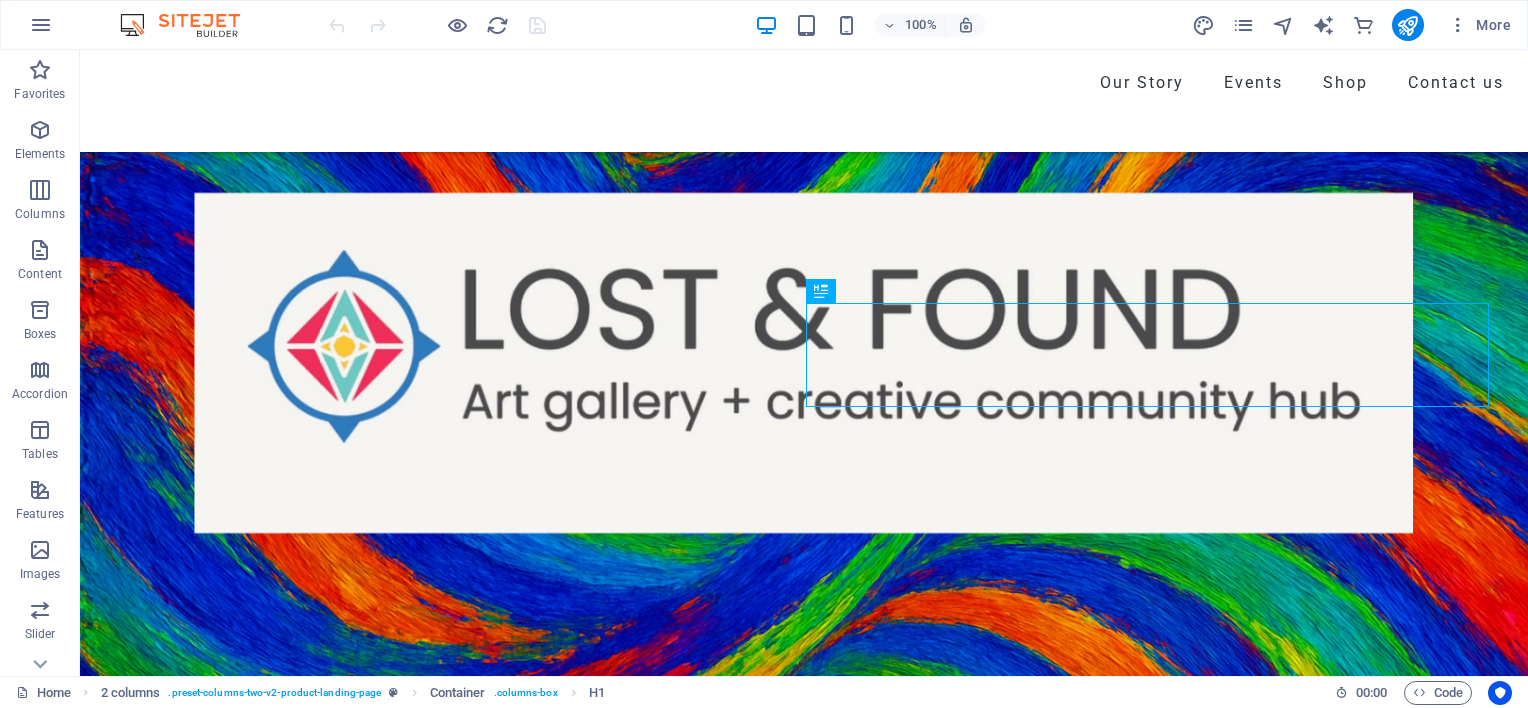 scroll, scrollTop: 566, scrollLeft: 0, axis: vertical 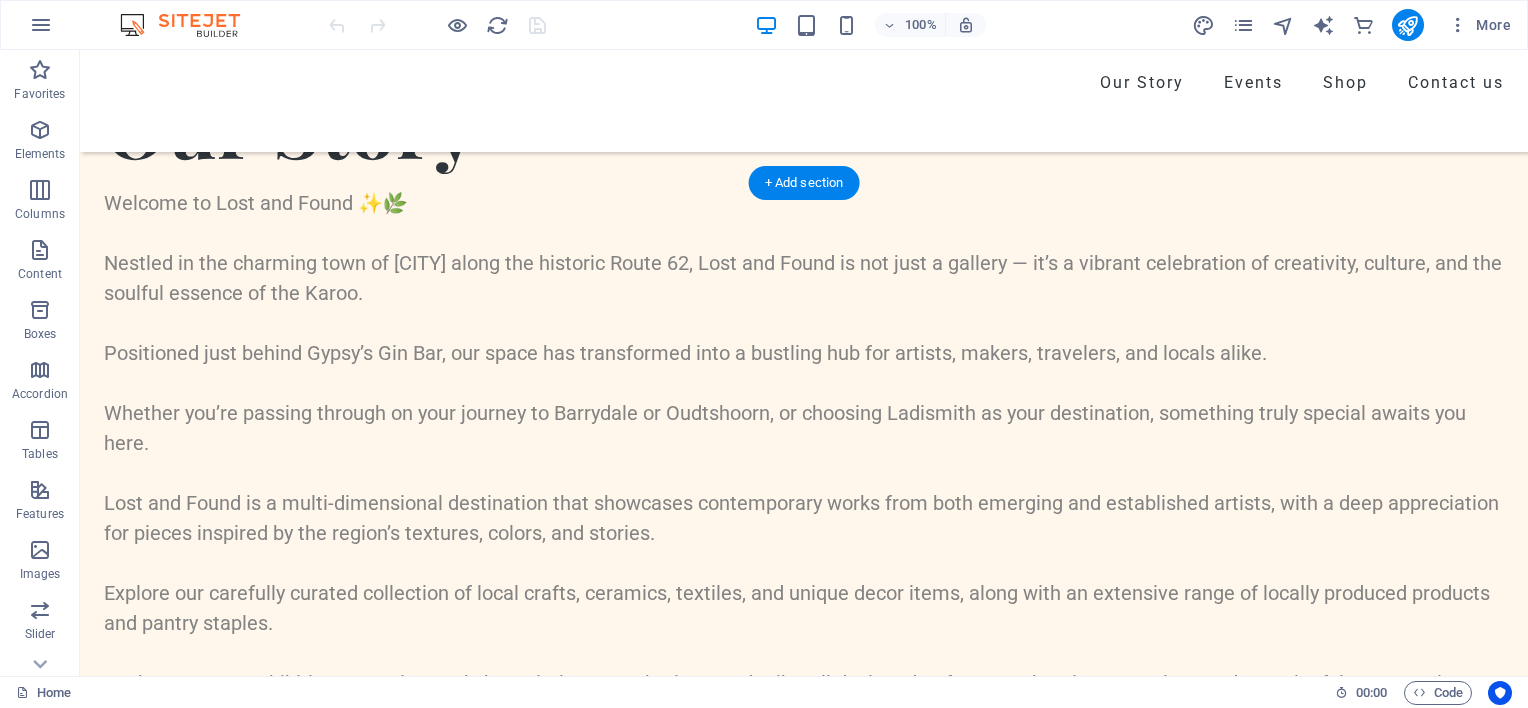 click at bounding box center (804, 1385) 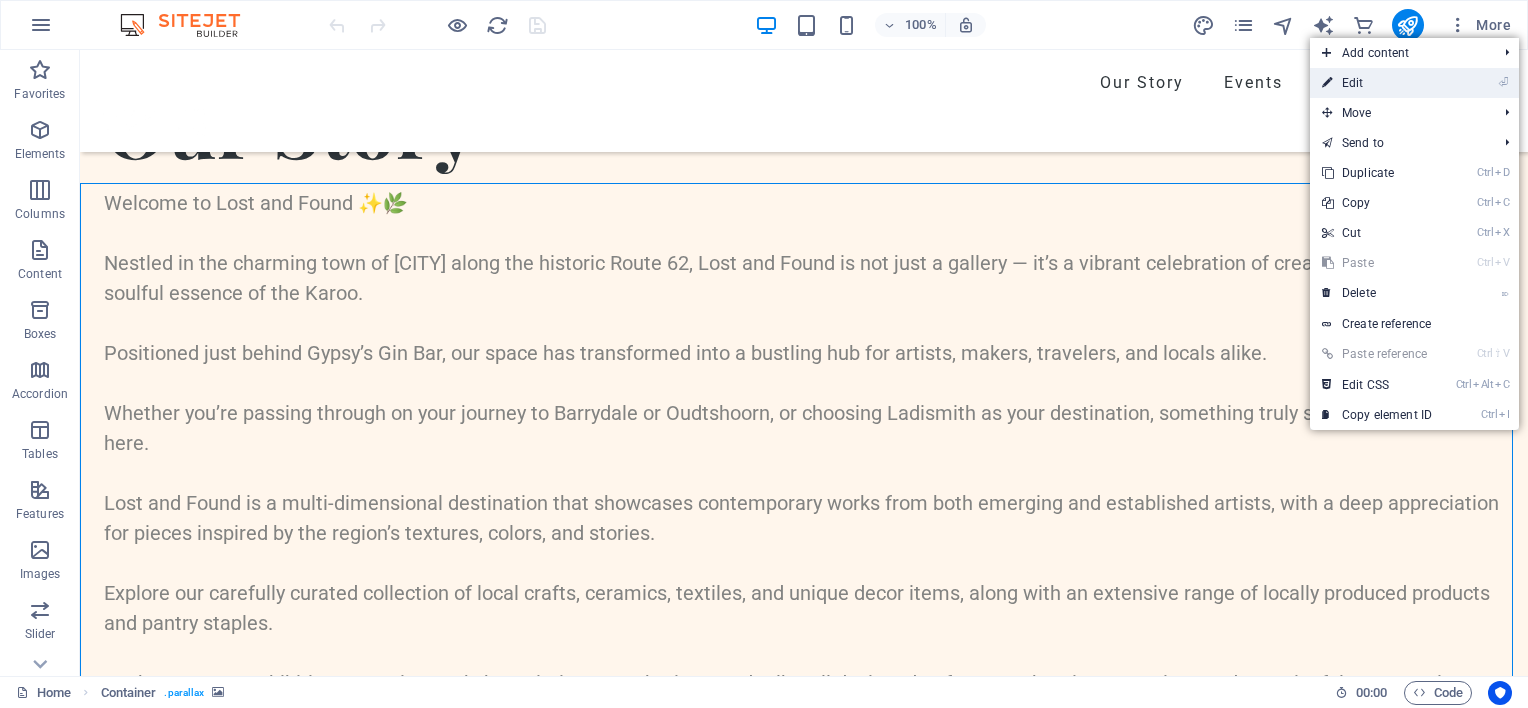 click on "⏎  Edit" at bounding box center (1377, 83) 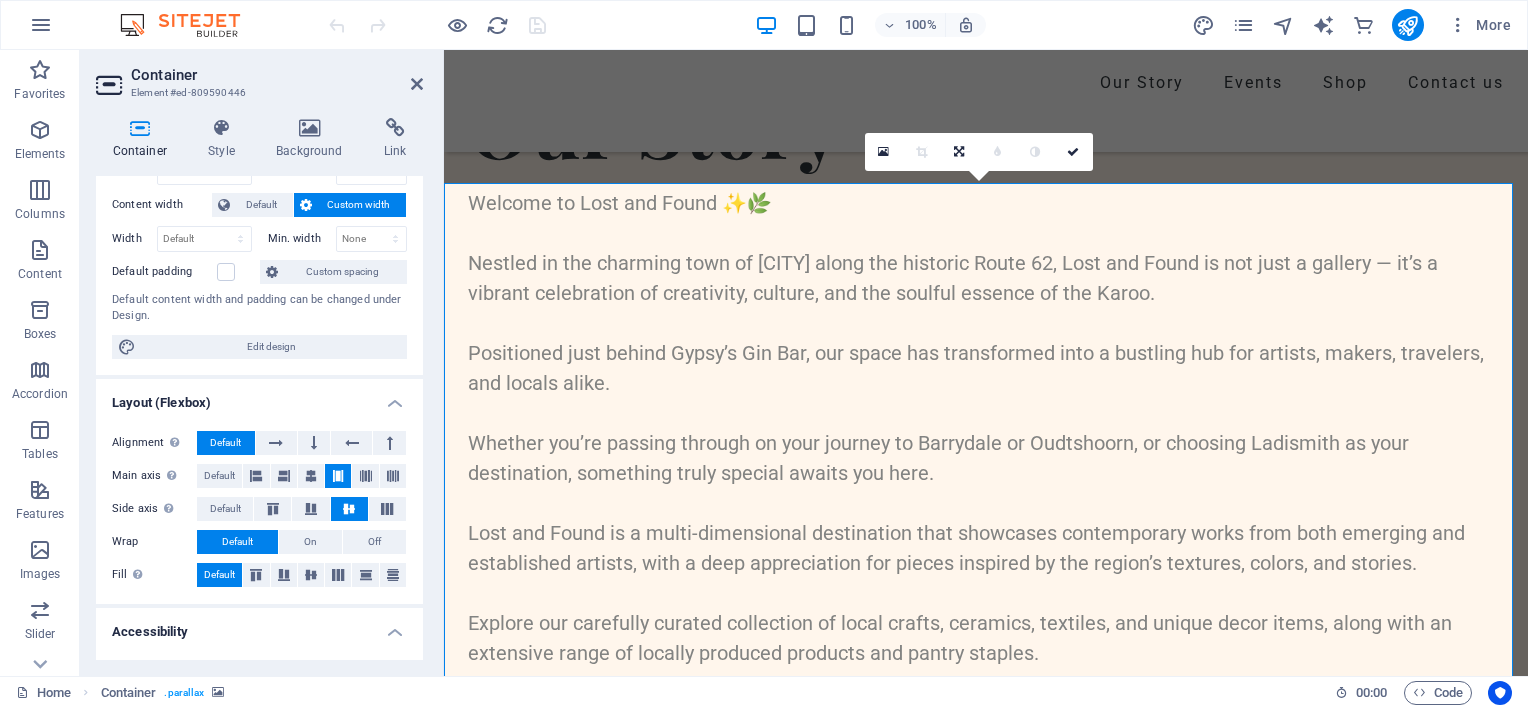scroll, scrollTop: 200, scrollLeft: 0, axis: vertical 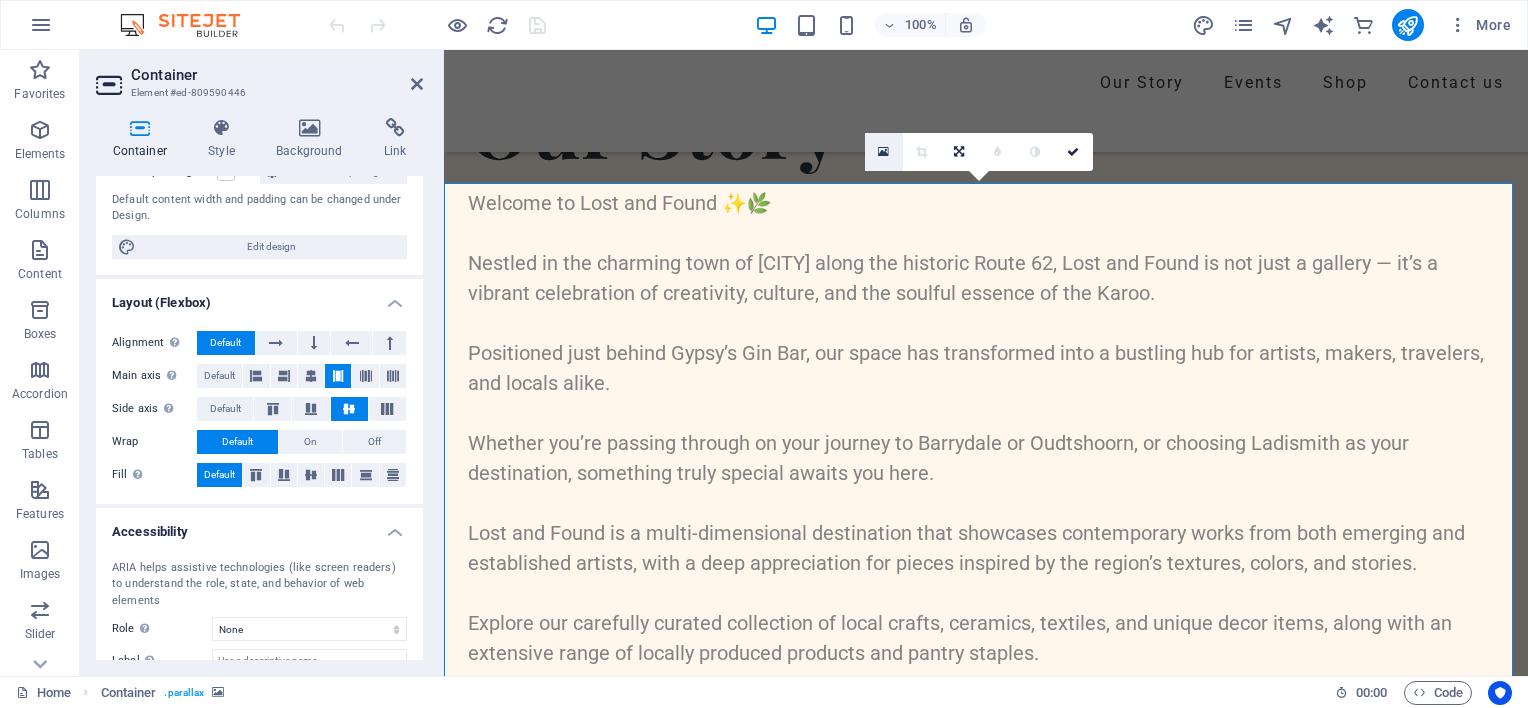 click at bounding box center (884, 152) 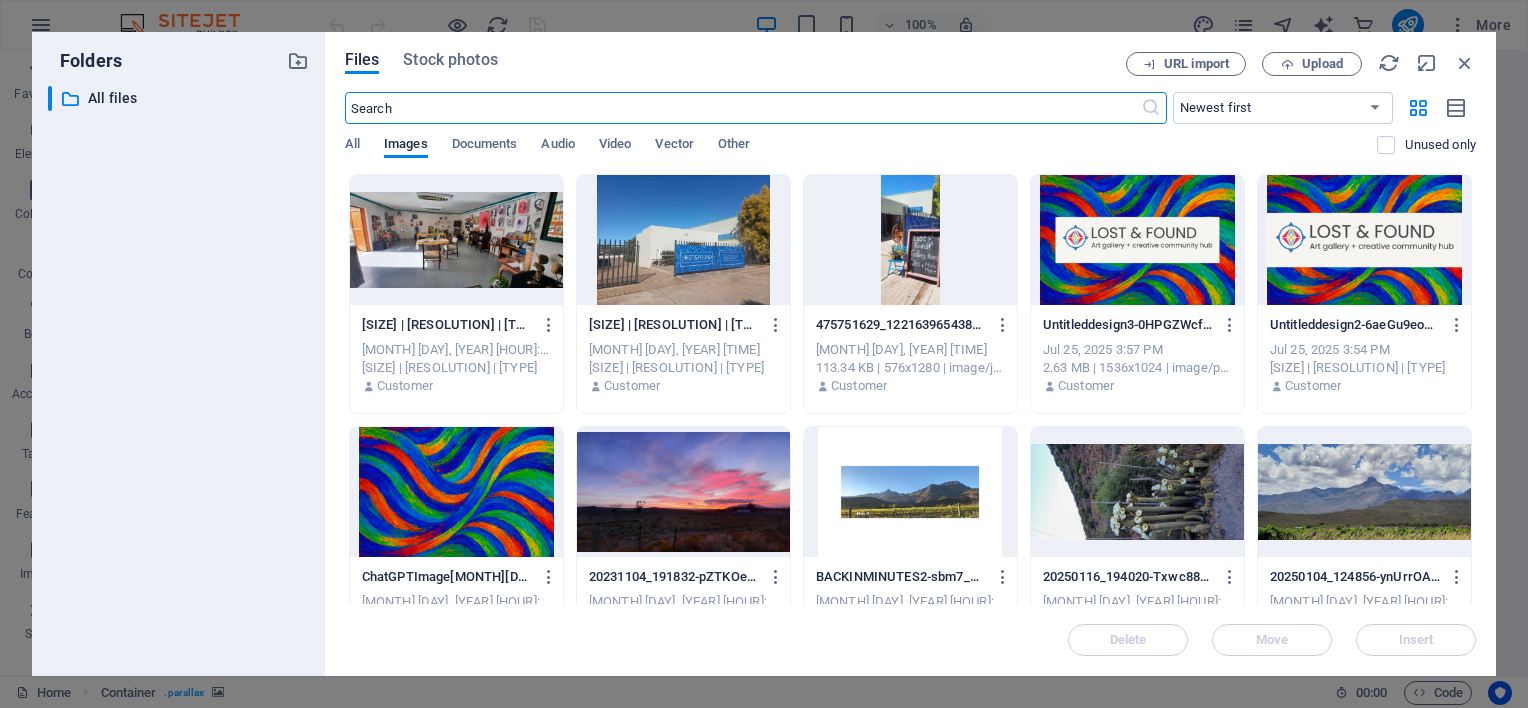 scroll, scrollTop: 2541, scrollLeft: 0, axis: vertical 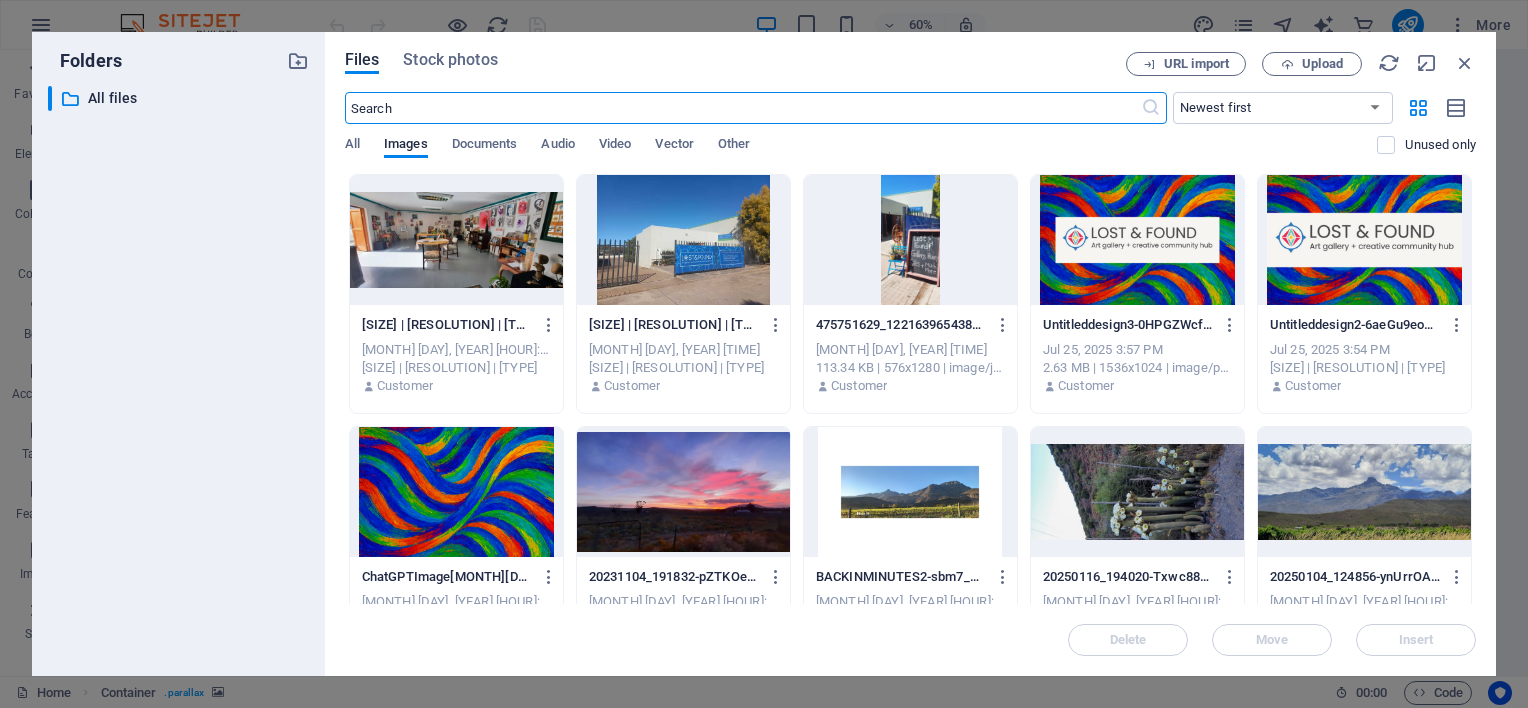 click at bounding box center [456, 240] 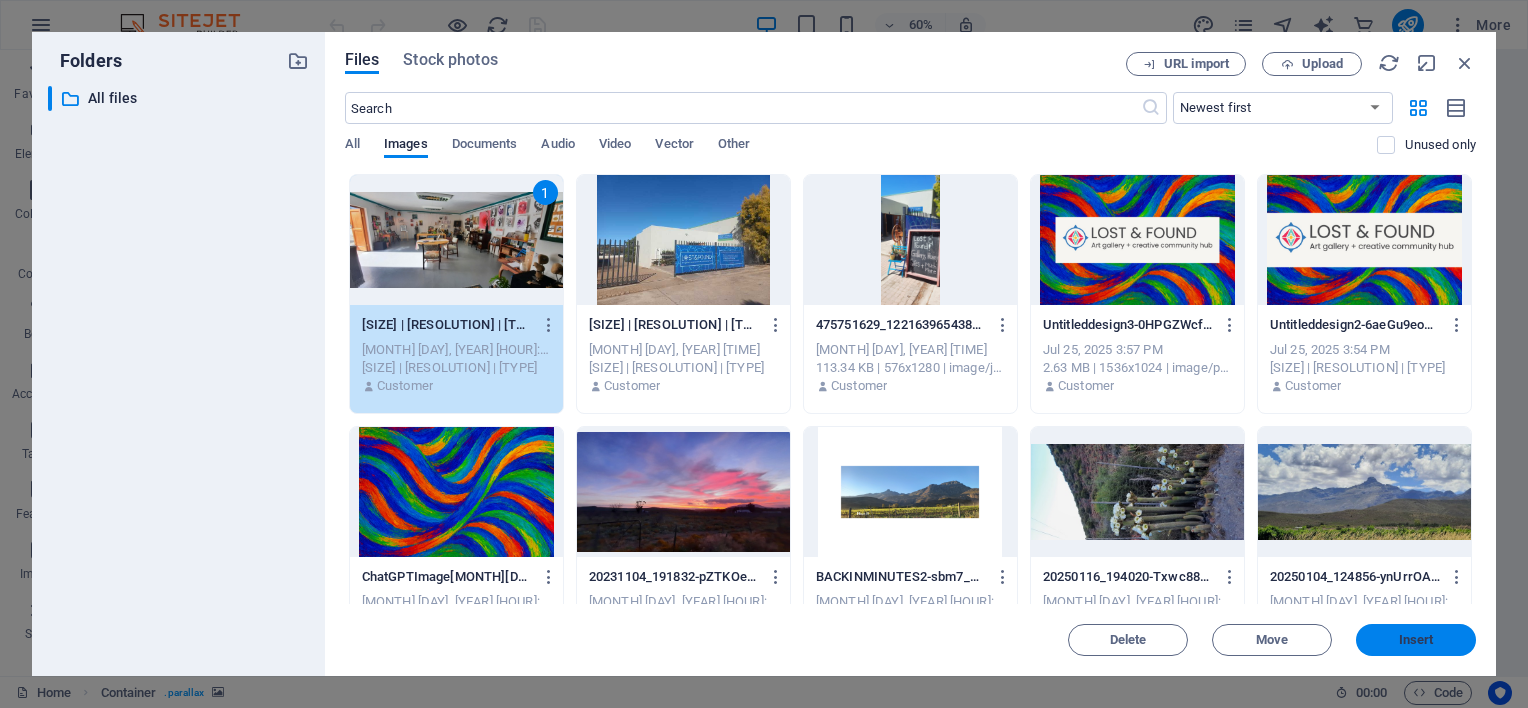 click on "Insert" at bounding box center [1416, 640] 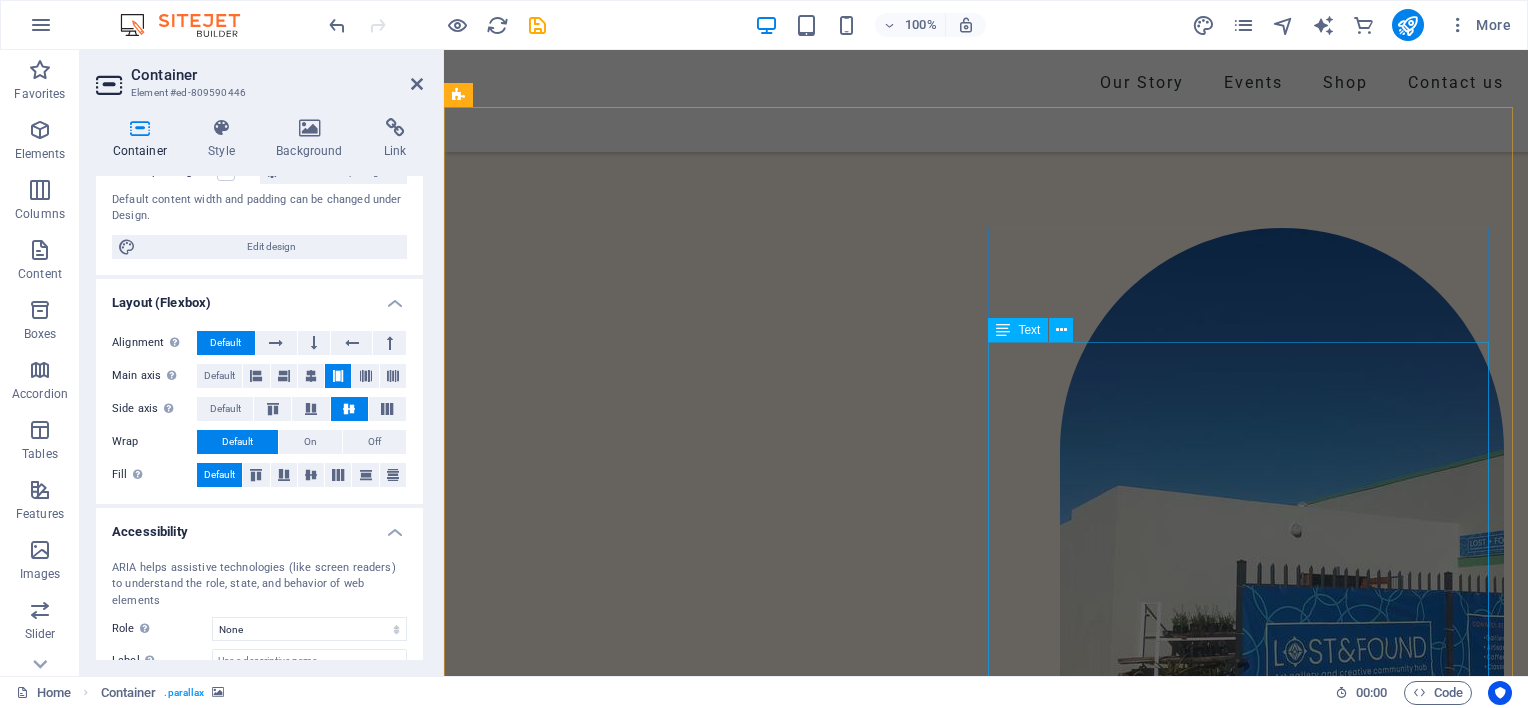 scroll, scrollTop: 600, scrollLeft: 0, axis: vertical 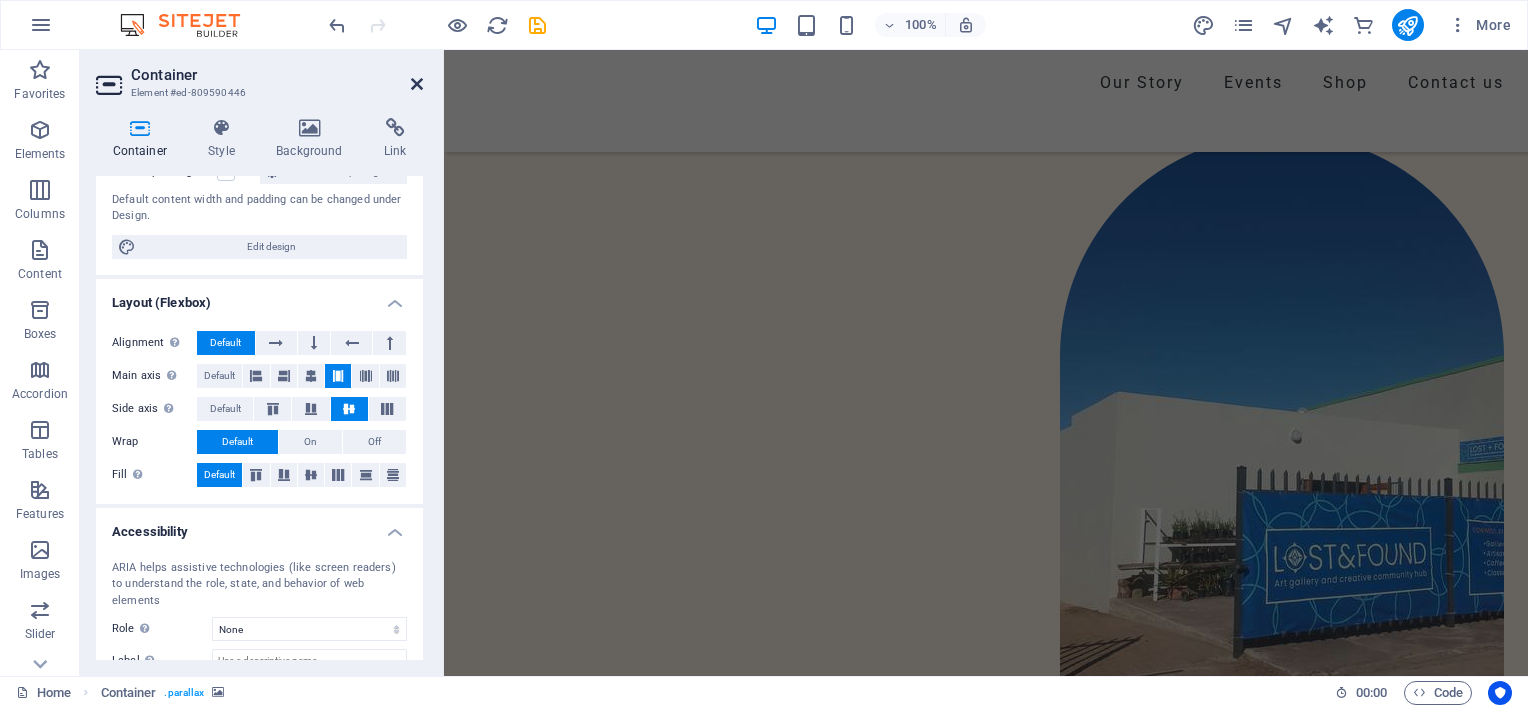 click at bounding box center [417, 84] 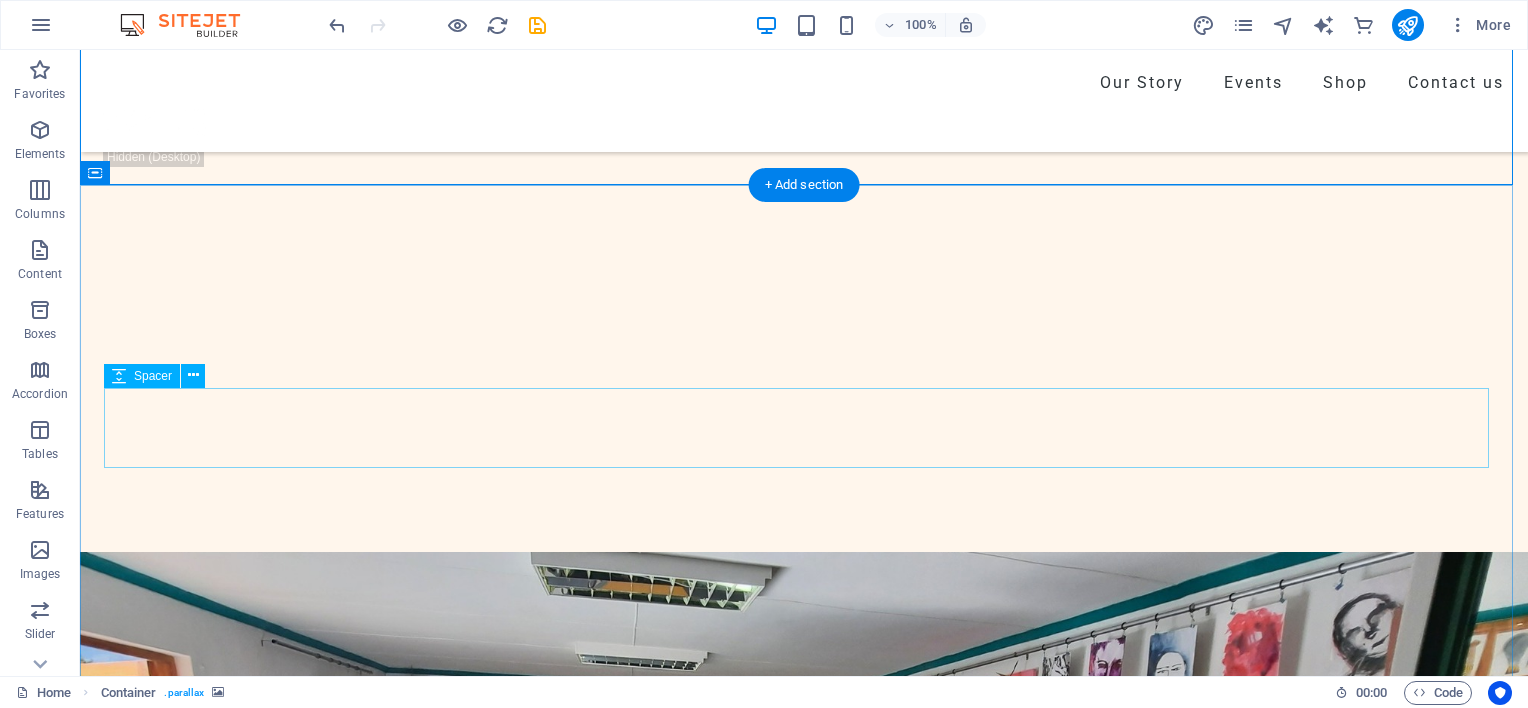 scroll, scrollTop: 3019, scrollLeft: 0, axis: vertical 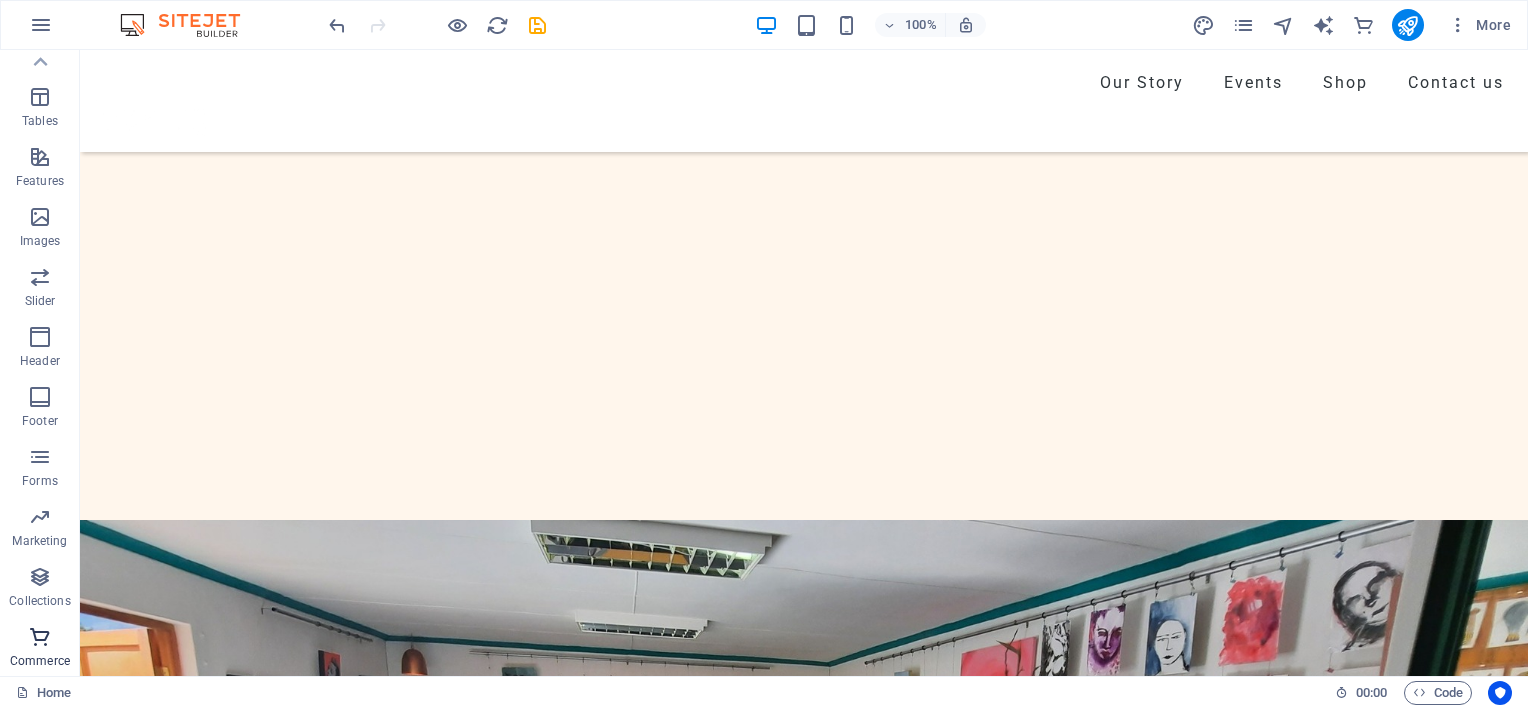 click on "Commerce" at bounding box center [40, 661] 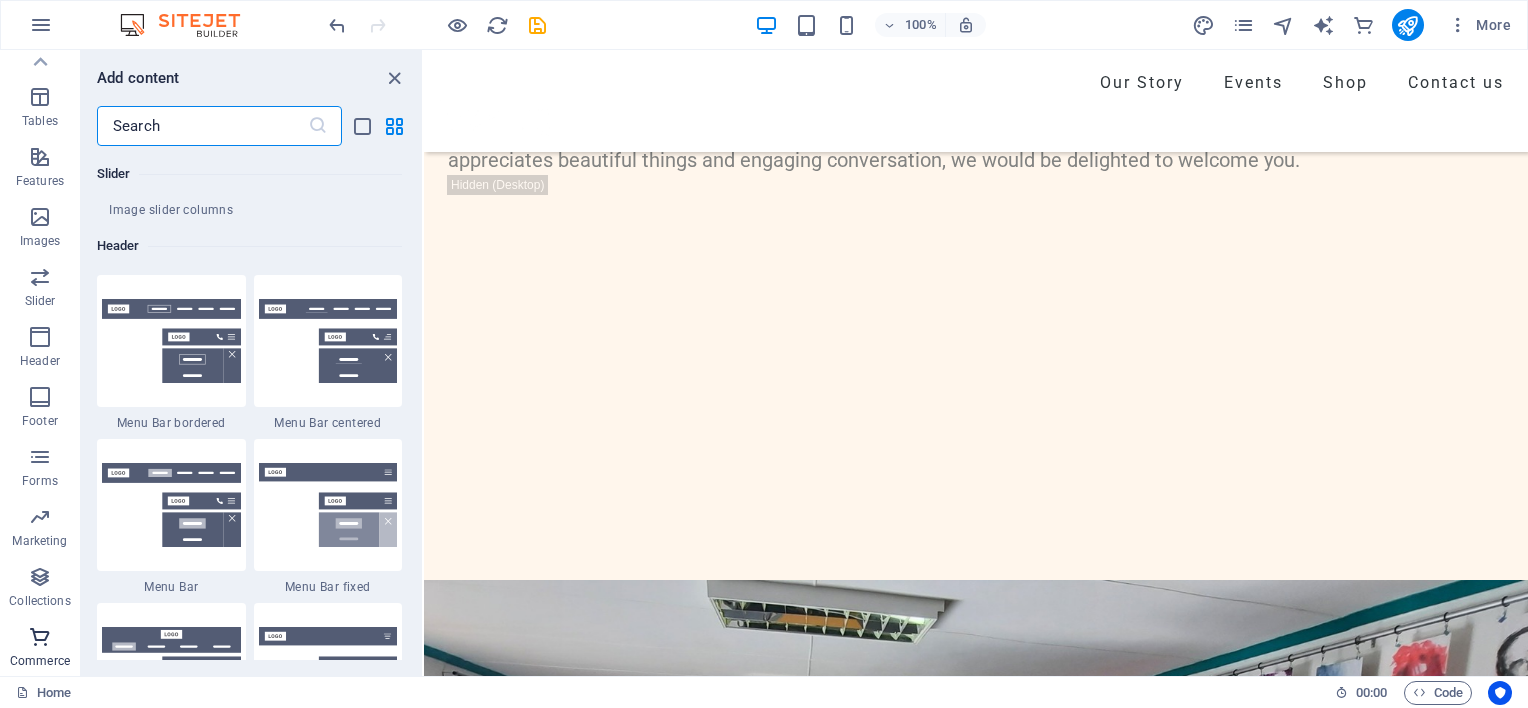 scroll, scrollTop: 19271, scrollLeft: 0, axis: vertical 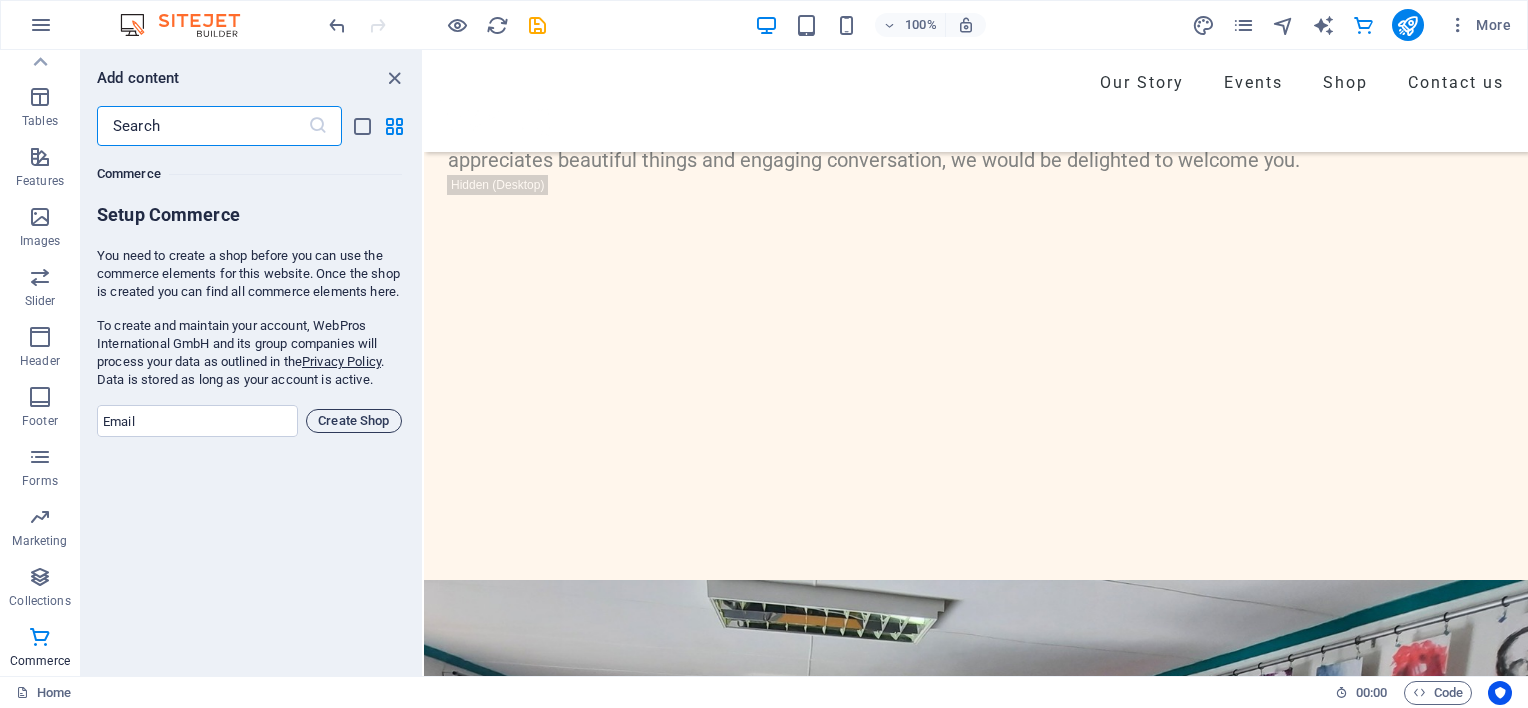 click on "Create Shop" at bounding box center [354, 421] 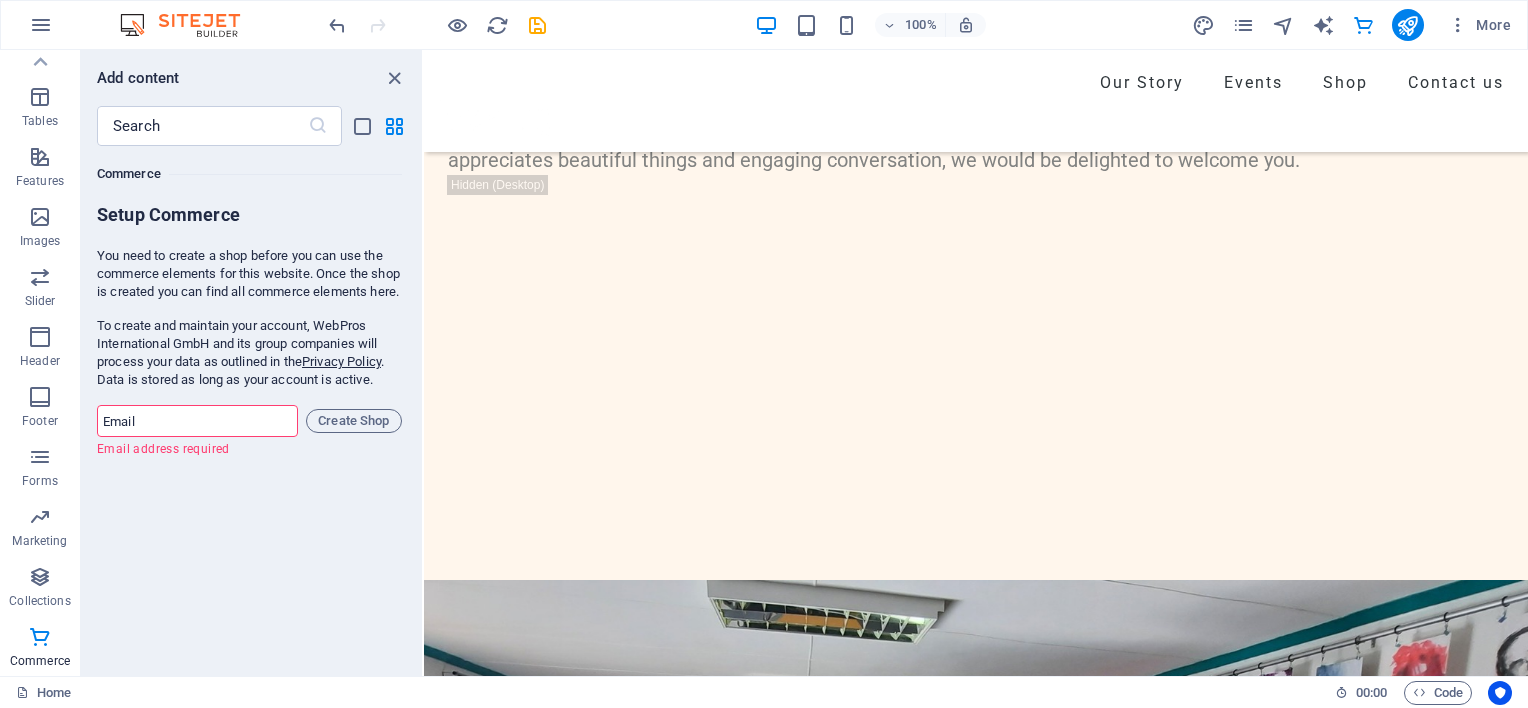 click at bounding box center (197, 421) 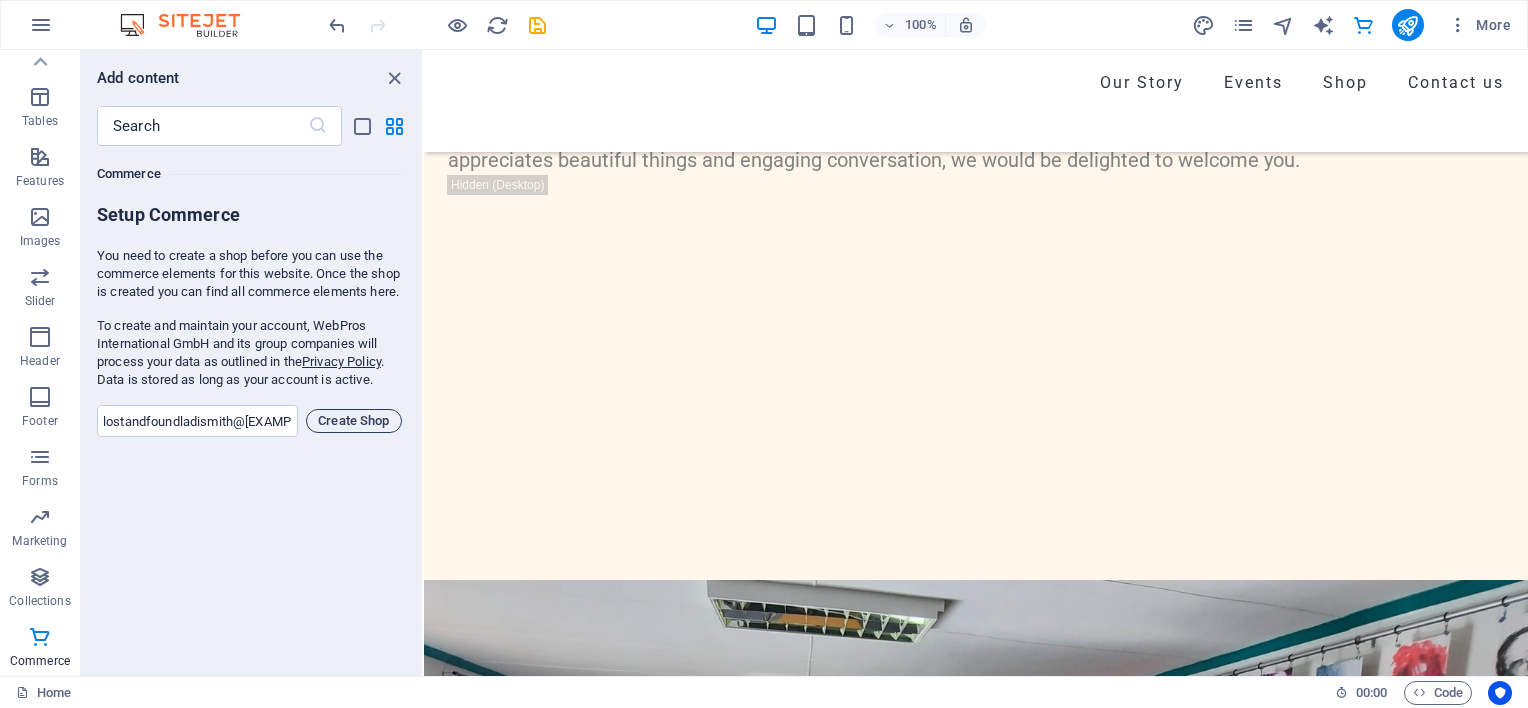 click on "Create Shop" at bounding box center [354, 421] 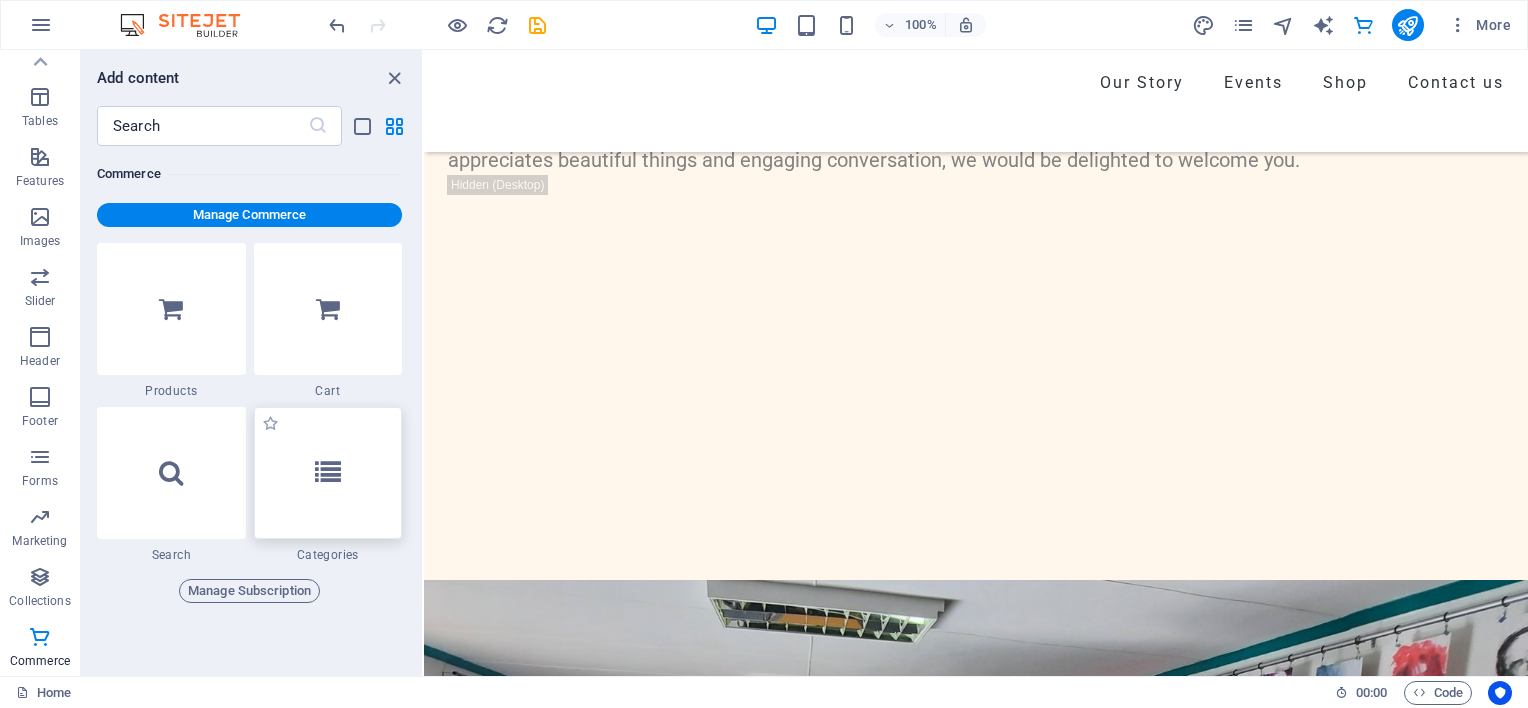 click at bounding box center [328, 473] 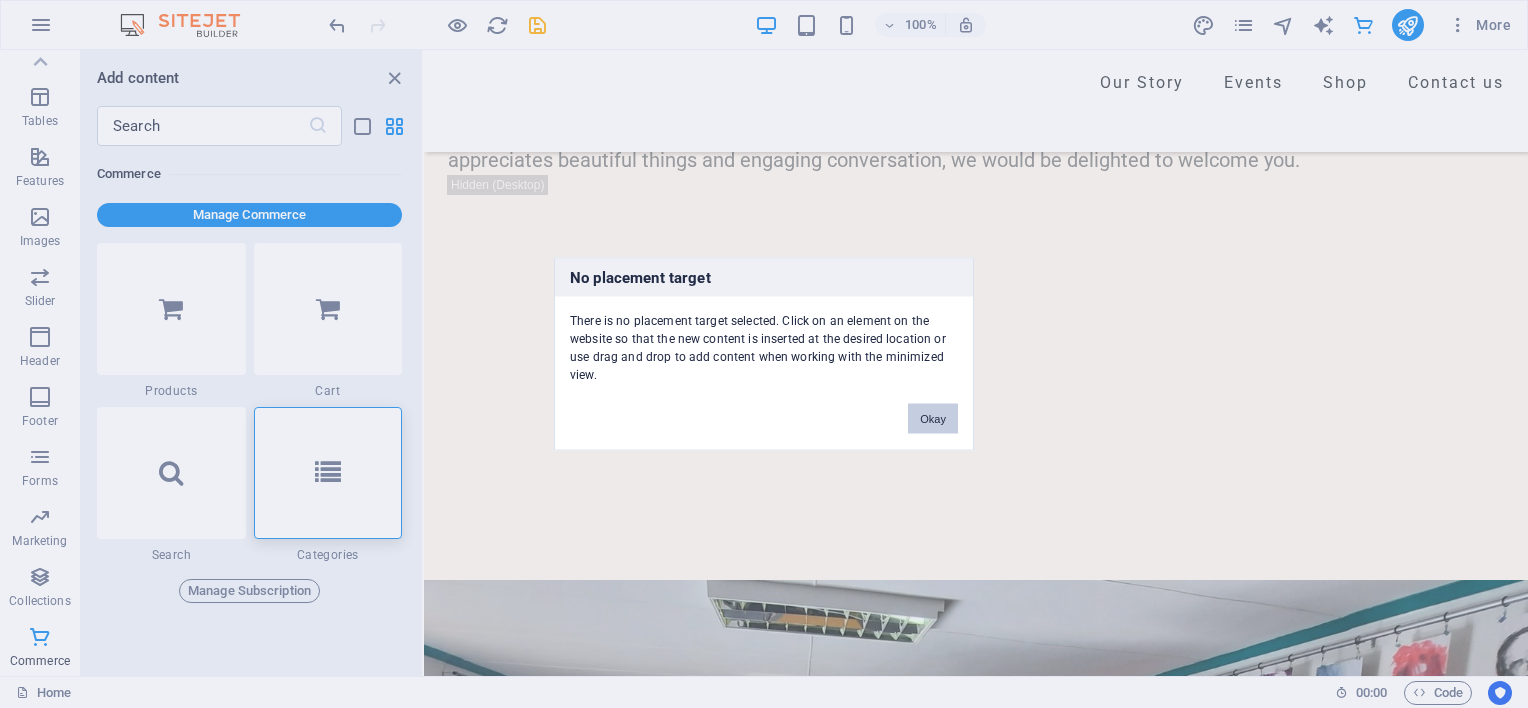 click on "Okay" at bounding box center [933, 419] 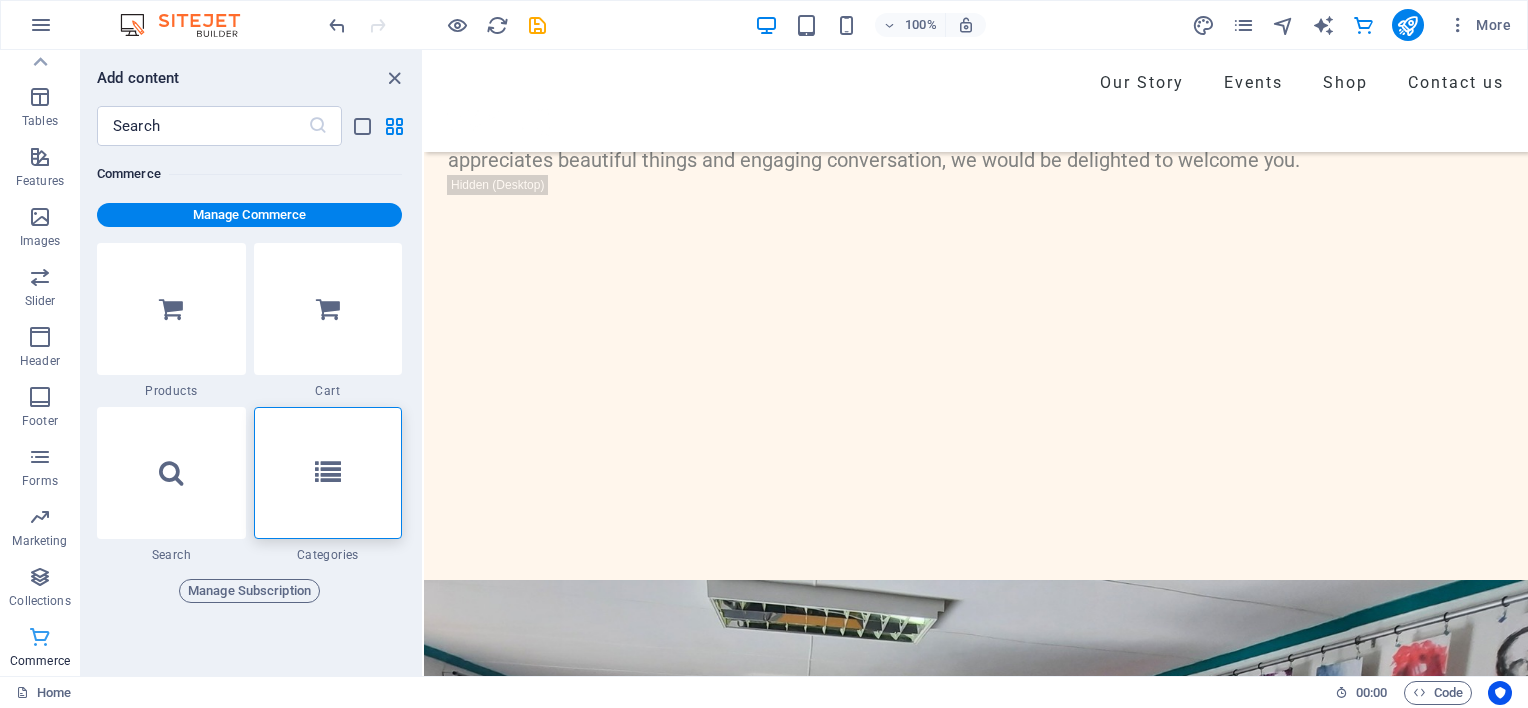 click at bounding box center [40, 637] 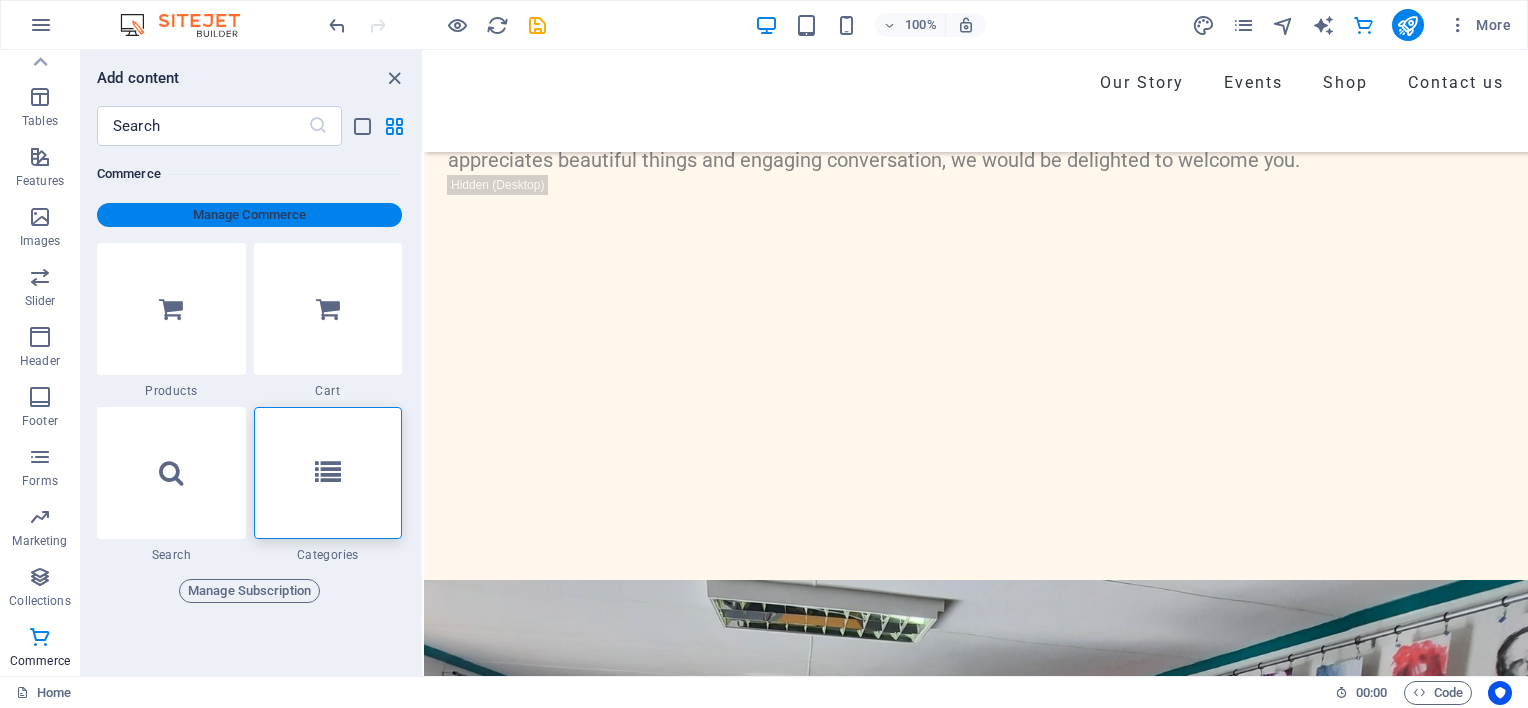click on "Manage Commerce" at bounding box center (249, 215) 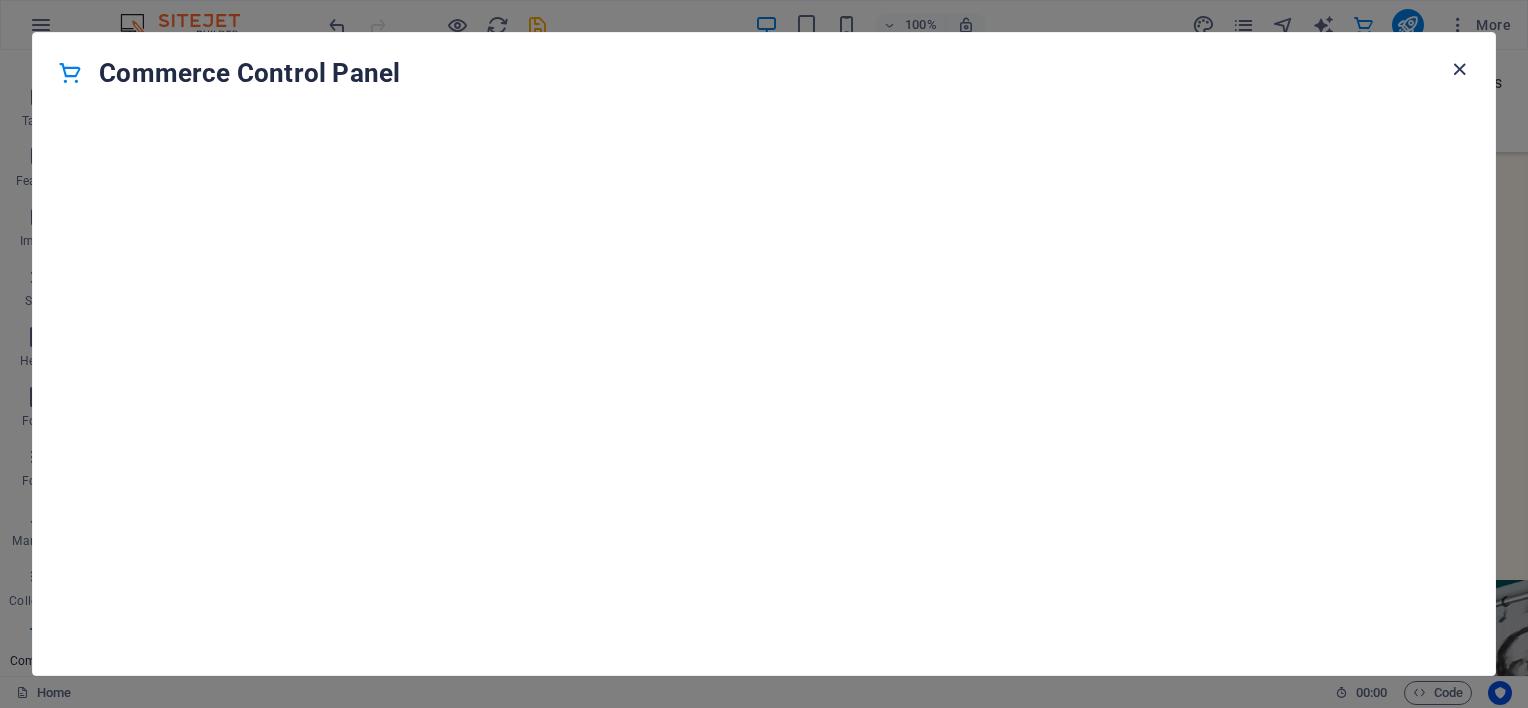 click at bounding box center (1459, 69) 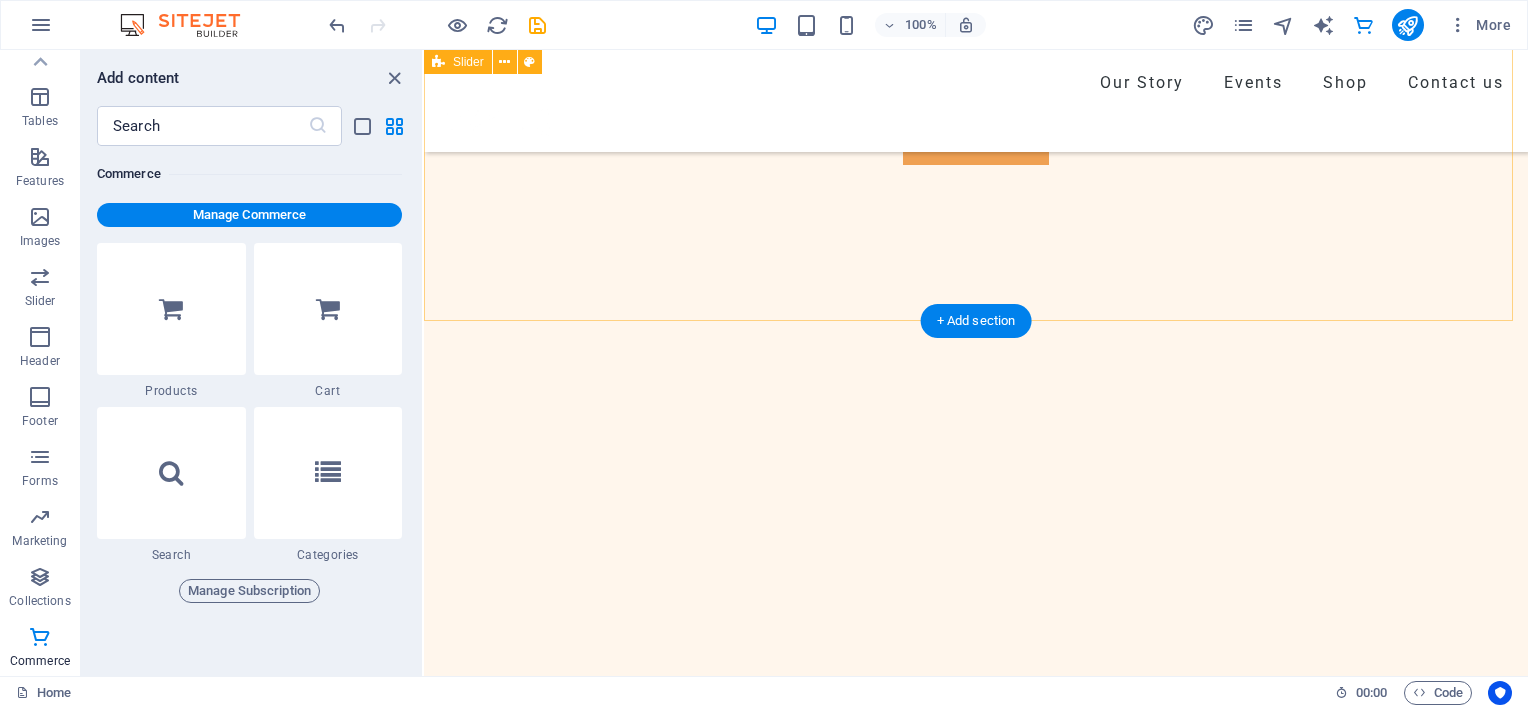 scroll, scrollTop: 4619, scrollLeft: 0, axis: vertical 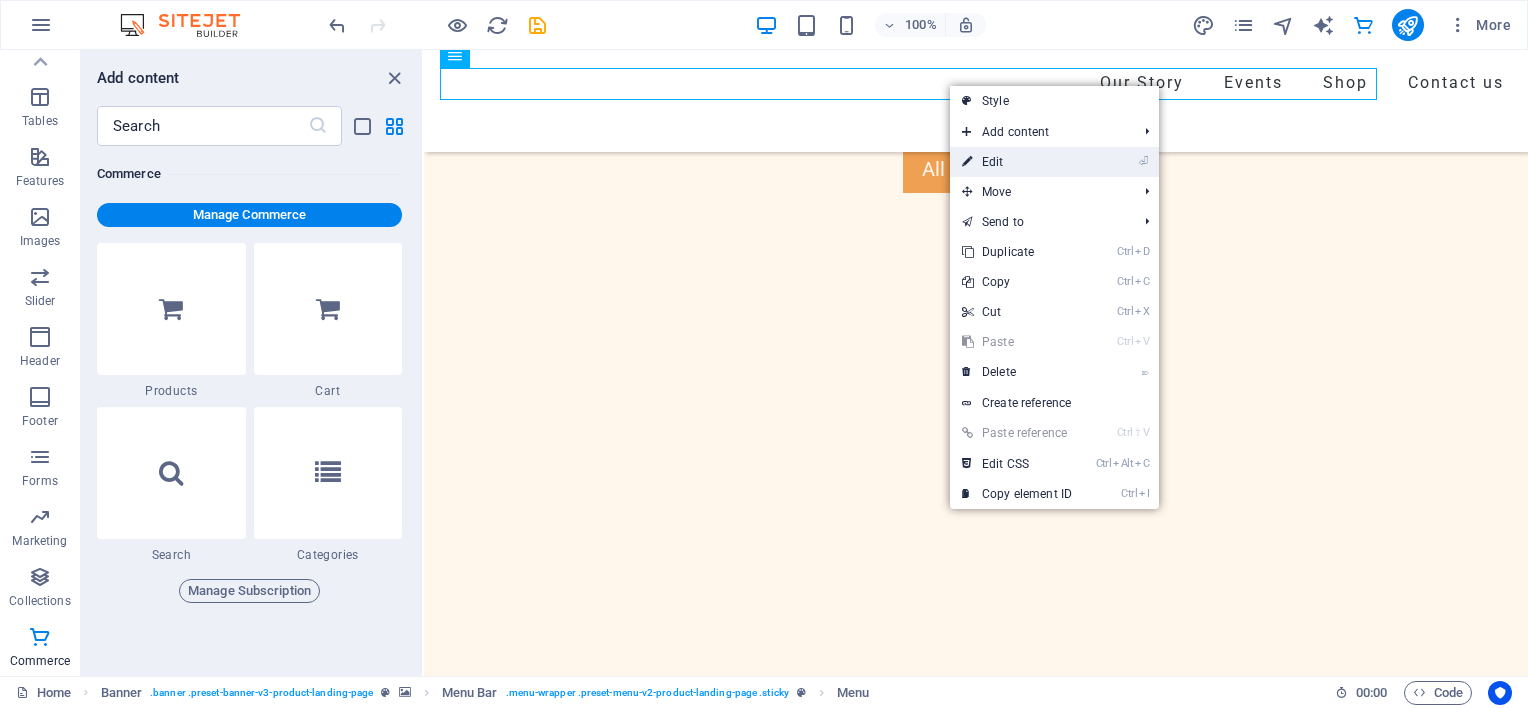 click on "⏎  Edit" at bounding box center (1017, 162) 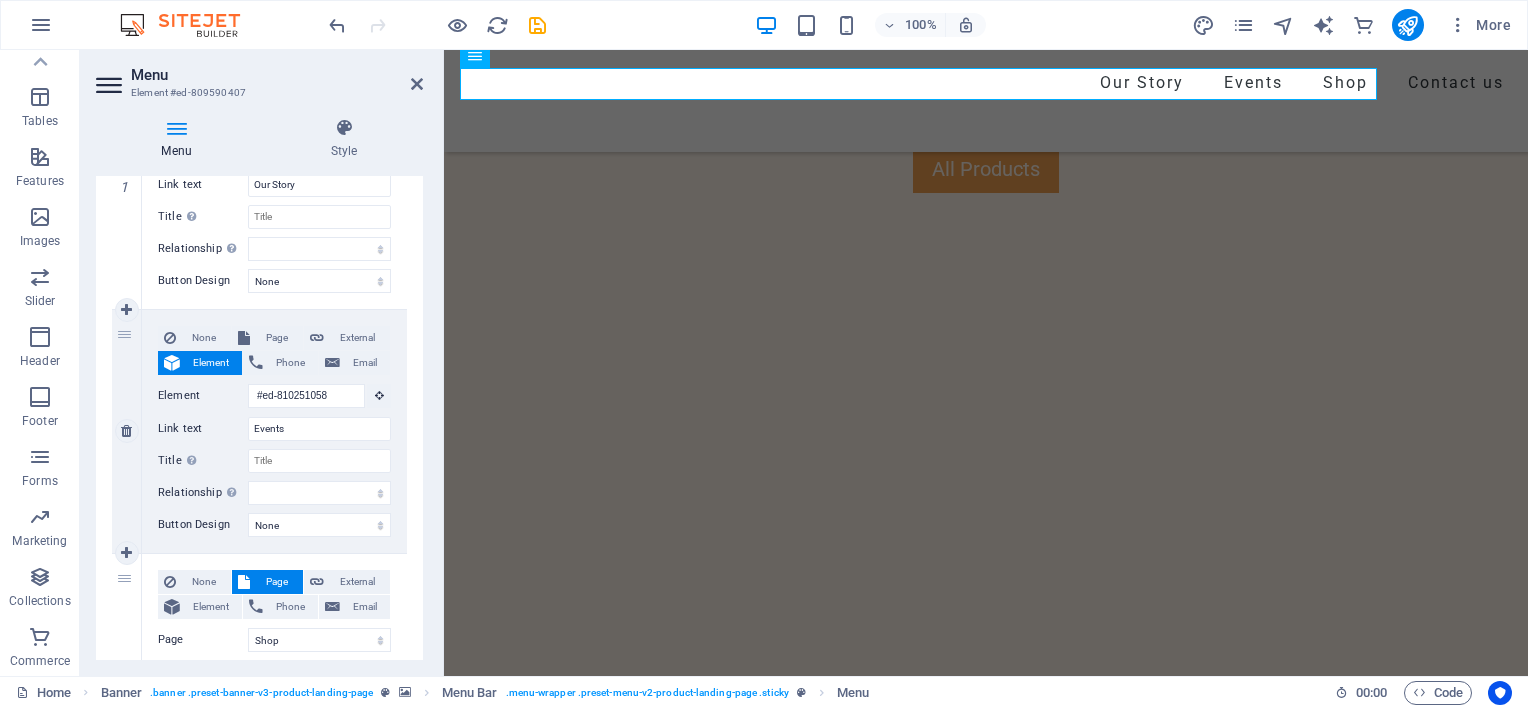 scroll, scrollTop: 400, scrollLeft: 0, axis: vertical 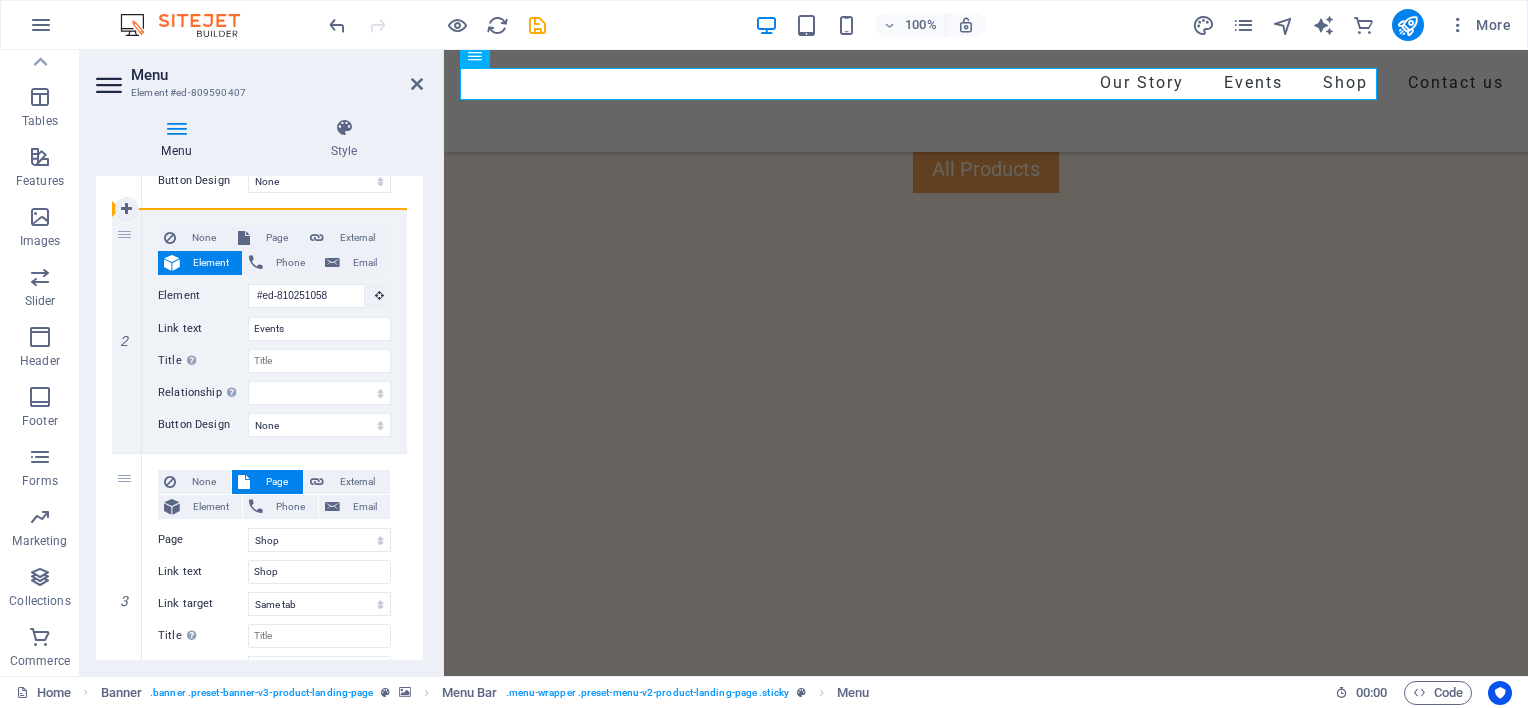 drag, startPoint x: 136, startPoint y: 516, endPoint x: 162, endPoint y: 195, distance: 322.05124 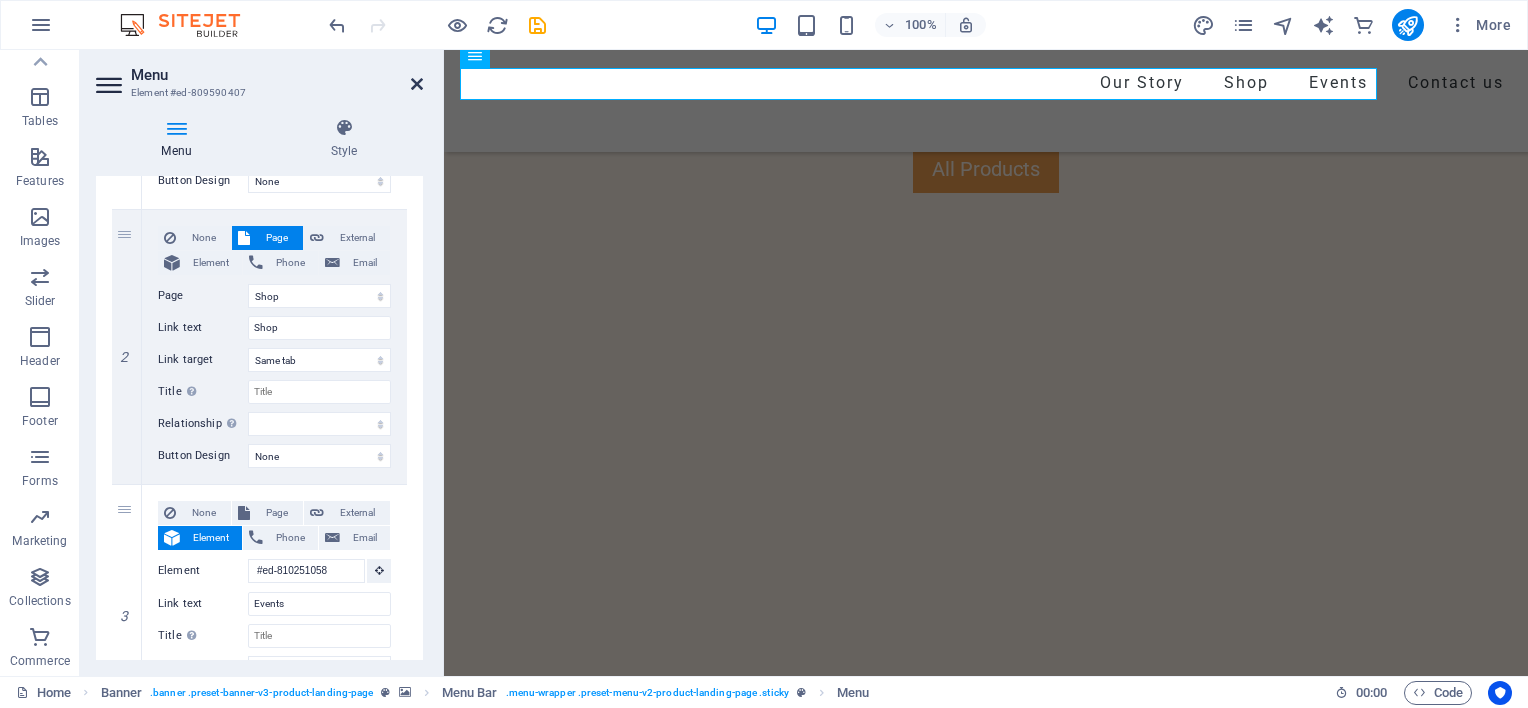 click at bounding box center [417, 84] 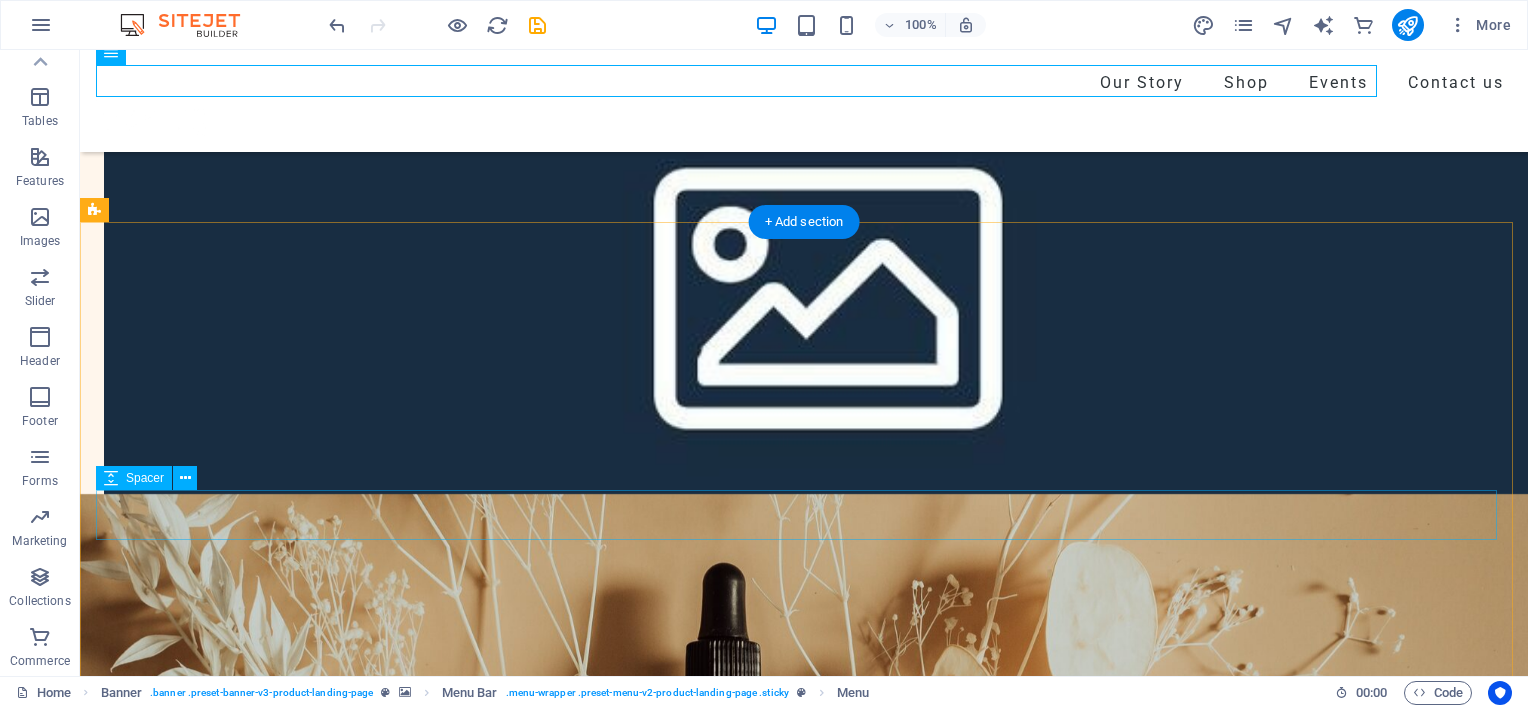scroll, scrollTop: 6219, scrollLeft: 0, axis: vertical 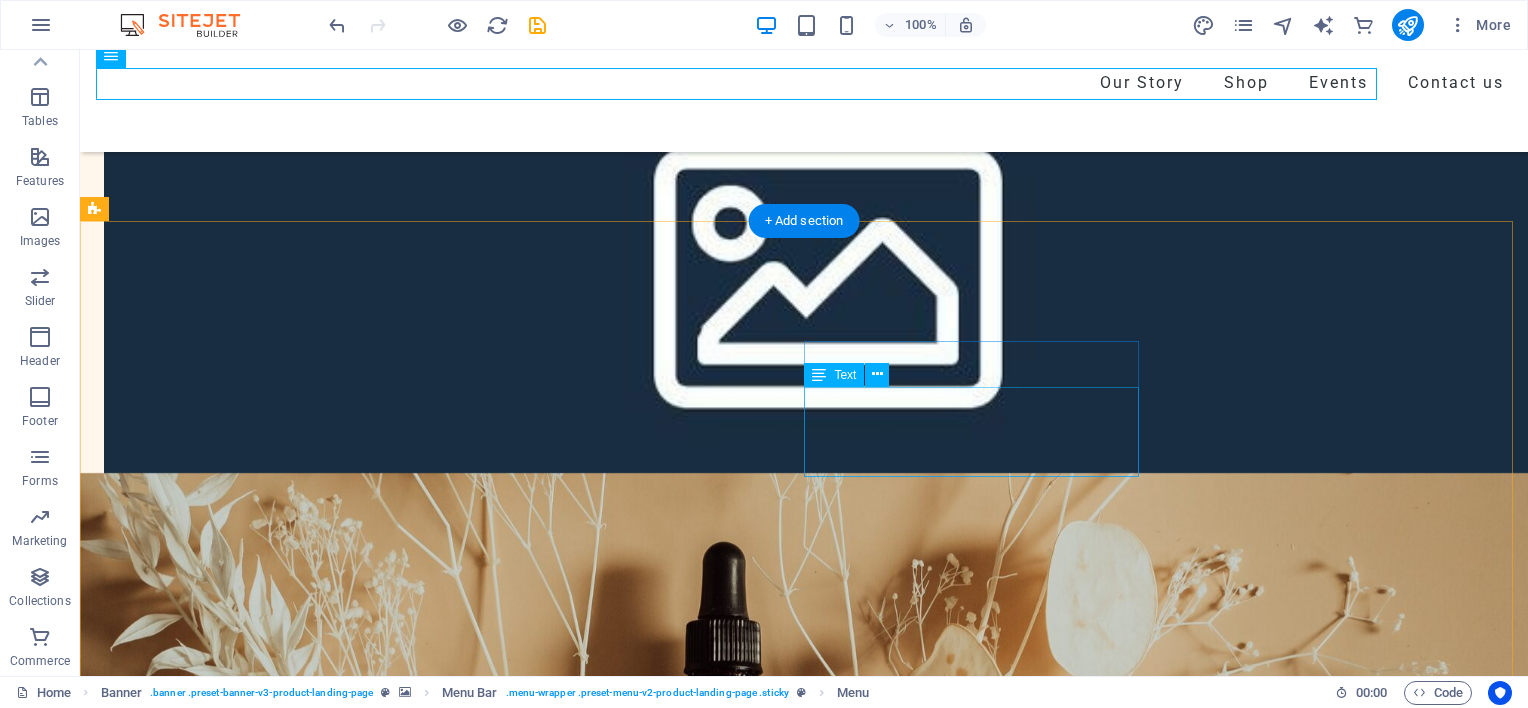 click on "[EMAIL]" at bounding box center (176, 9386) 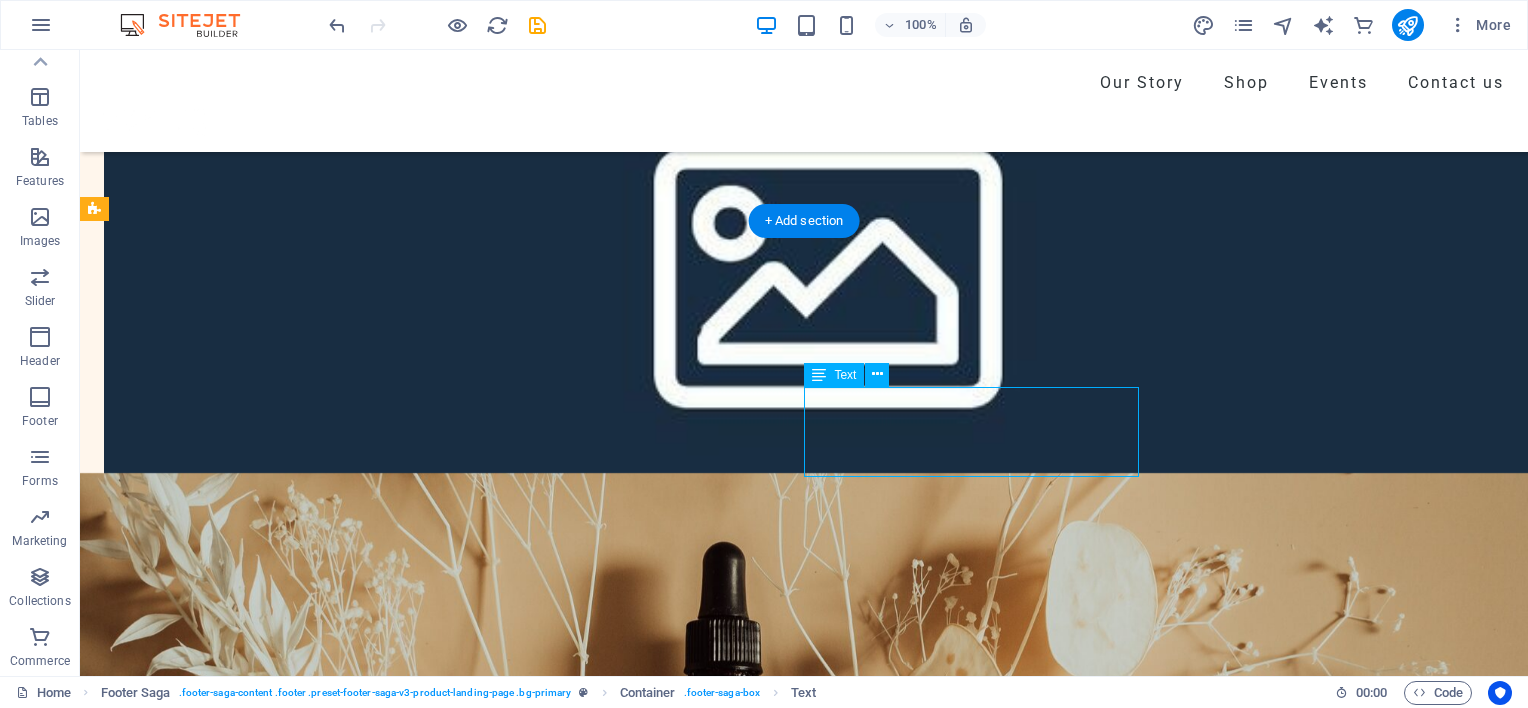 drag, startPoint x: 945, startPoint y: 433, endPoint x: 875, endPoint y: 416, distance: 72.03471 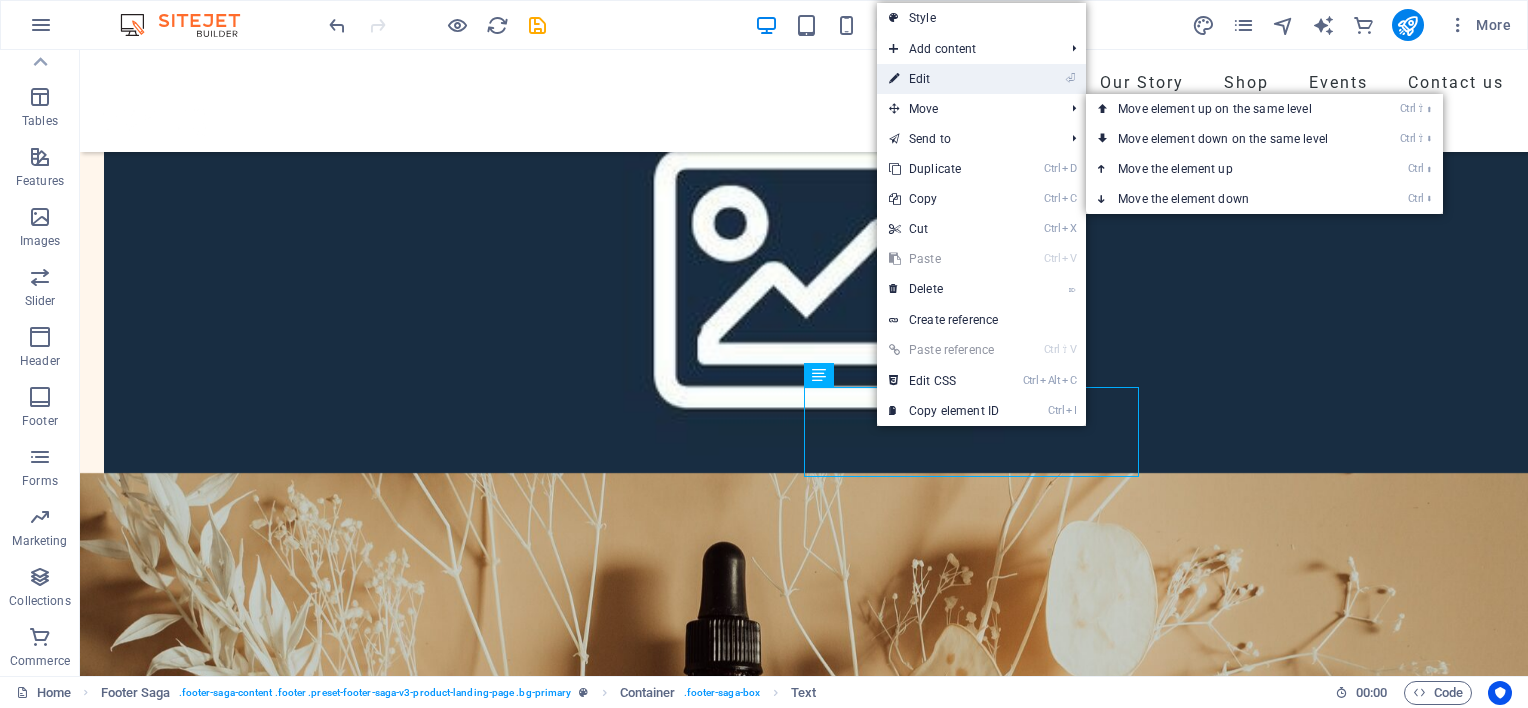 click on "⏎  Edit" at bounding box center (944, 79) 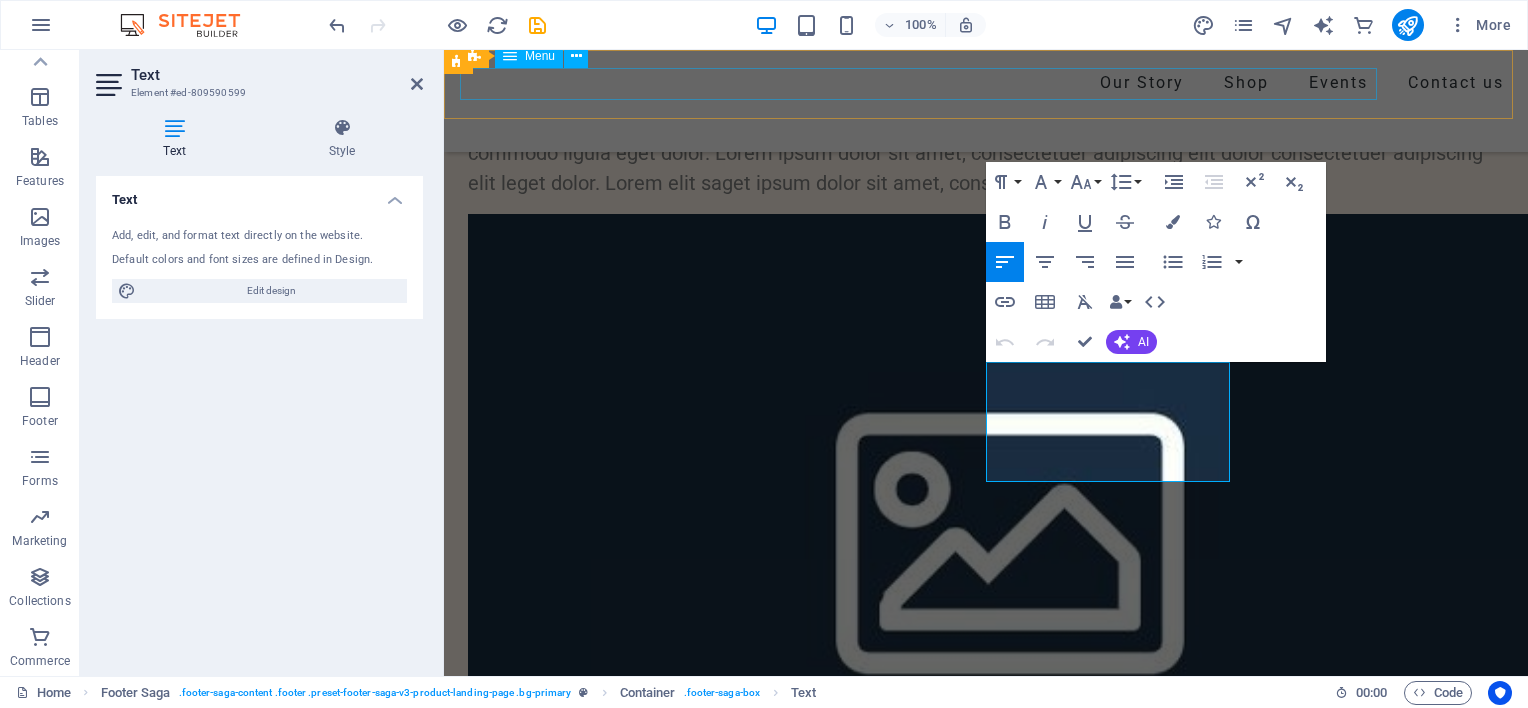 scroll, scrollTop: 6564, scrollLeft: 0, axis: vertical 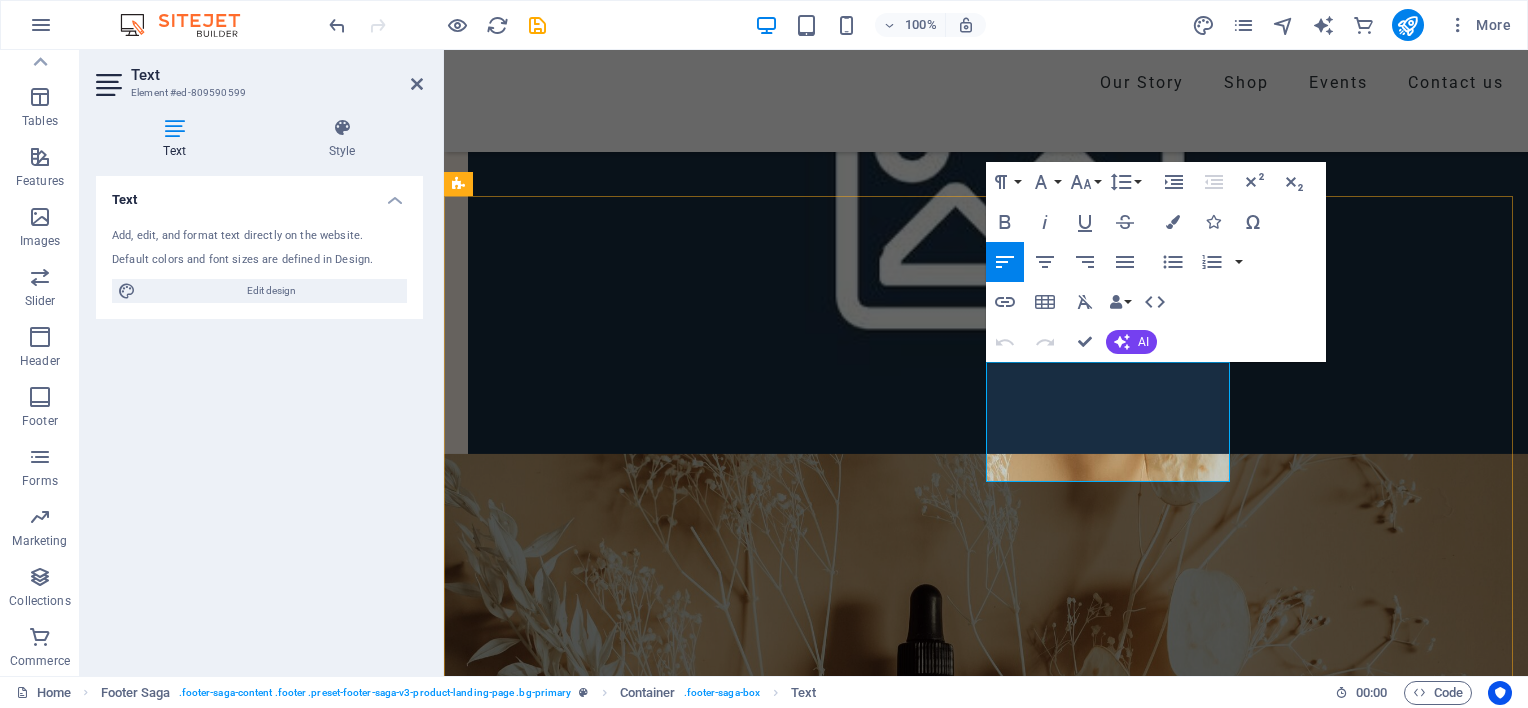 click on "[EMAIL]" at bounding box center [540, 7605] 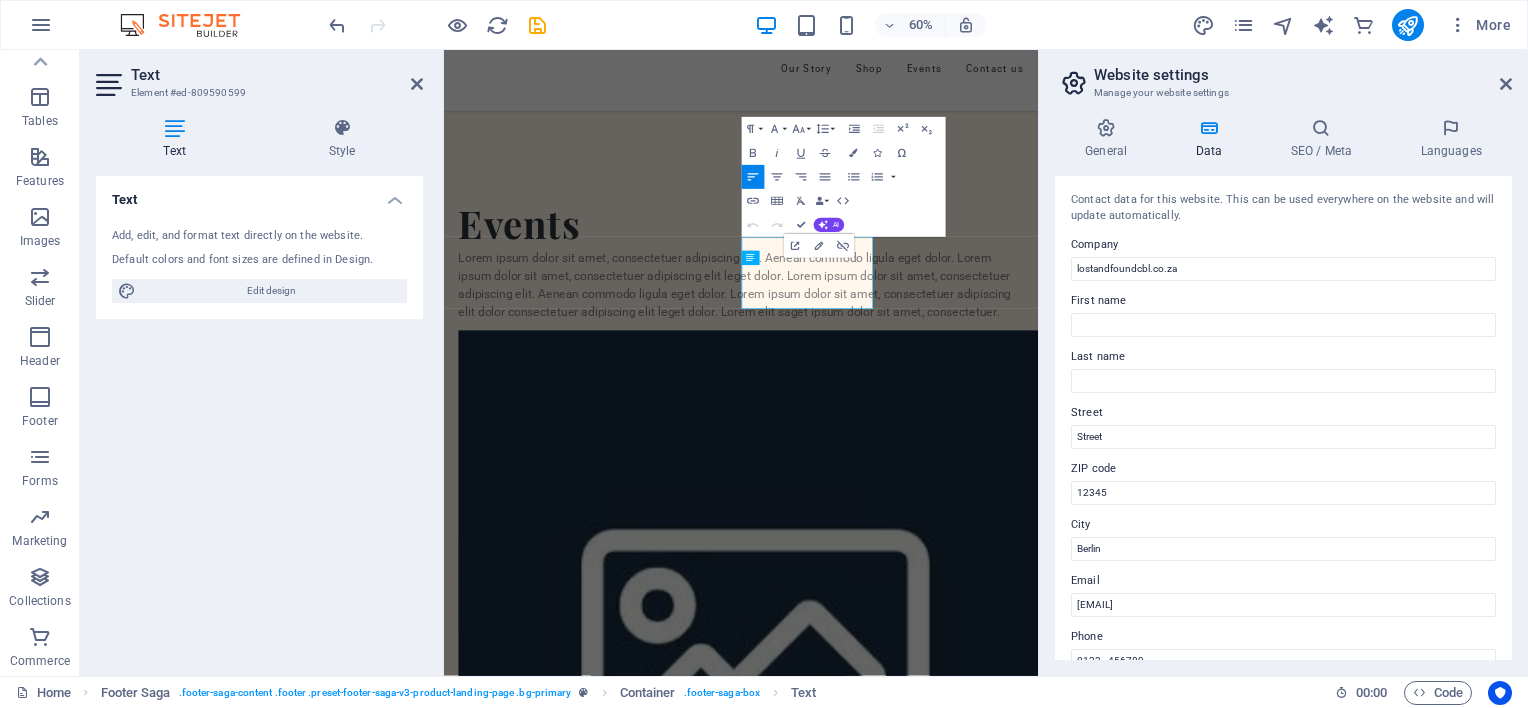 scroll, scrollTop: 7384, scrollLeft: 0, axis: vertical 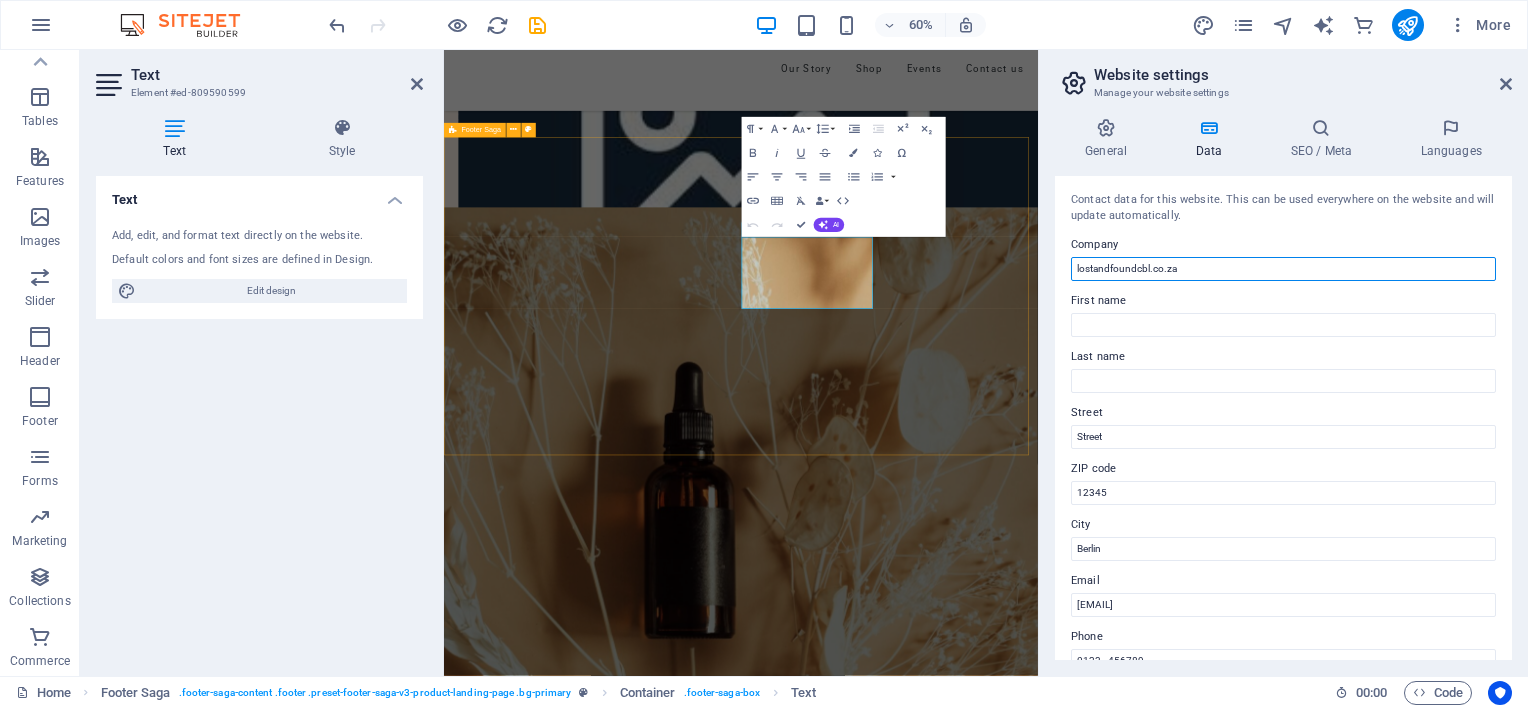 drag, startPoint x: 1664, startPoint y: 313, endPoint x: 1273, endPoint y: 438, distance: 410.4948 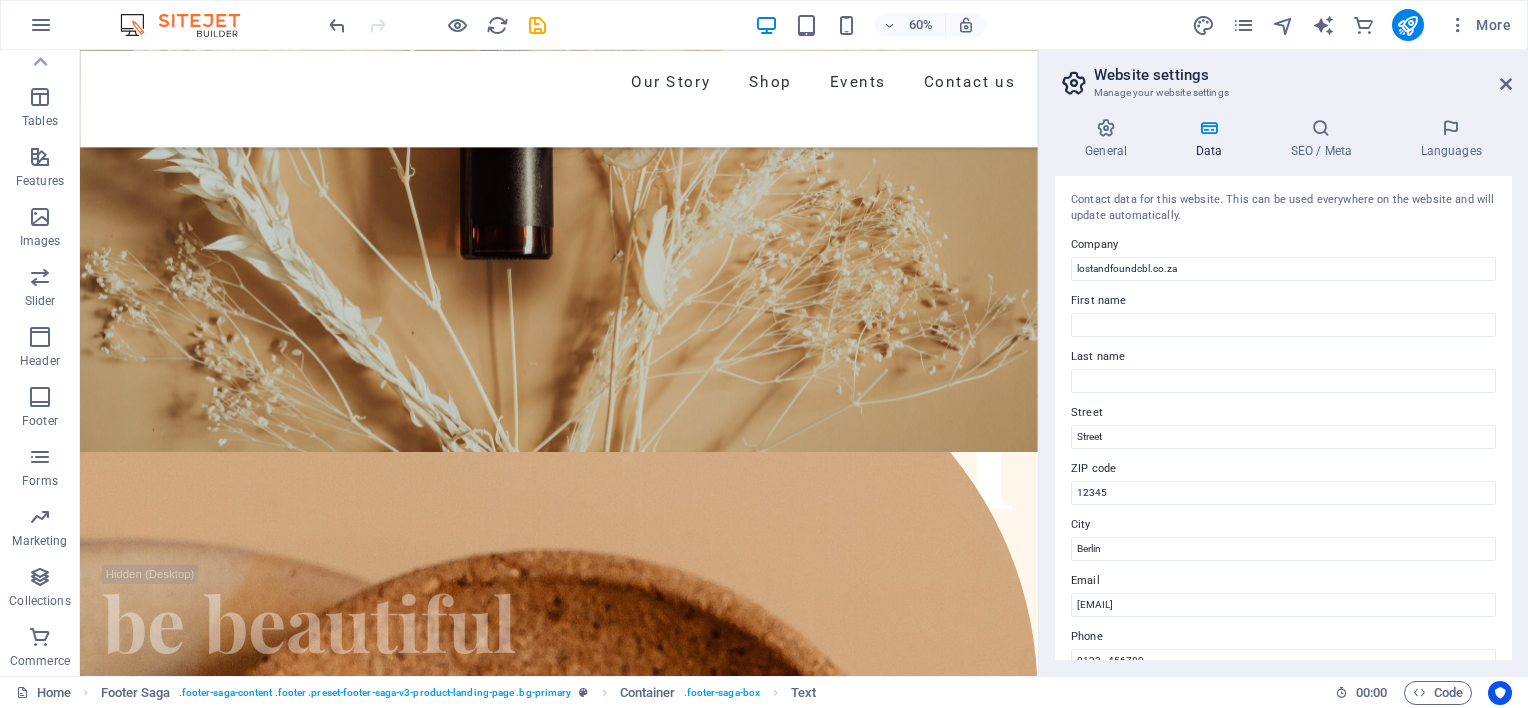 scroll, scrollTop: 6808, scrollLeft: 0, axis: vertical 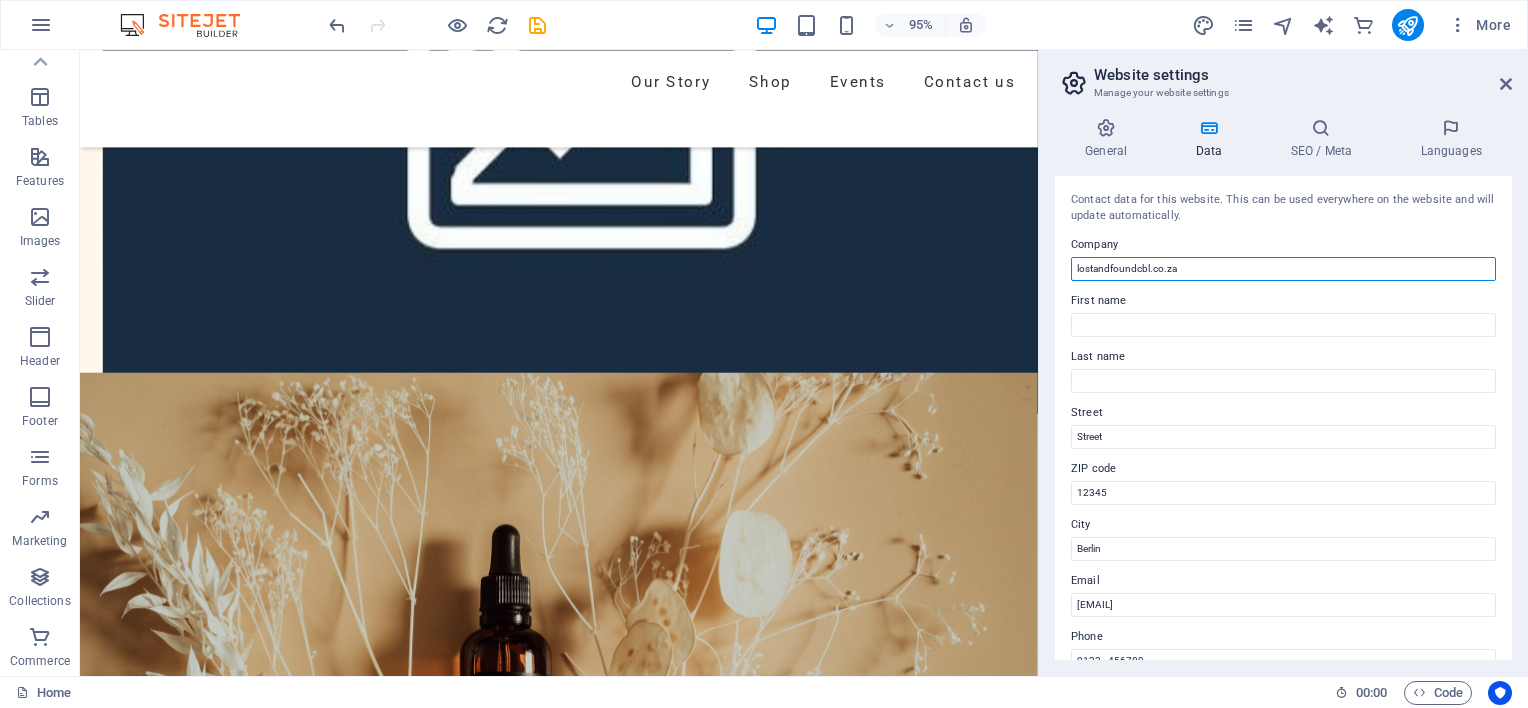 click on "lostandfoundcbl.co.za" at bounding box center (1283, 269) 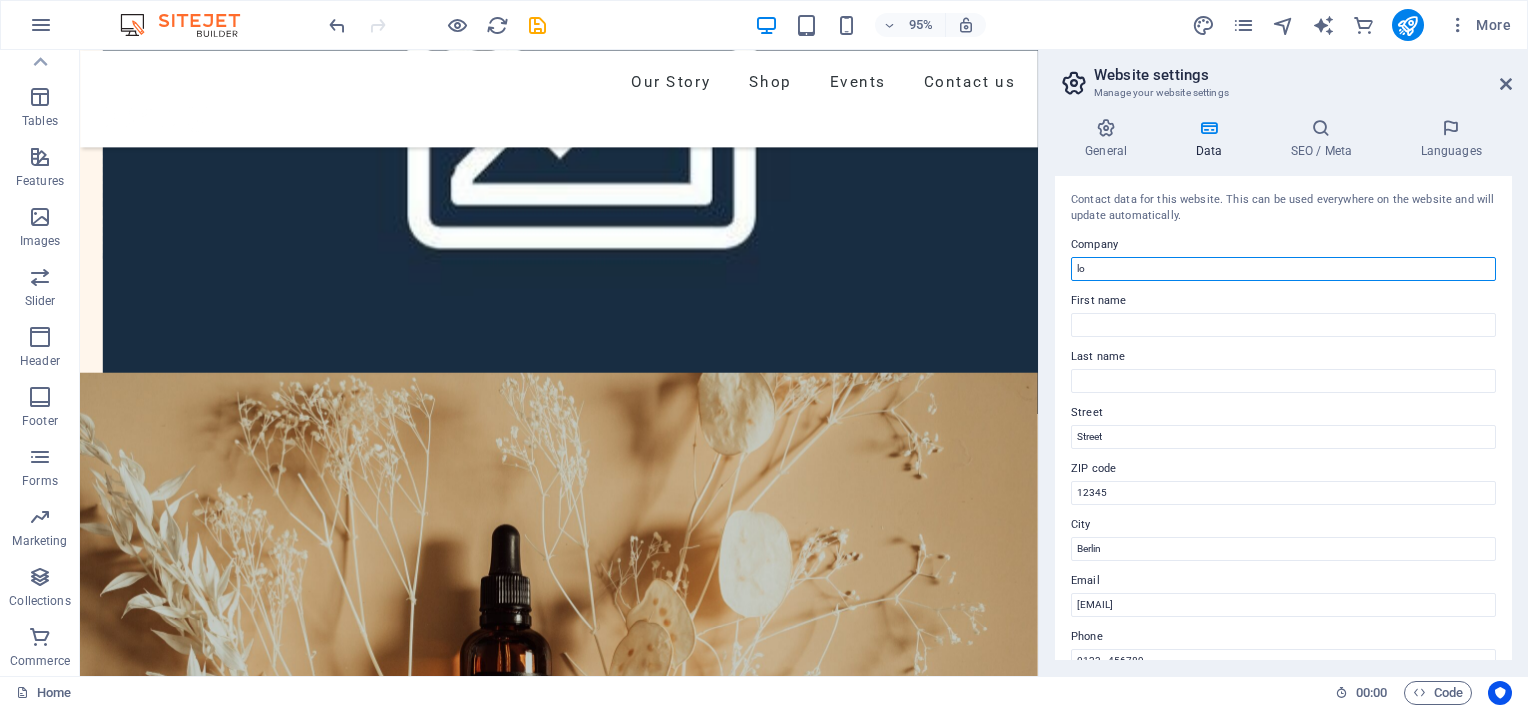 type on "l" 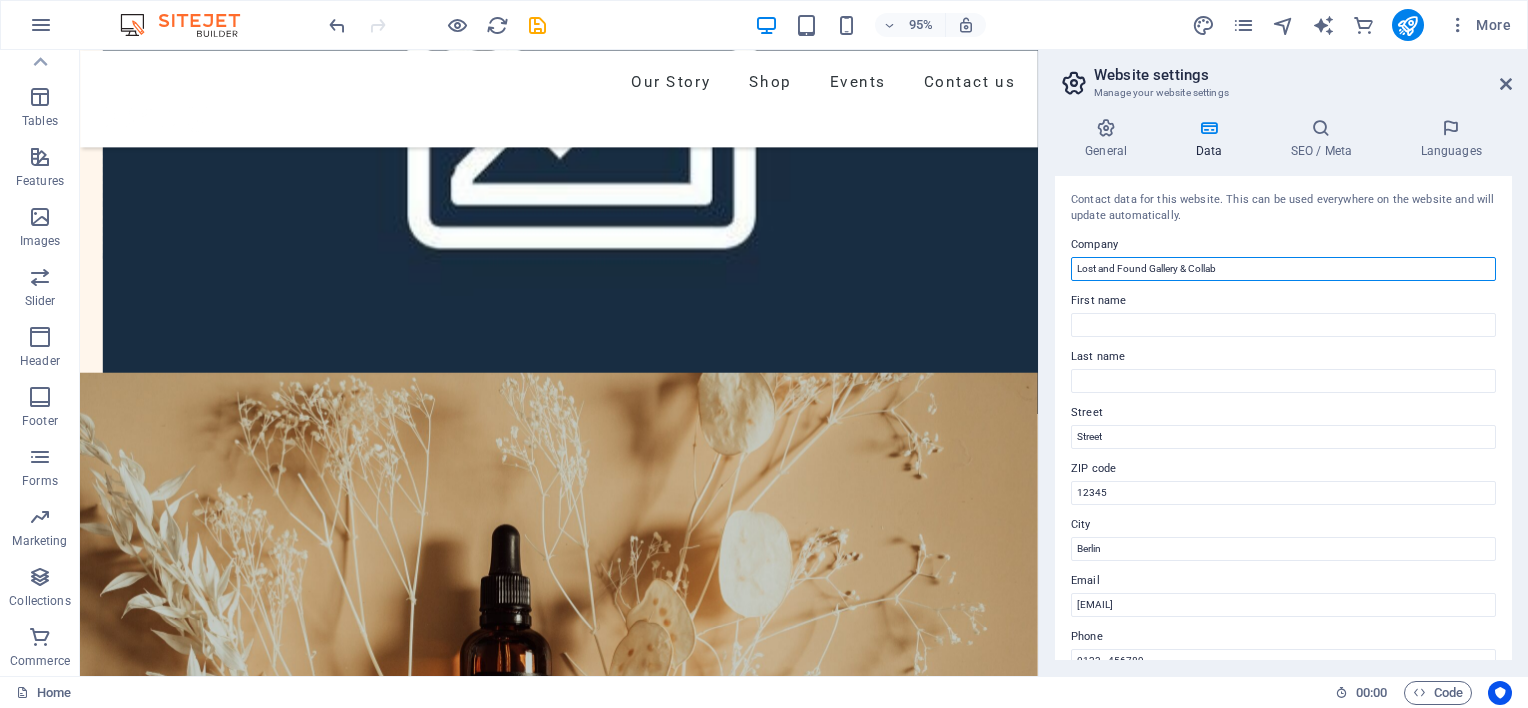 click on "Lost and Found Gallery & Collab" at bounding box center [1283, 269] 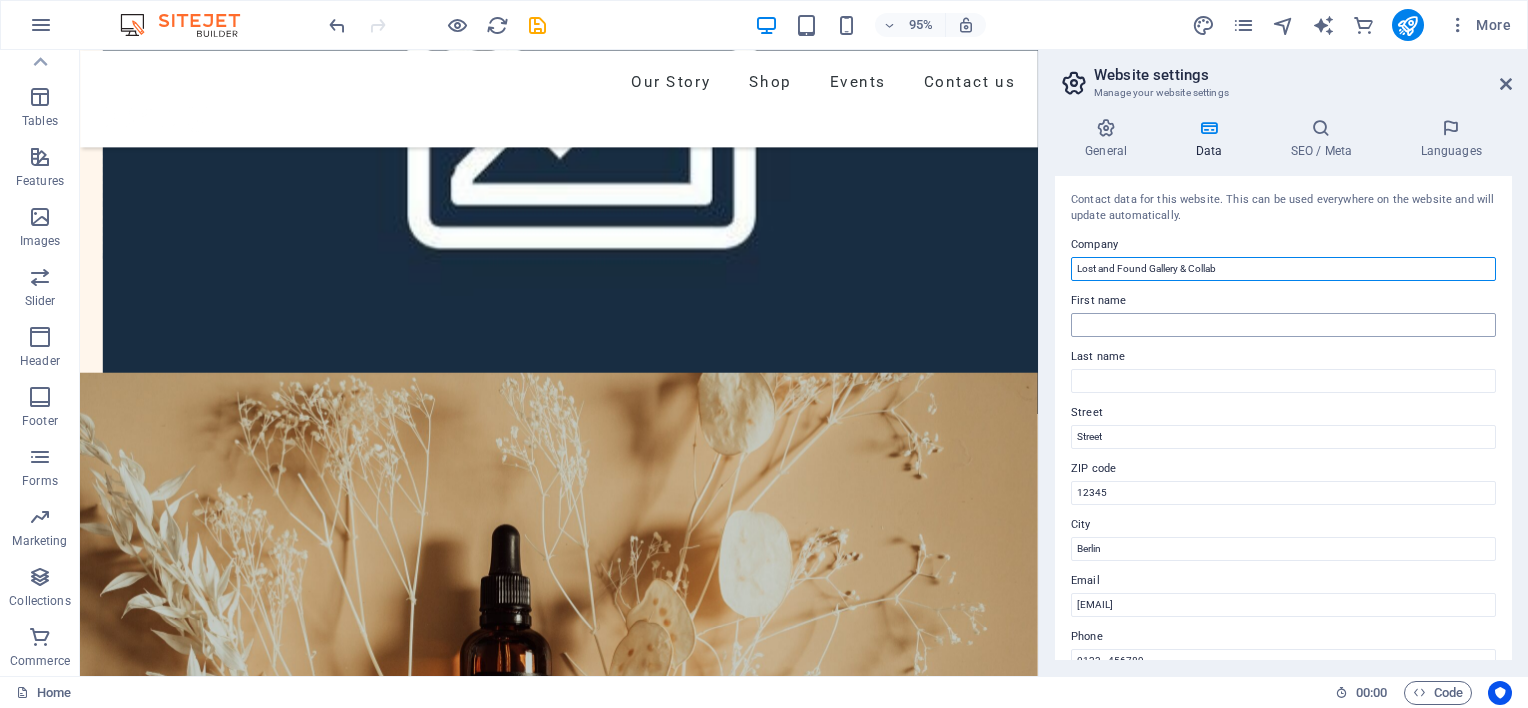 type on "Lost and Found Gallery & Collab" 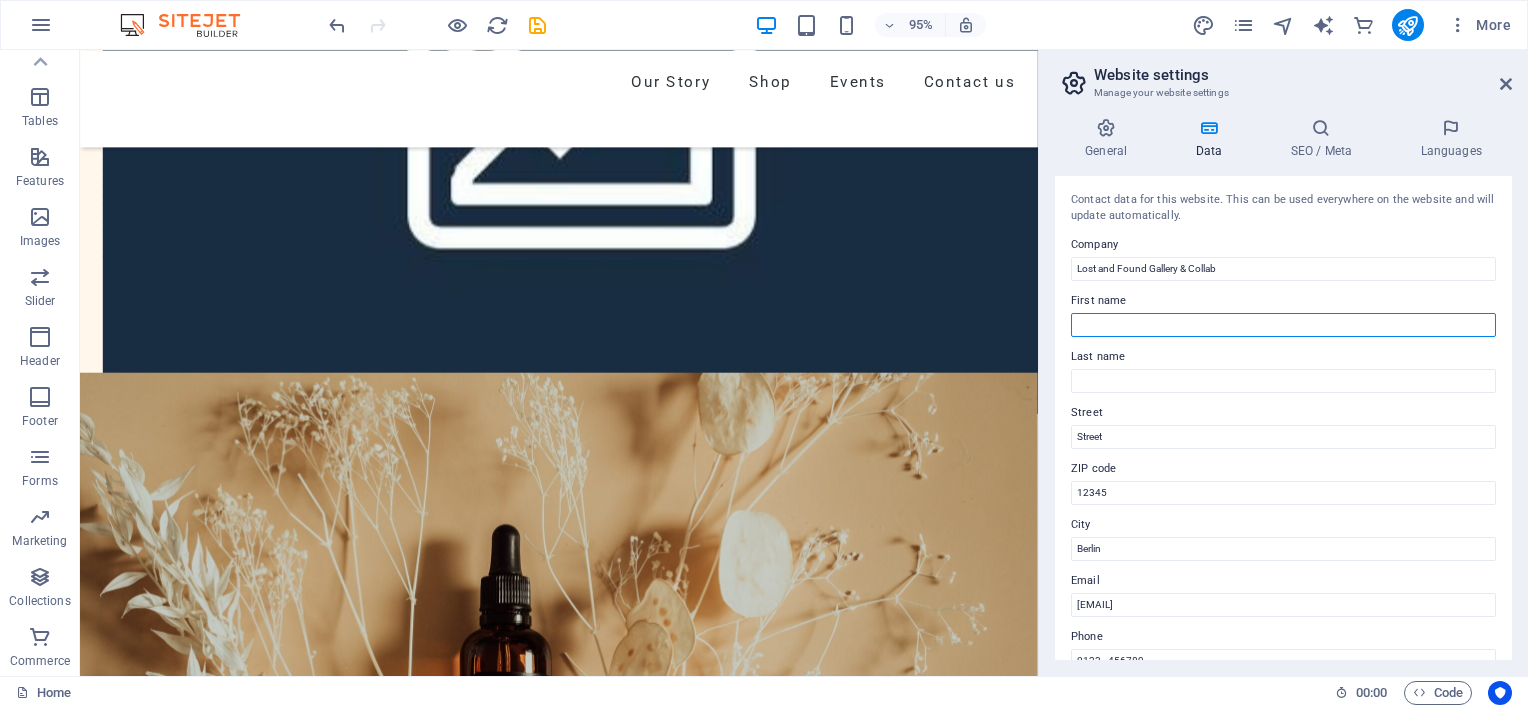 click on "First name" at bounding box center [1283, 325] 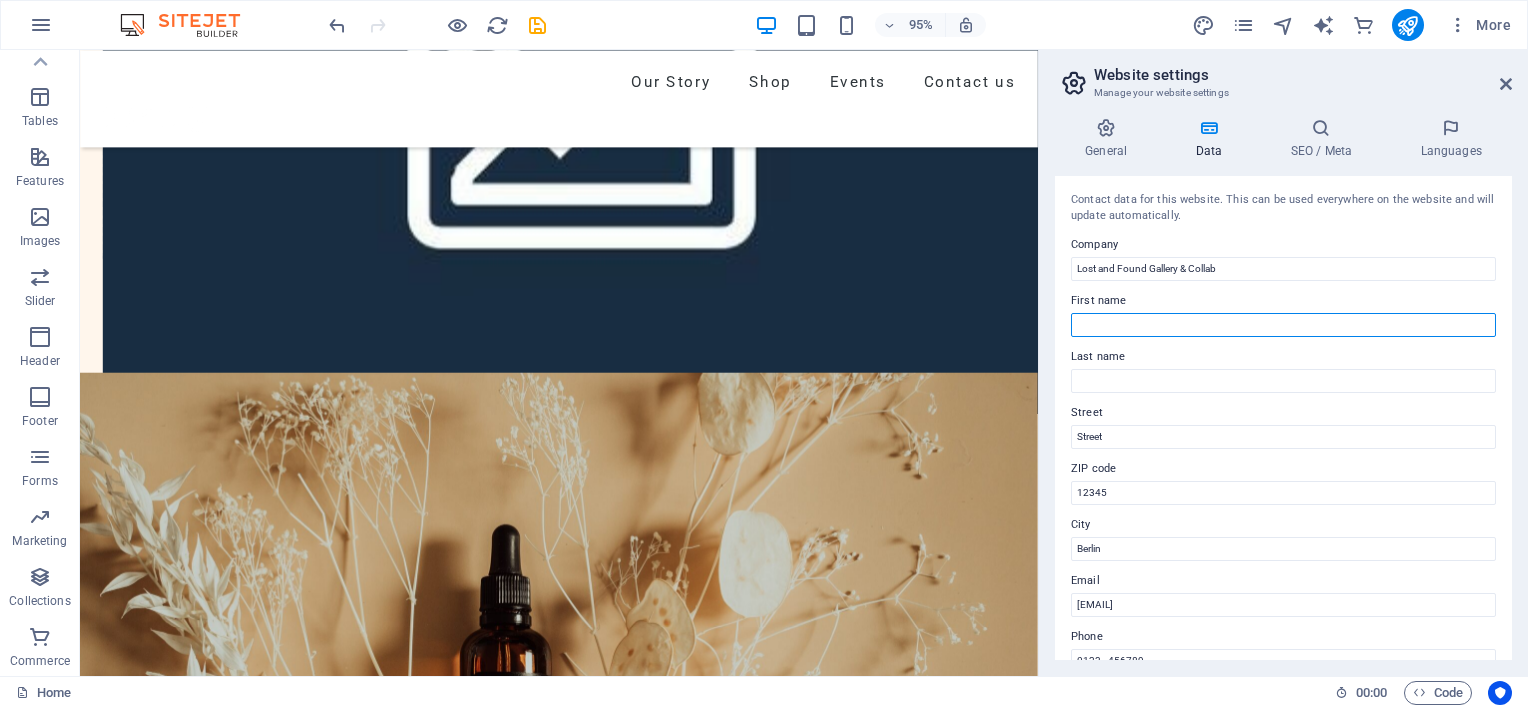 type on "[FIRST] [LAST]" 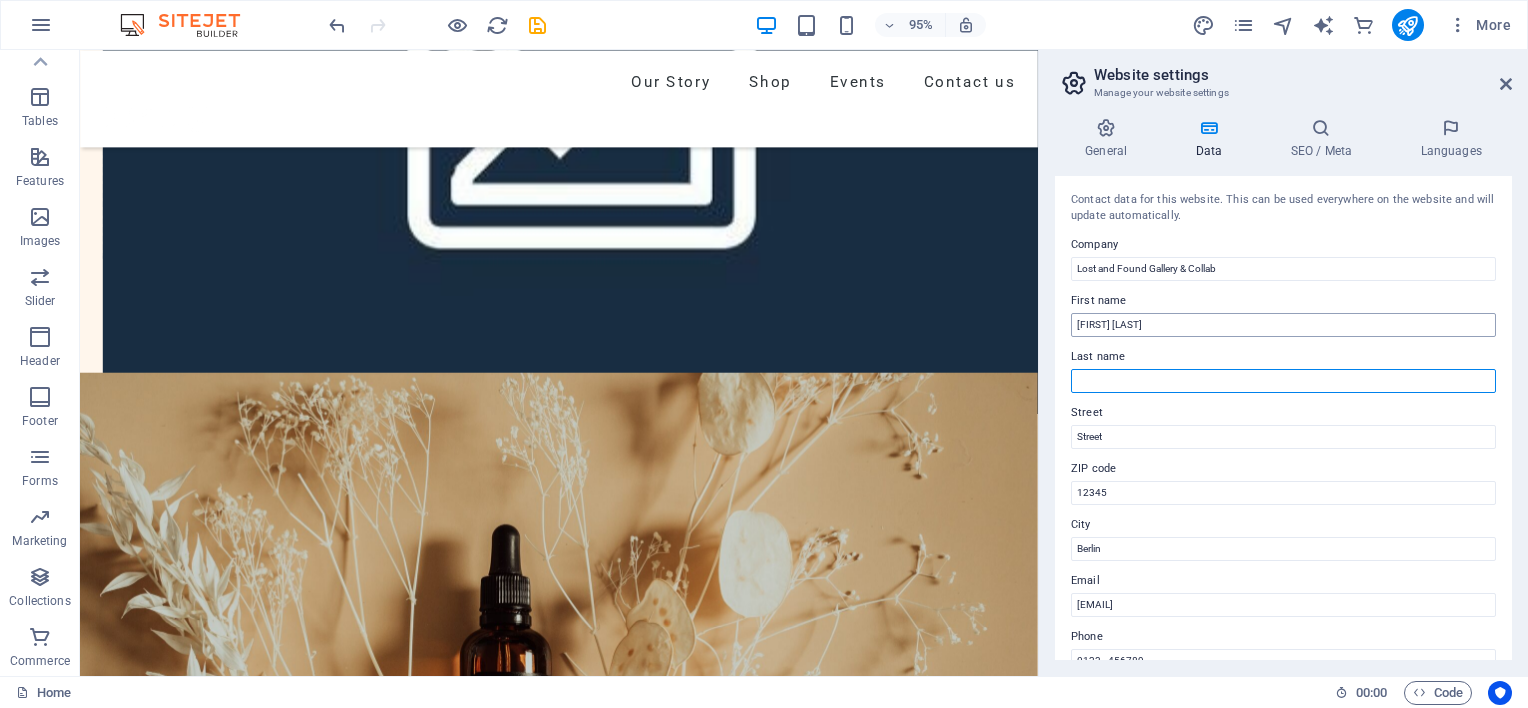type on "Salmon" 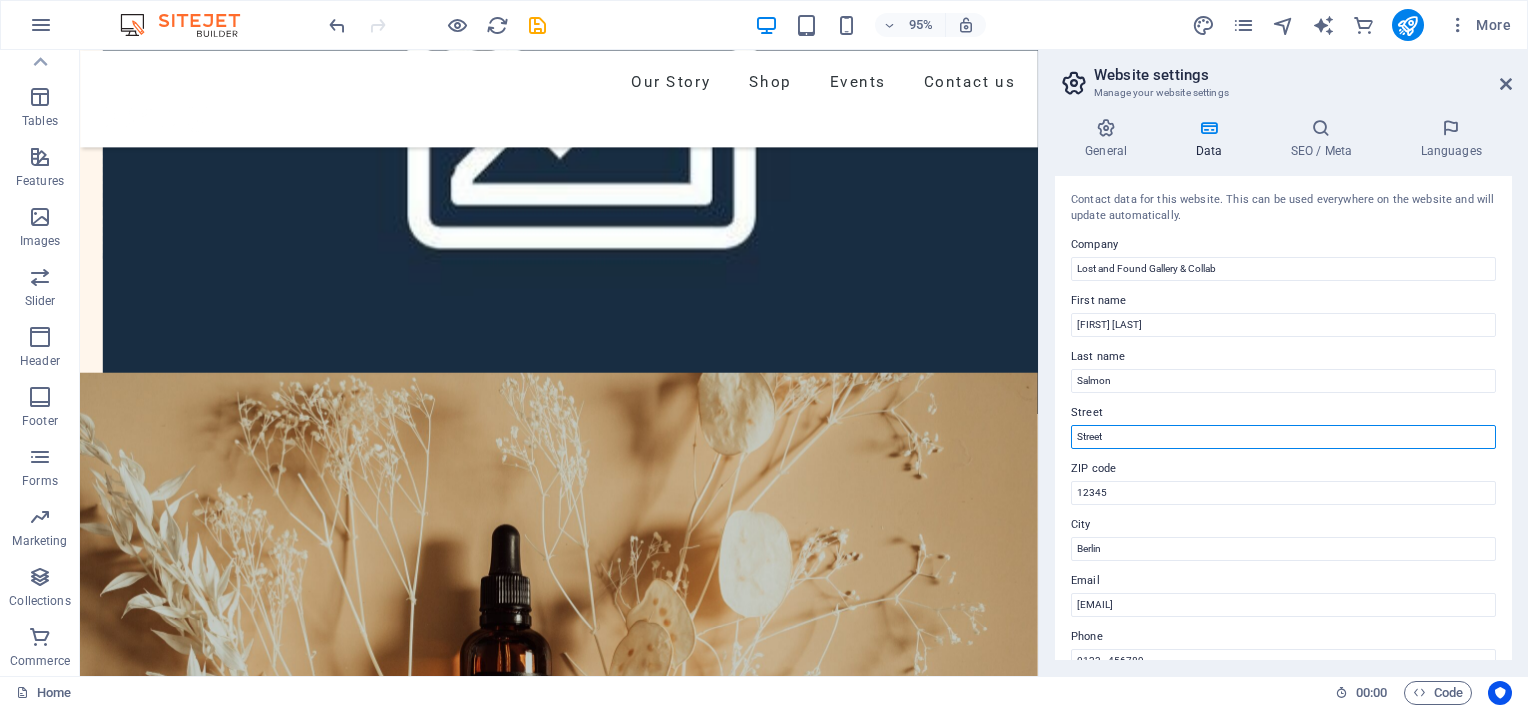 click on "Street" at bounding box center (1283, 437) 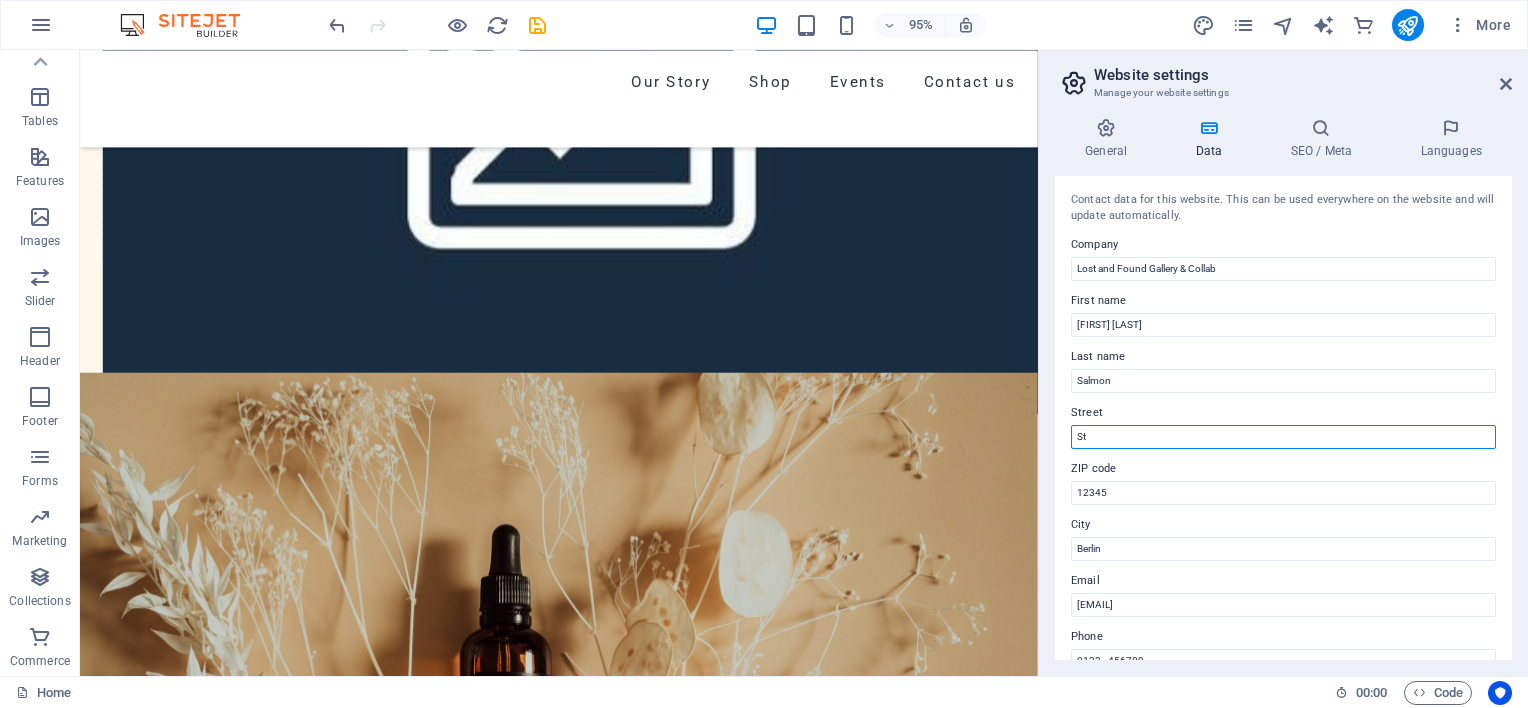 type on "S" 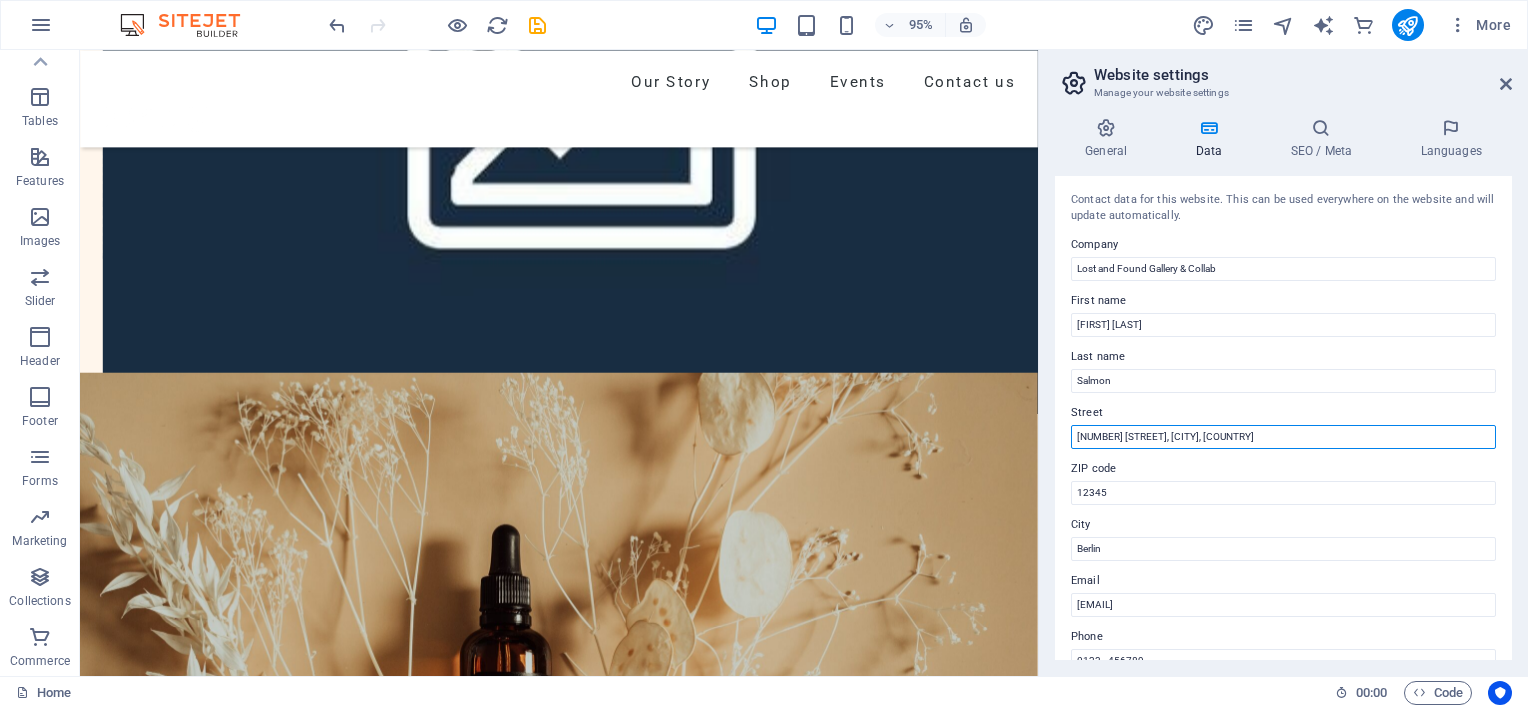 drag, startPoint x: 1266, startPoint y: 433, endPoint x: 1204, endPoint y: 436, distance: 62.072536 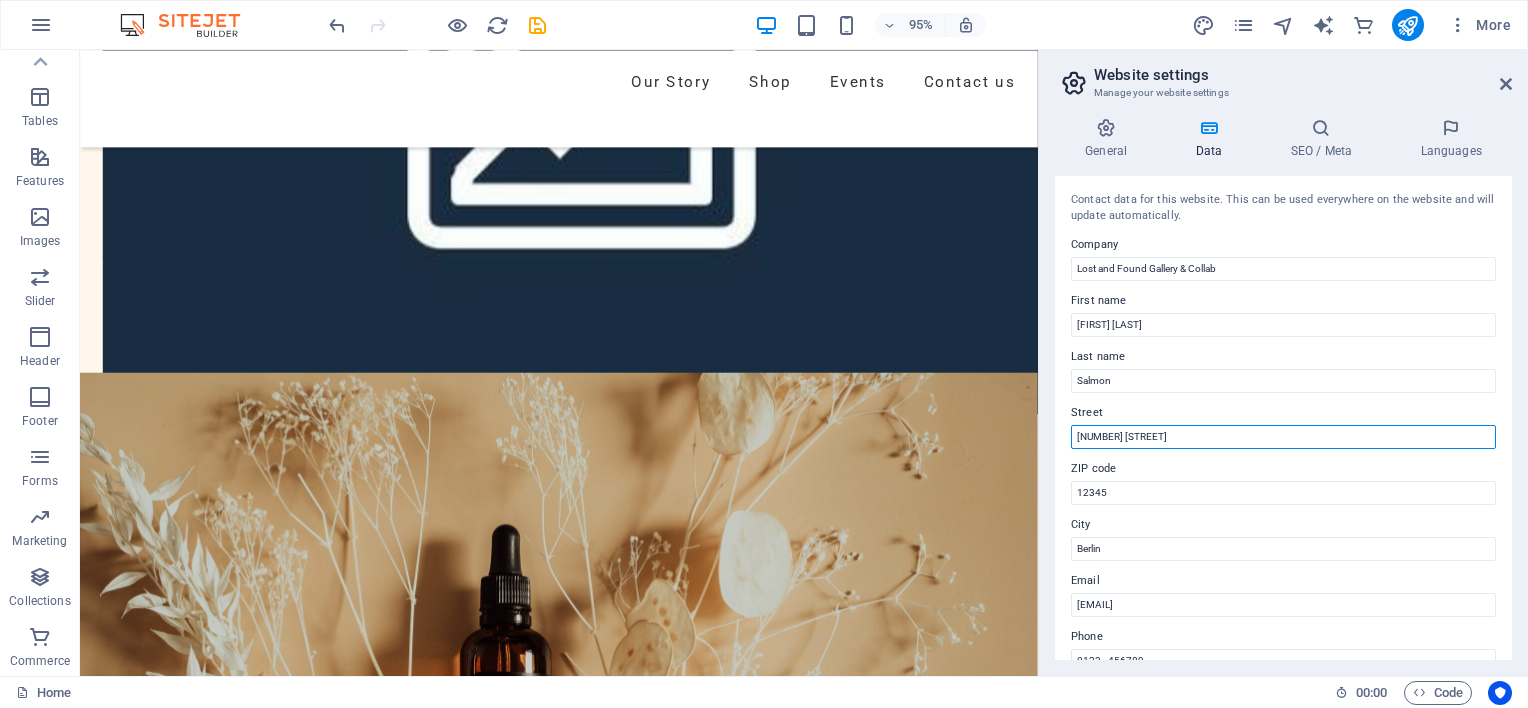scroll, scrollTop: 100, scrollLeft: 0, axis: vertical 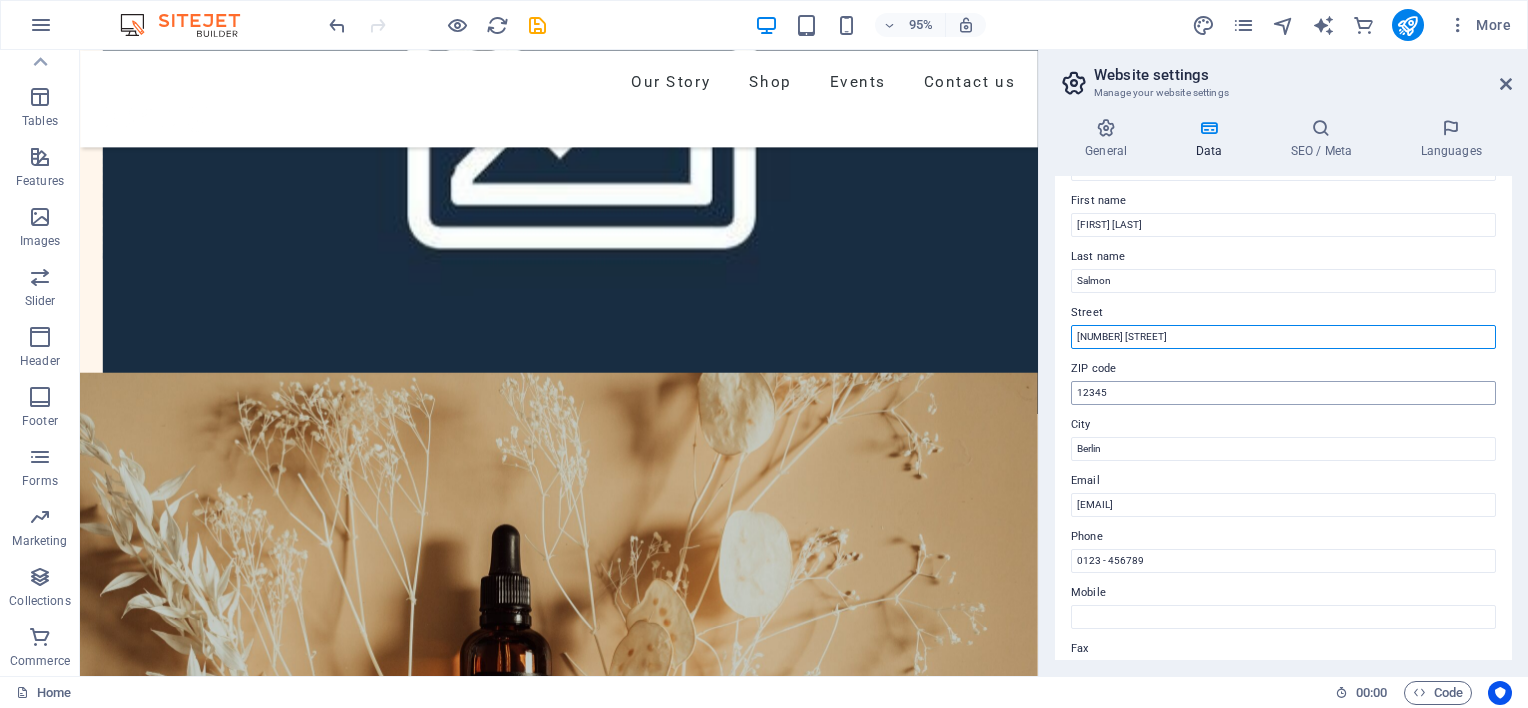 type on "[NUMBER] [STREET]" 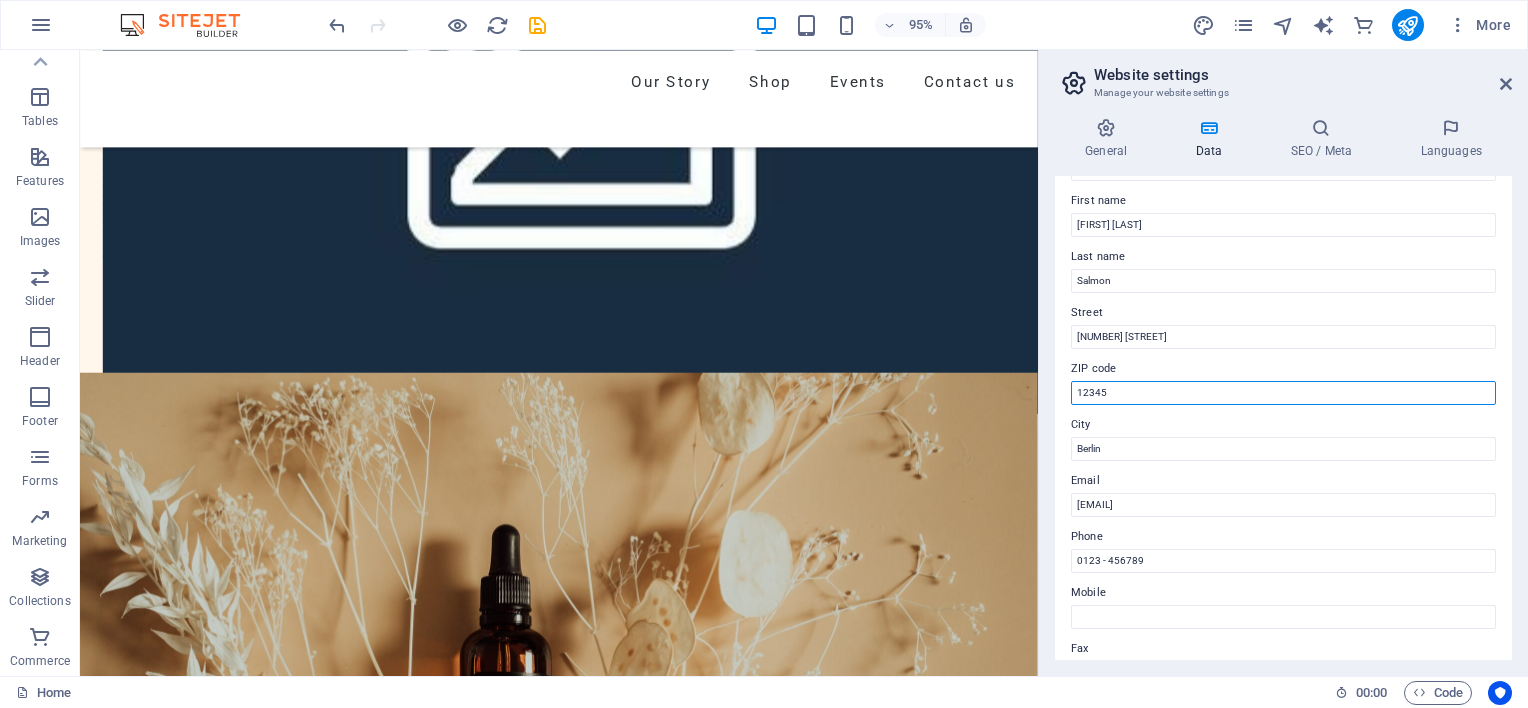 drag, startPoint x: 1203, startPoint y: 449, endPoint x: 1039, endPoint y: 416, distance: 167.28719 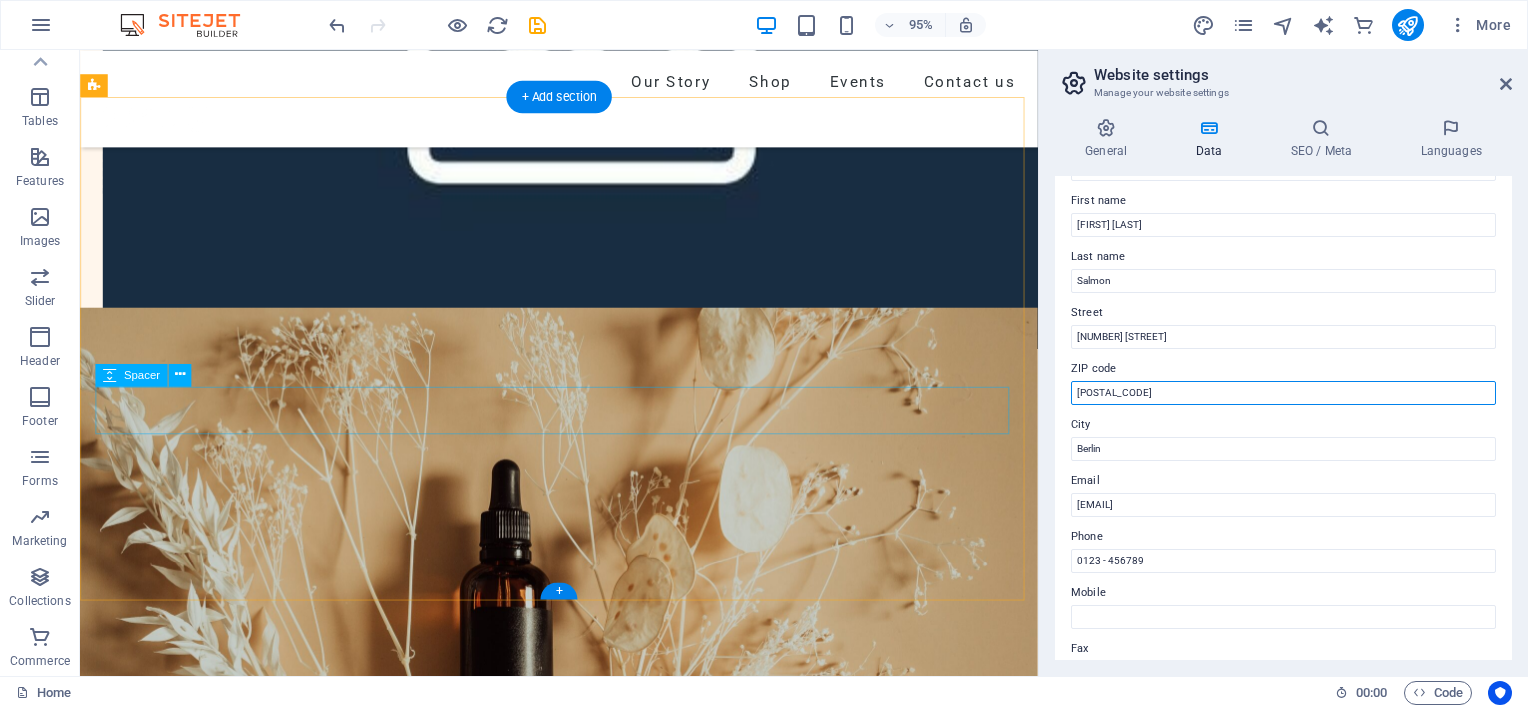 scroll, scrollTop: 6908, scrollLeft: 0, axis: vertical 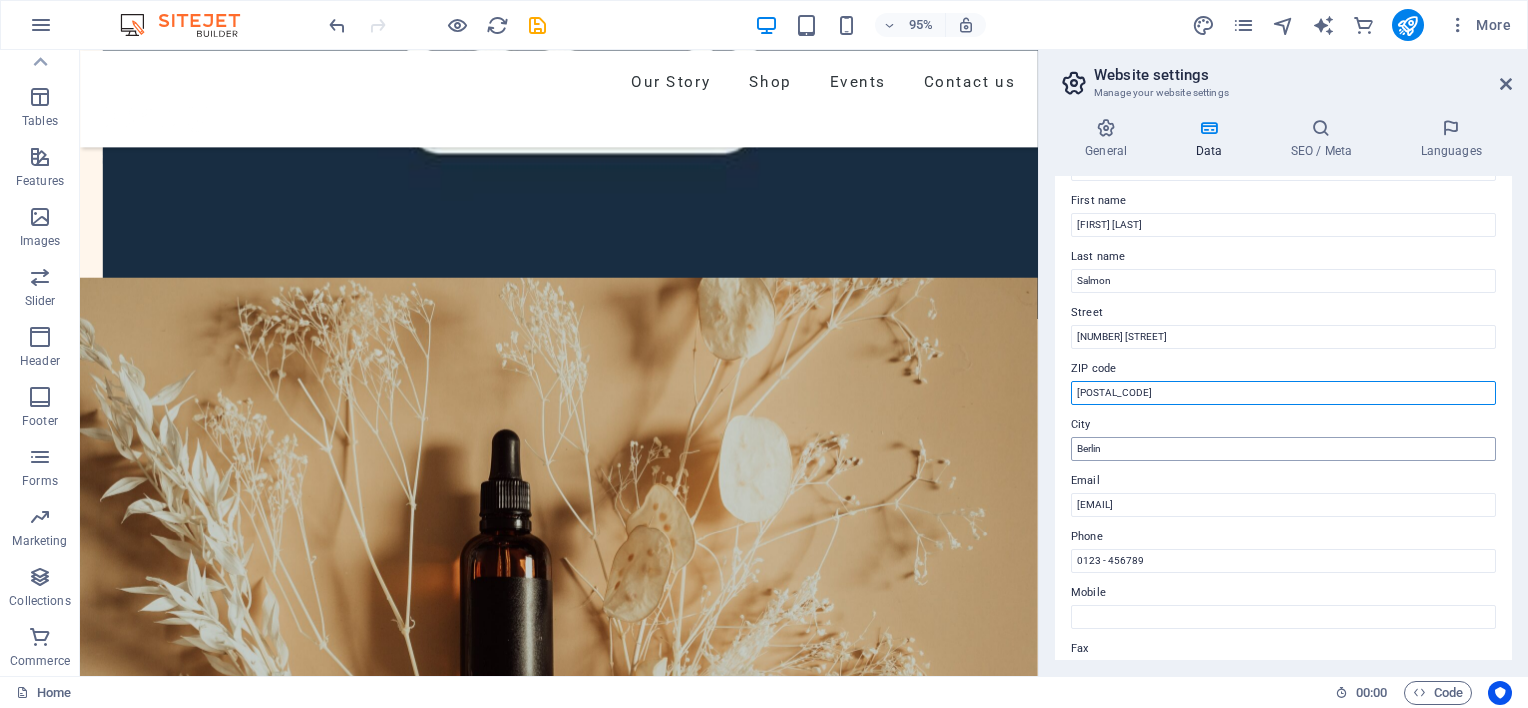 type on "[POSTAL_CODE]" 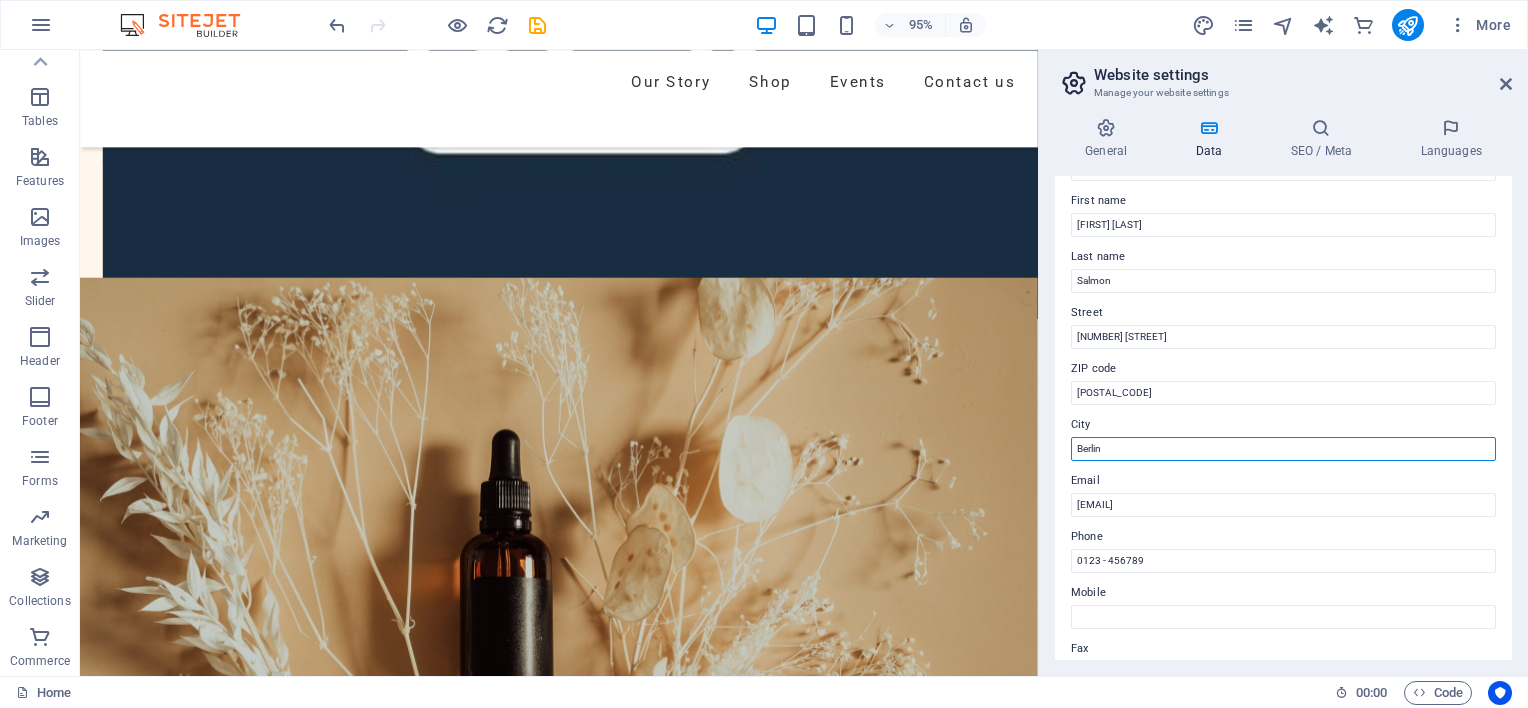 click on "Berlin" at bounding box center (1283, 449) 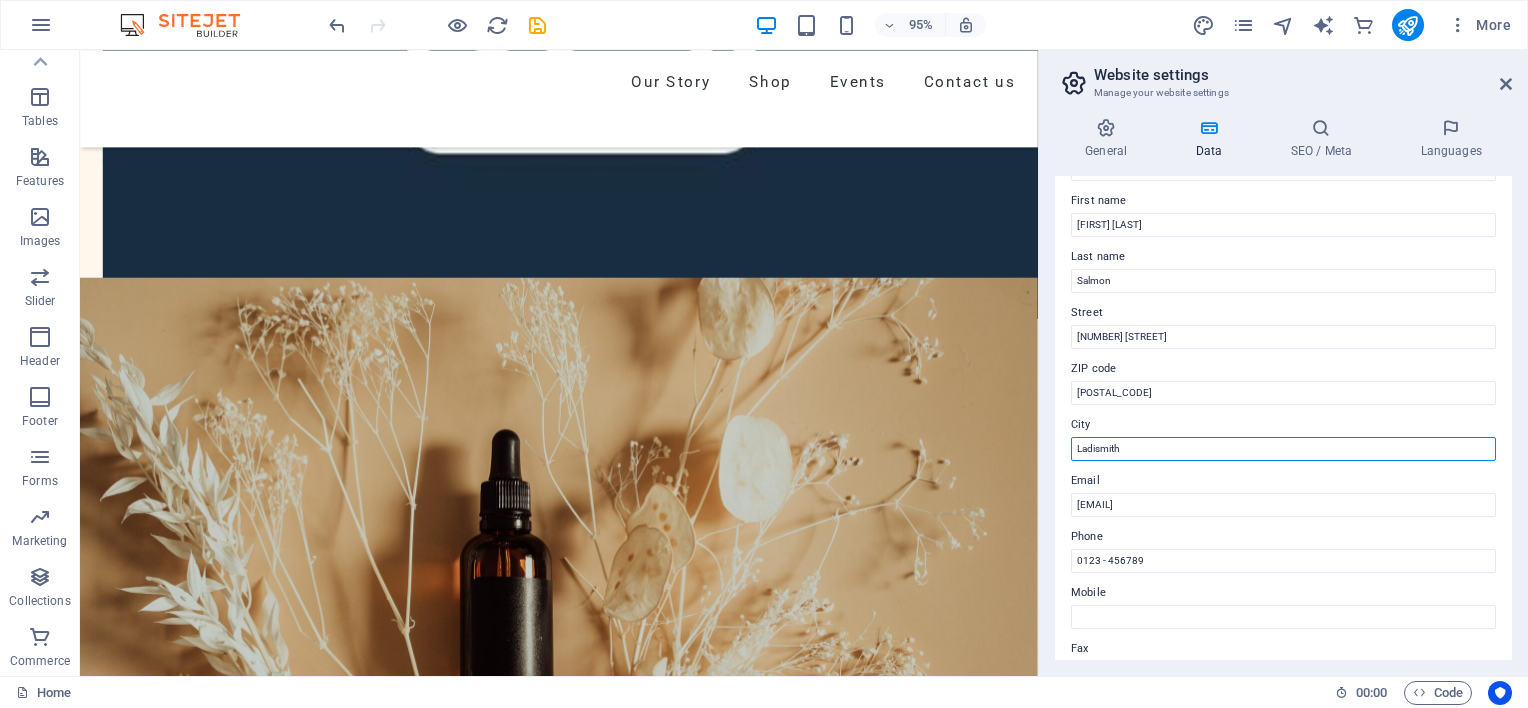 click on "Ladismith" at bounding box center (1283, 449) 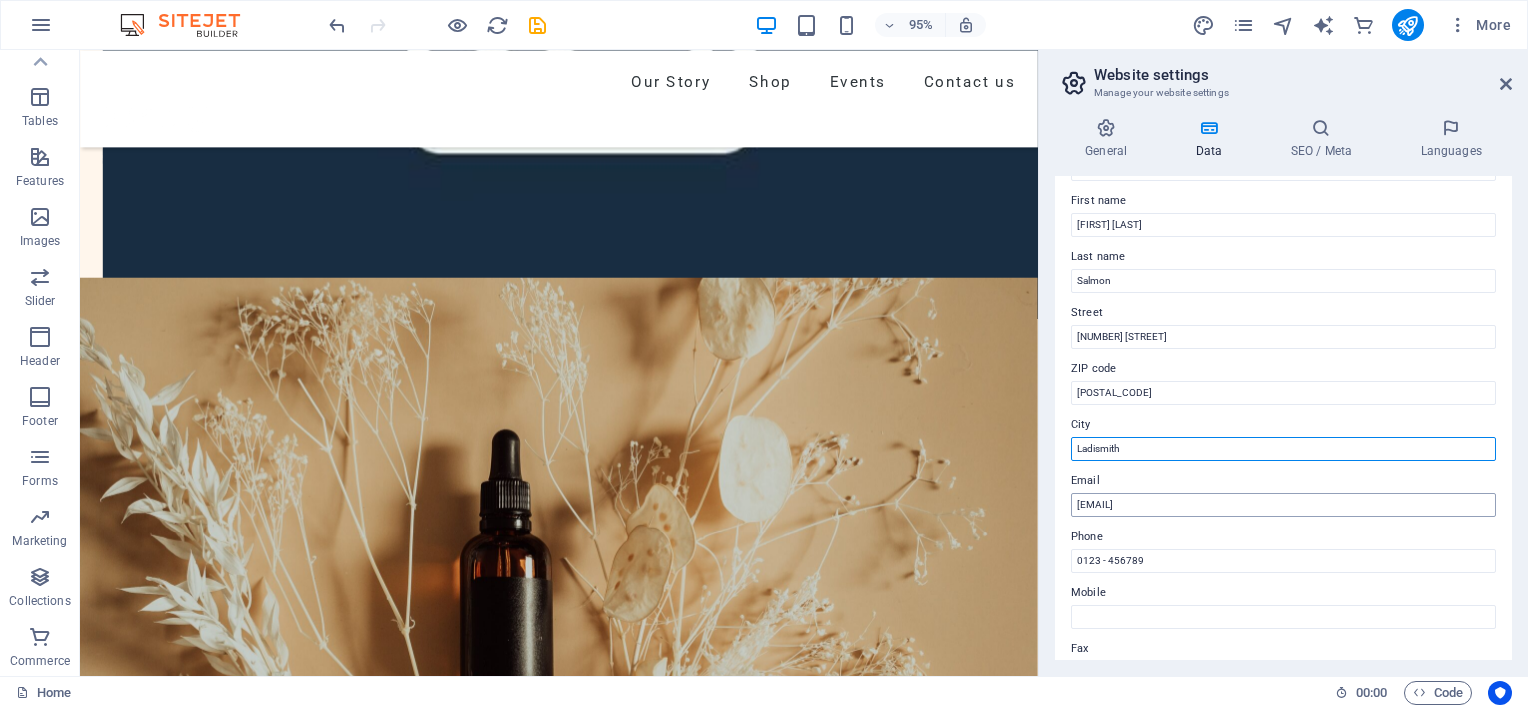 type on "Ladismith" 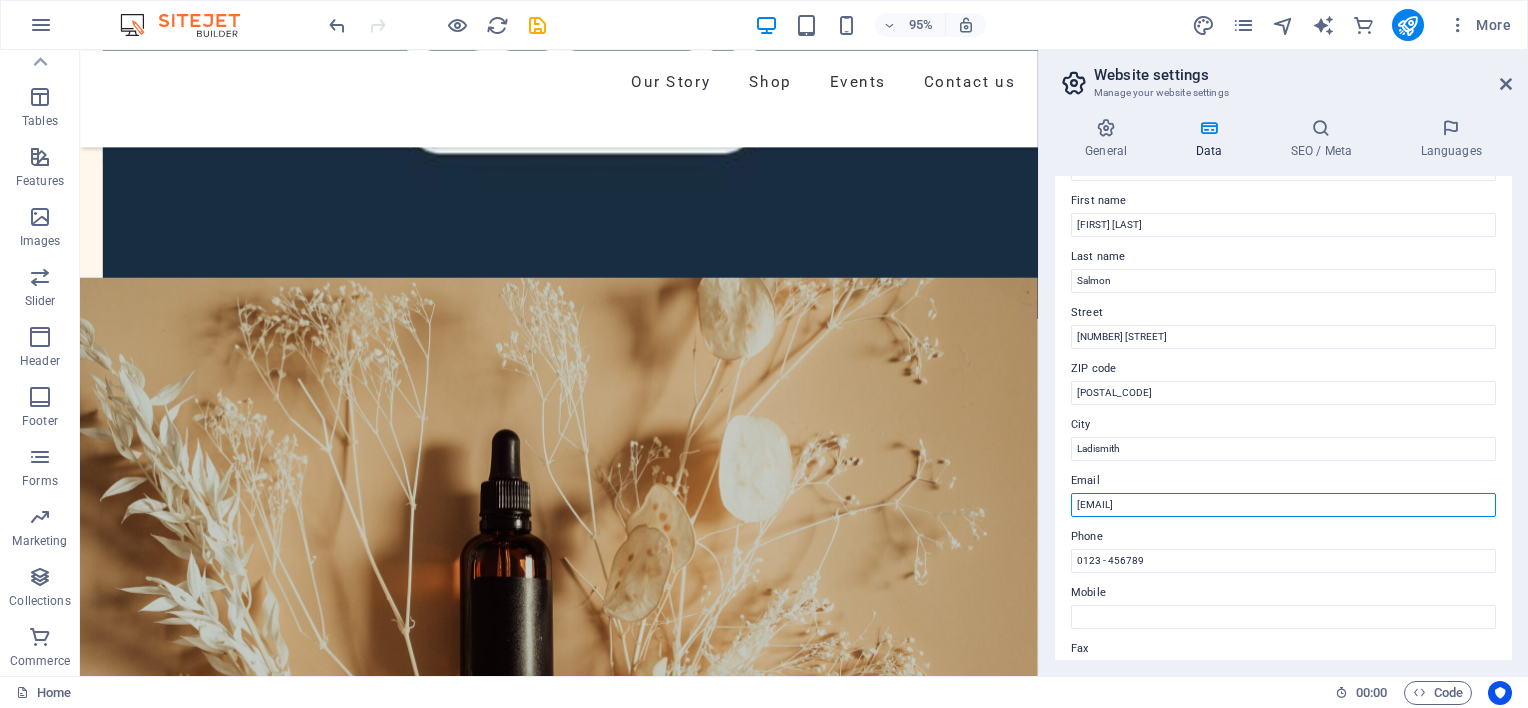 click on "[EMAIL]" at bounding box center (1283, 505) 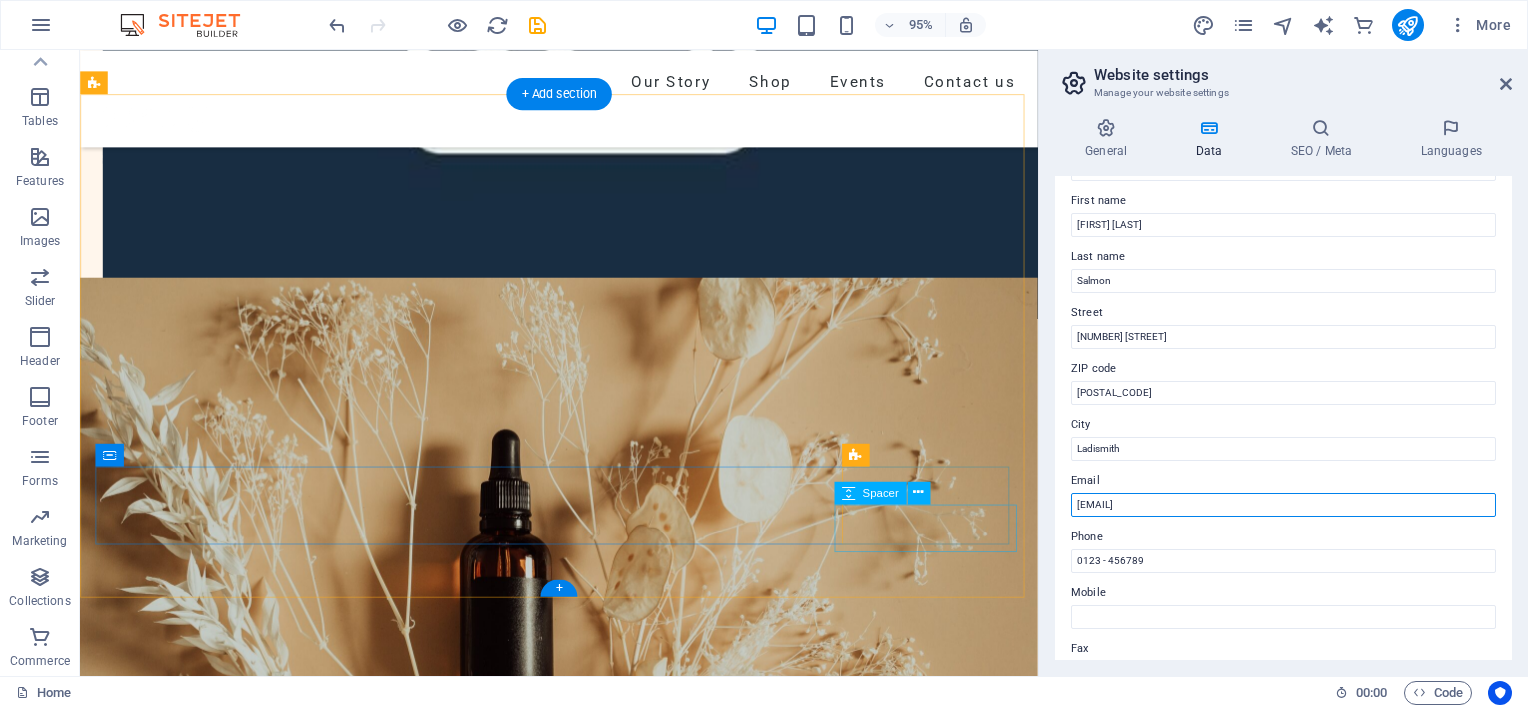 drag, startPoint x: 1401, startPoint y: 560, endPoint x: 983, endPoint y: 544, distance: 418.30612 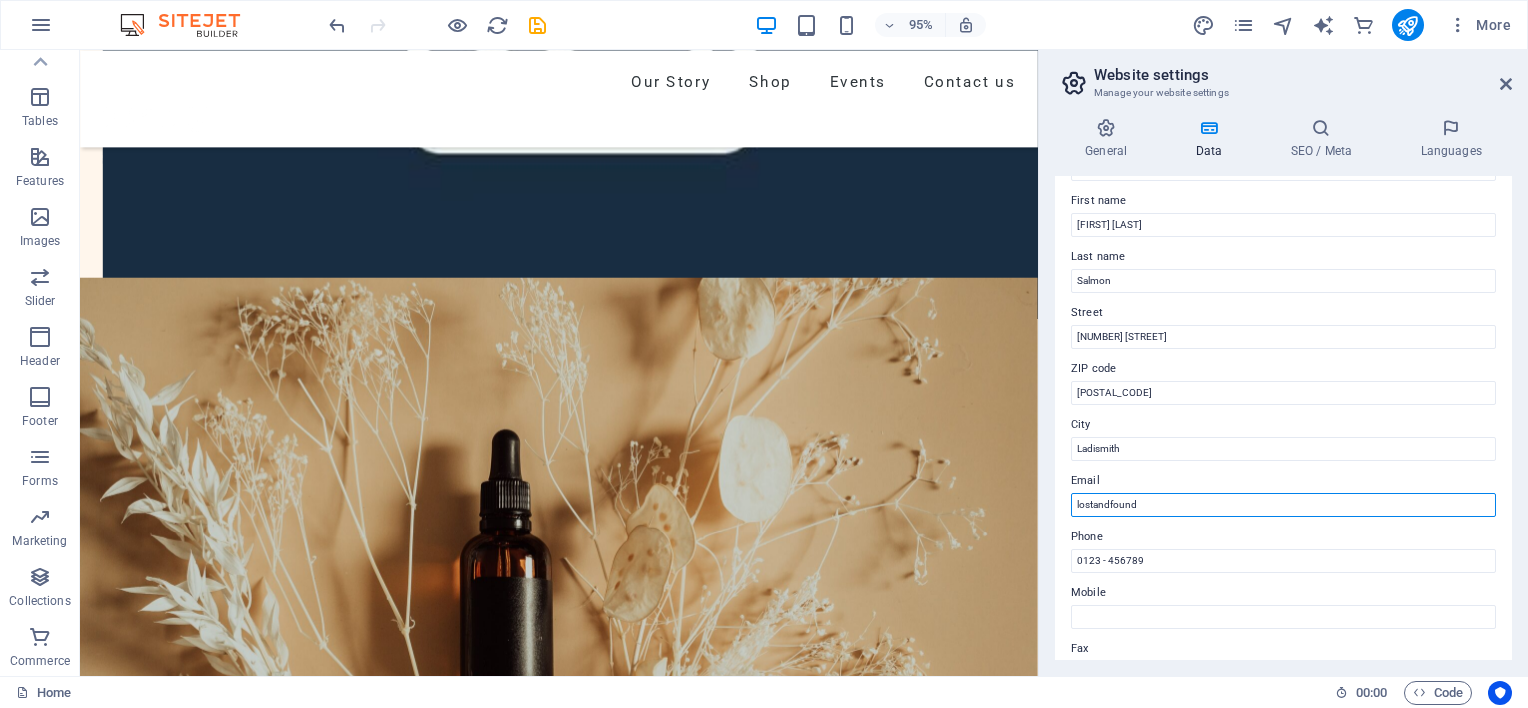 type on "lostandfoundladismith@[EXAMPLE.COM]" 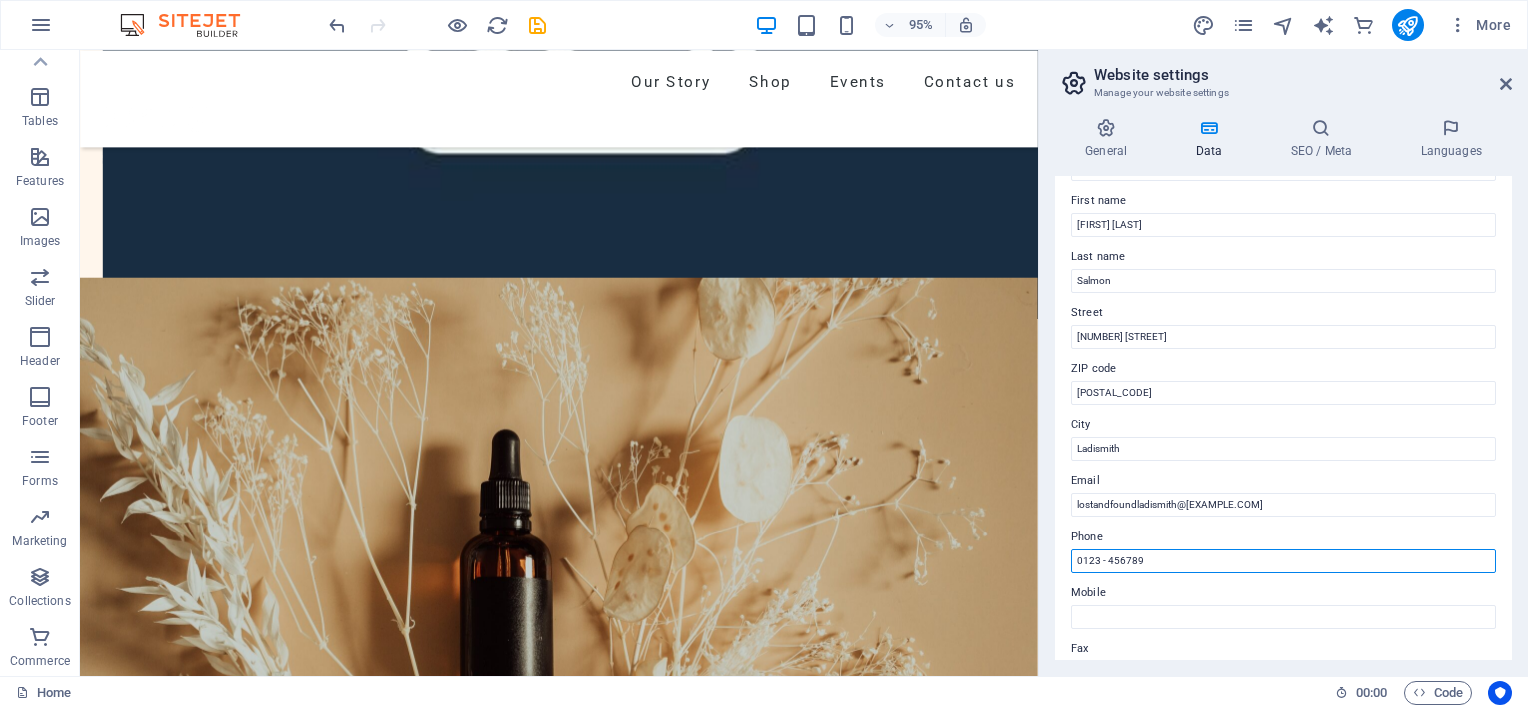 click on "0123 - 456789" at bounding box center [1283, 561] 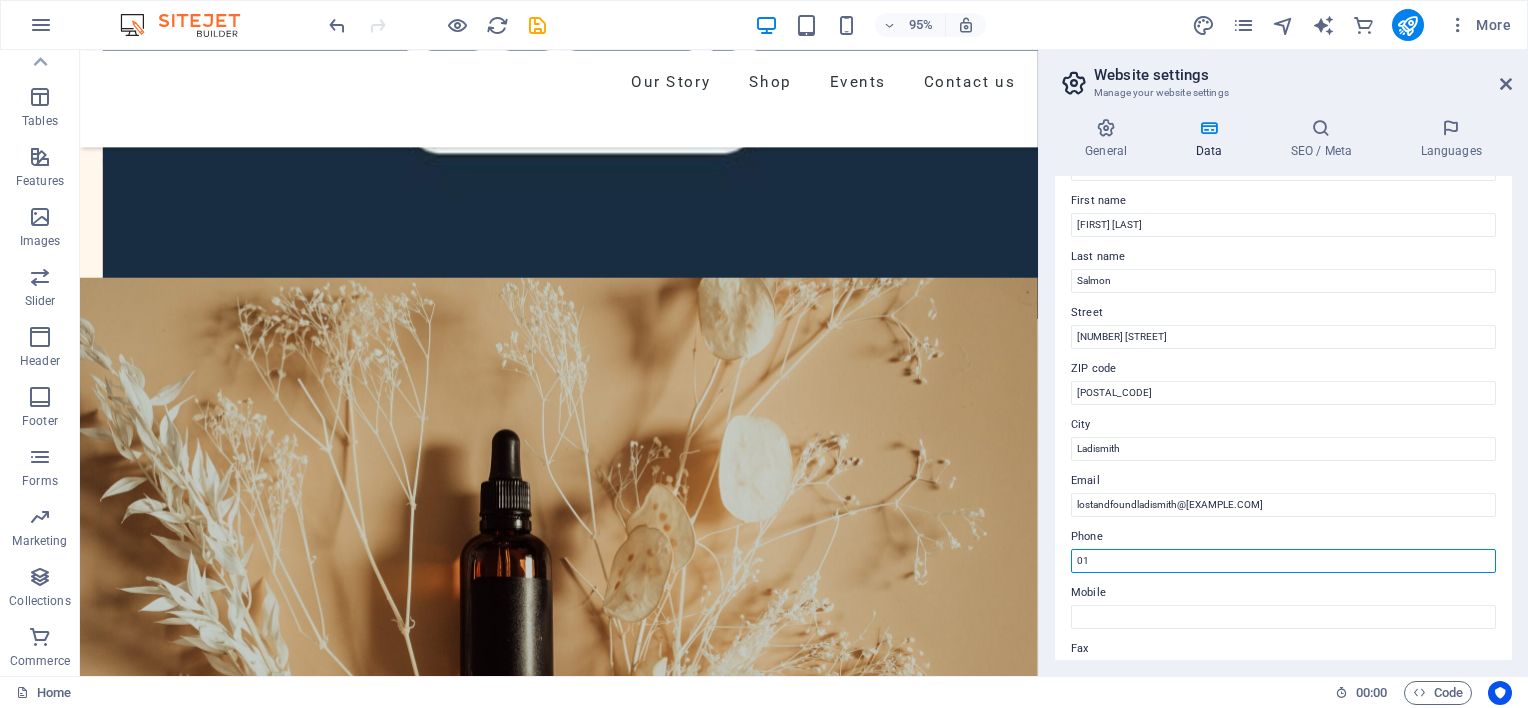 type on "0" 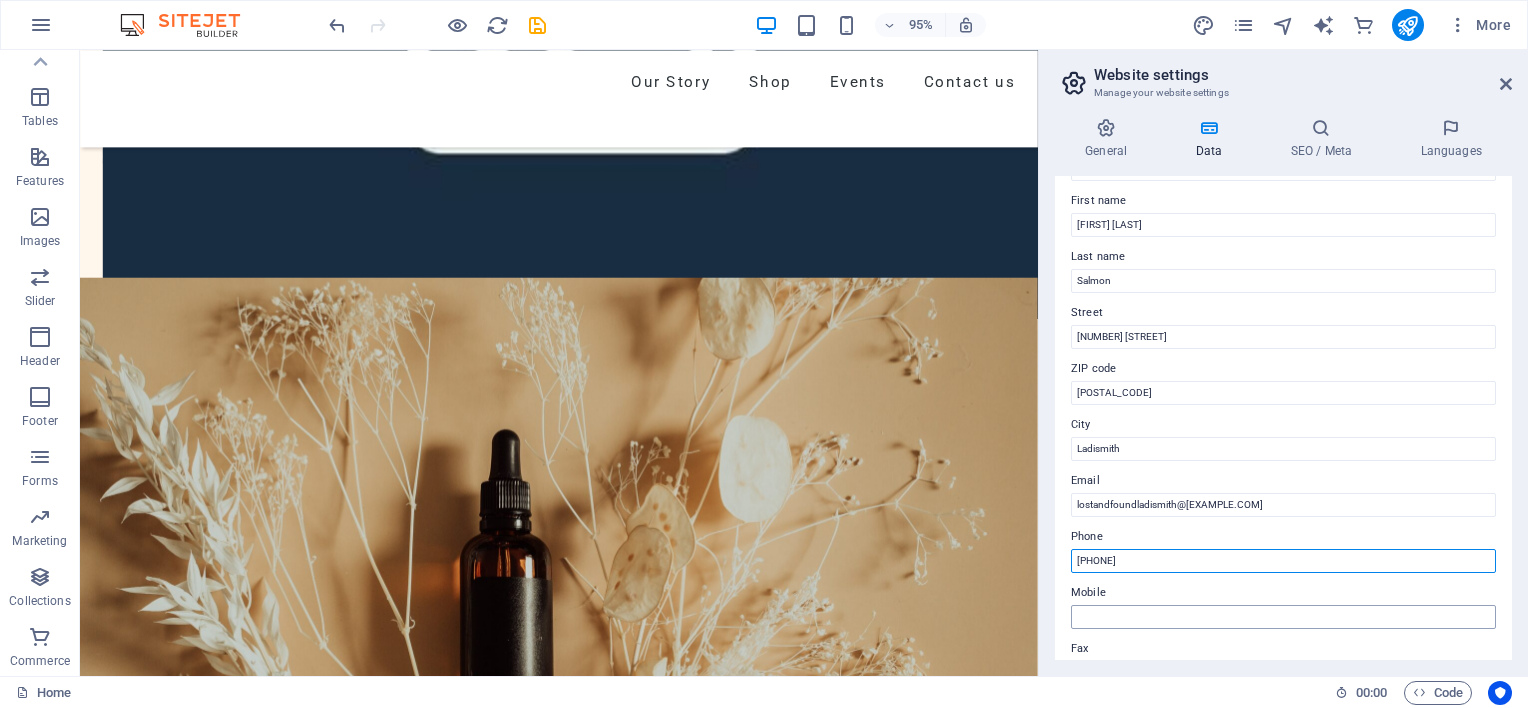 type on "[PHONE]" 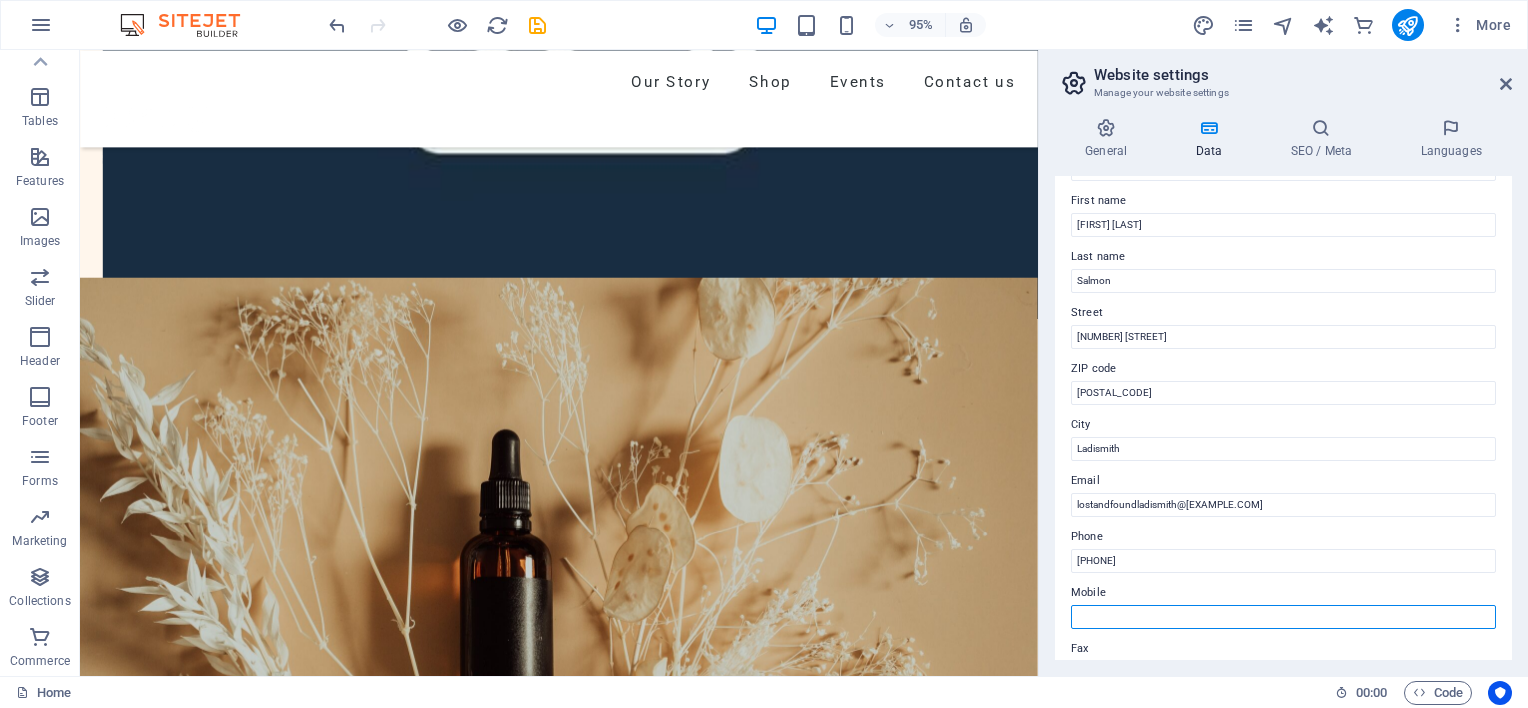 click on "Mobile" at bounding box center (1283, 617) 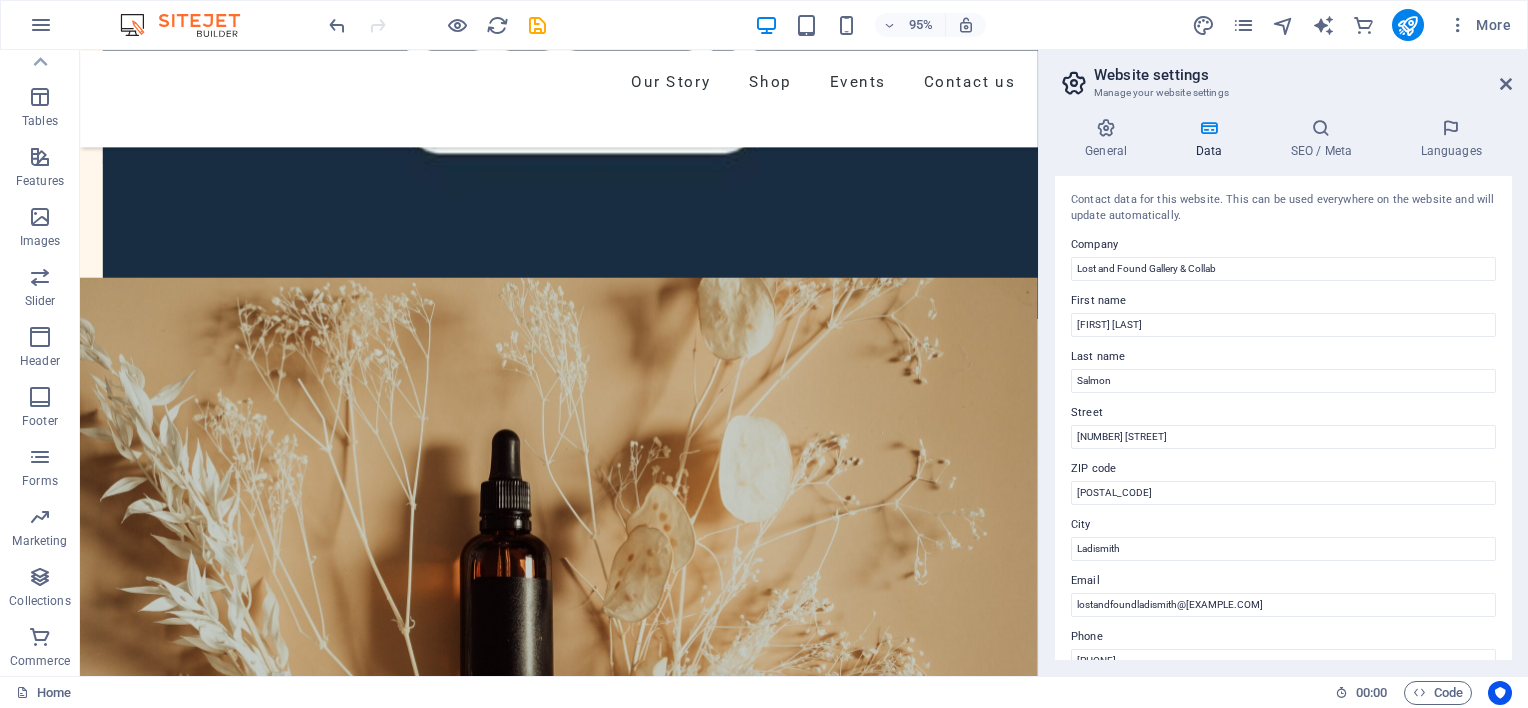 scroll, scrollTop: 476, scrollLeft: 0, axis: vertical 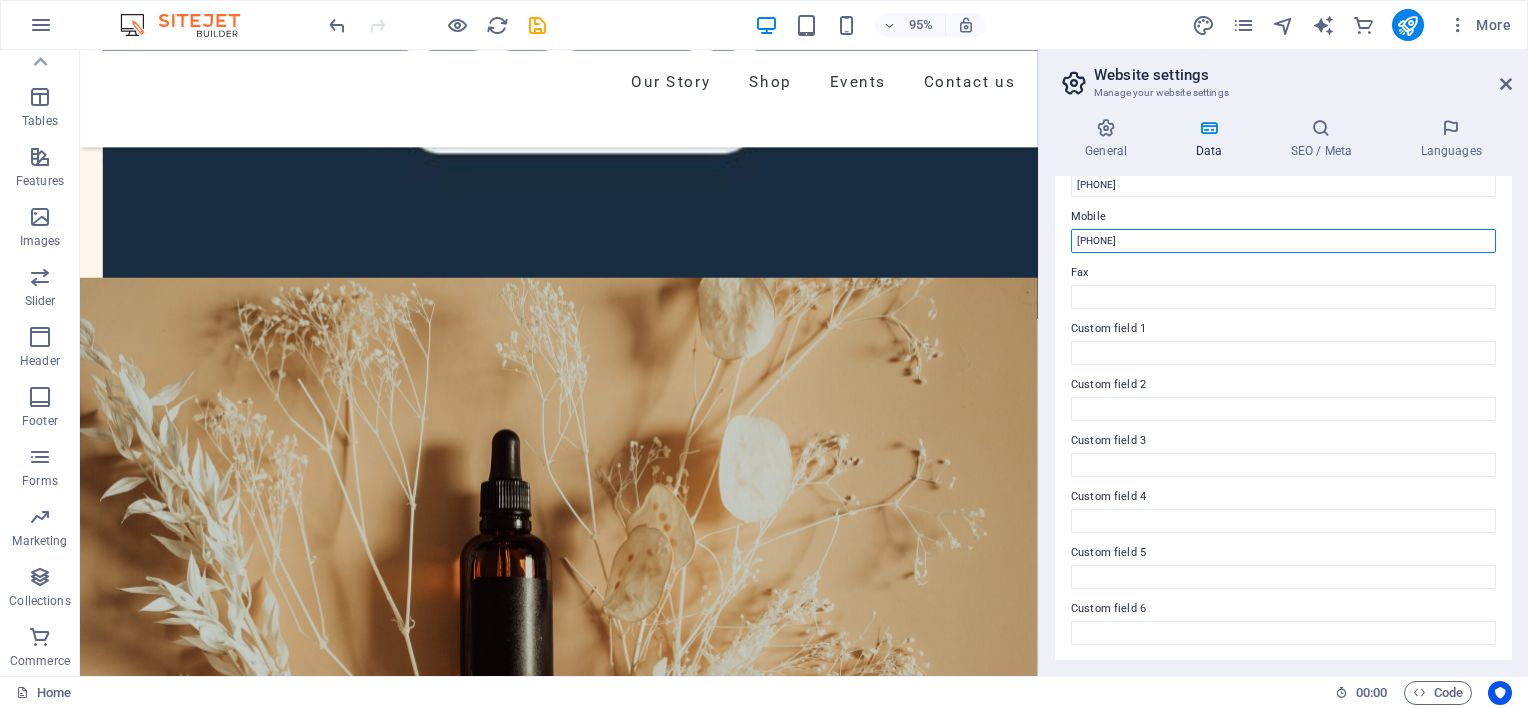 type on "[PHONE]" 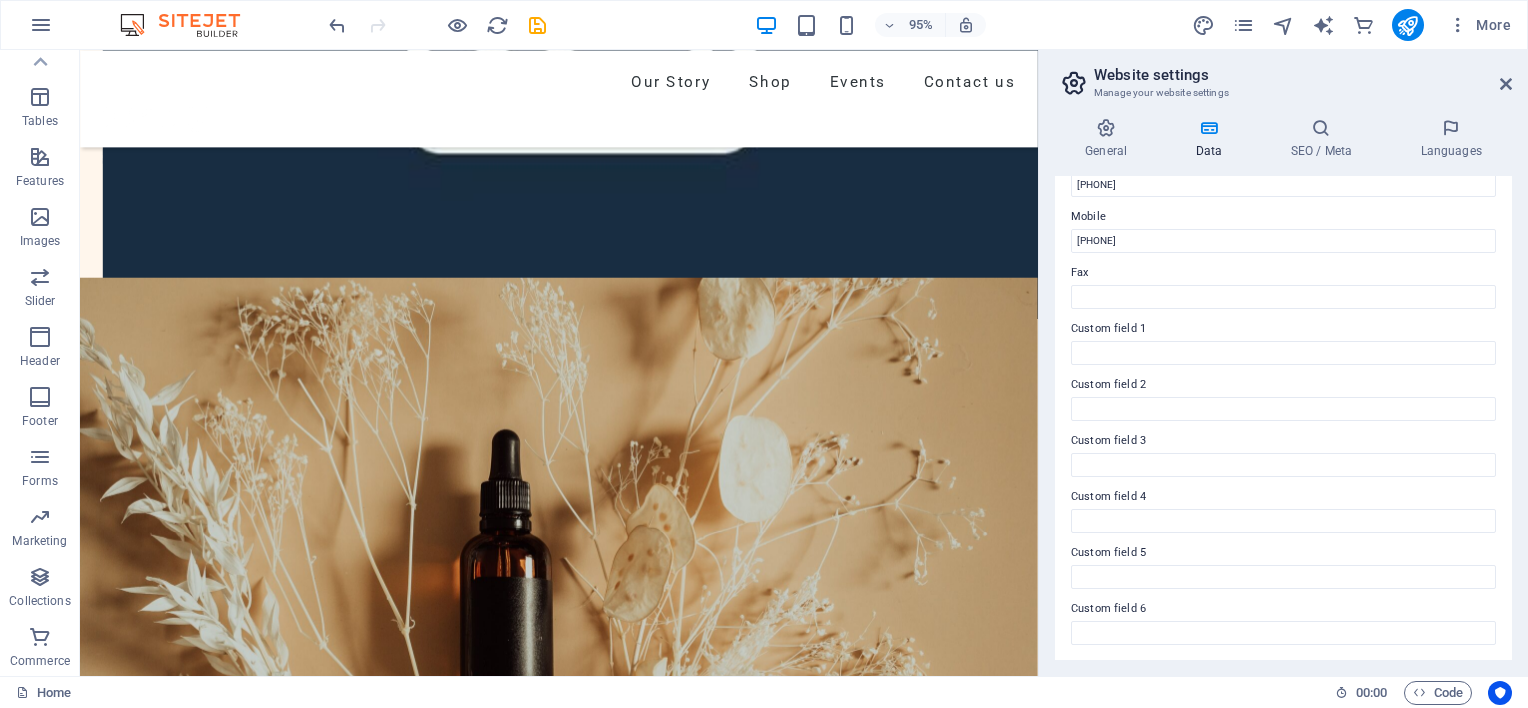 click on "Contact data for this website. This can be used everywhere on the website and will update automatically. Company Lost and Found Gallery & Collab First name [FIRST] Last name [LAST] Street [NUMBER] [STREET] ZIP code [POSTAL_CODE] City [CITY] Email [EMAIL] Phone [PHONE] Mobile [PHONE] Fax Custom field 1 Custom field 2 Custom field 3 Custom field 4 Custom field 5 Custom field 6" at bounding box center (1283, 418) 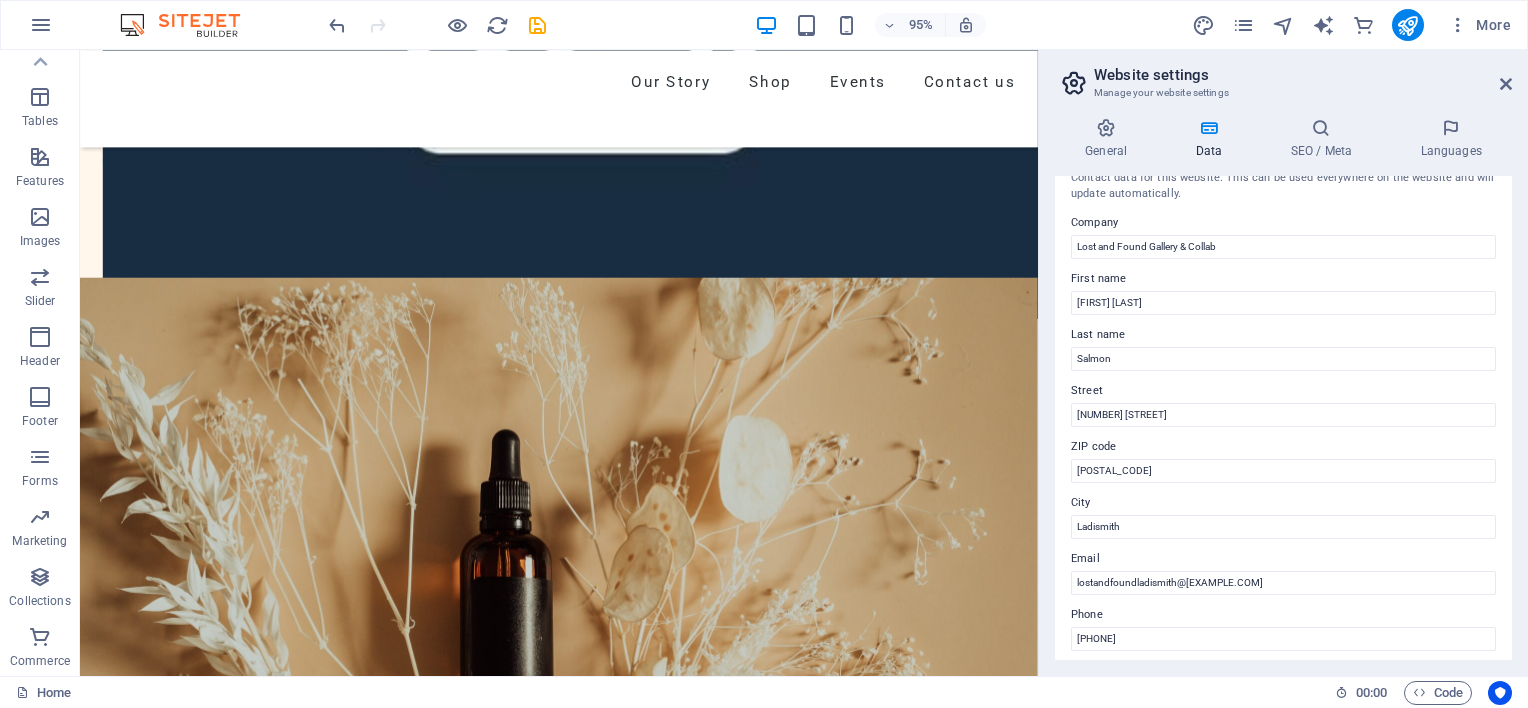 scroll, scrollTop: 0, scrollLeft: 0, axis: both 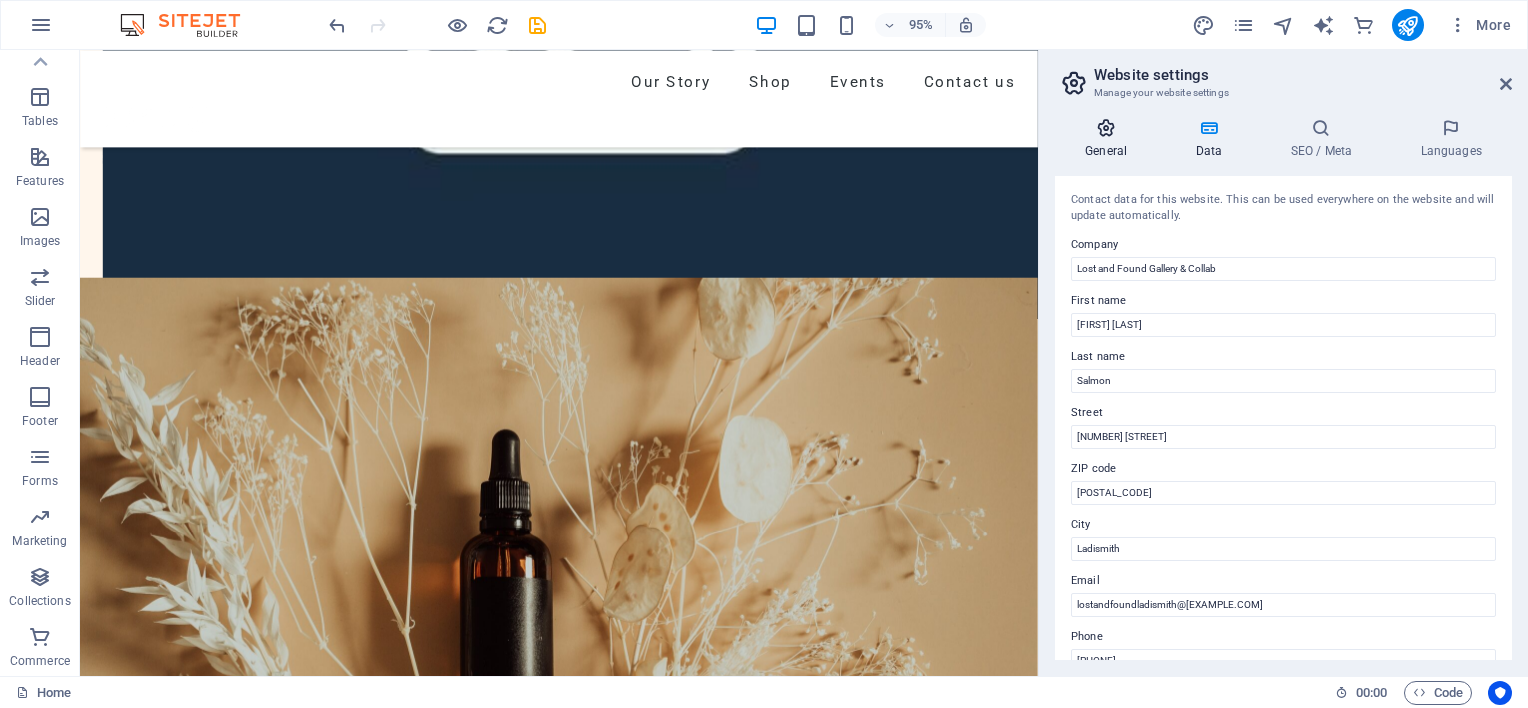 click at bounding box center [1106, 128] 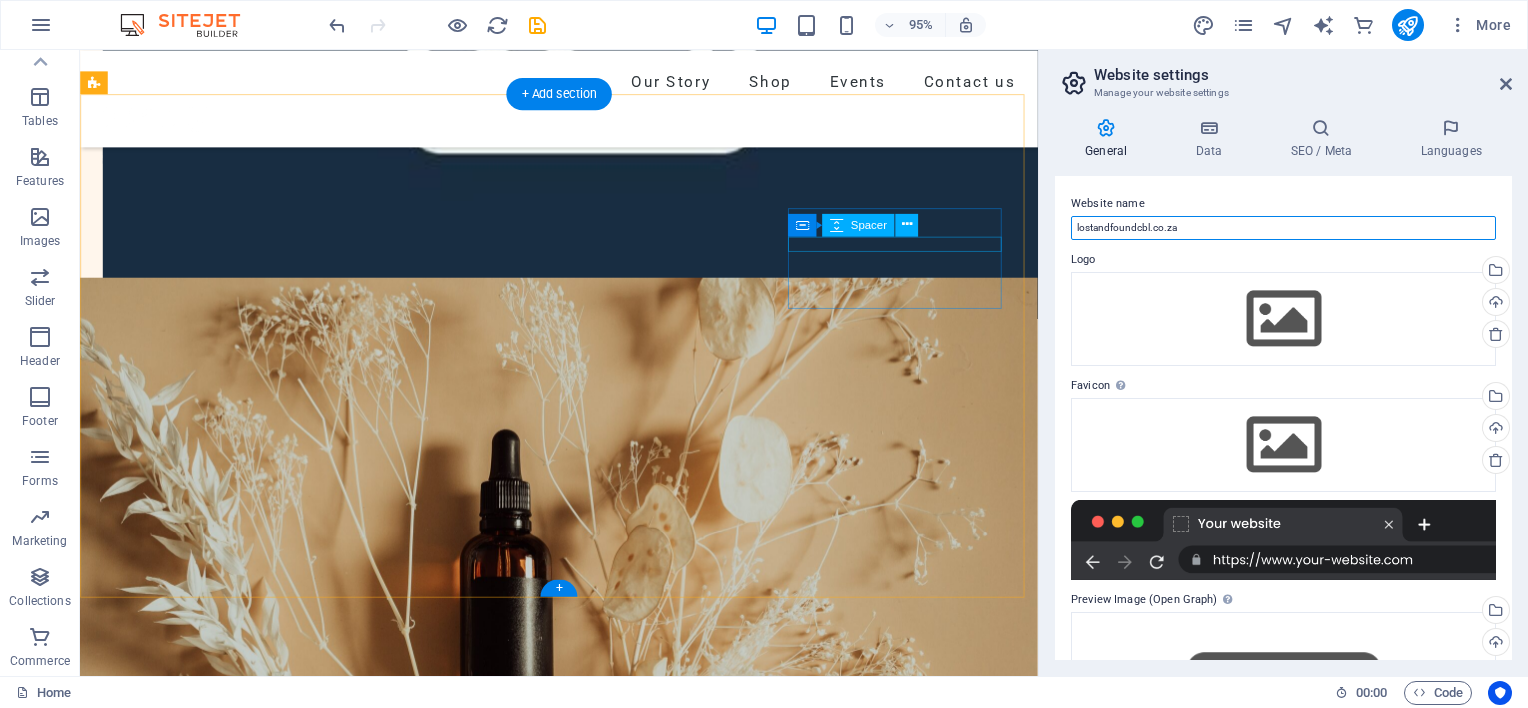 drag, startPoint x: 1288, startPoint y: 282, endPoint x: 1029, endPoint y: 249, distance: 261.09384 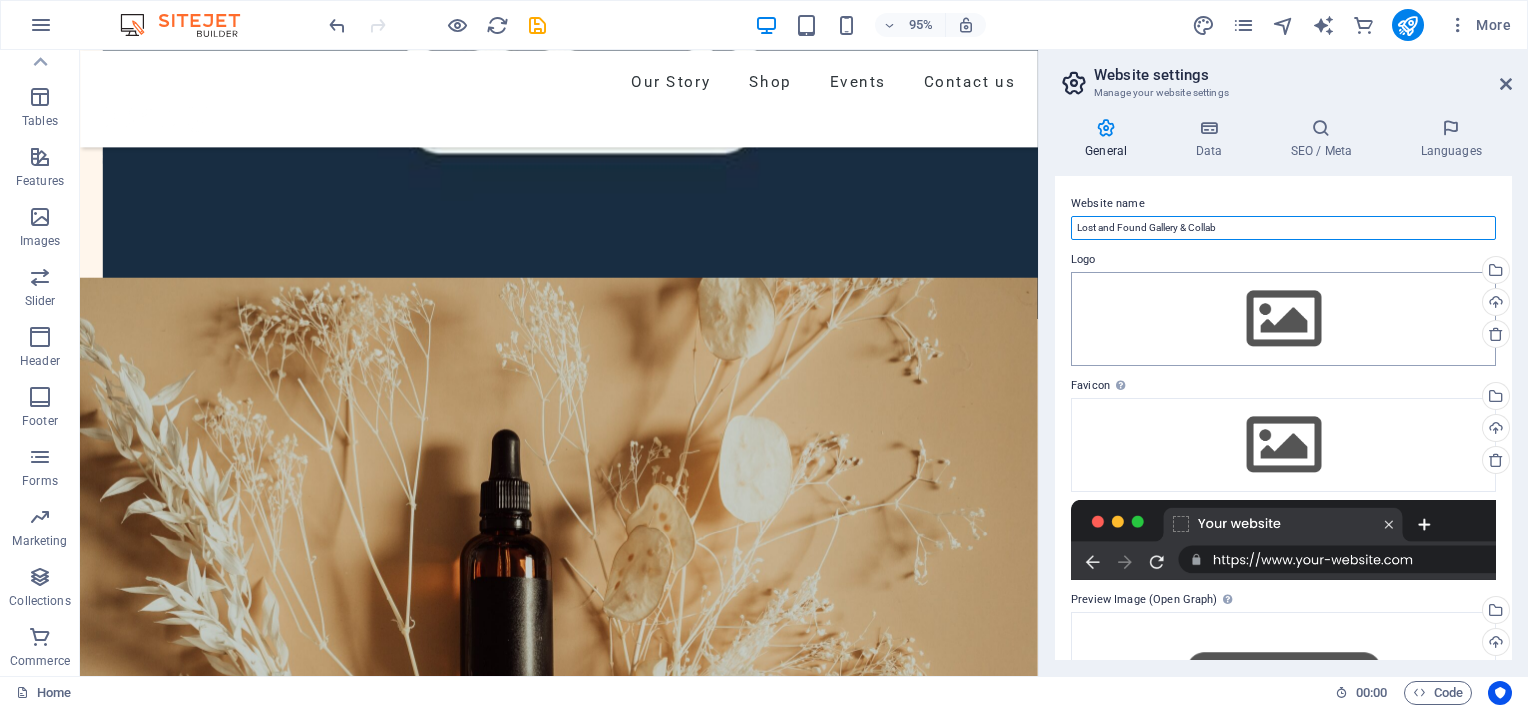 type on "Lost and Found Gallery & Collab" 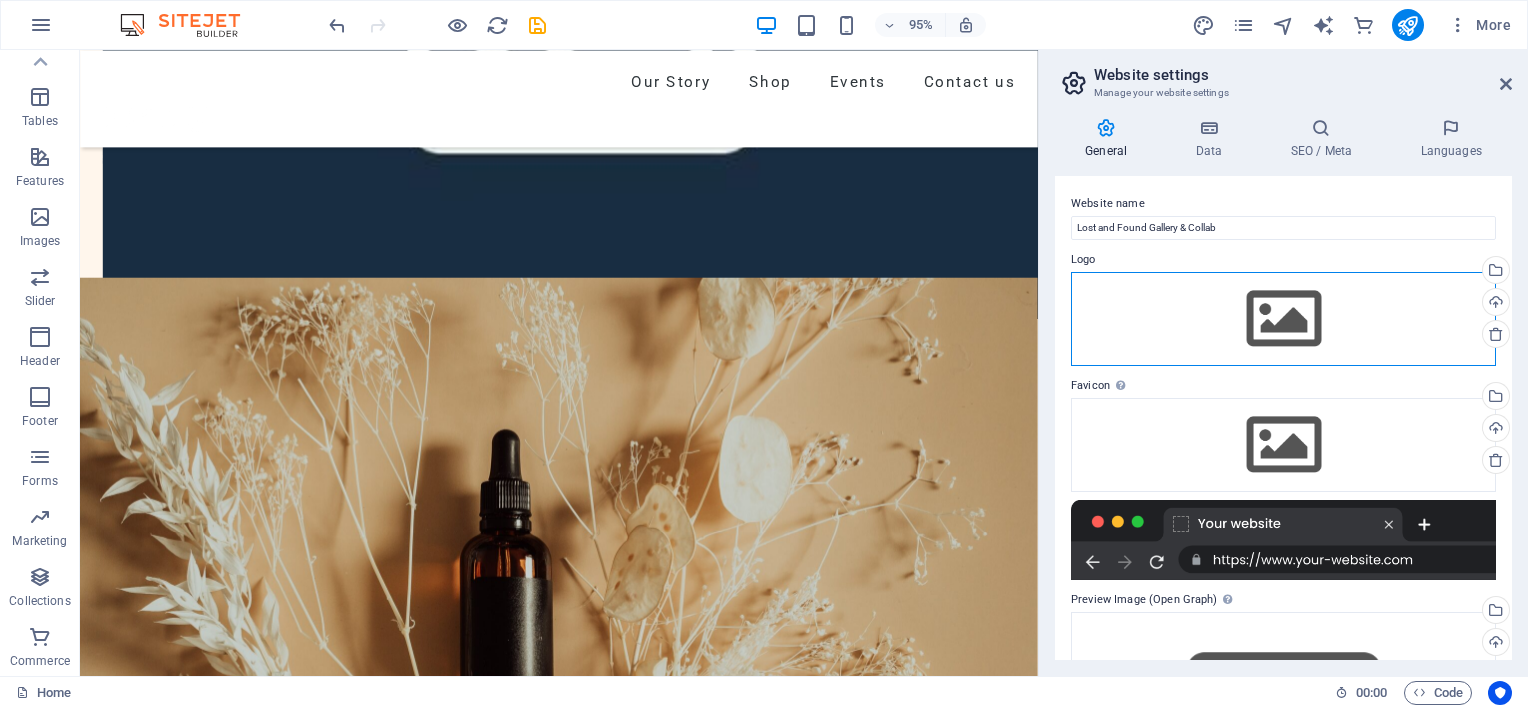 click on "Drag files here, click to choose files or select files from Files or our free stock photos & videos" at bounding box center [1283, 319] 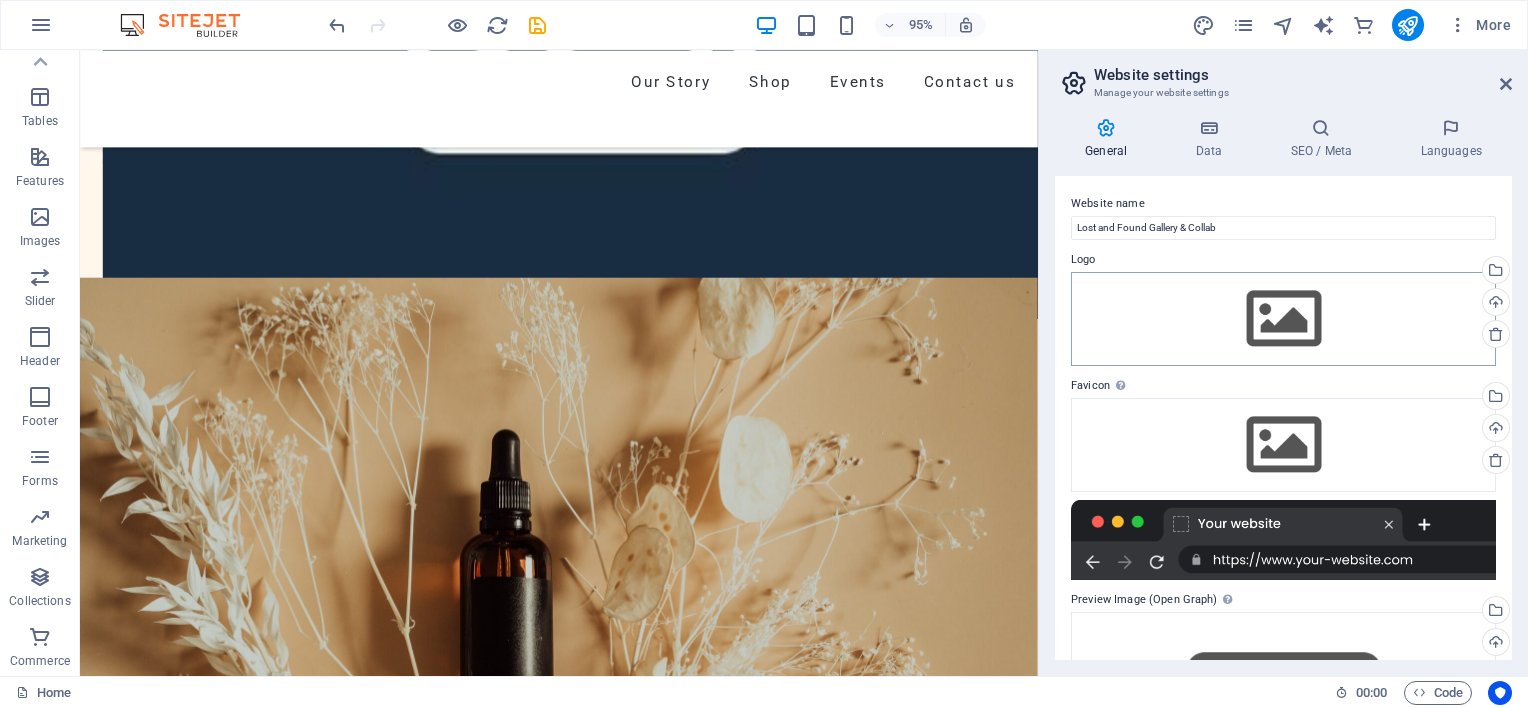 scroll, scrollTop: 7899, scrollLeft: 0, axis: vertical 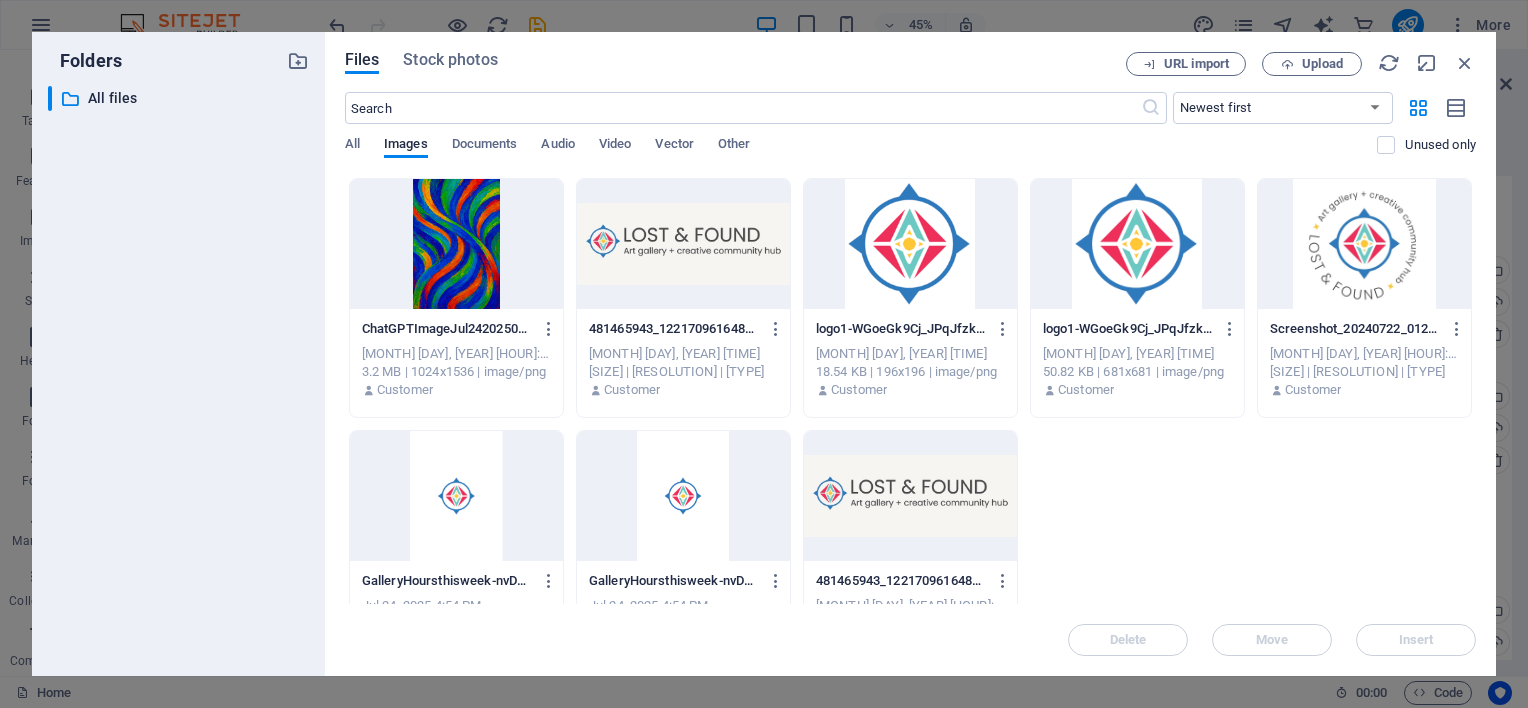 click at bounding box center [683, 244] 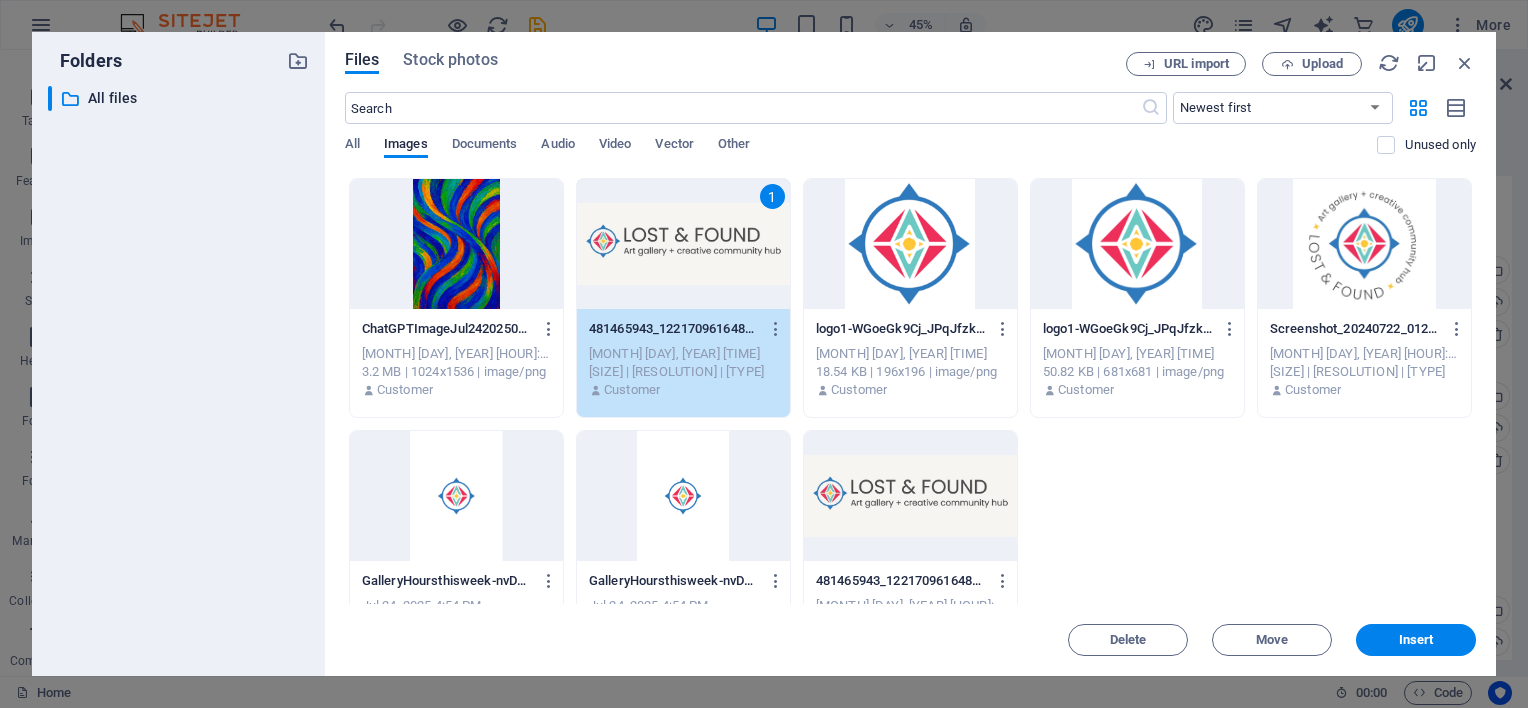 click at bounding box center [1364, 244] 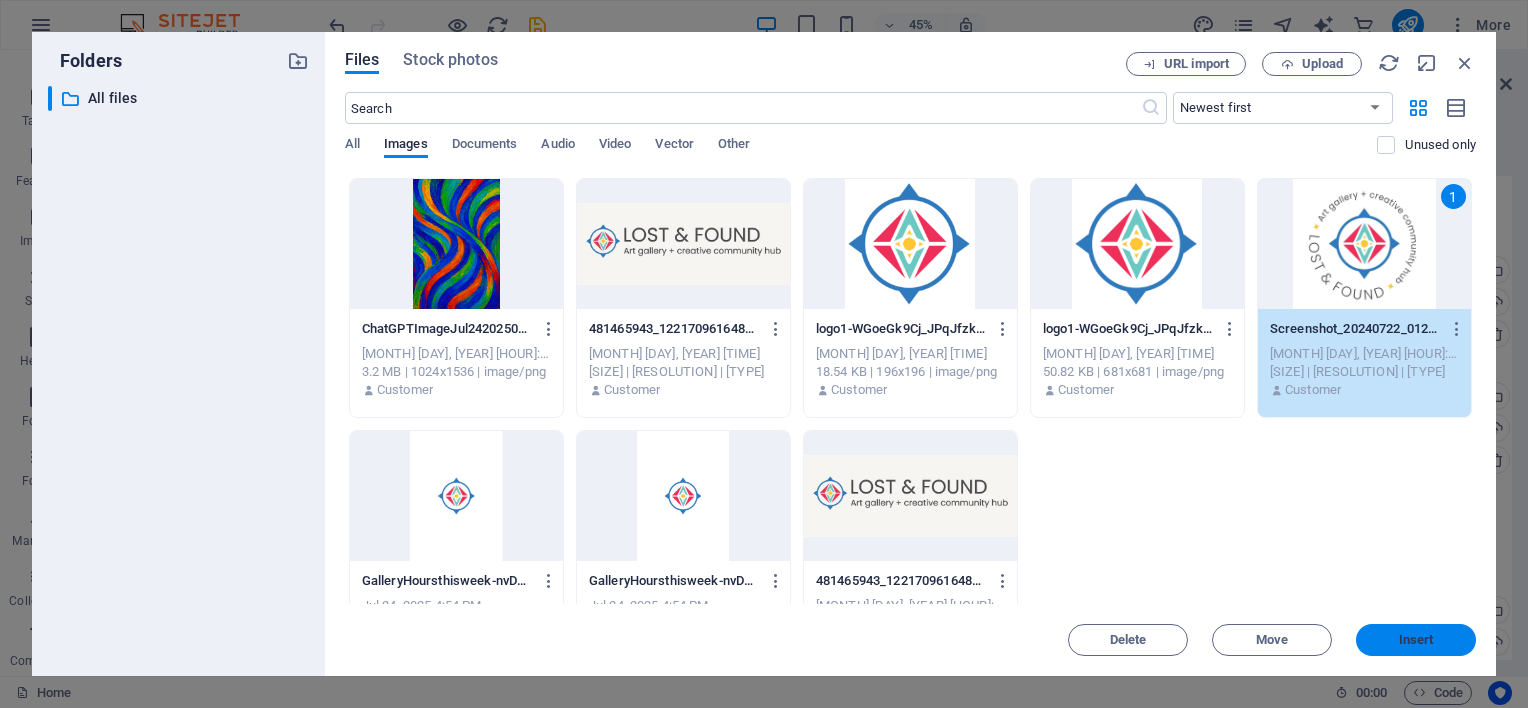 click on "Insert" at bounding box center (1416, 640) 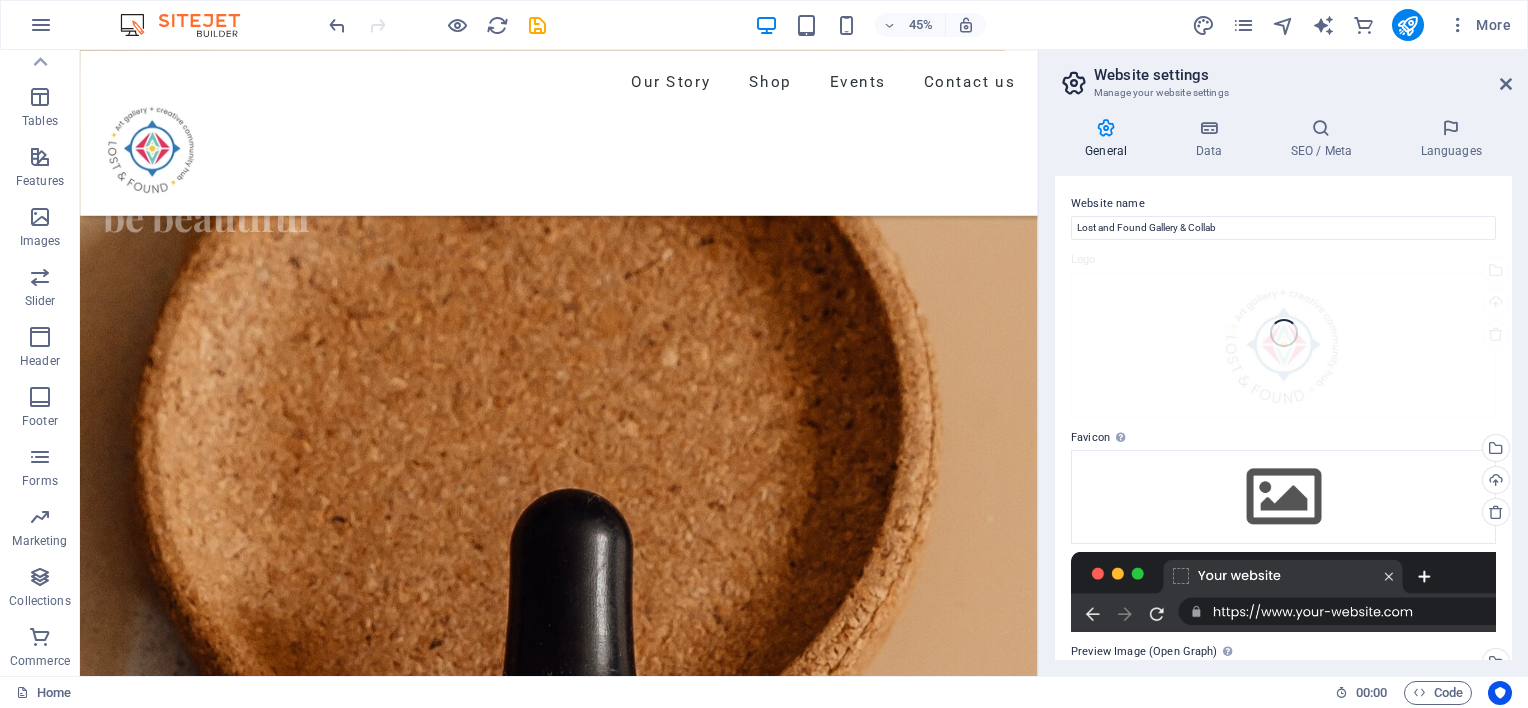scroll, scrollTop: 6908, scrollLeft: 0, axis: vertical 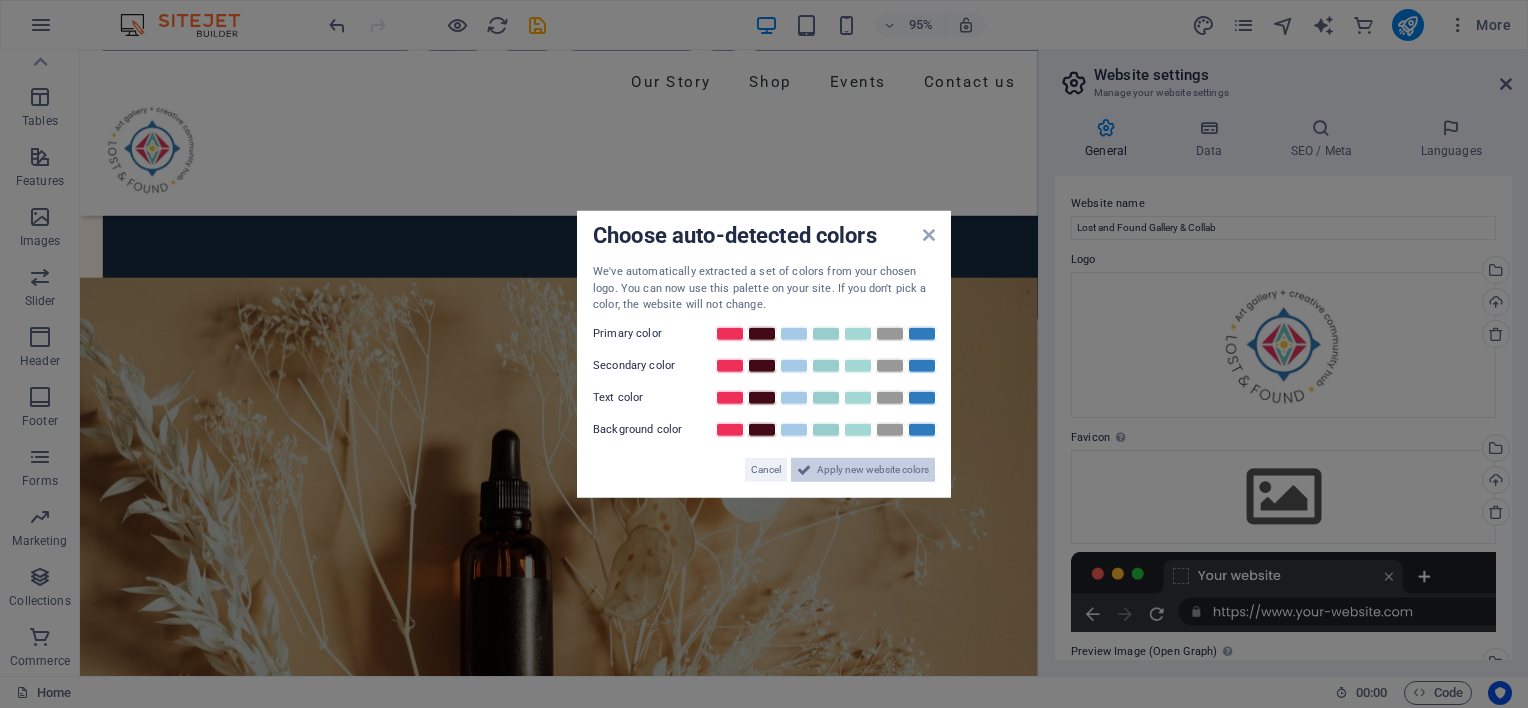 click on "Apply new website colors" at bounding box center [873, 469] 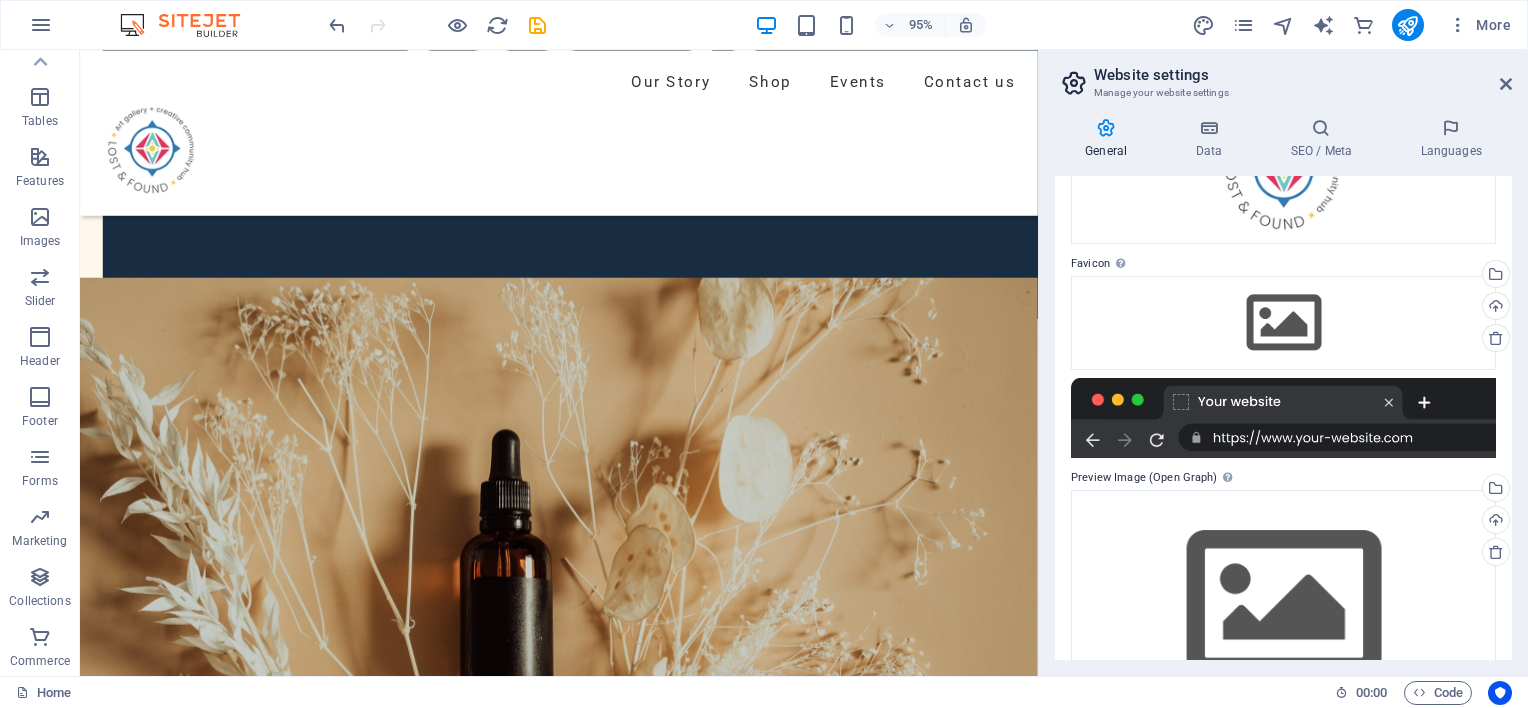 scroll, scrollTop: 200, scrollLeft: 0, axis: vertical 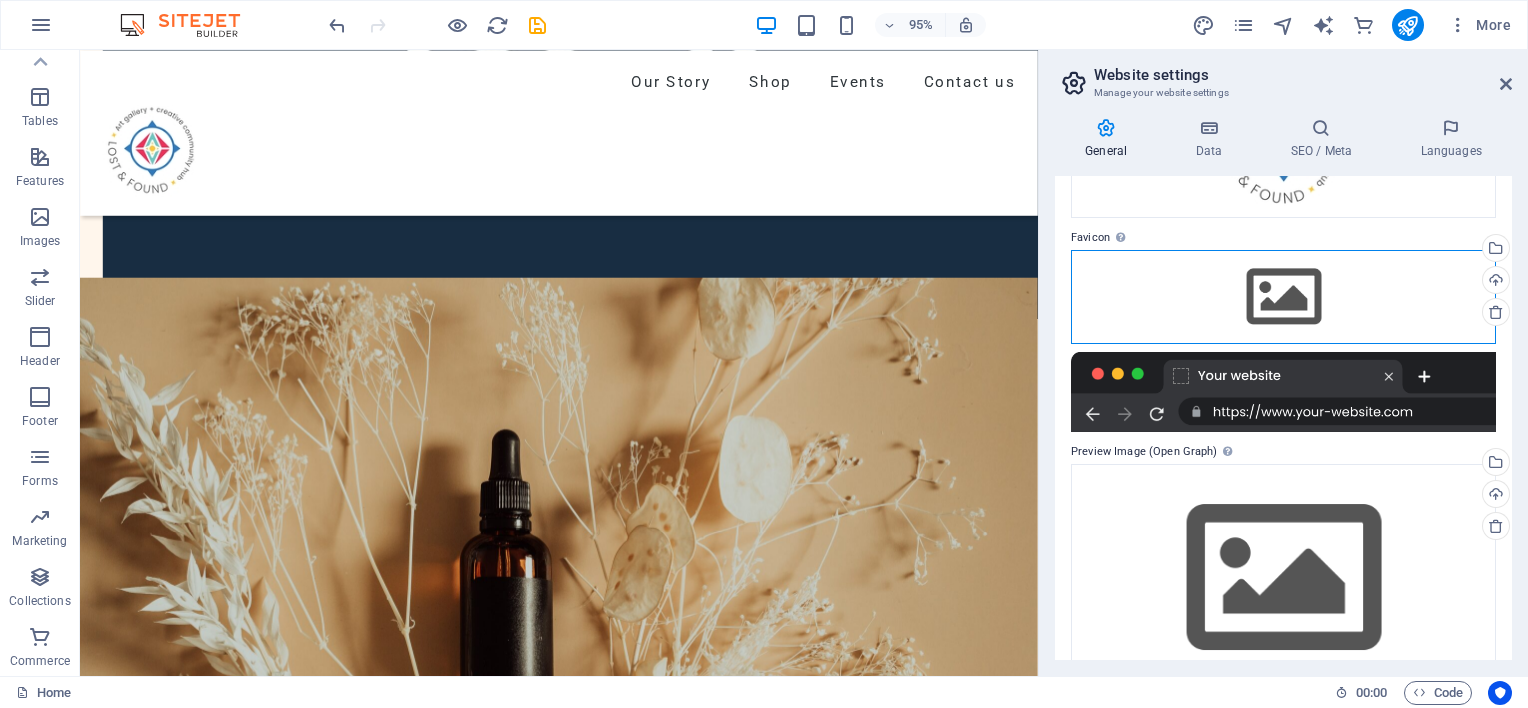 click on "Drag files here, click to choose files or select files from Files or our free stock photos & videos" at bounding box center (1283, 297) 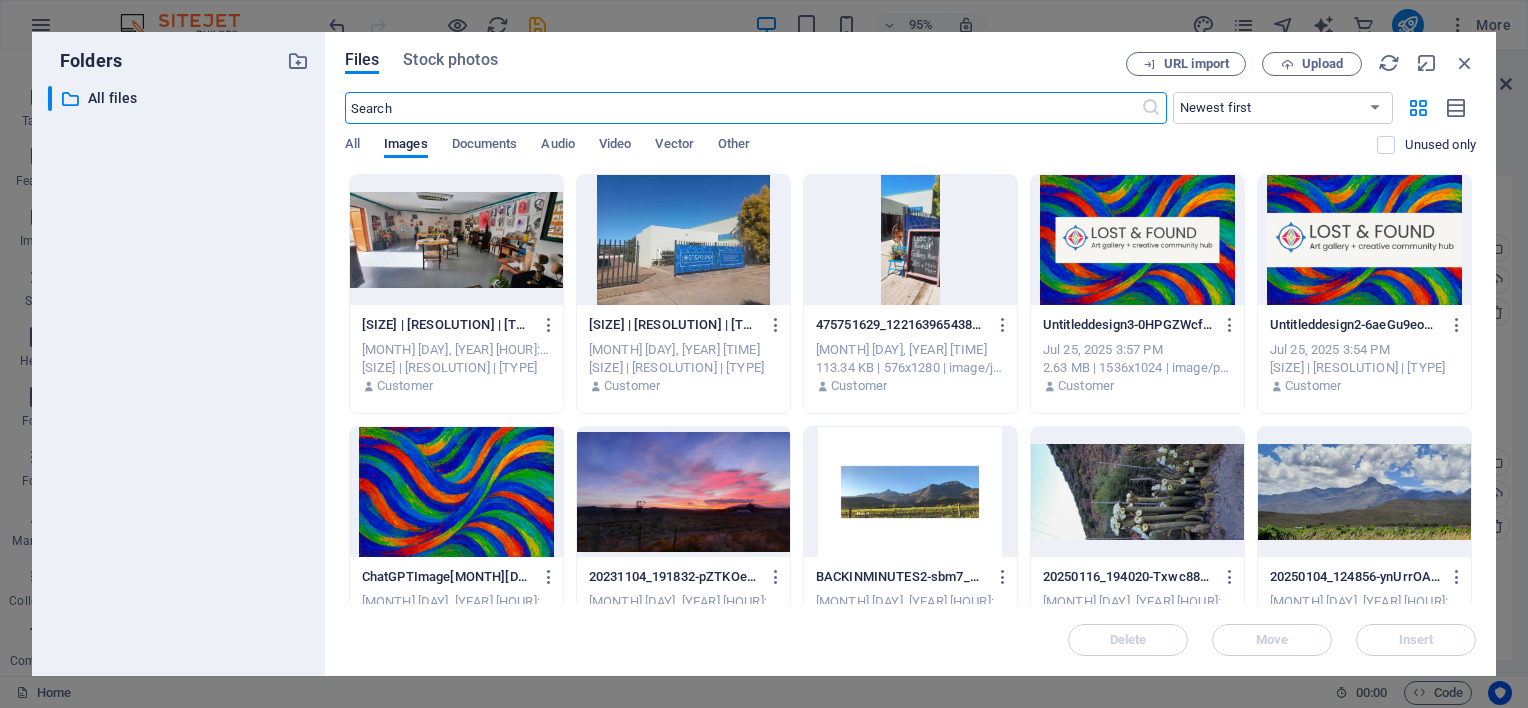 scroll, scrollTop: 7899, scrollLeft: 0, axis: vertical 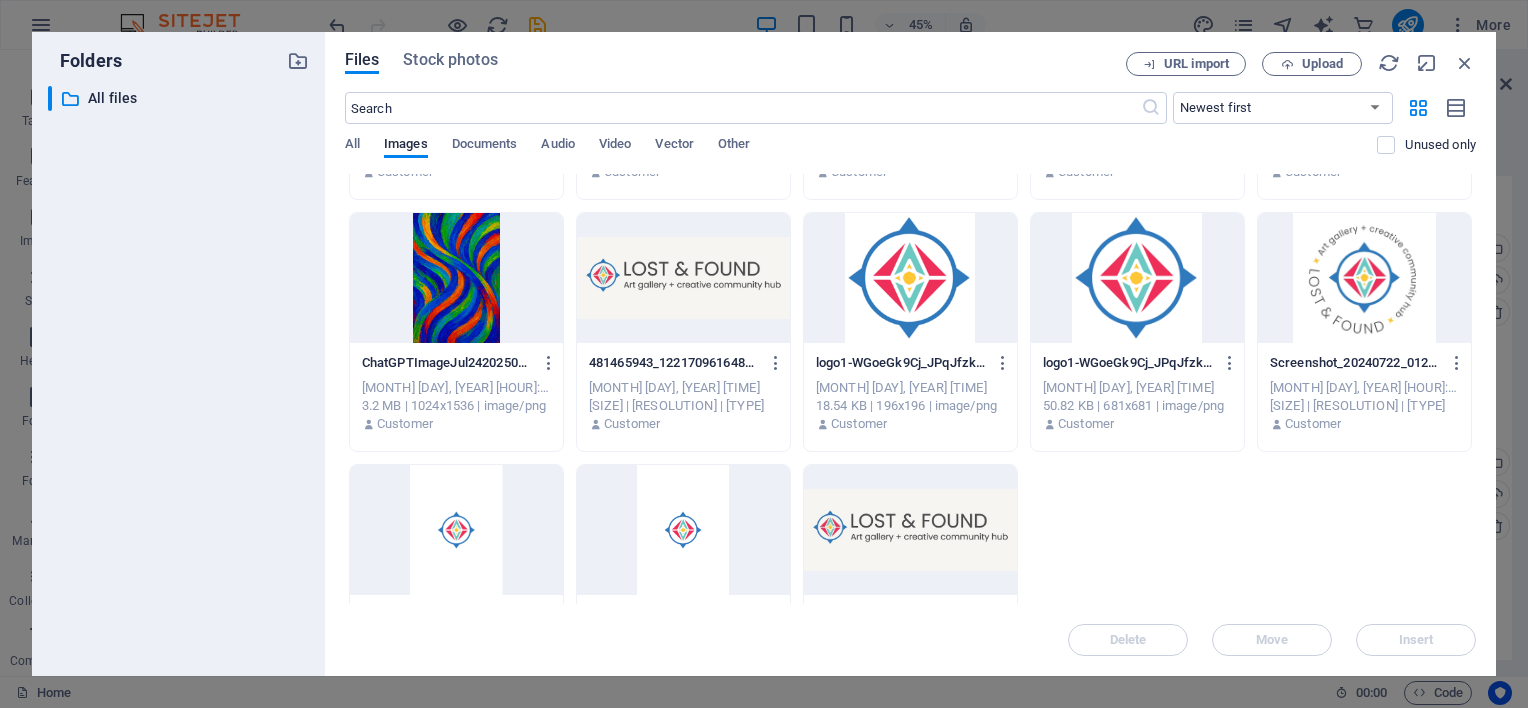 click at bounding box center (910, 278) 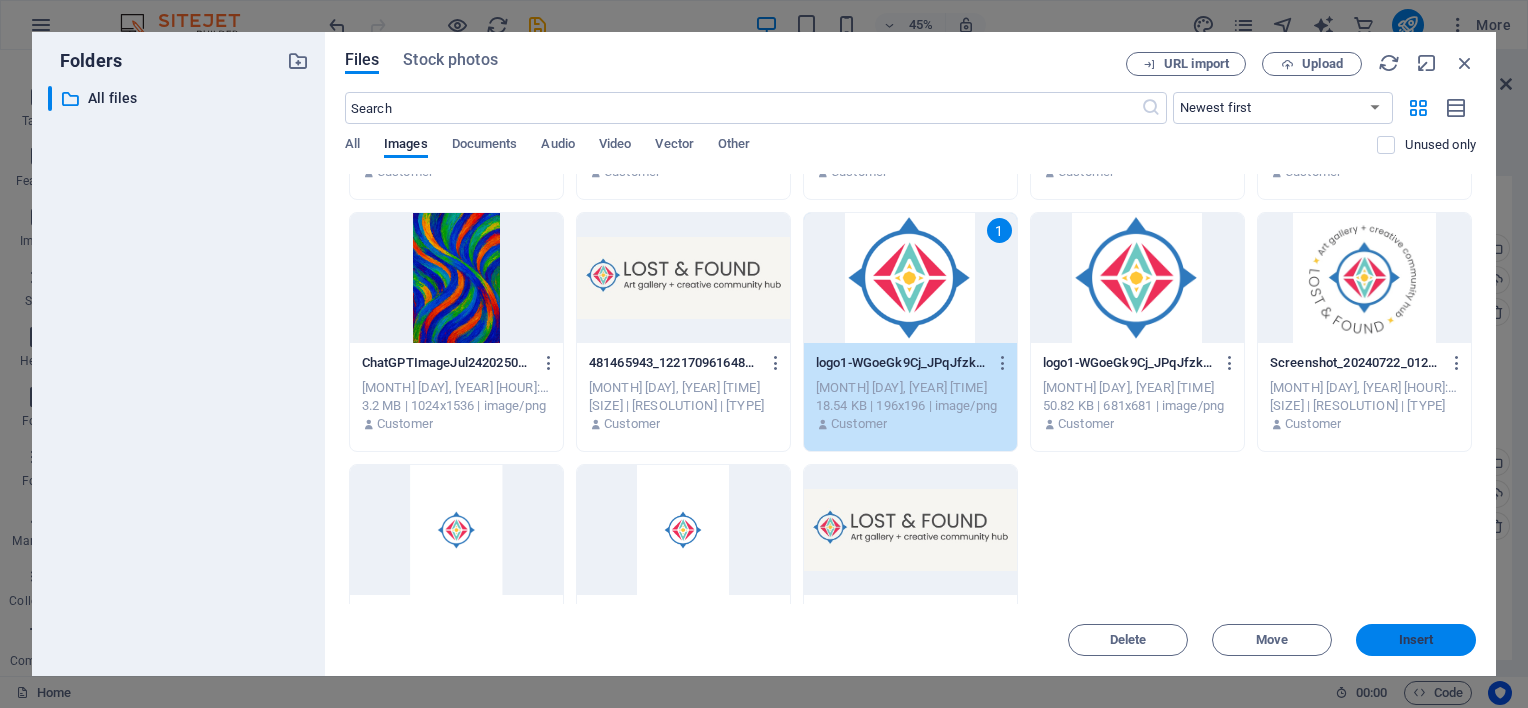 click on "Insert" at bounding box center (1416, 640) 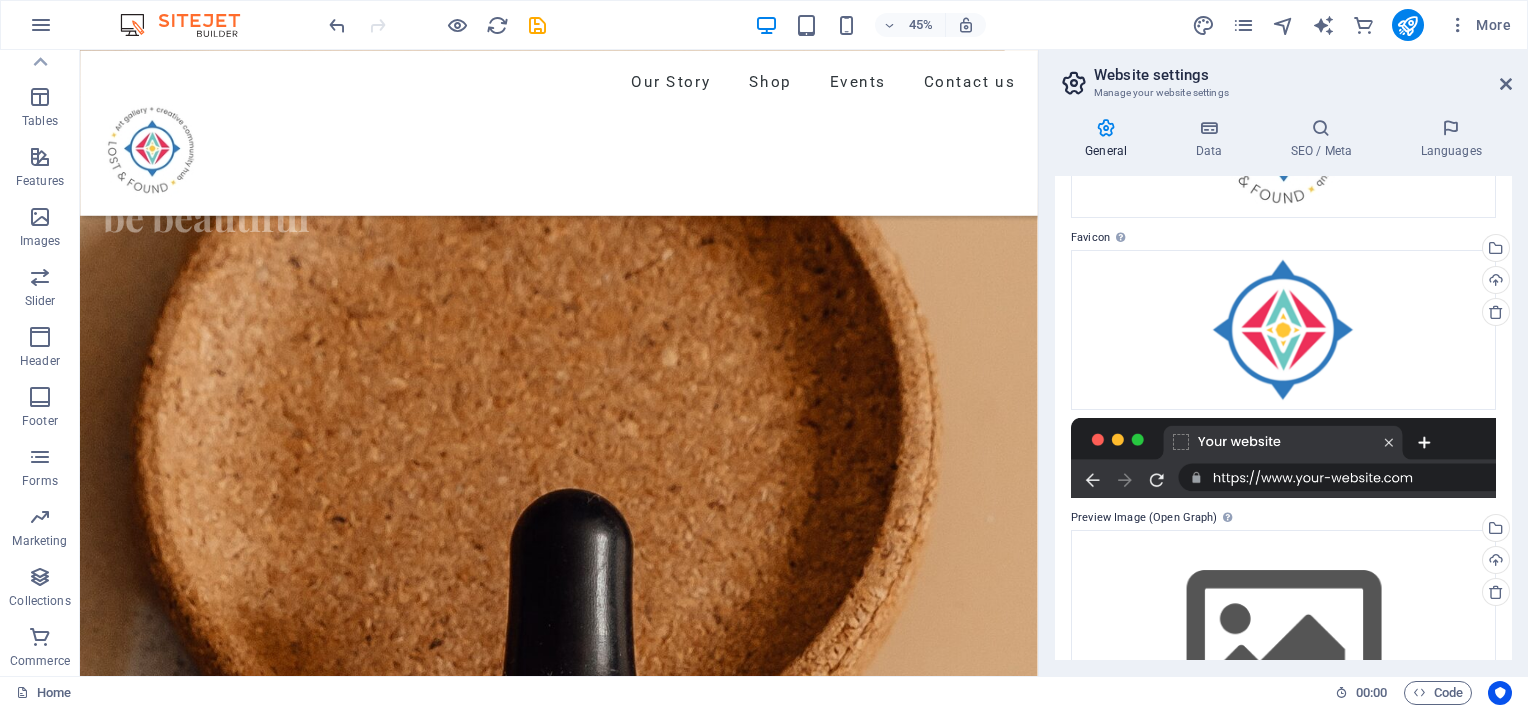 scroll, scrollTop: 6908, scrollLeft: 0, axis: vertical 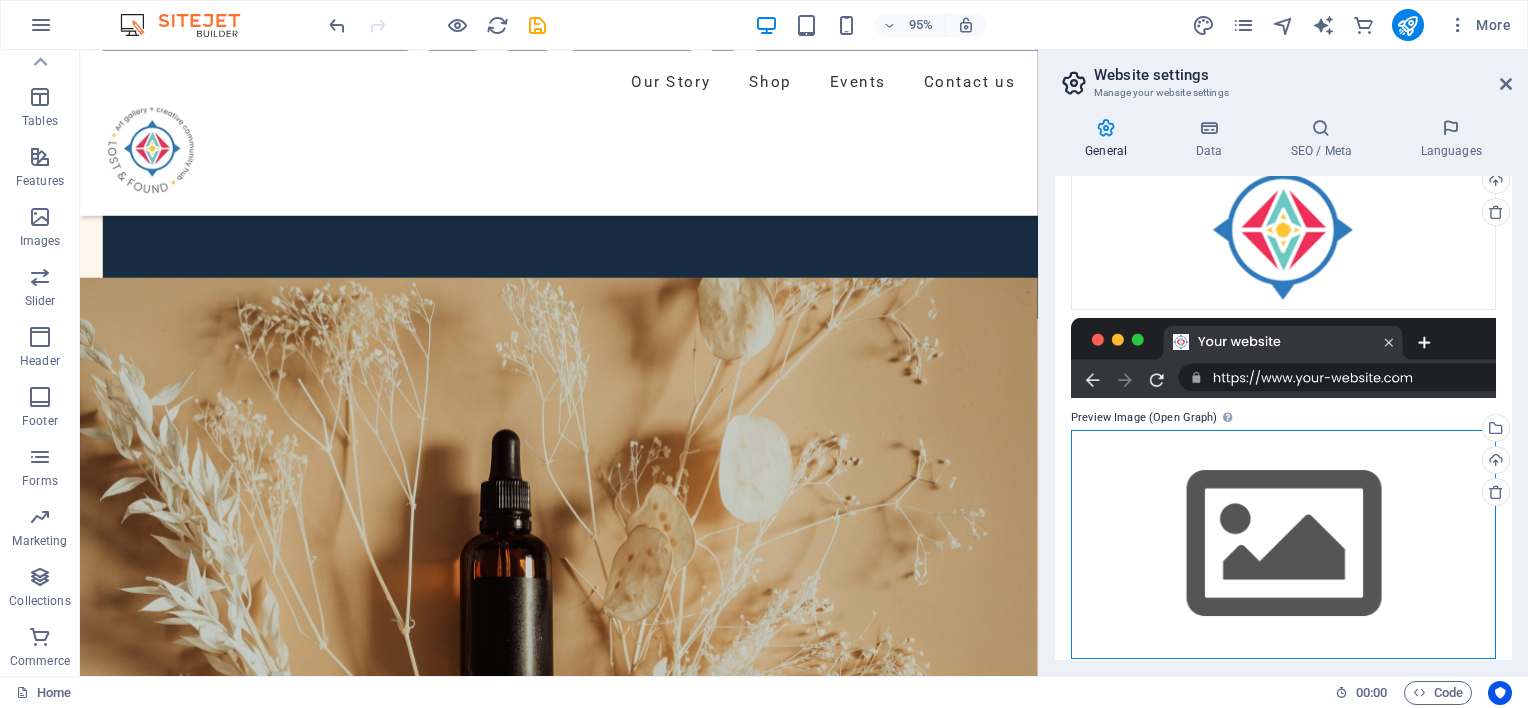 click on "Drag files here, click to choose files or select files from Files or our free stock photos & videos" at bounding box center [1283, 544] 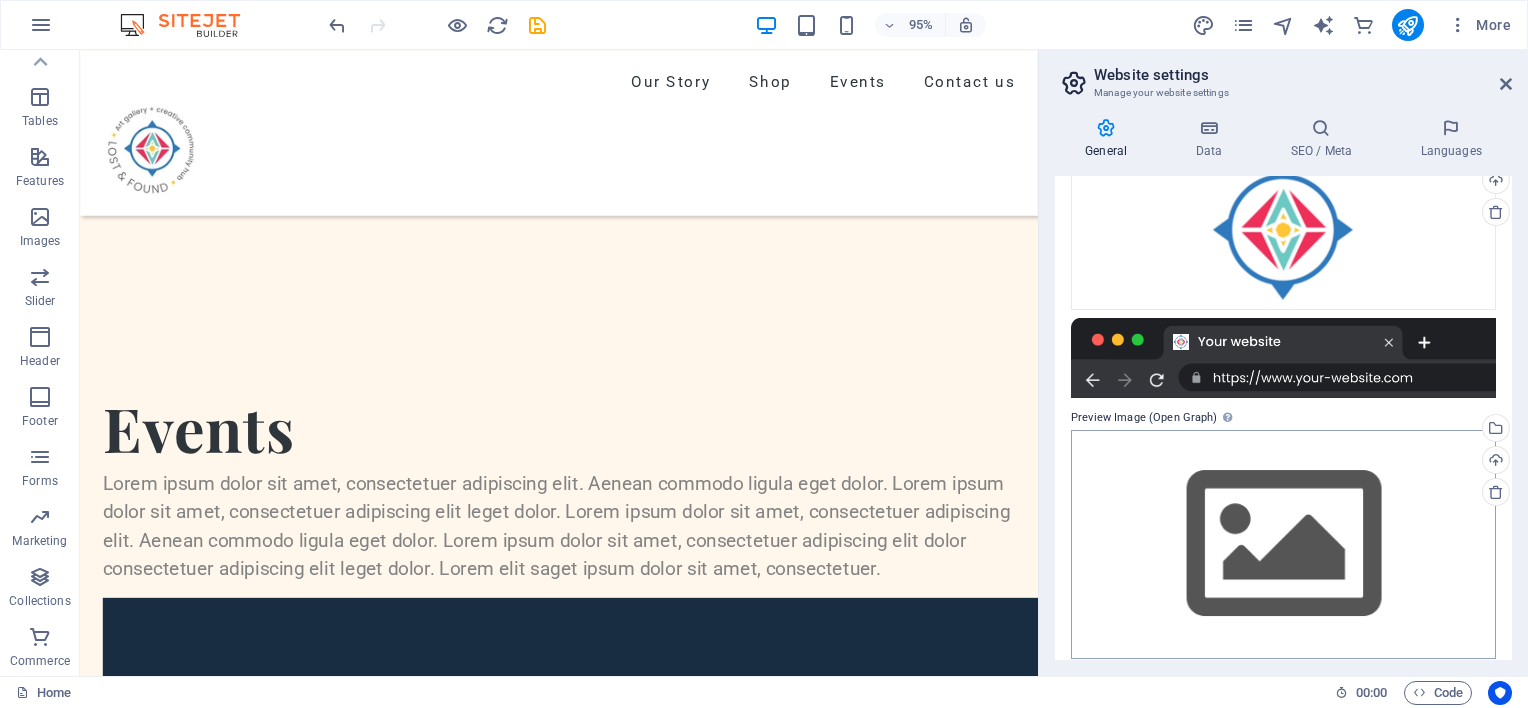 scroll, scrollTop: 7899, scrollLeft: 0, axis: vertical 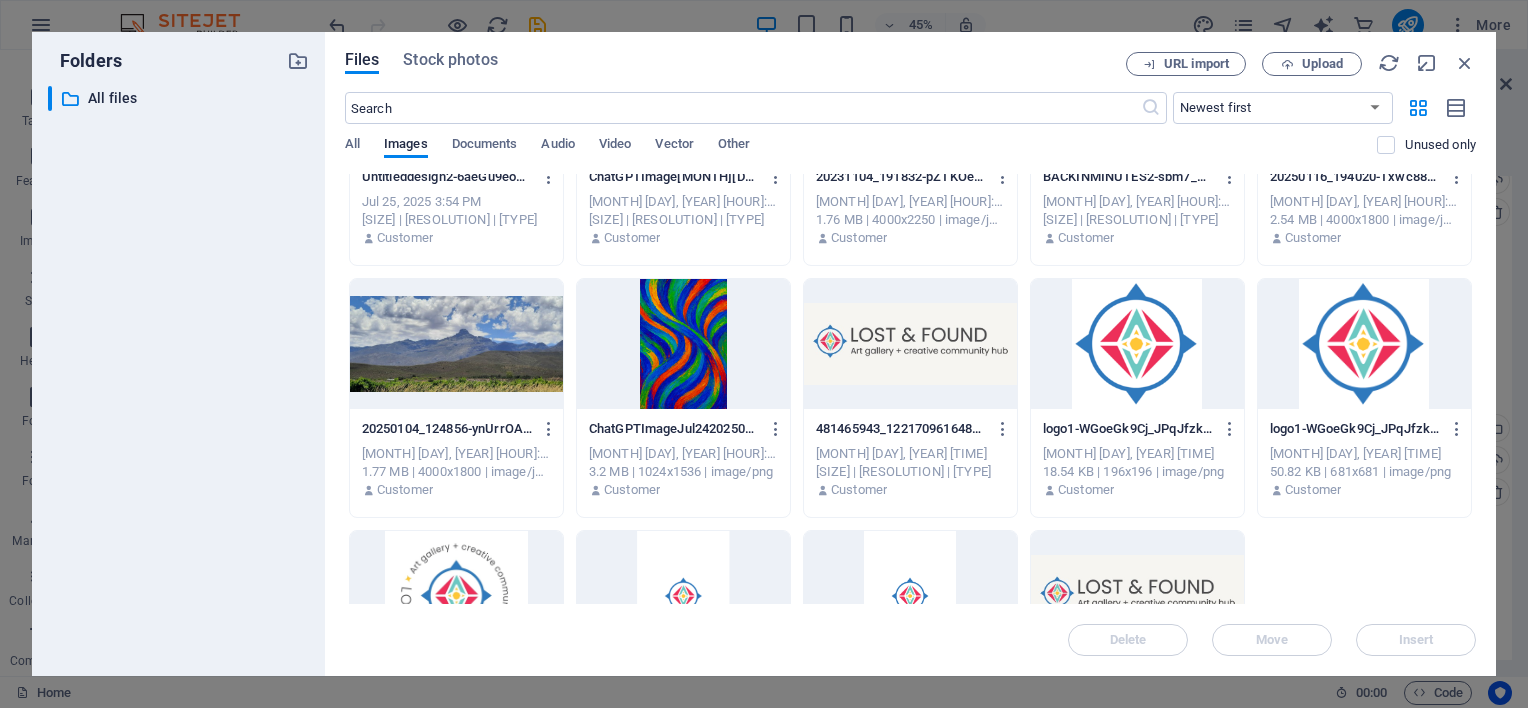 click at bounding box center [1137, 344] 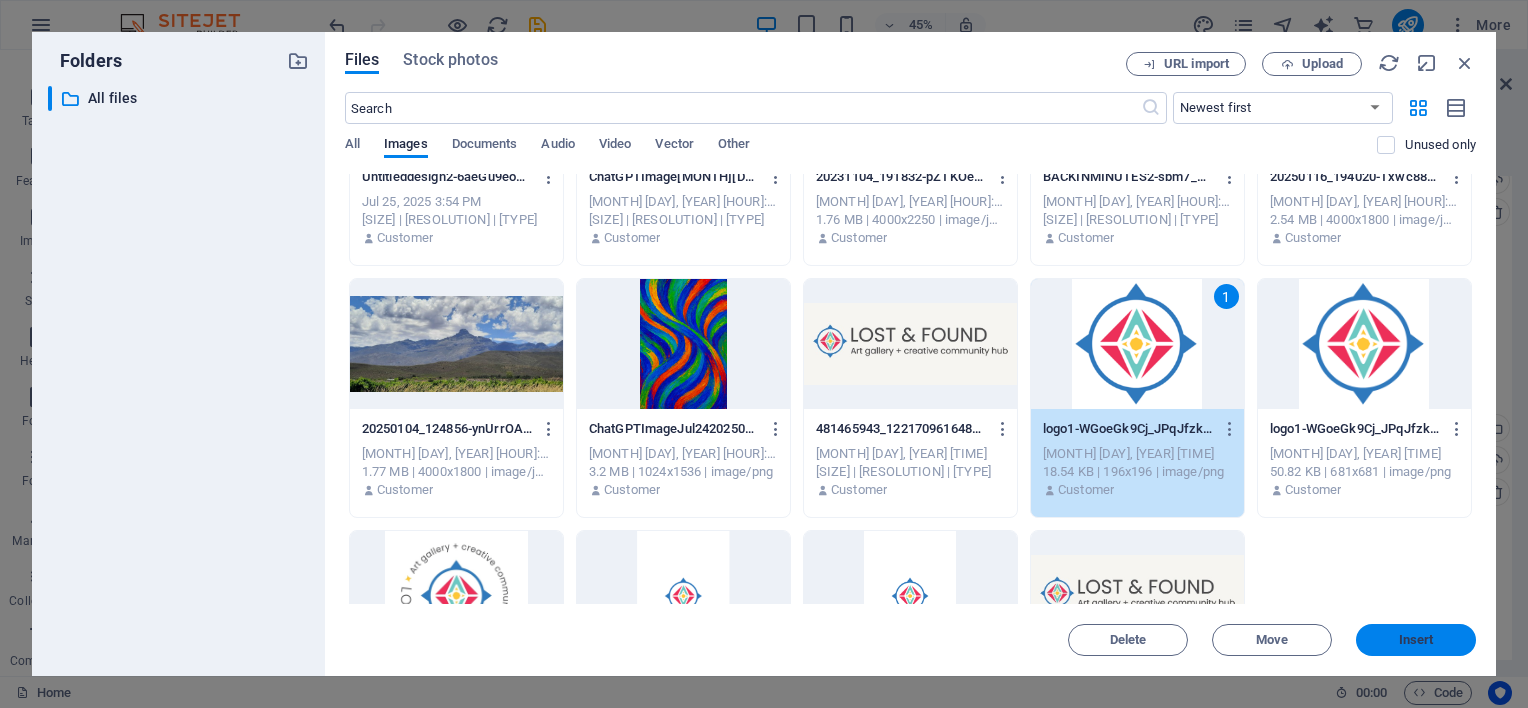 click on "Insert" at bounding box center (1416, 640) 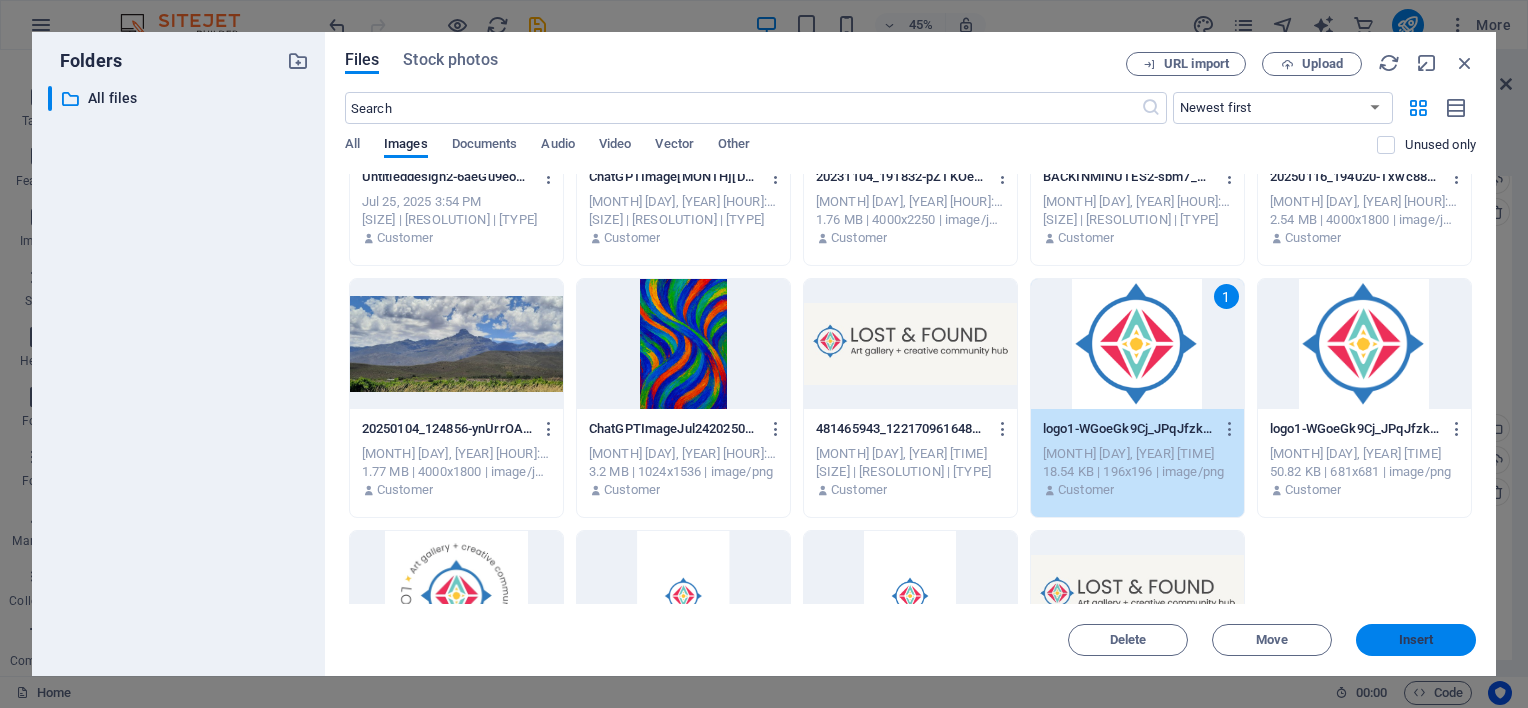 scroll, scrollTop: 6908, scrollLeft: 0, axis: vertical 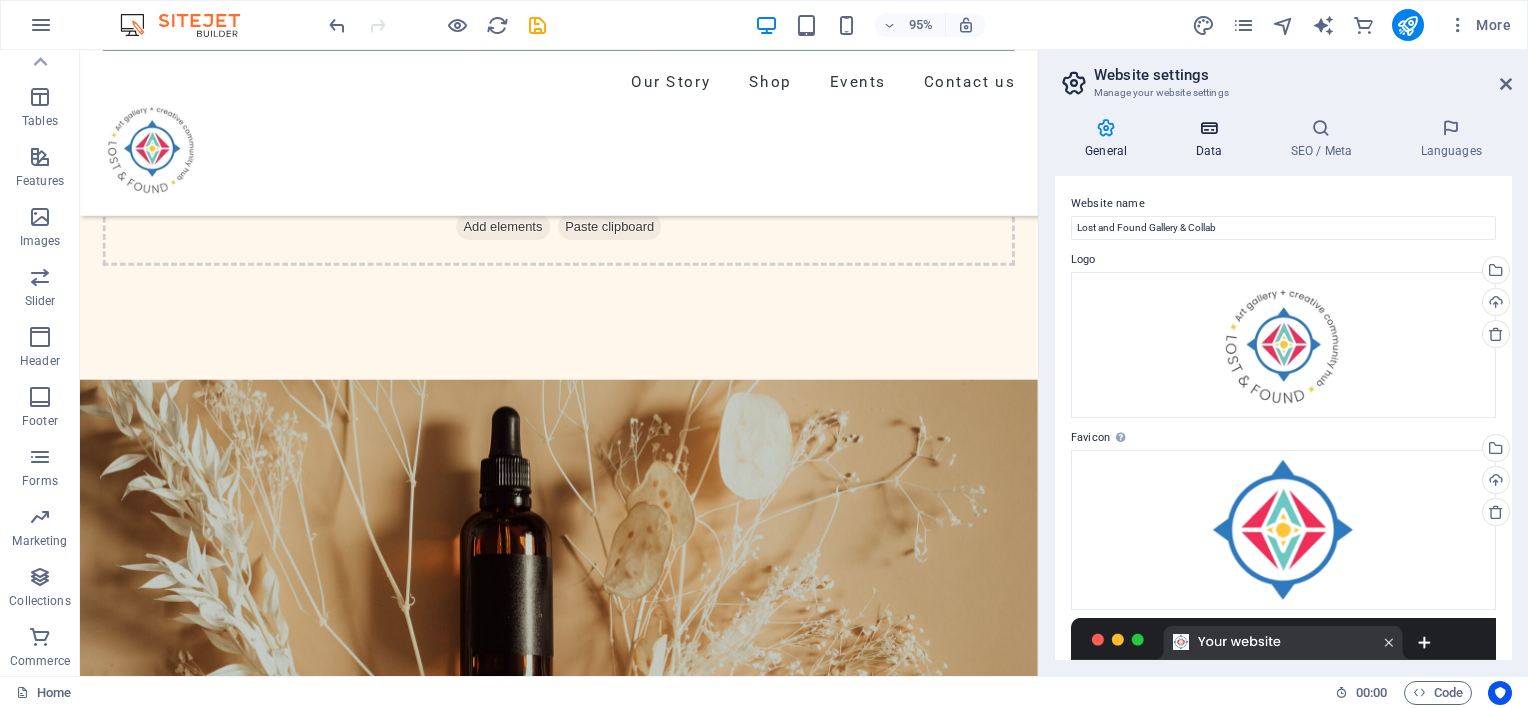 click at bounding box center (1208, 128) 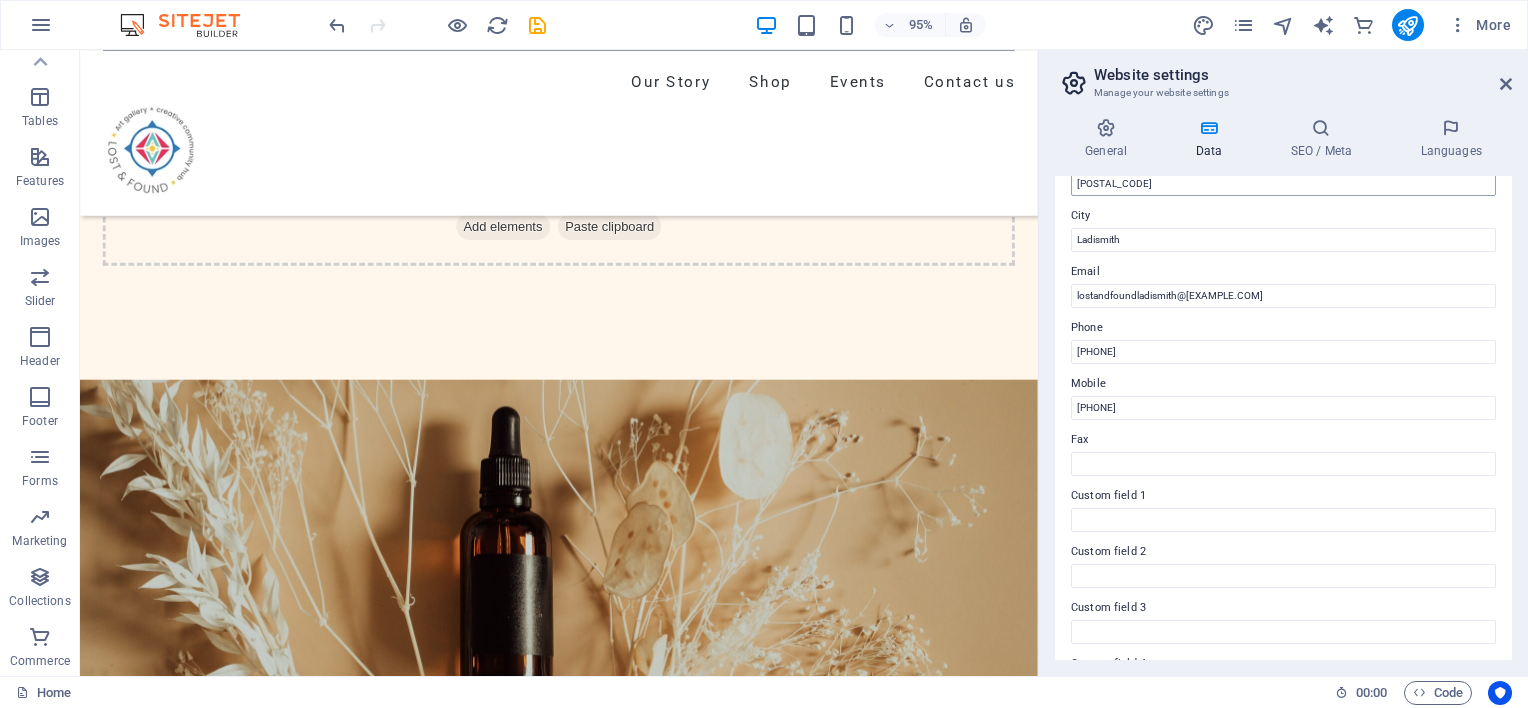 scroll, scrollTop: 176, scrollLeft: 0, axis: vertical 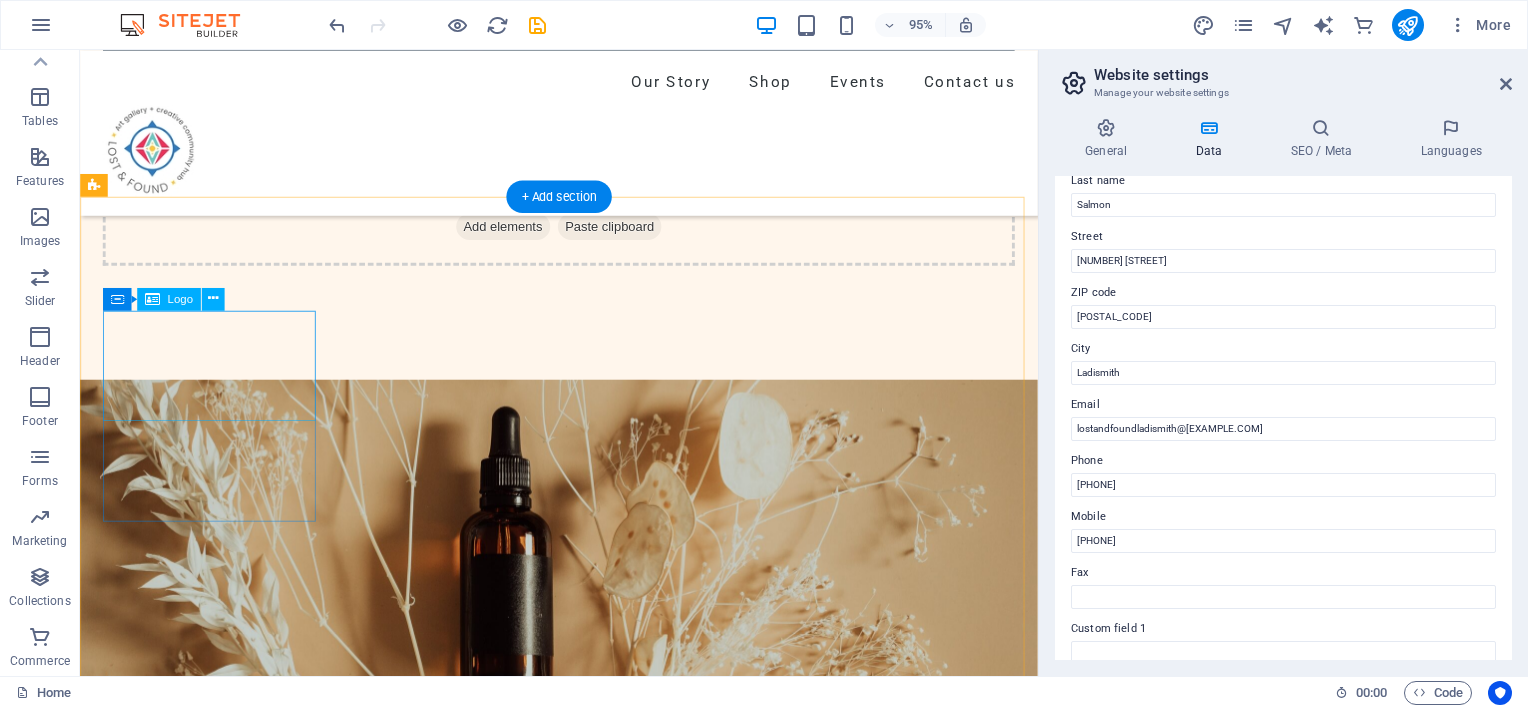 click at bounding box center [218, 6842] 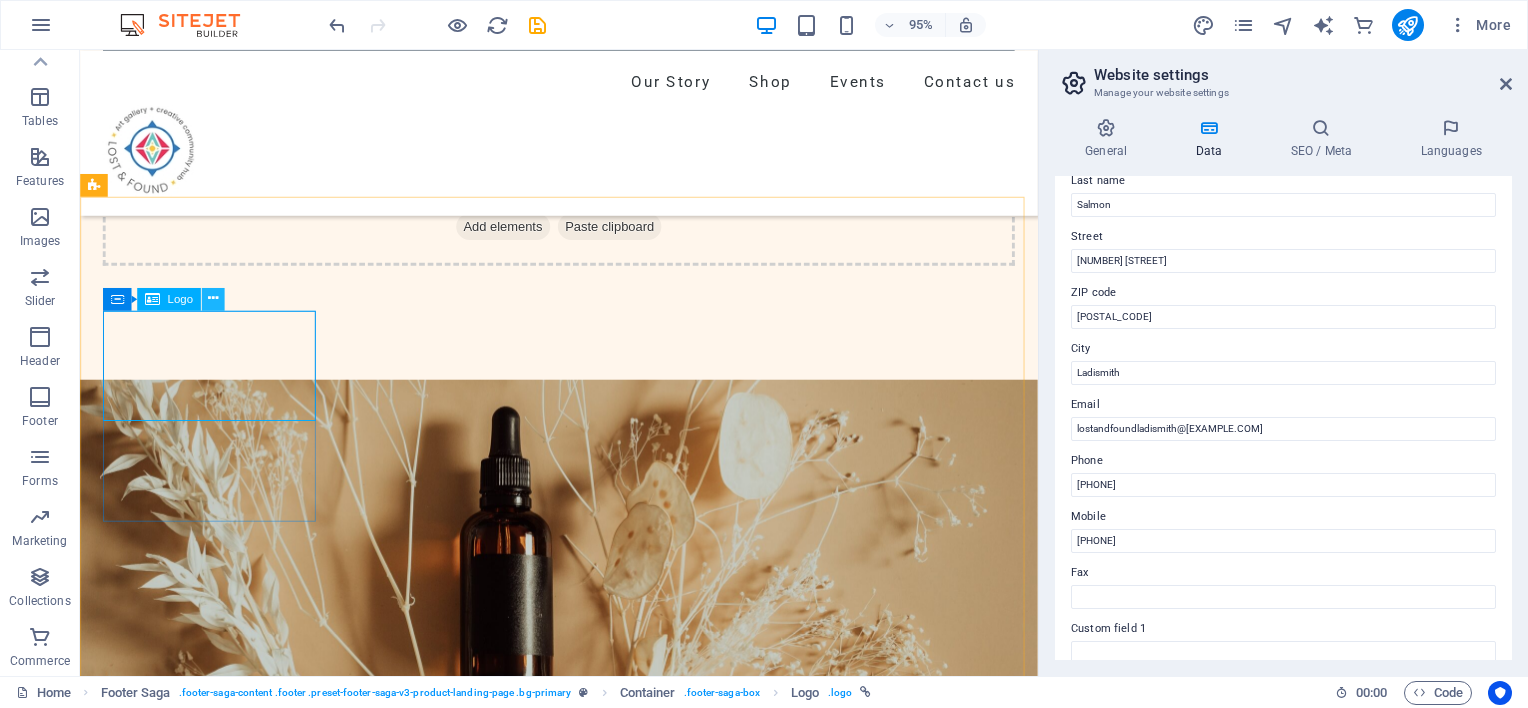 click at bounding box center [213, 299] 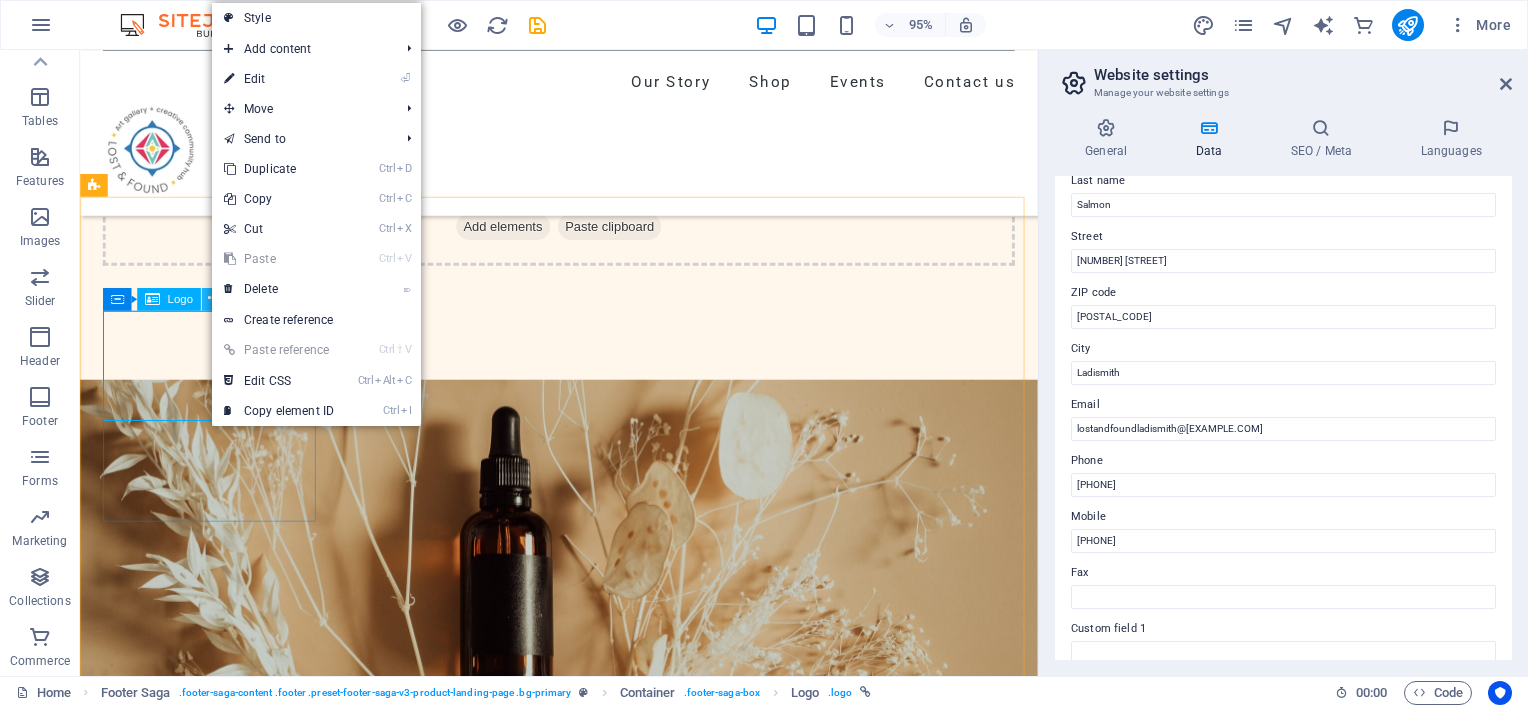 type 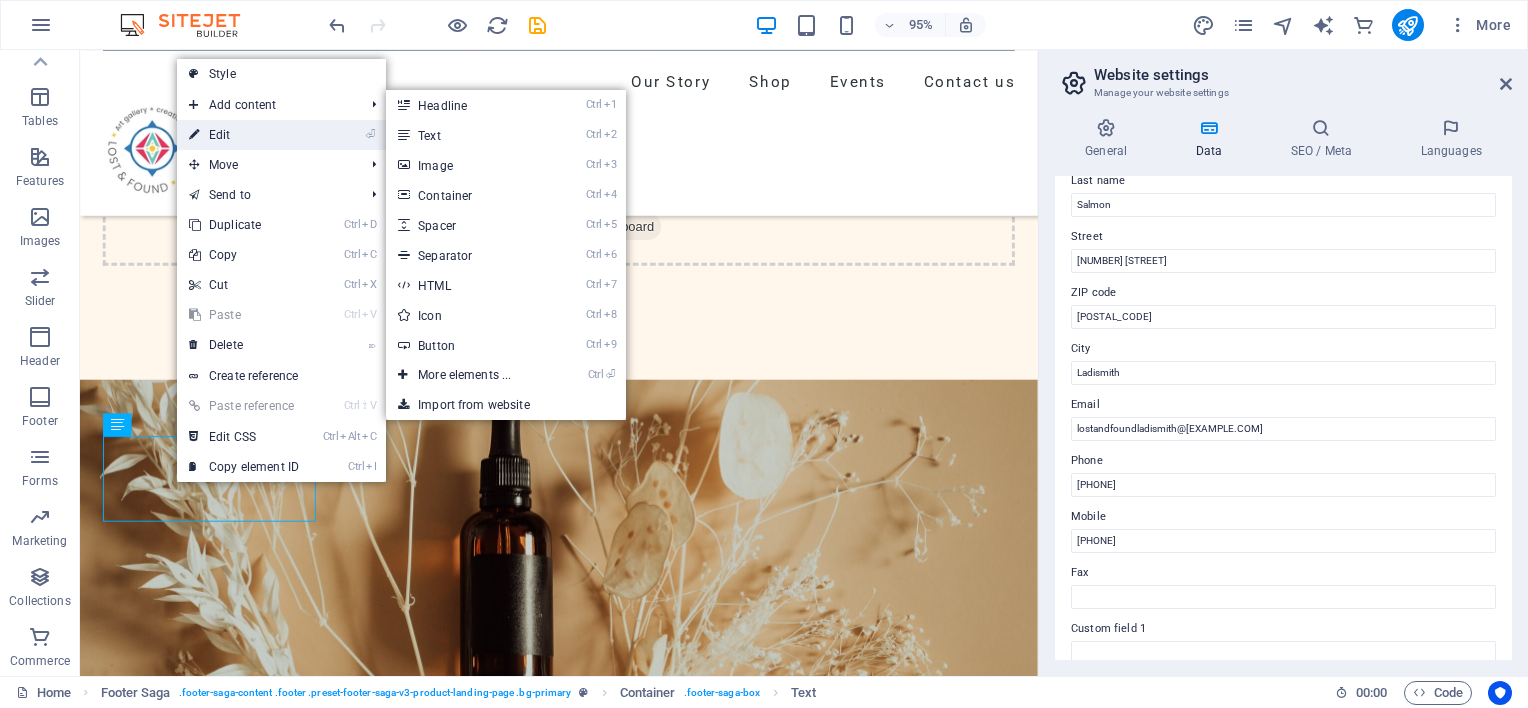 click on "⏎  Edit" at bounding box center (244, 135) 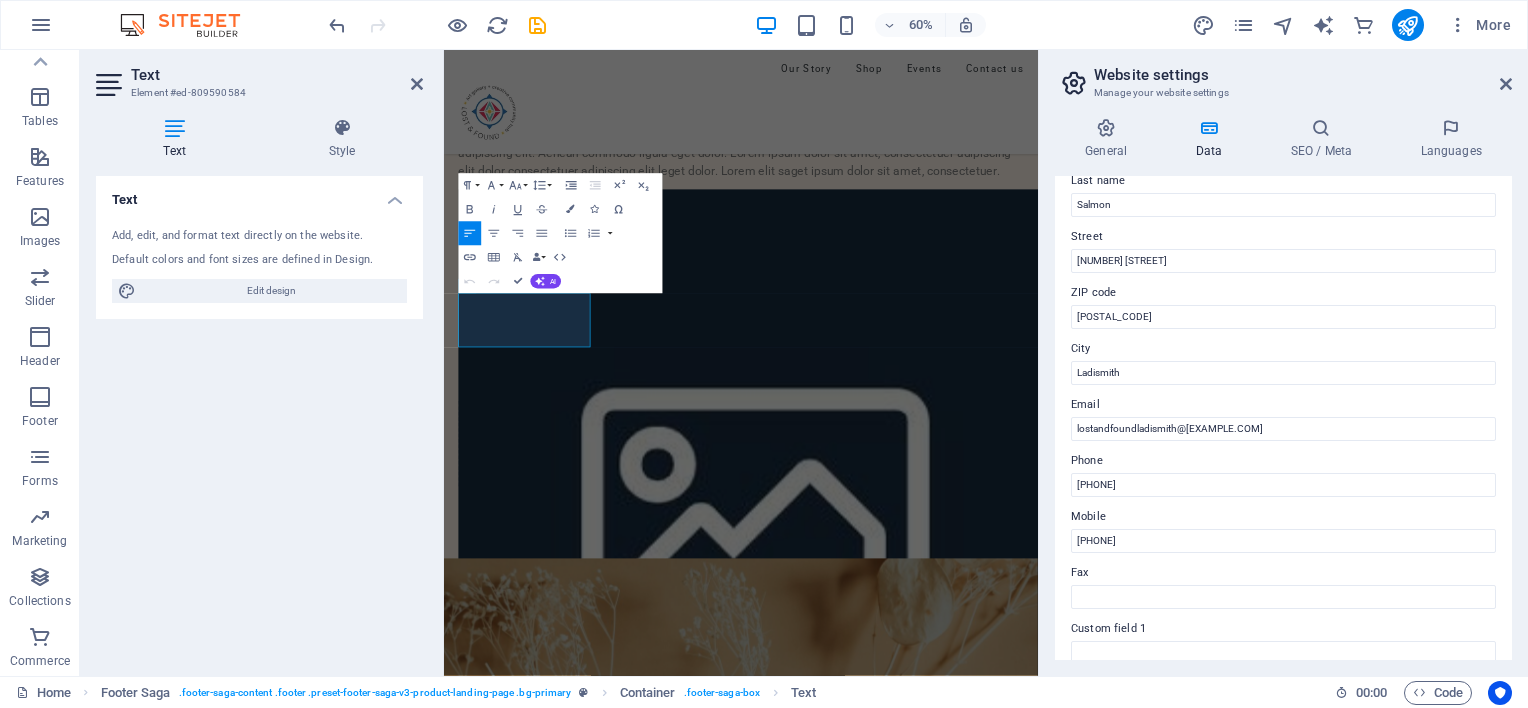 scroll, scrollTop: 7376, scrollLeft: 0, axis: vertical 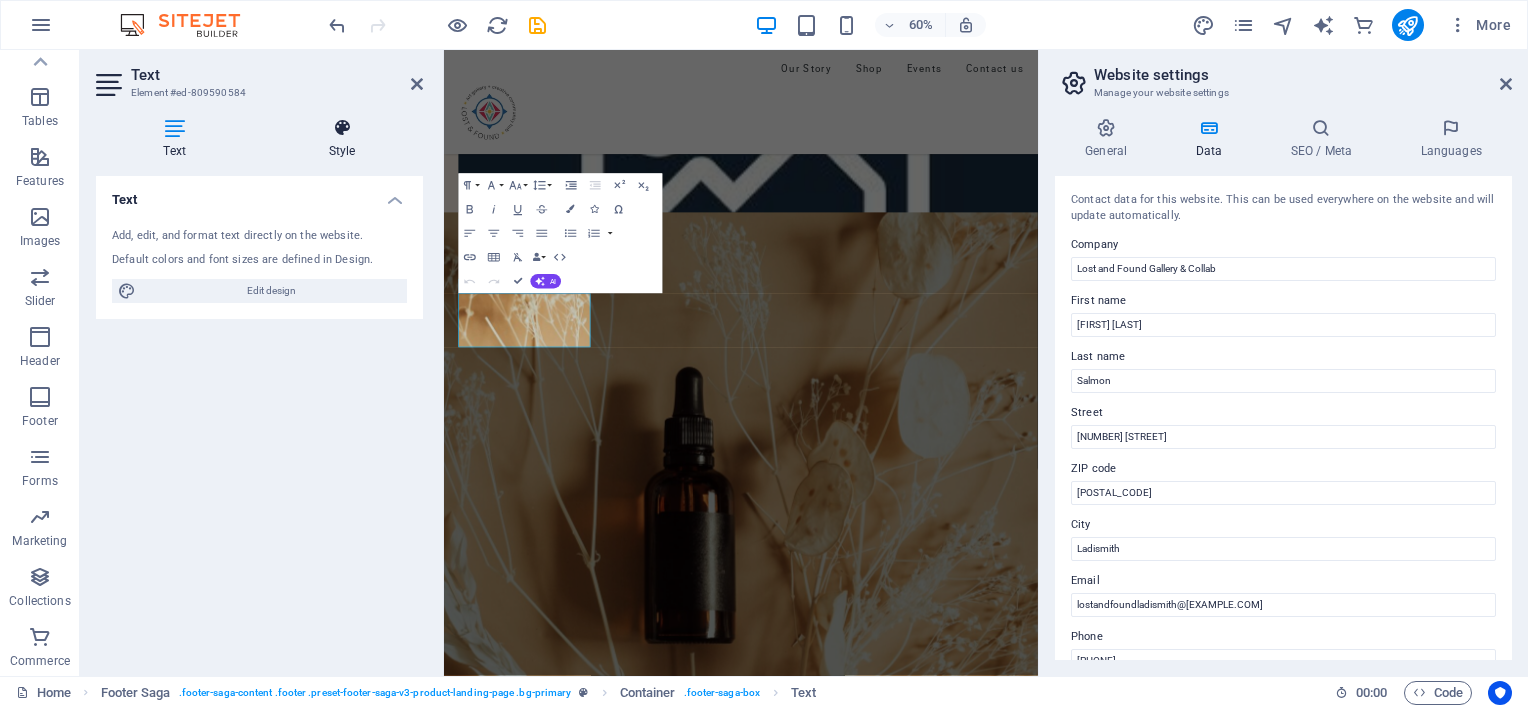 click at bounding box center [342, 128] 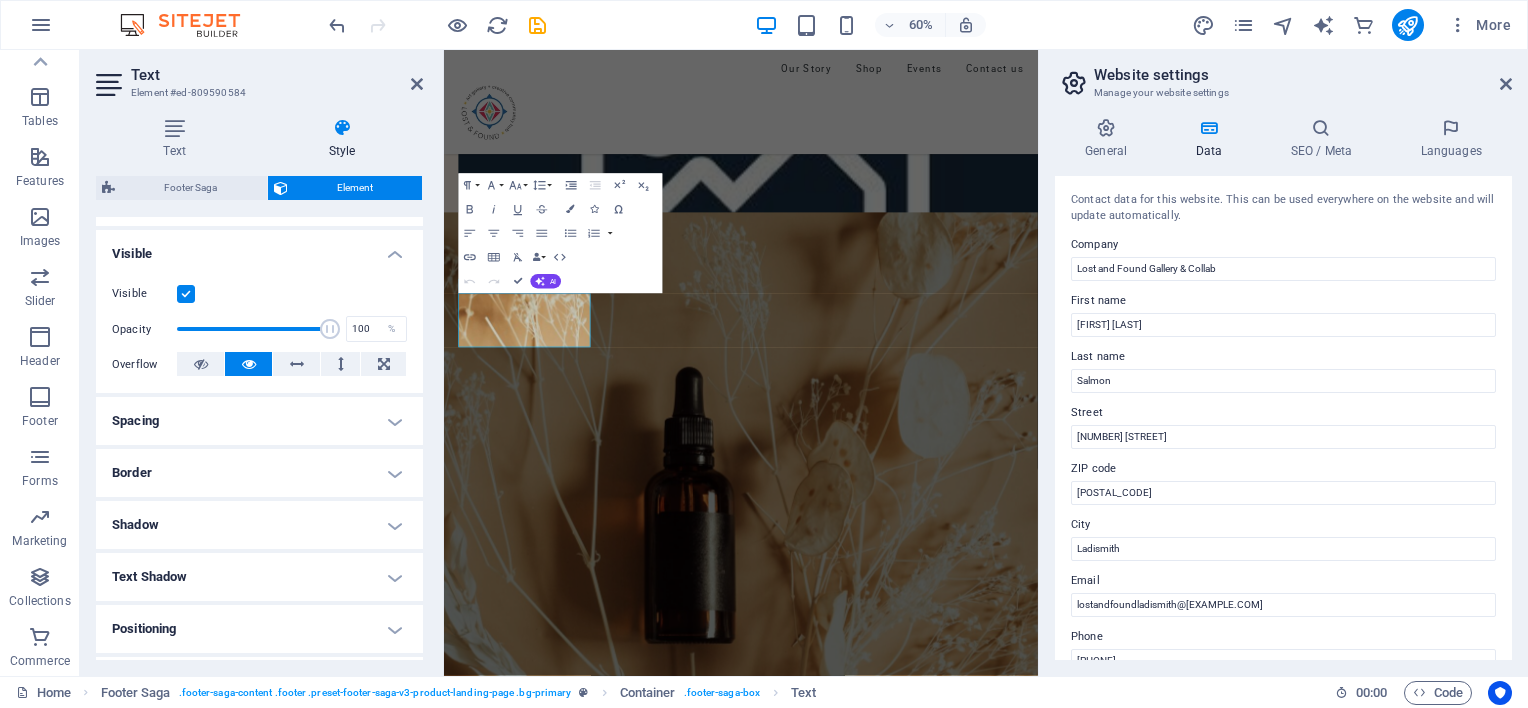 scroll, scrollTop: 0, scrollLeft: 0, axis: both 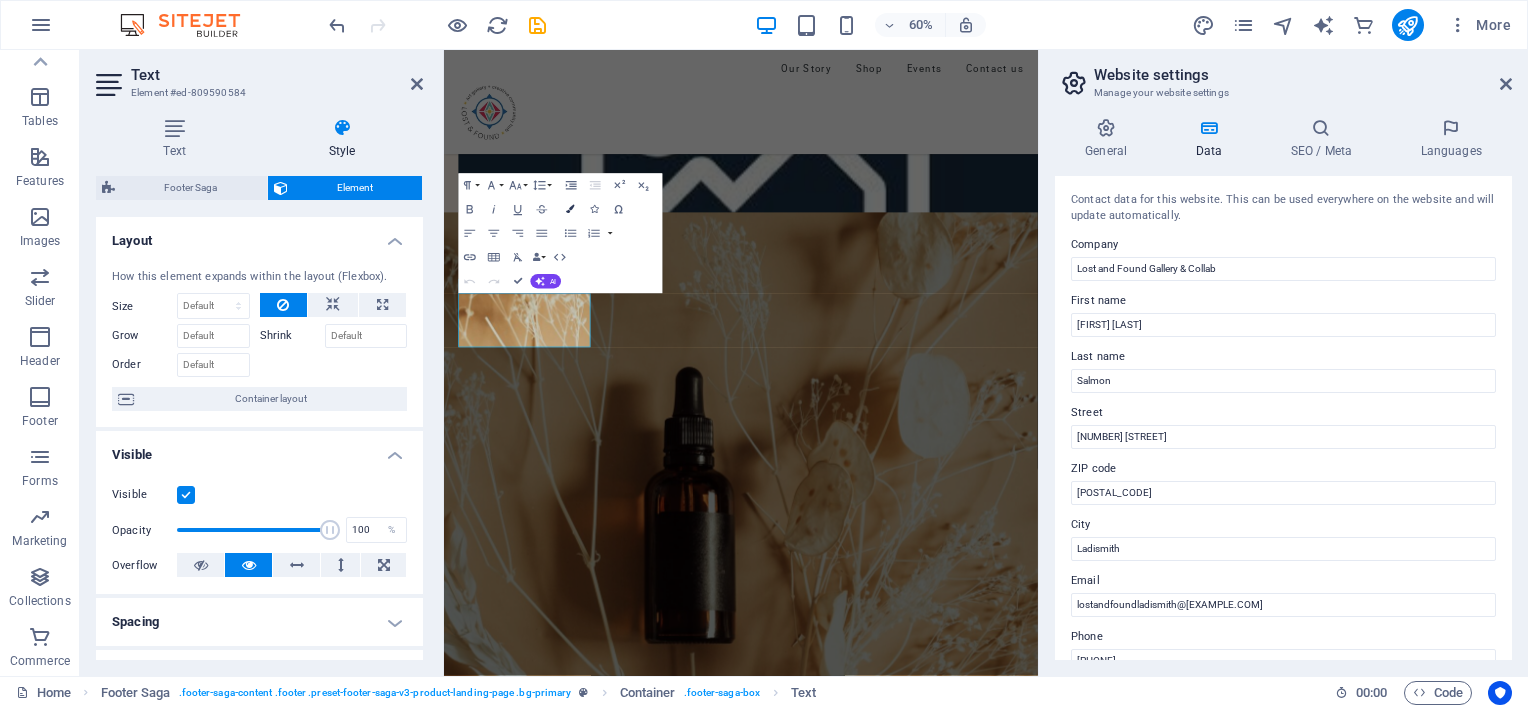 click at bounding box center (570, 209) 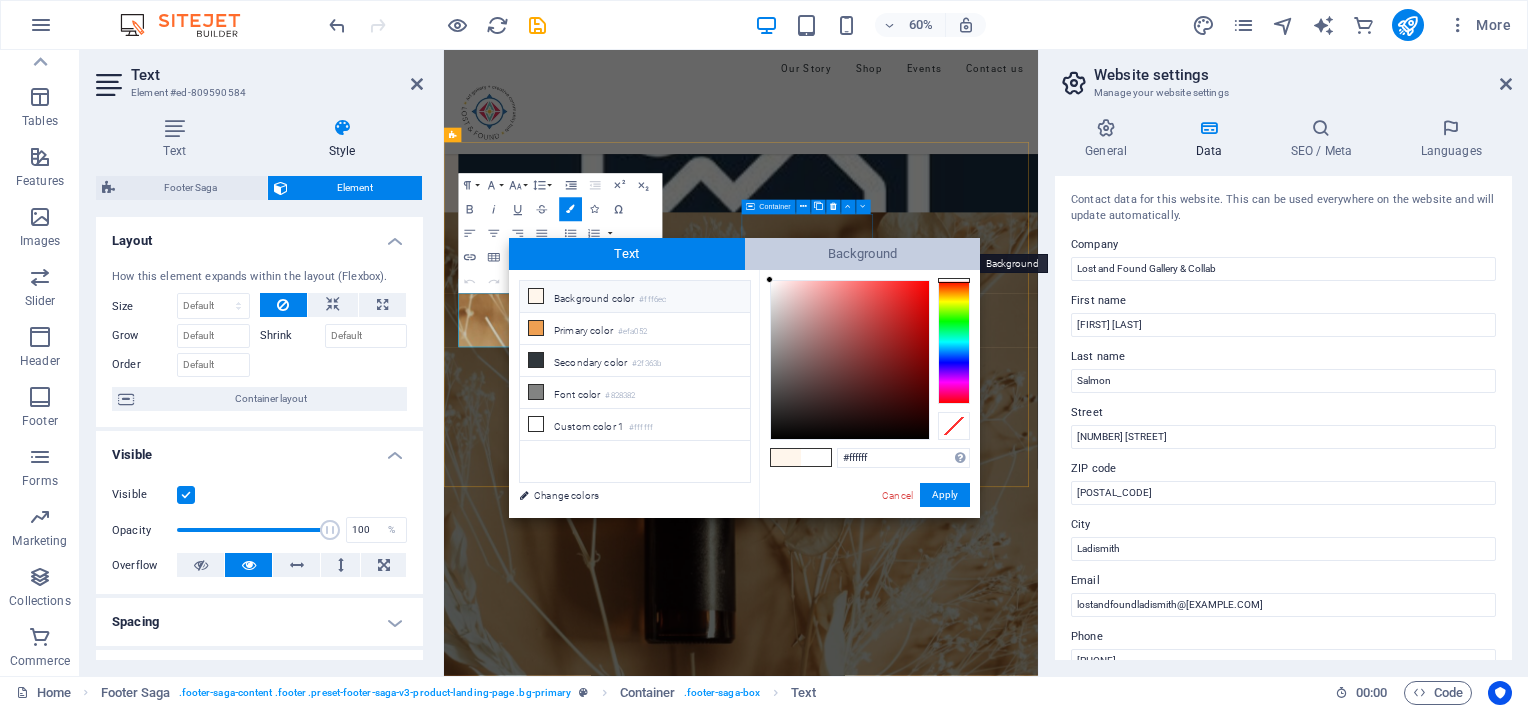 click on "Background" at bounding box center (863, 254) 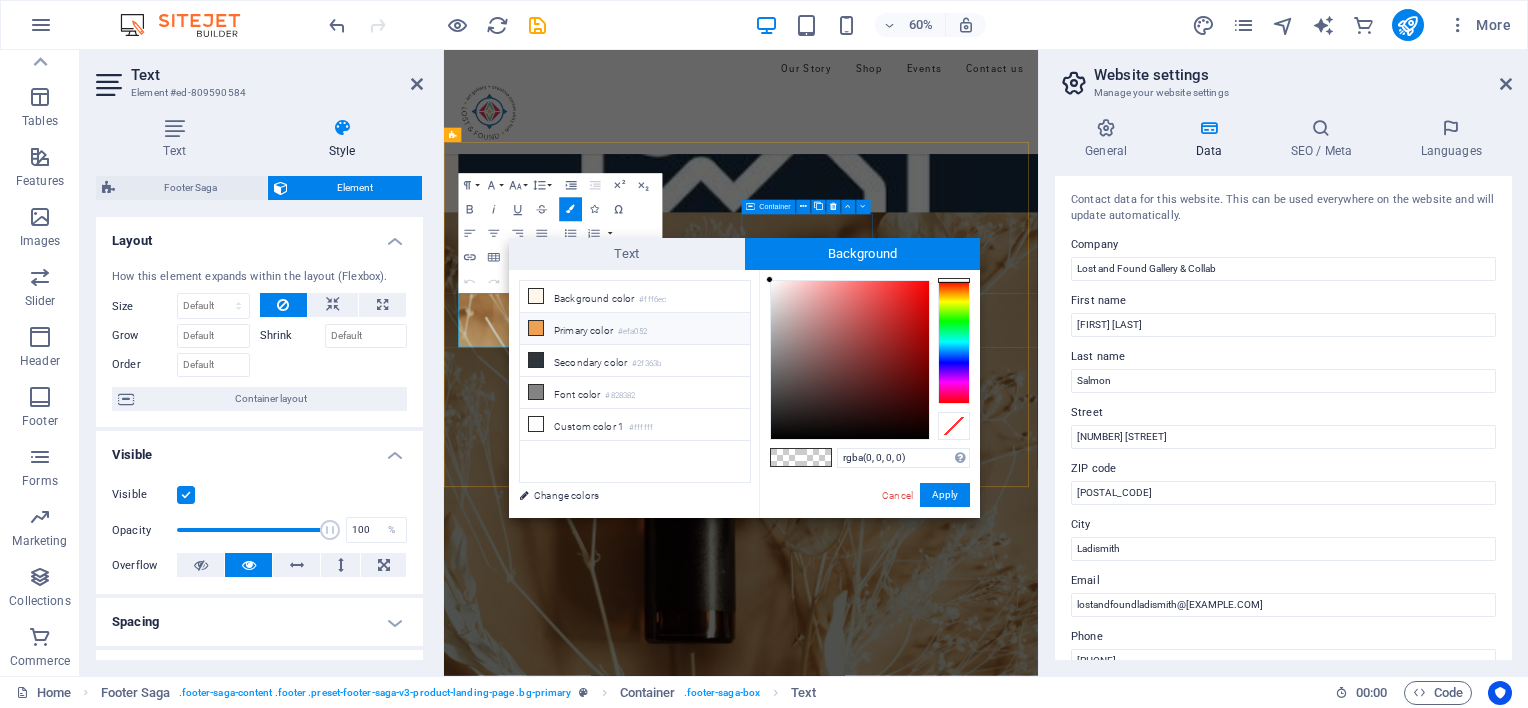 click on "Primary color
#efa052" at bounding box center (635, 329) 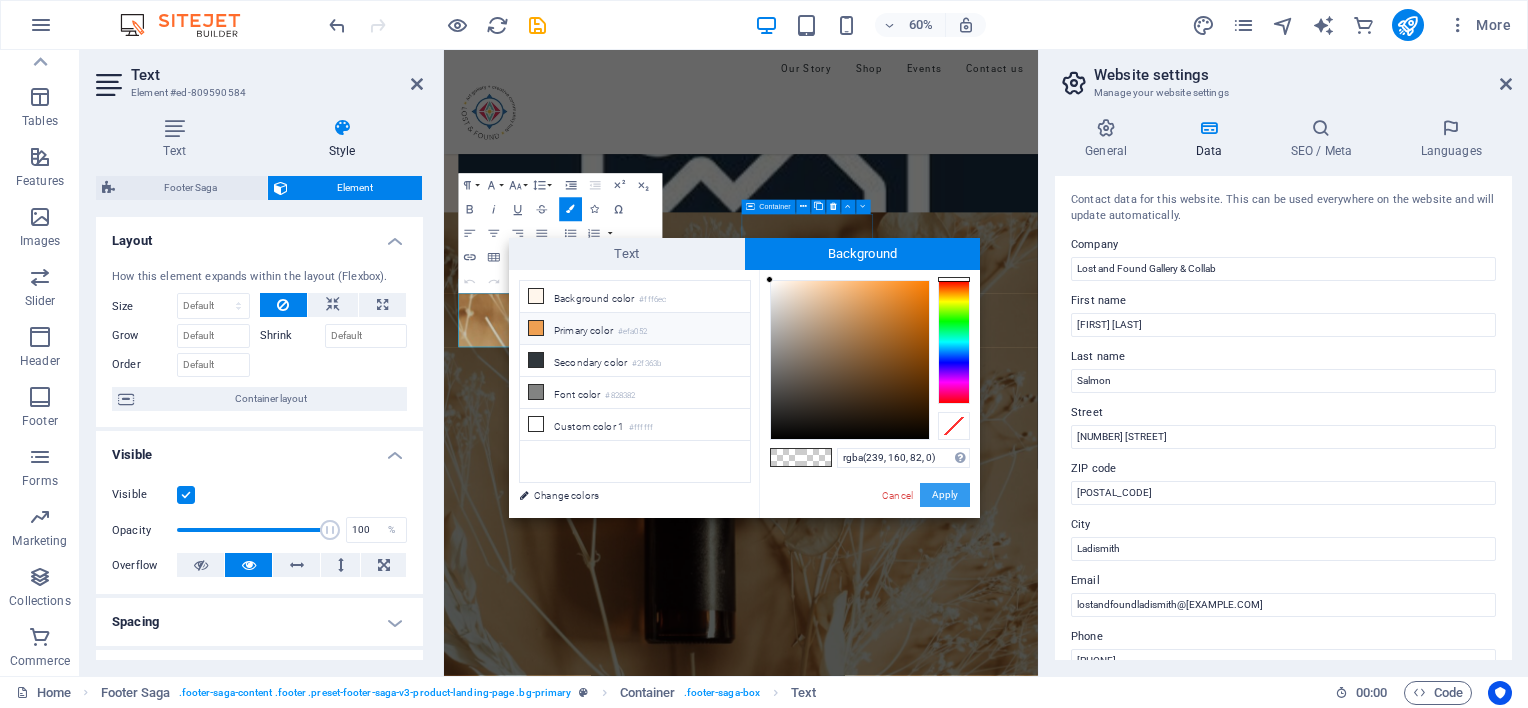 click on "Apply" at bounding box center (945, 495) 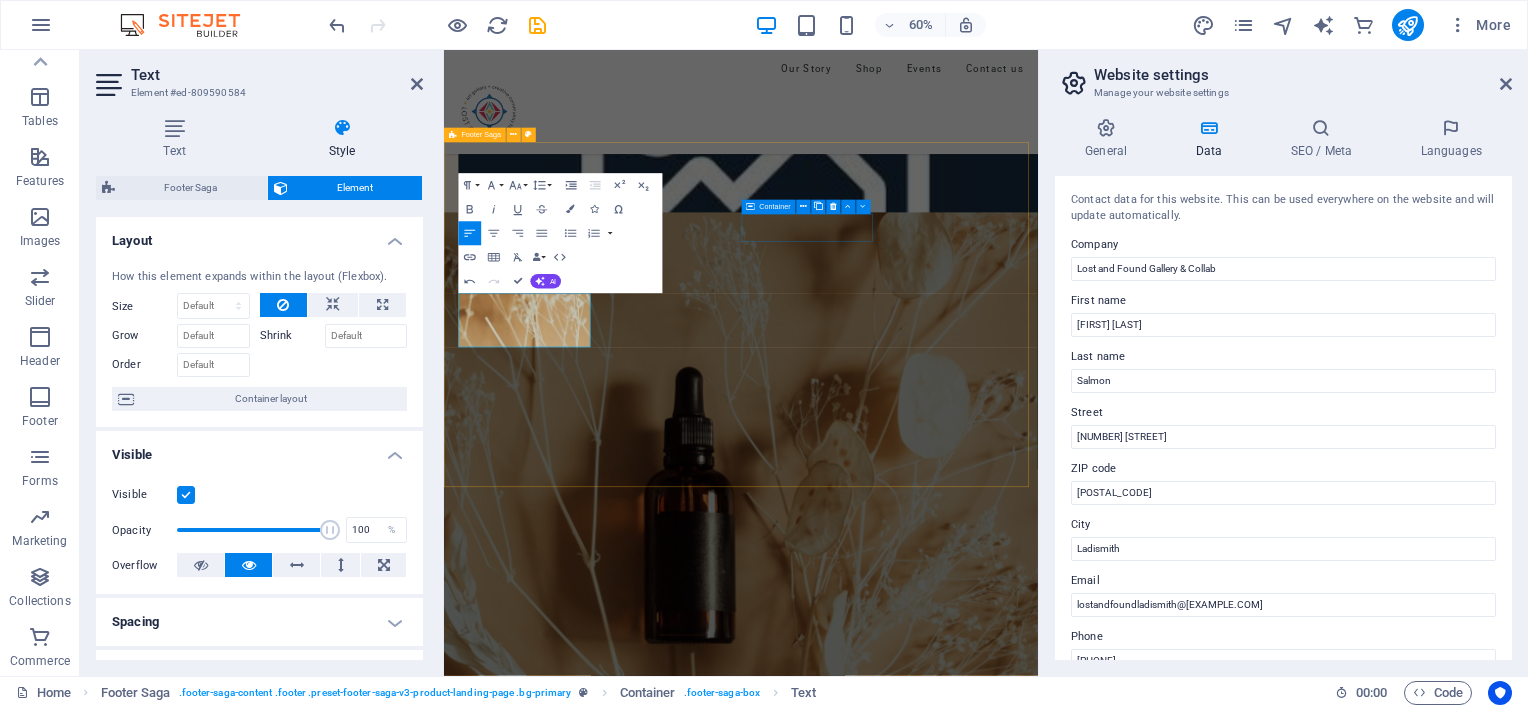 click on "​ ​ Lorem ipsum dolor sit amet, consectetur adipiscing elit. Nunc vulputate libero et velit . Drop content here or  Add elements  Paste clipboard Contact Visit Us [NUMBER] [STREET] , [CITY] , [STATE]  [POSTAL_CODE]   2022 Beauty. All rights reserved Legal Notice | Privacy Policy" at bounding box center [939, 7282] 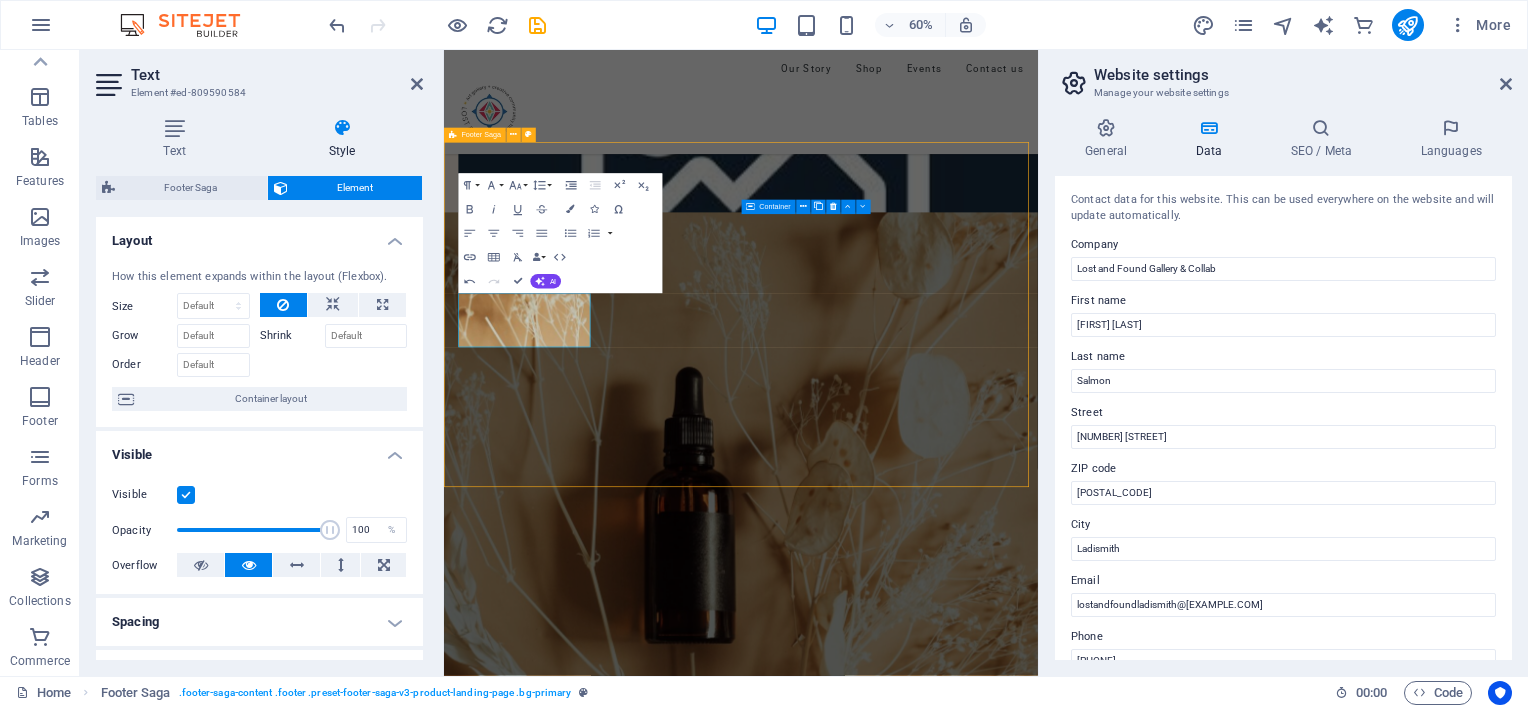 scroll, scrollTop: 6800, scrollLeft: 0, axis: vertical 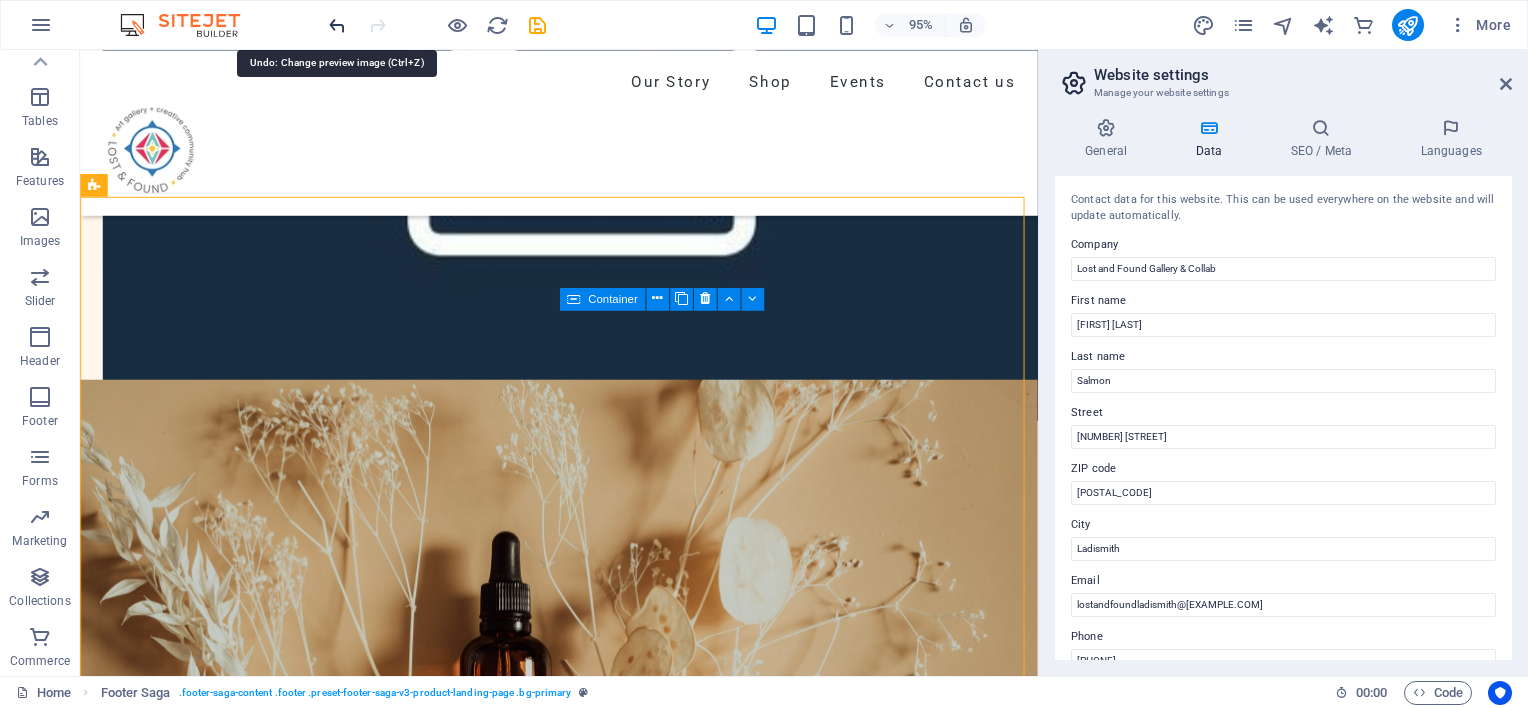 click at bounding box center (337, 25) 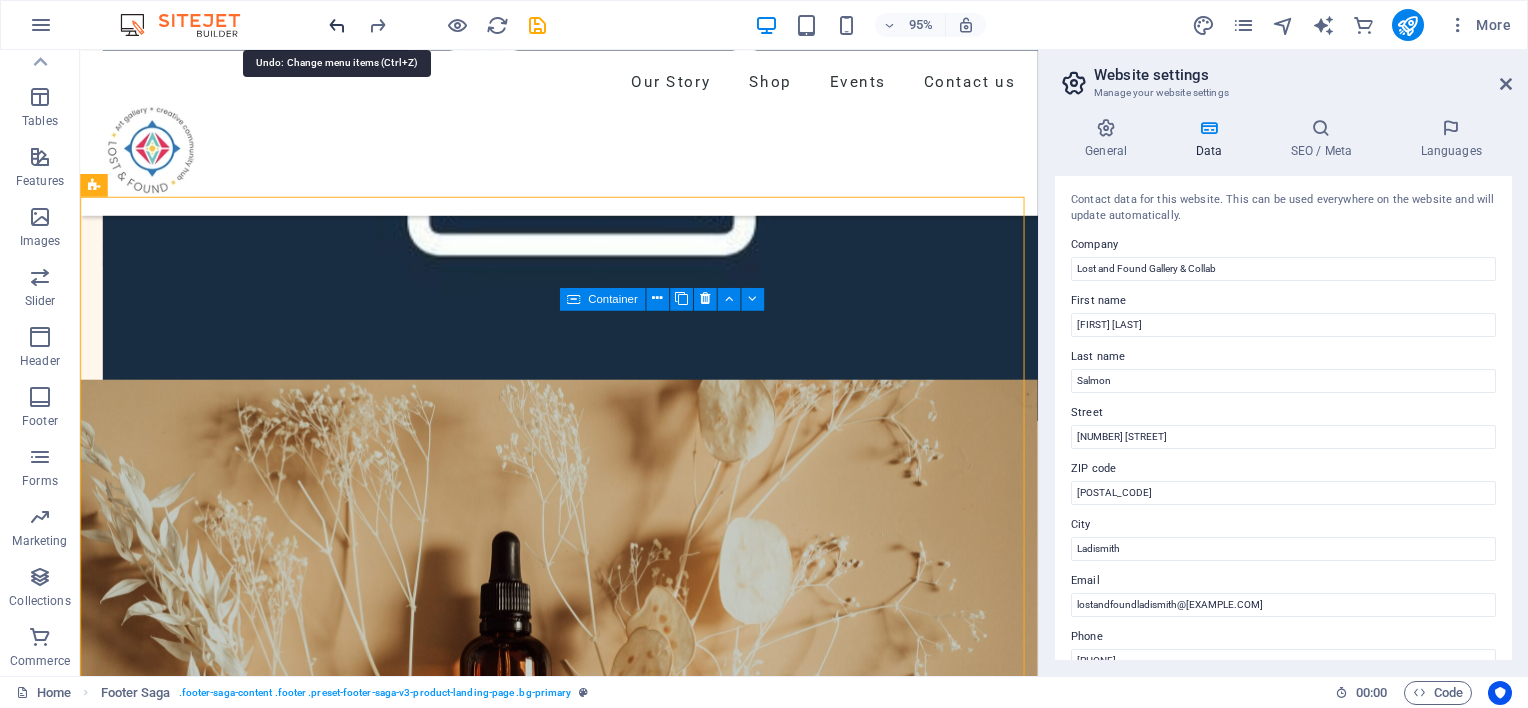 click at bounding box center [337, 25] 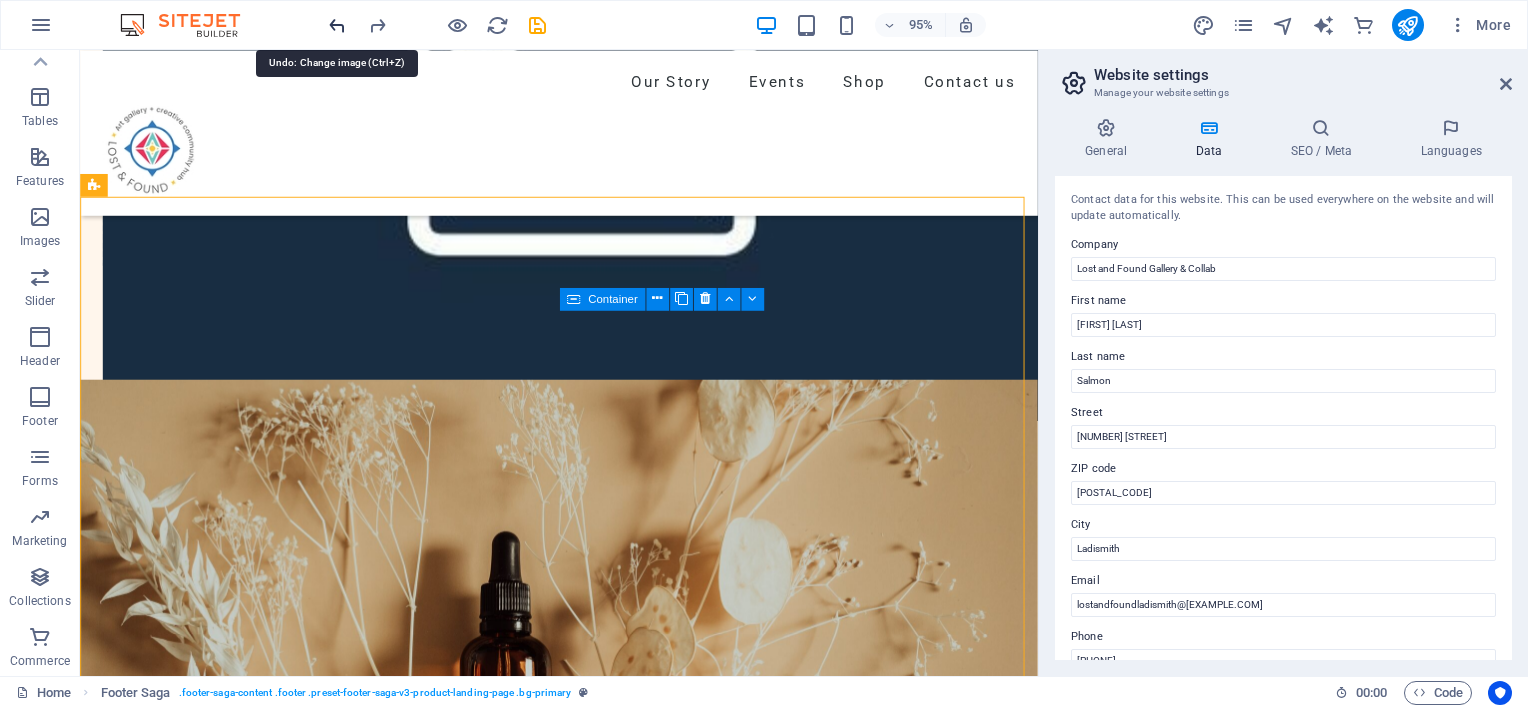 click at bounding box center [337, 25] 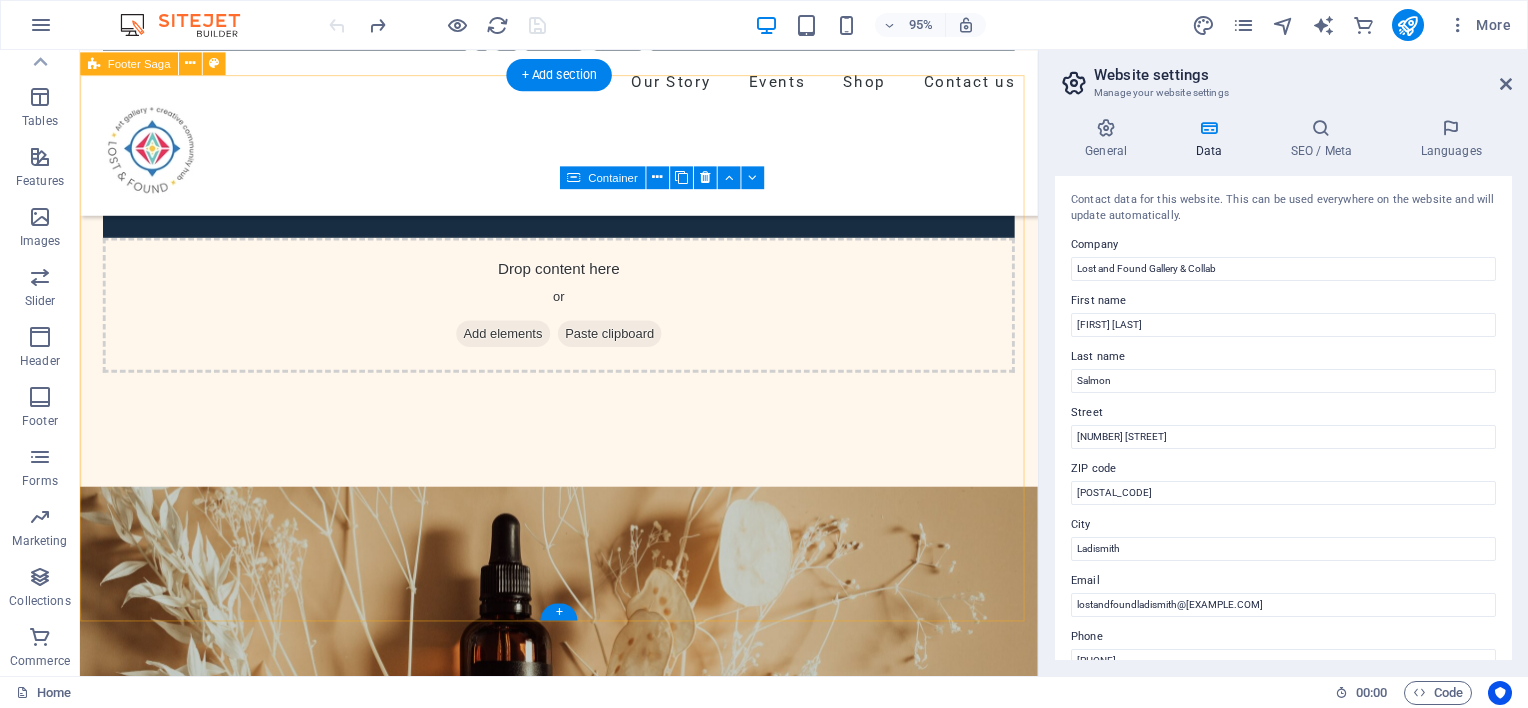 scroll, scrollTop: 6524, scrollLeft: 0, axis: vertical 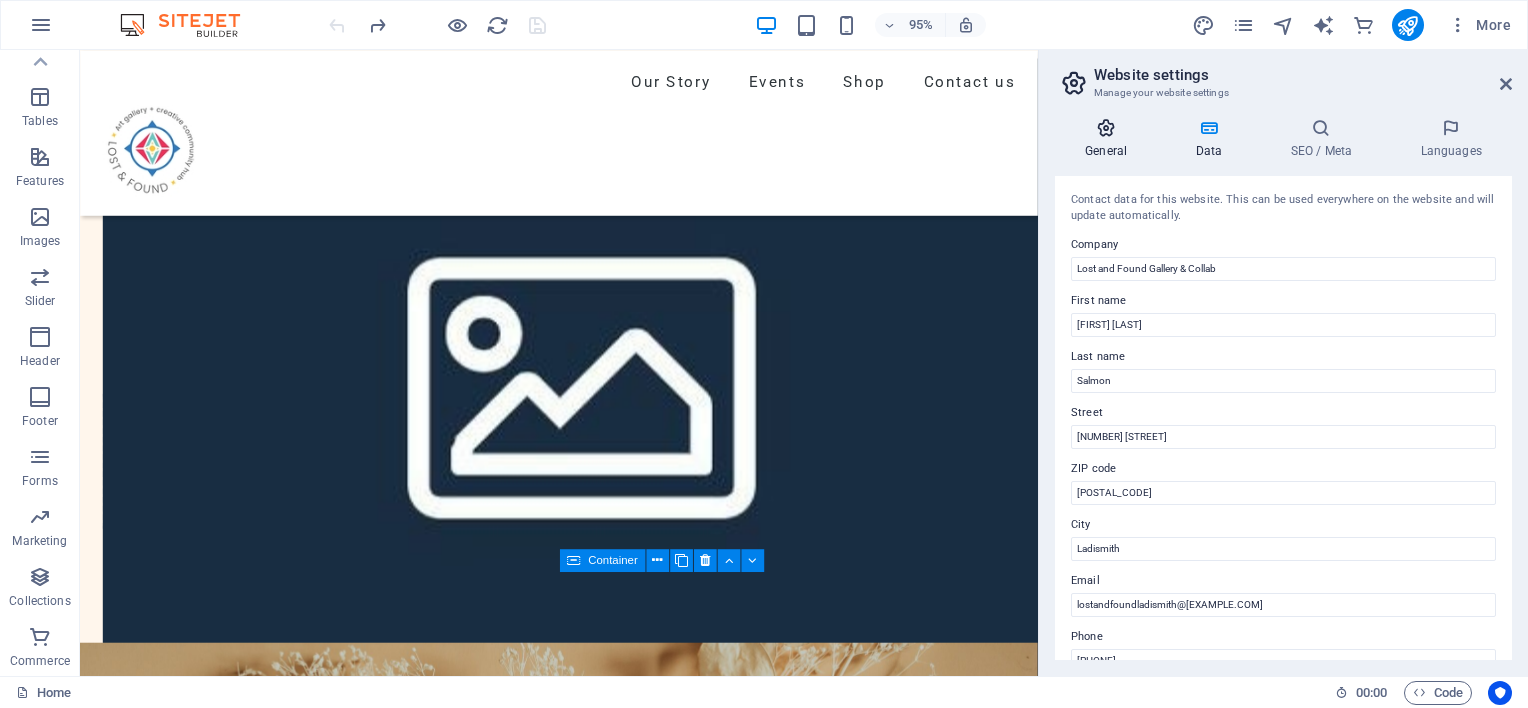 click at bounding box center [1106, 128] 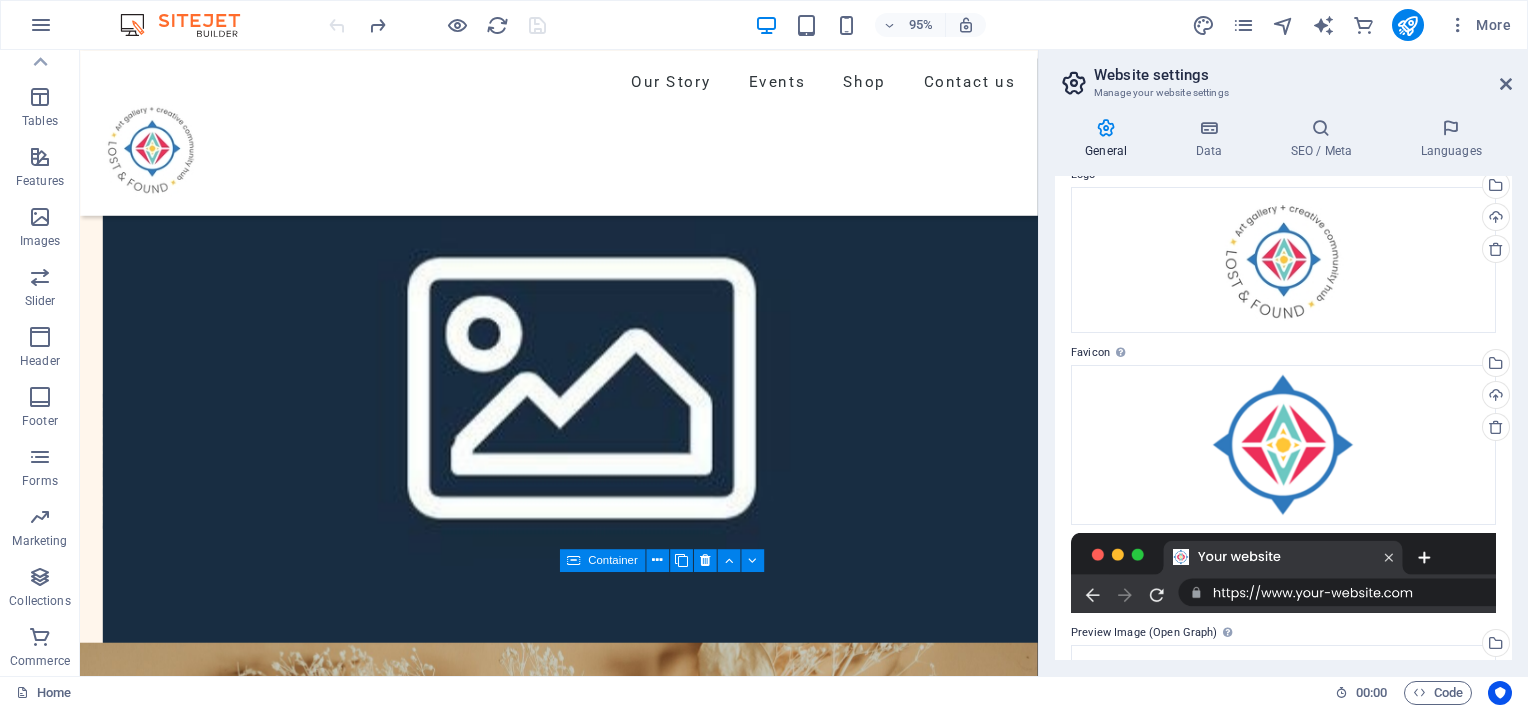 scroll, scrollTop: 0, scrollLeft: 0, axis: both 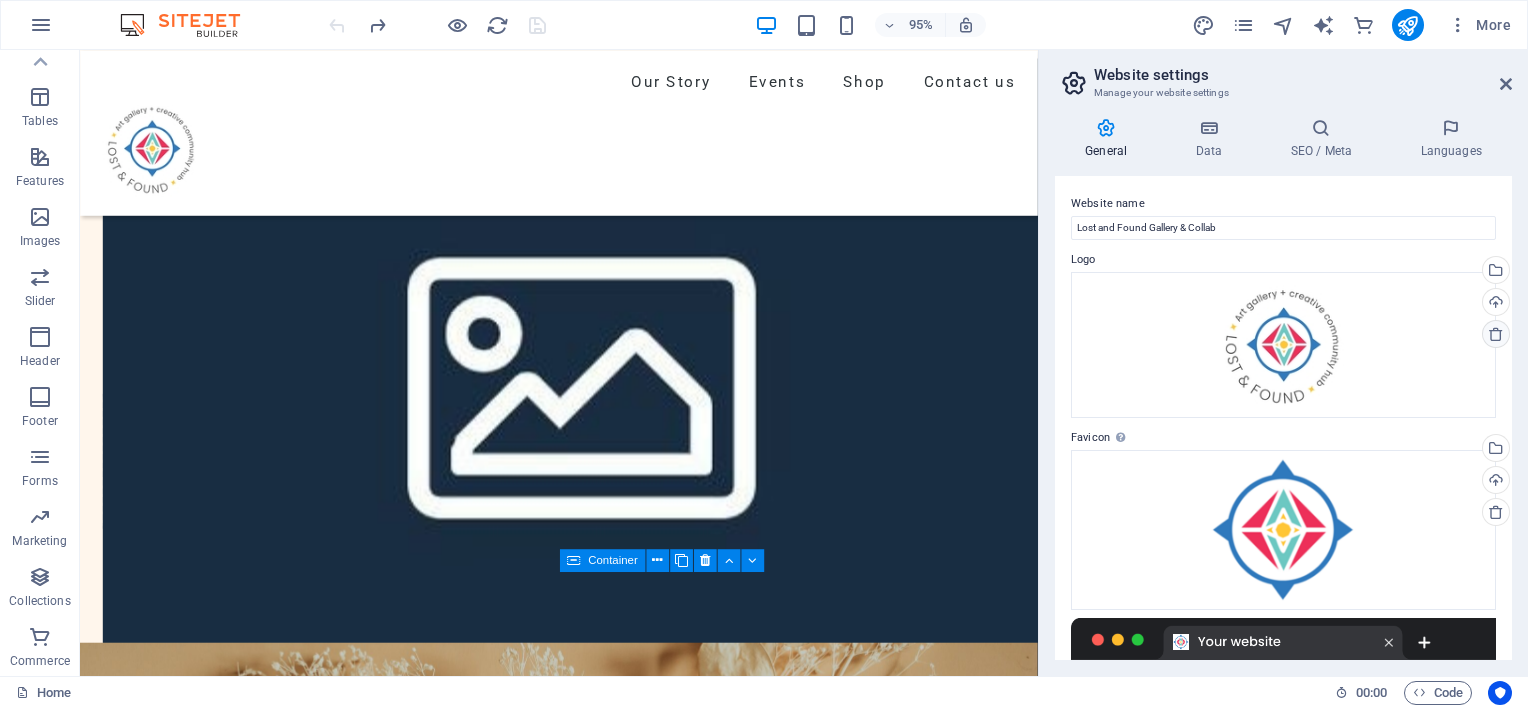click at bounding box center [1496, 334] 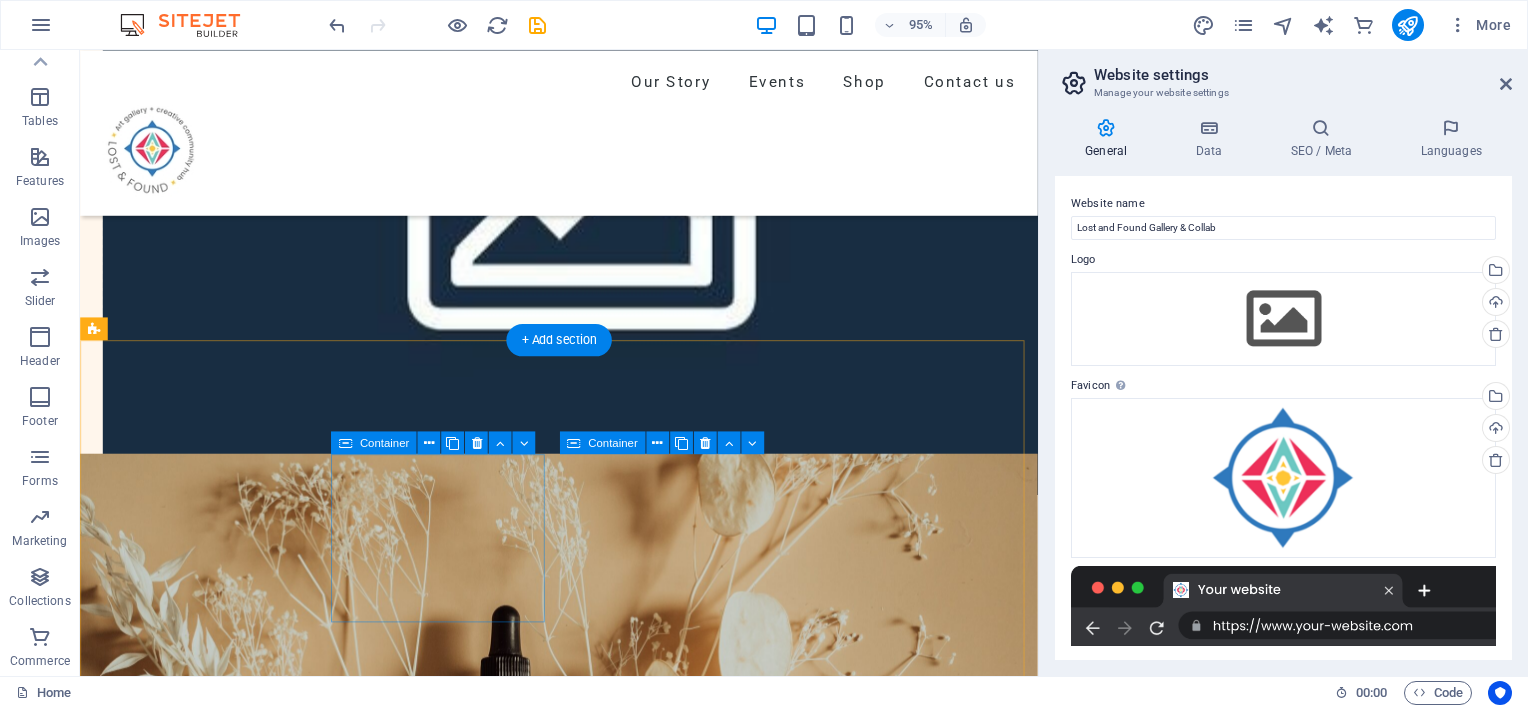 scroll, scrollTop: 6724, scrollLeft: 0, axis: vertical 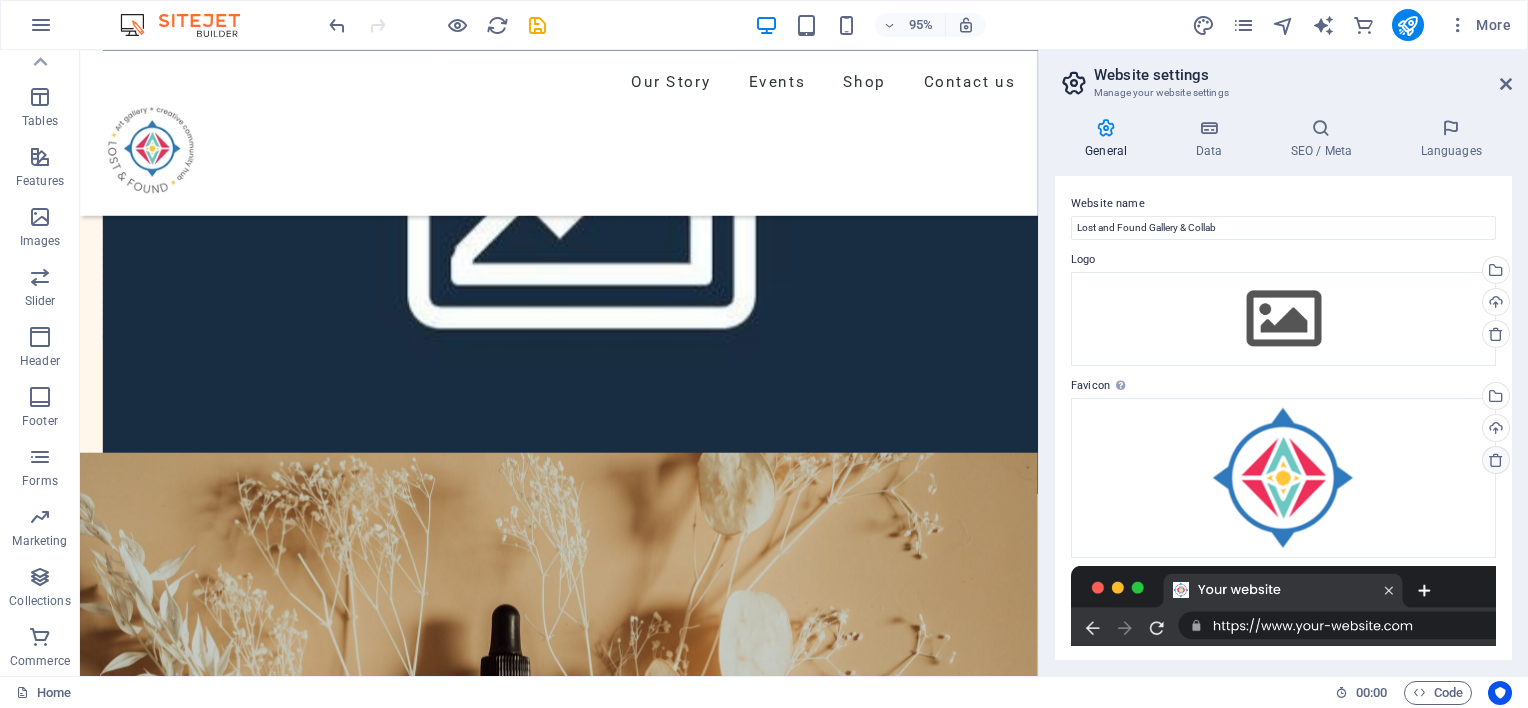 click at bounding box center [1496, 460] 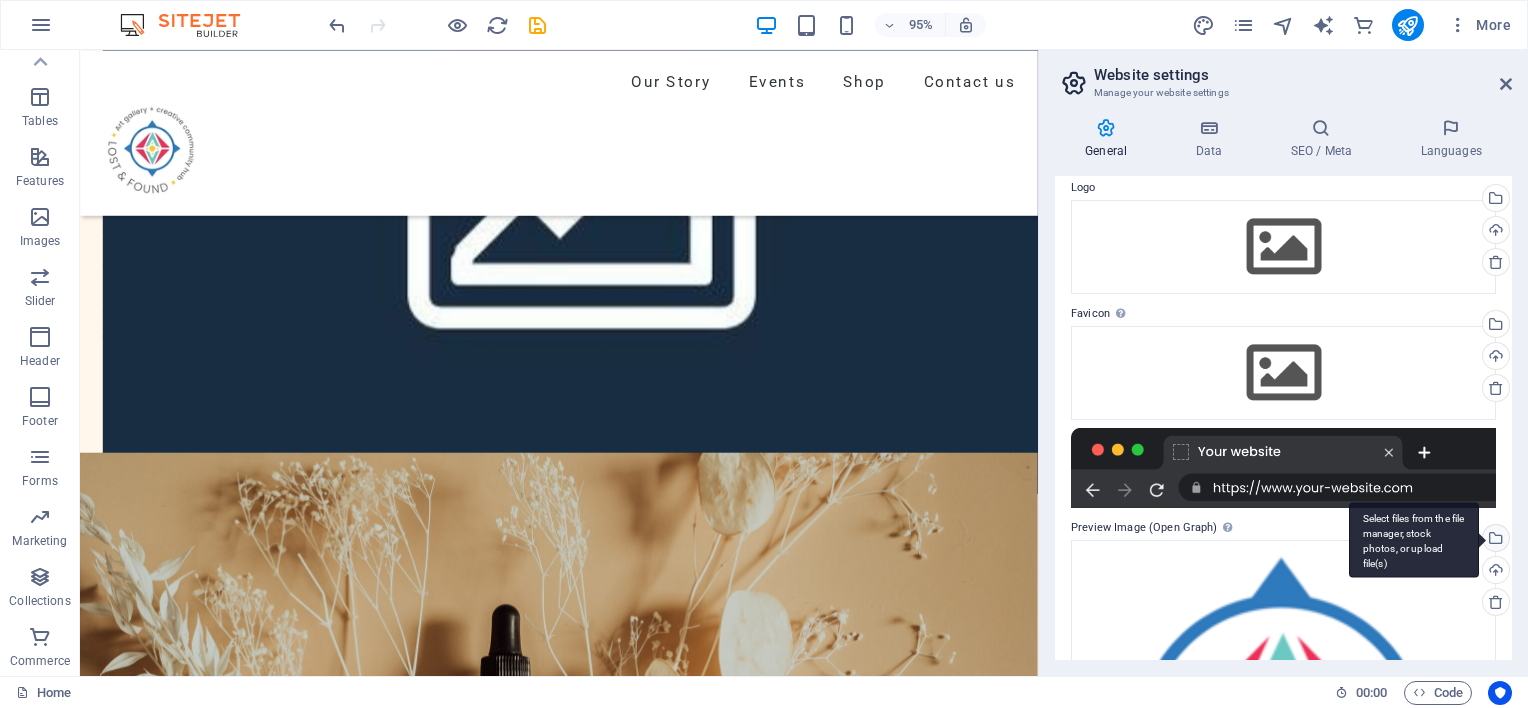 scroll, scrollTop: 100, scrollLeft: 0, axis: vertical 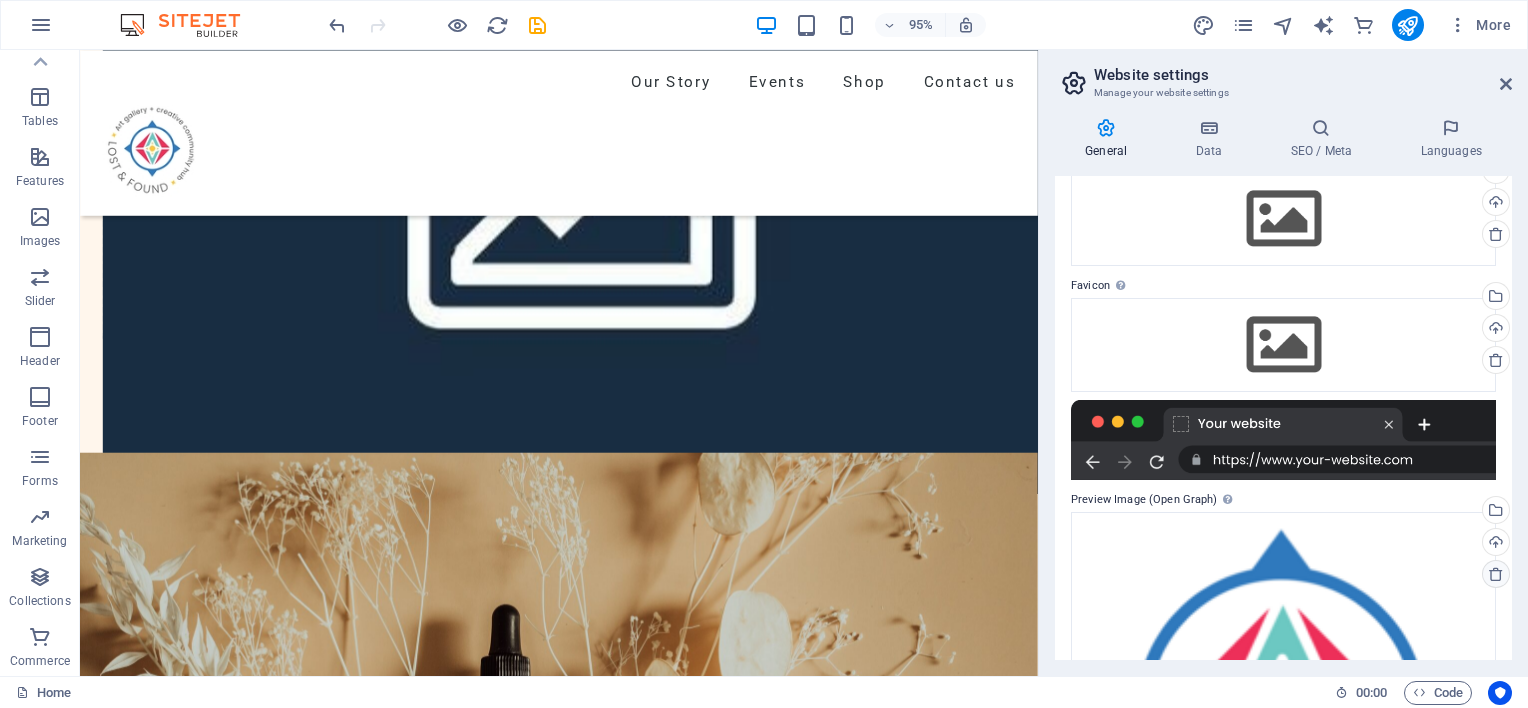 click at bounding box center [1496, 574] 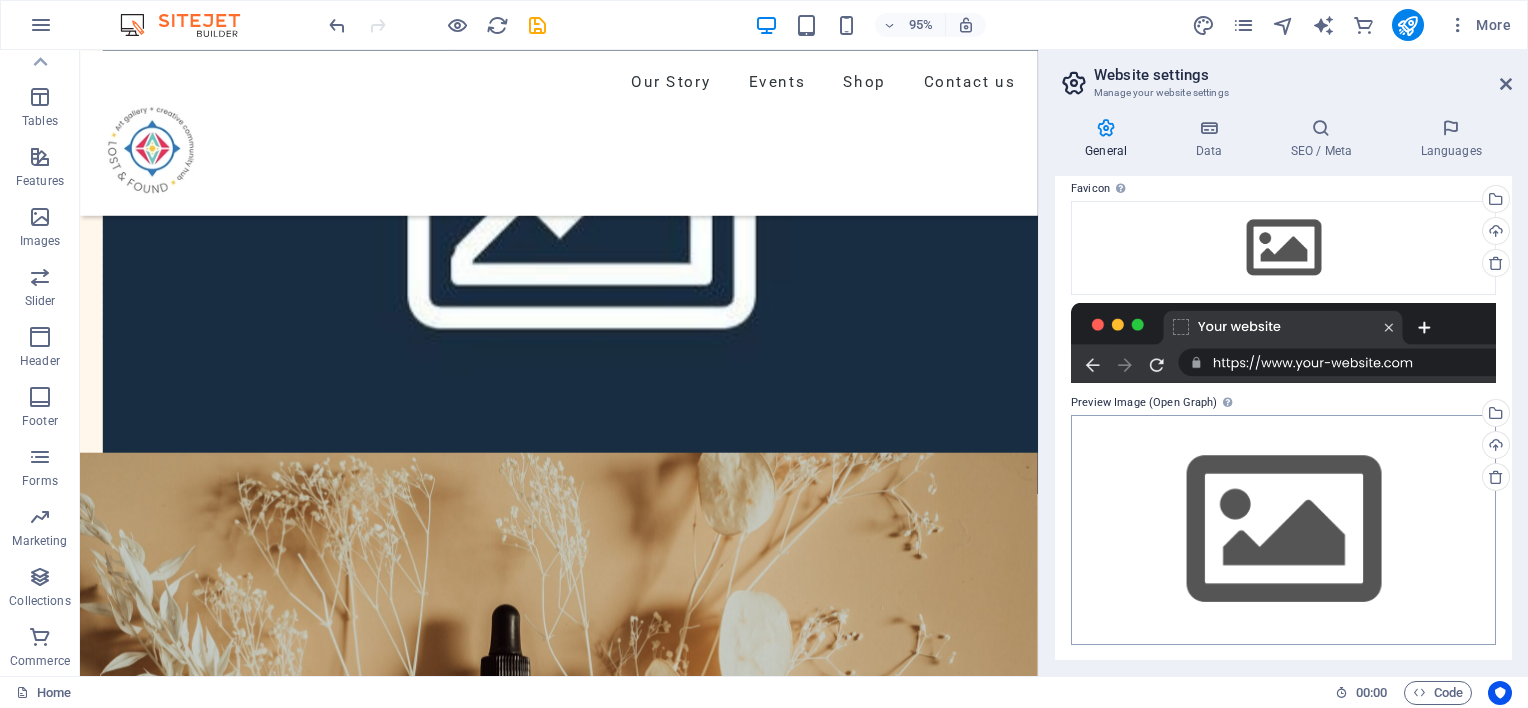 scroll, scrollTop: 0, scrollLeft: 0, axis: both 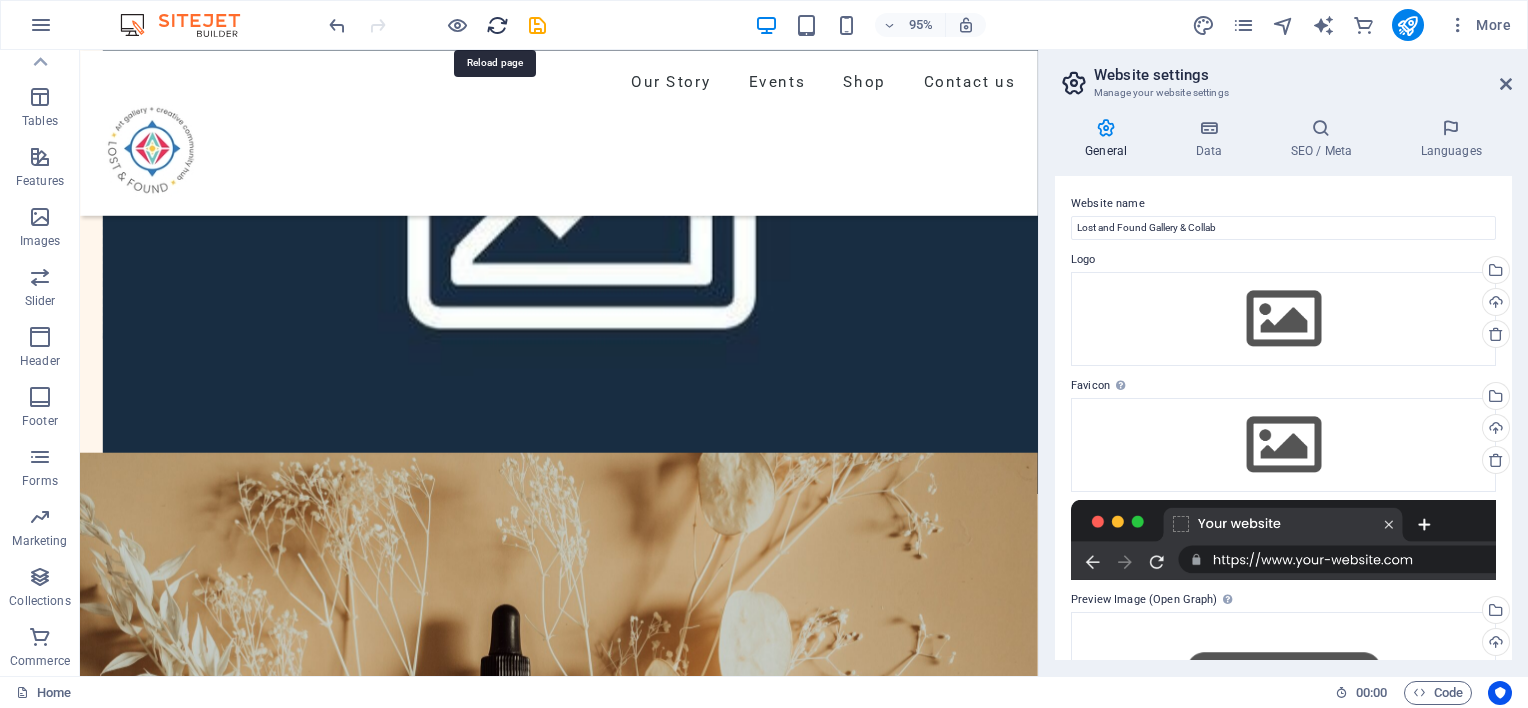 click at bounding box center [497, 25] 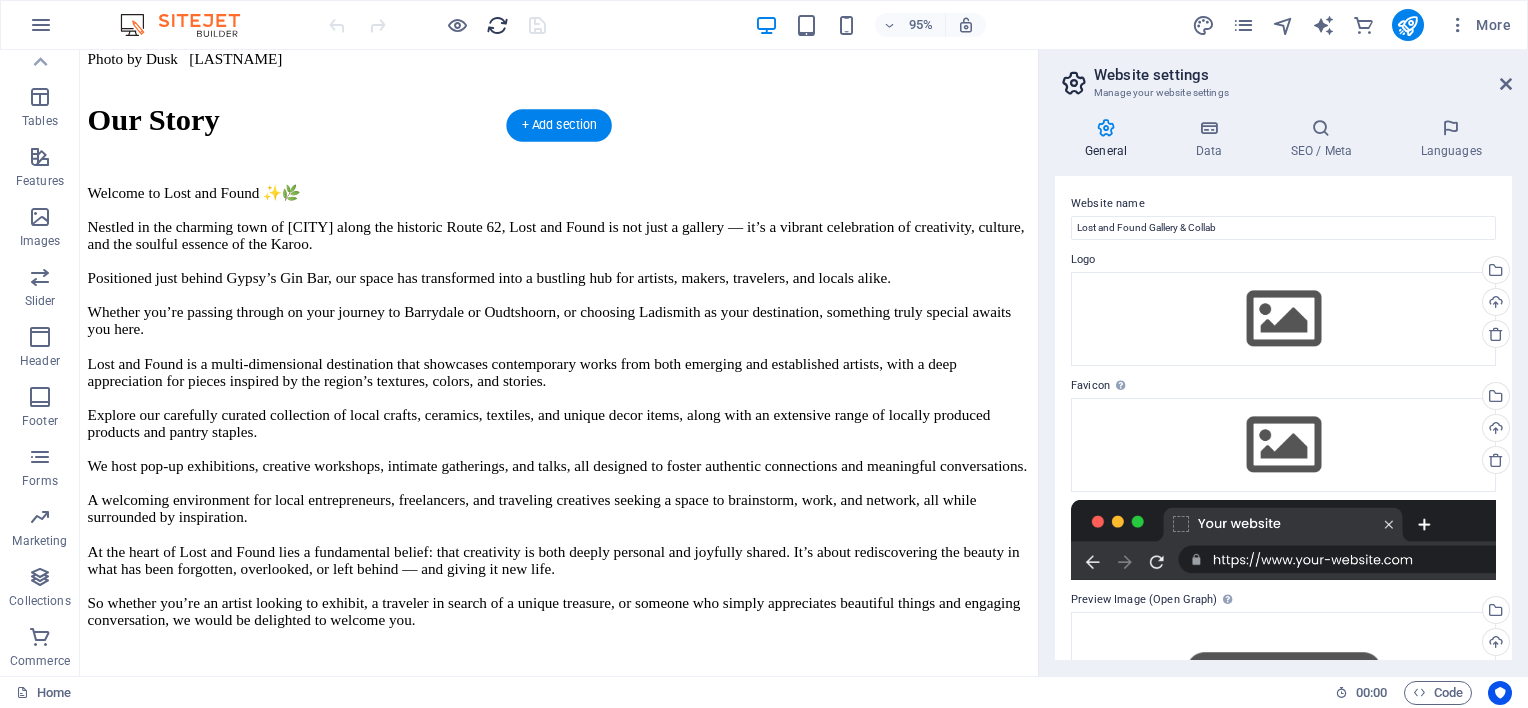 scroll, scrollTop: 2240, scrollLeft: 0, axis: vertical 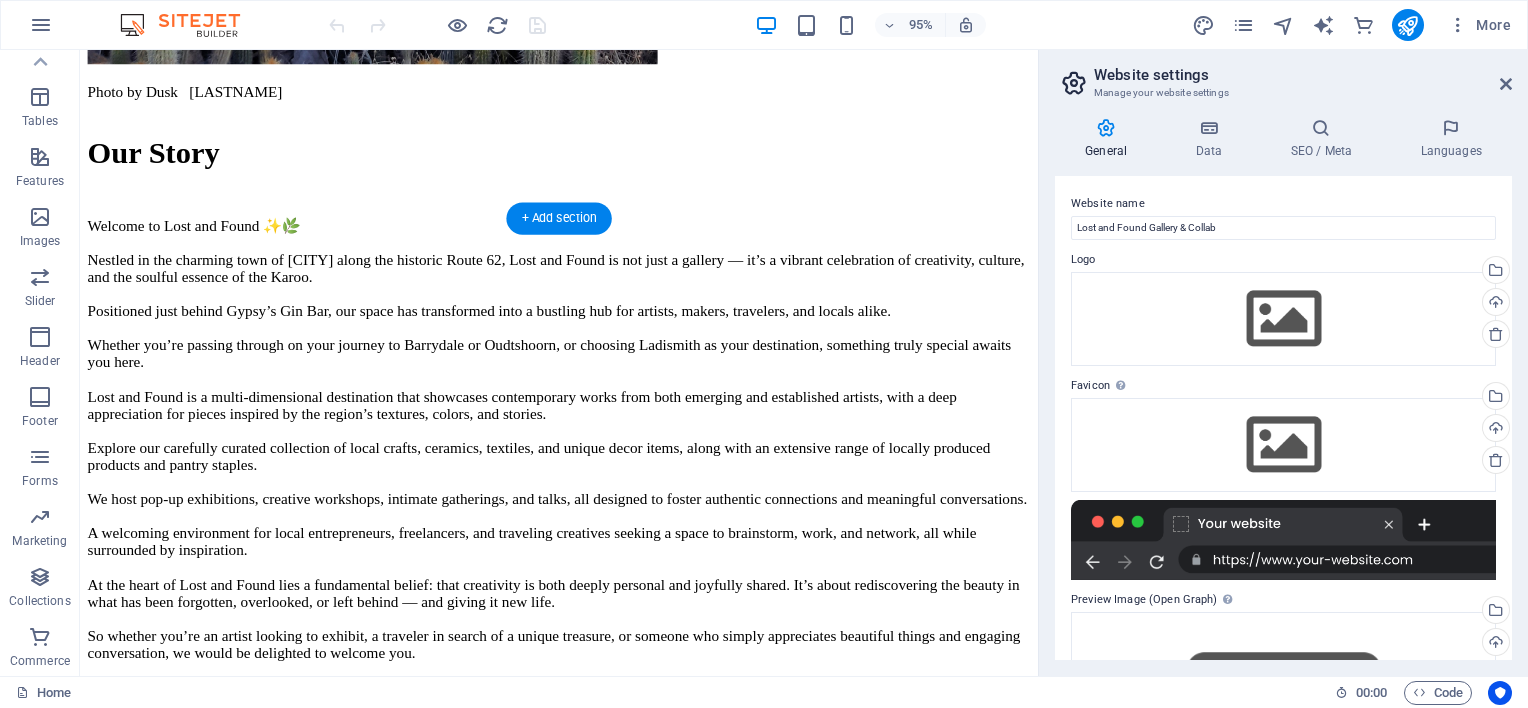 click at bounding box center [584, 673] 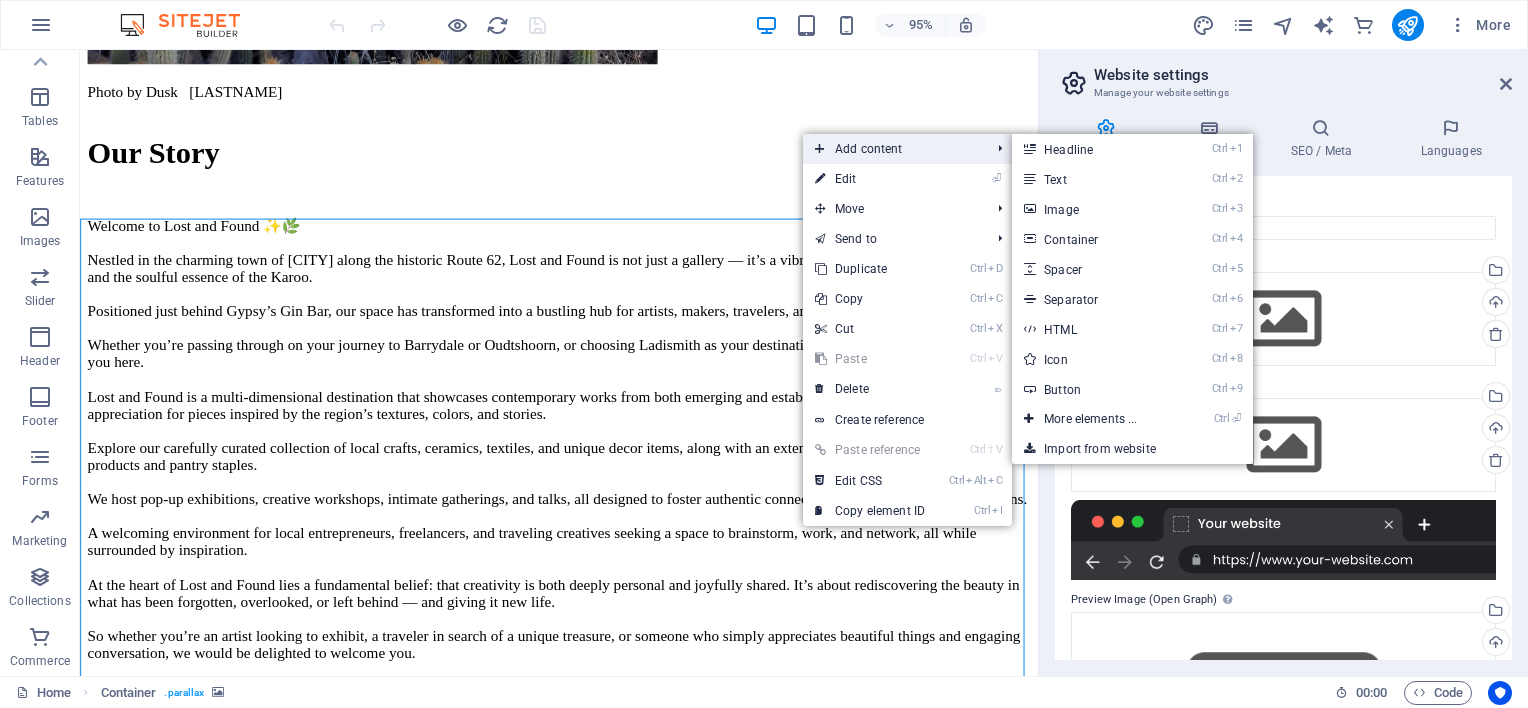 click on "Add content" at bounding box center (892, 149) 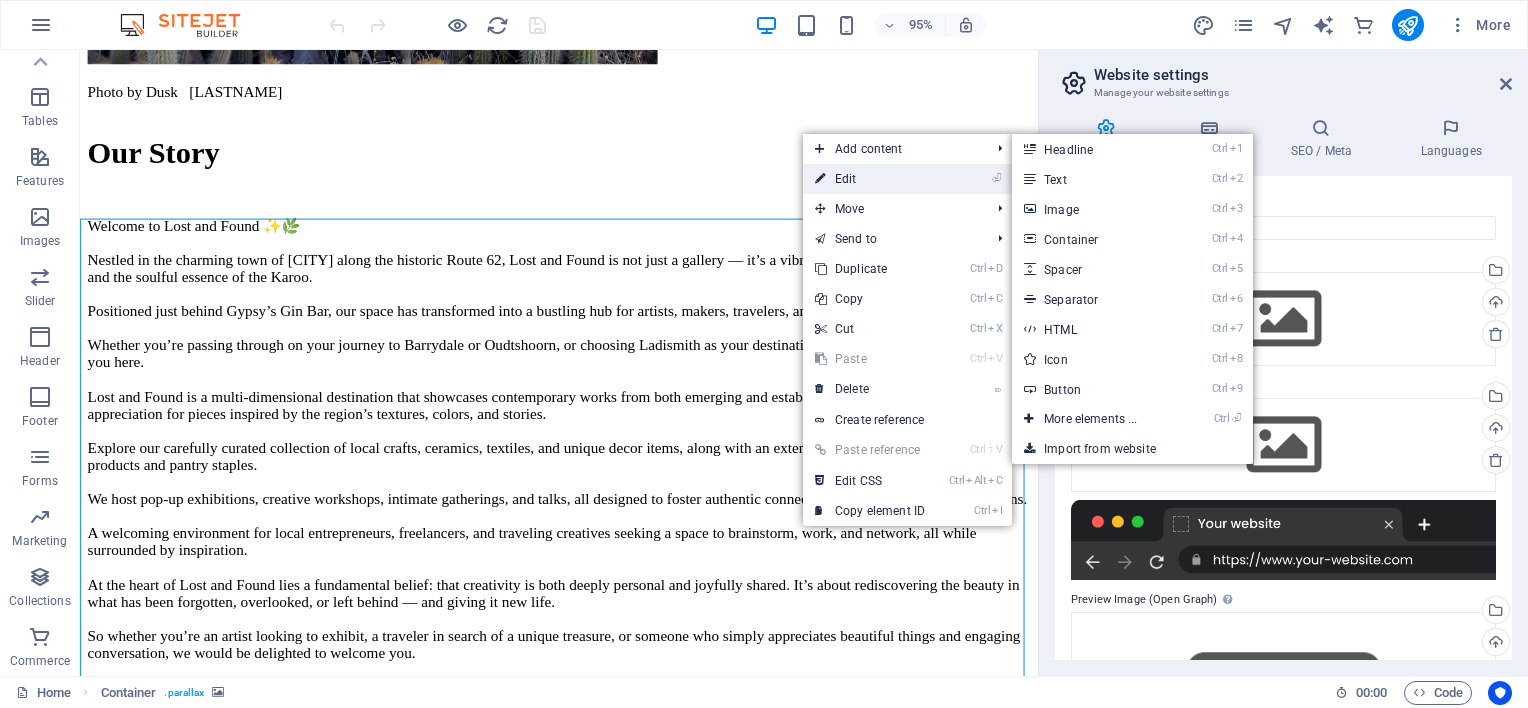 click on "⏎  Edit" at bounding box center [870, 179] 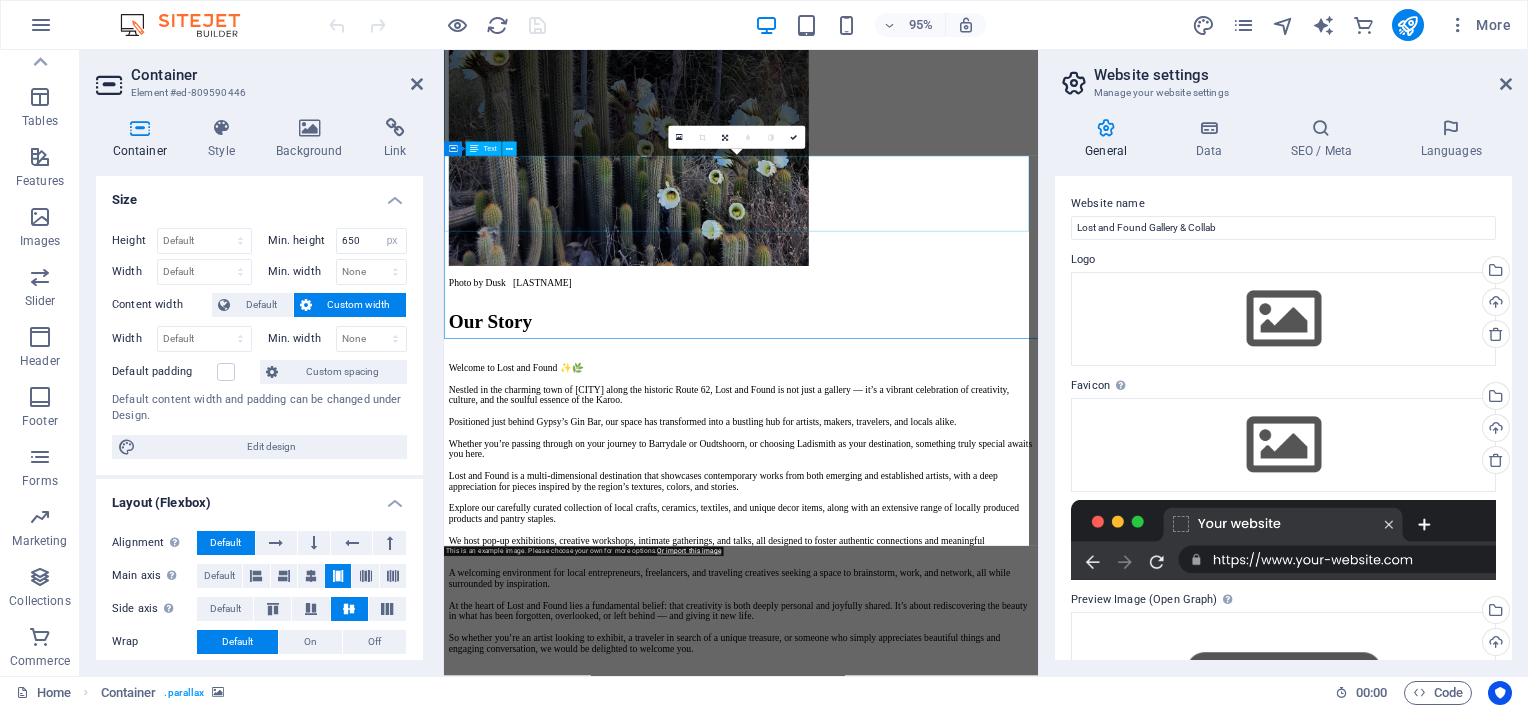 scroll, scrollTop: 2585, scrollLeft: 0, axis: vertical 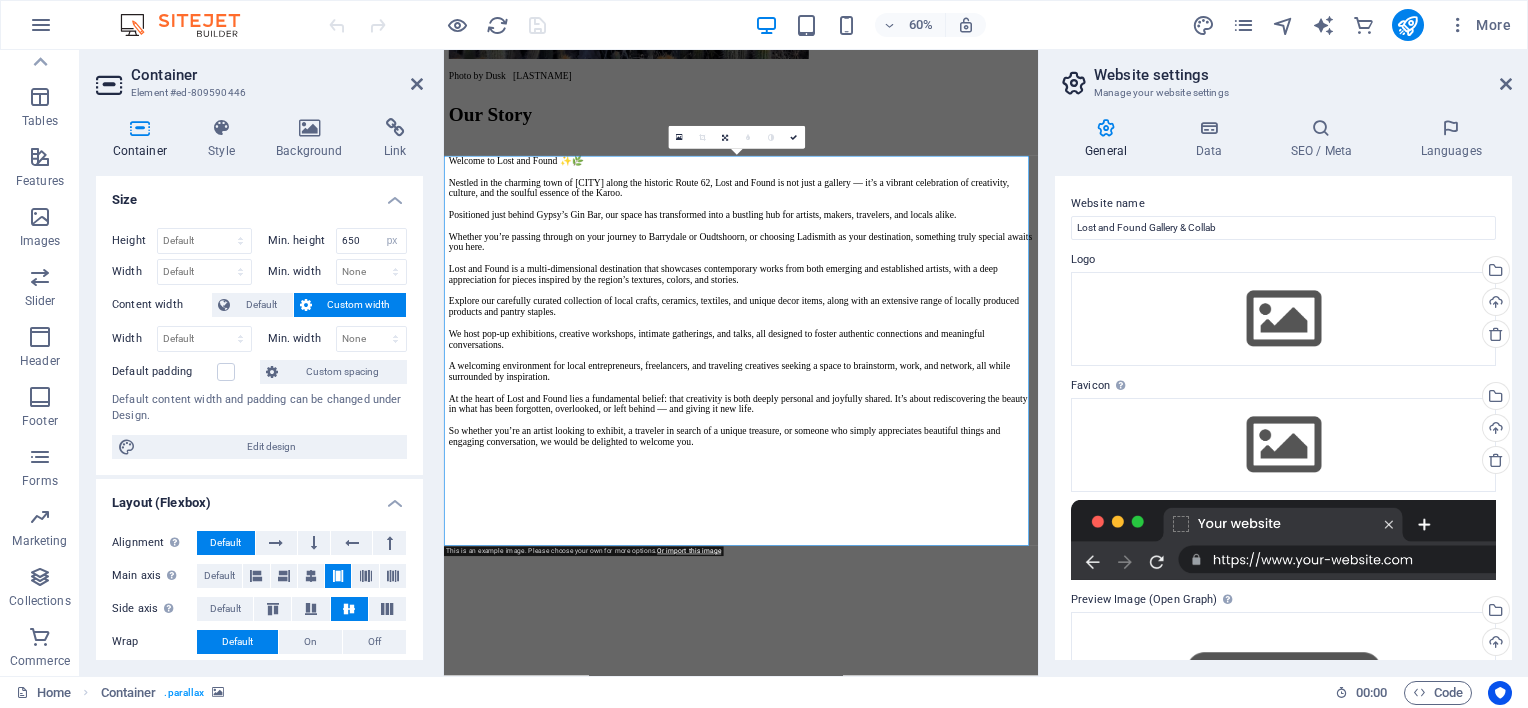 click at bounding box center (939, 691) 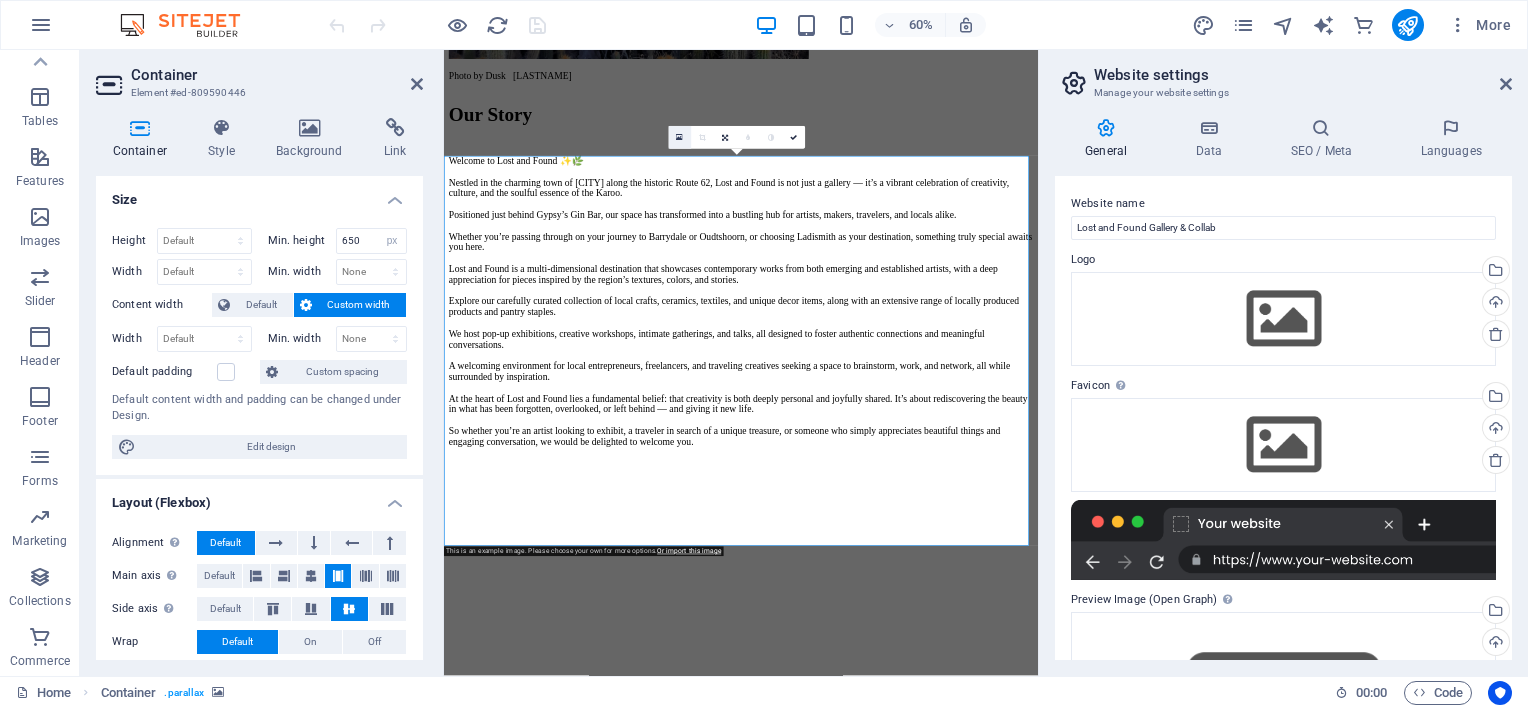 click at bounding box center (679, 138) 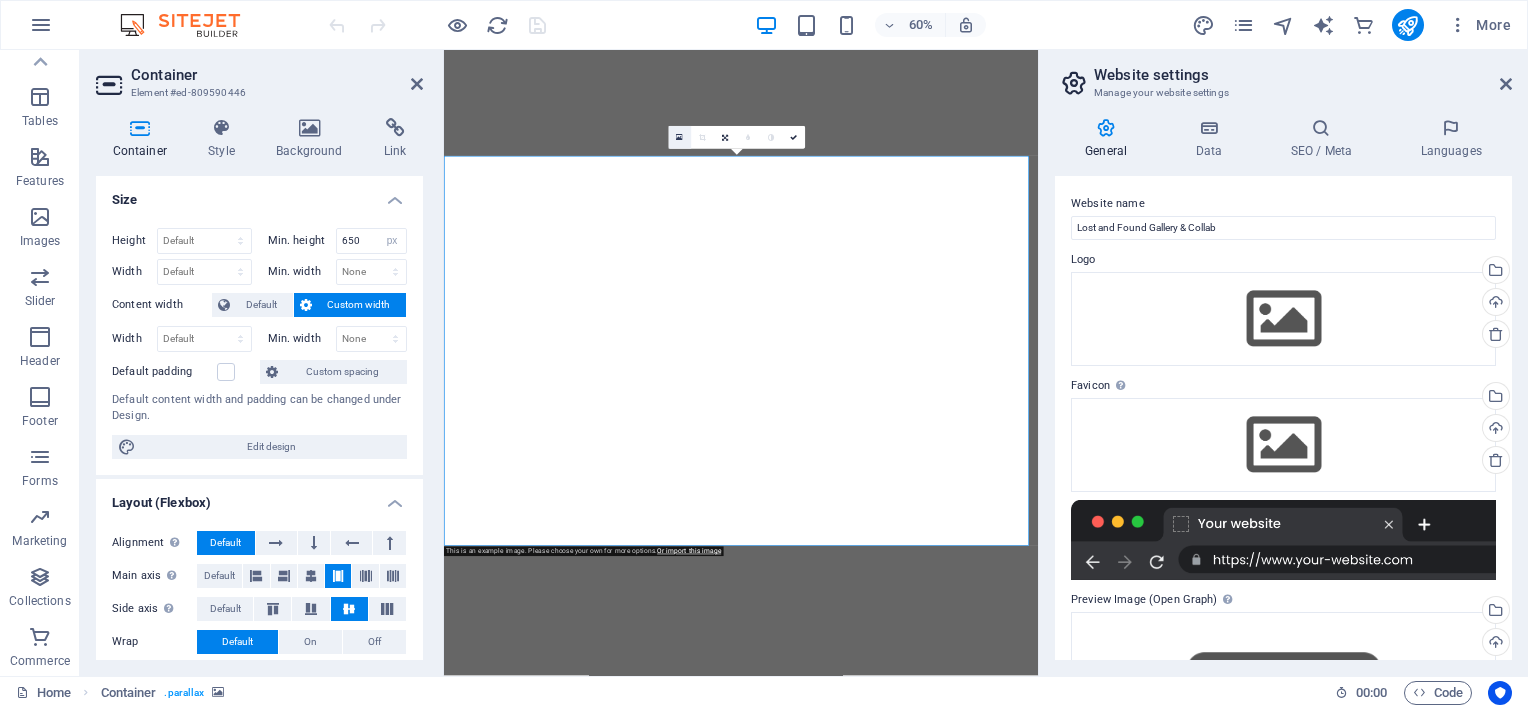 scroll, scrollTop: 6933, scrollLeft: 0, axis: vertical 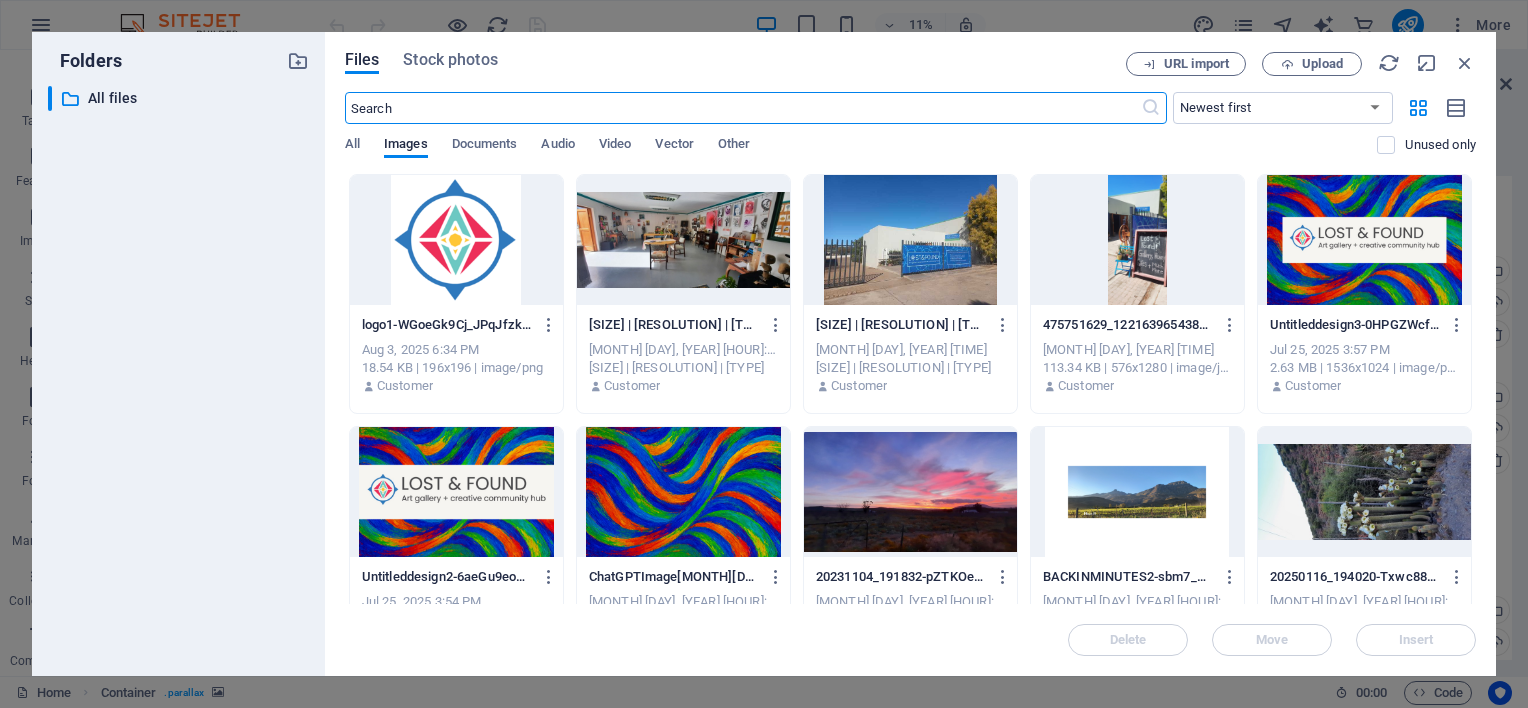 click at bounding box center [683, 240] 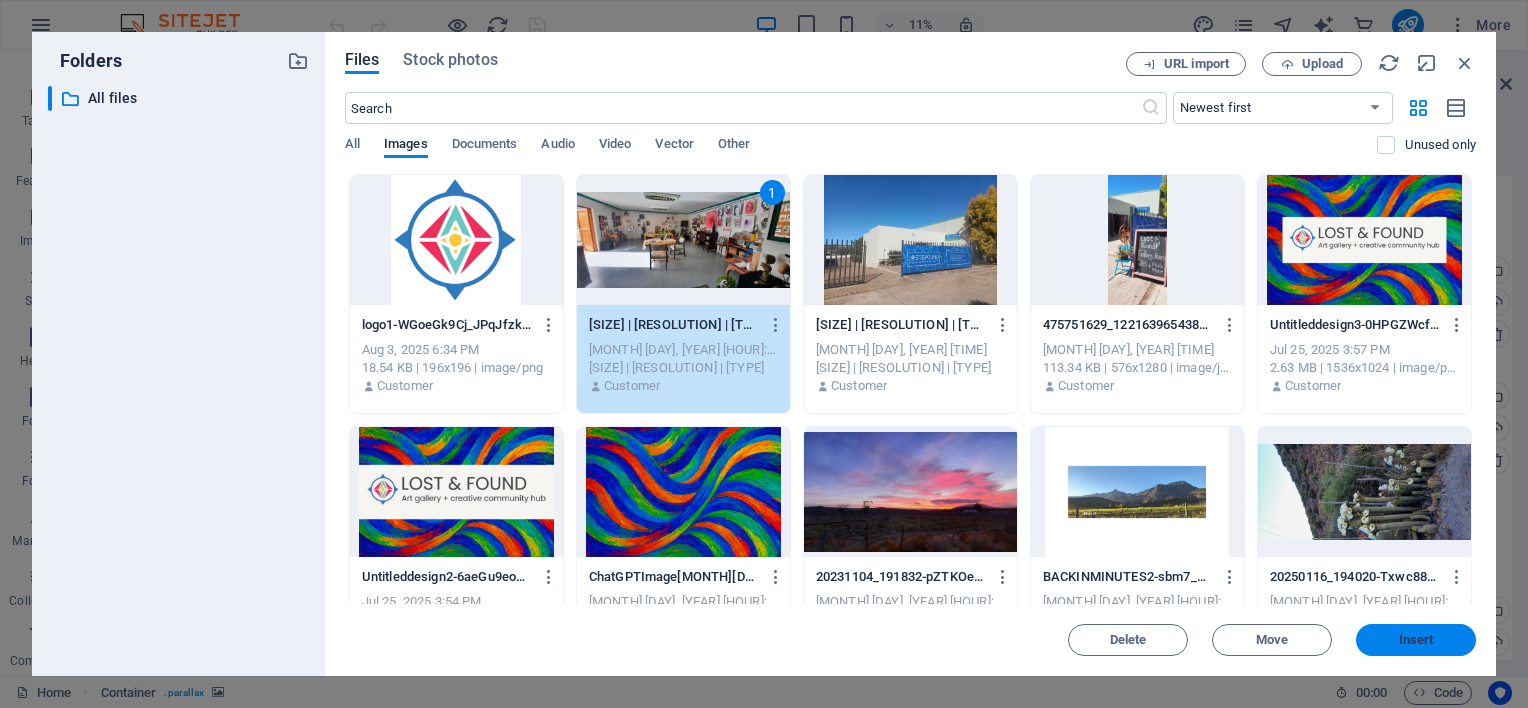 click on "Insert" at bounding box center (1416, 640) 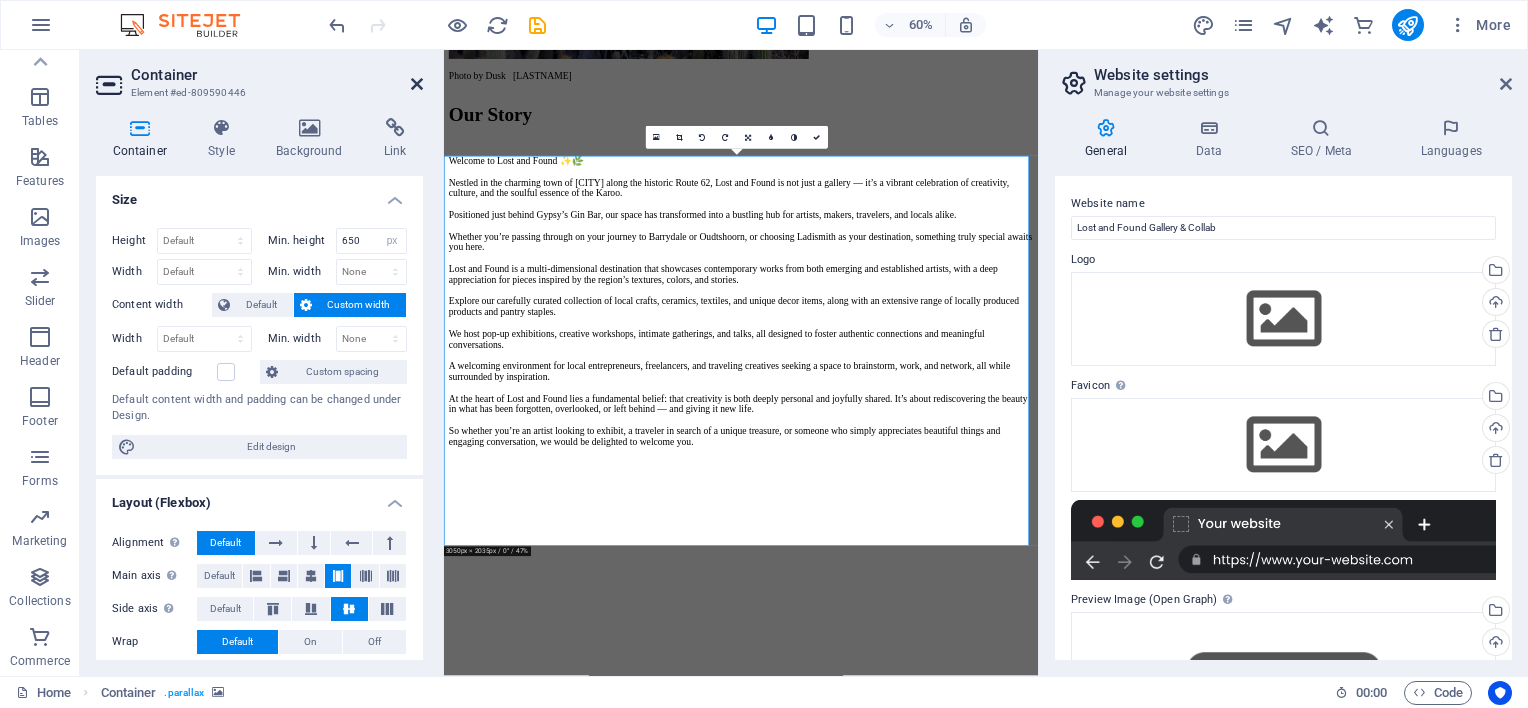click at bounding box center [417, 84] 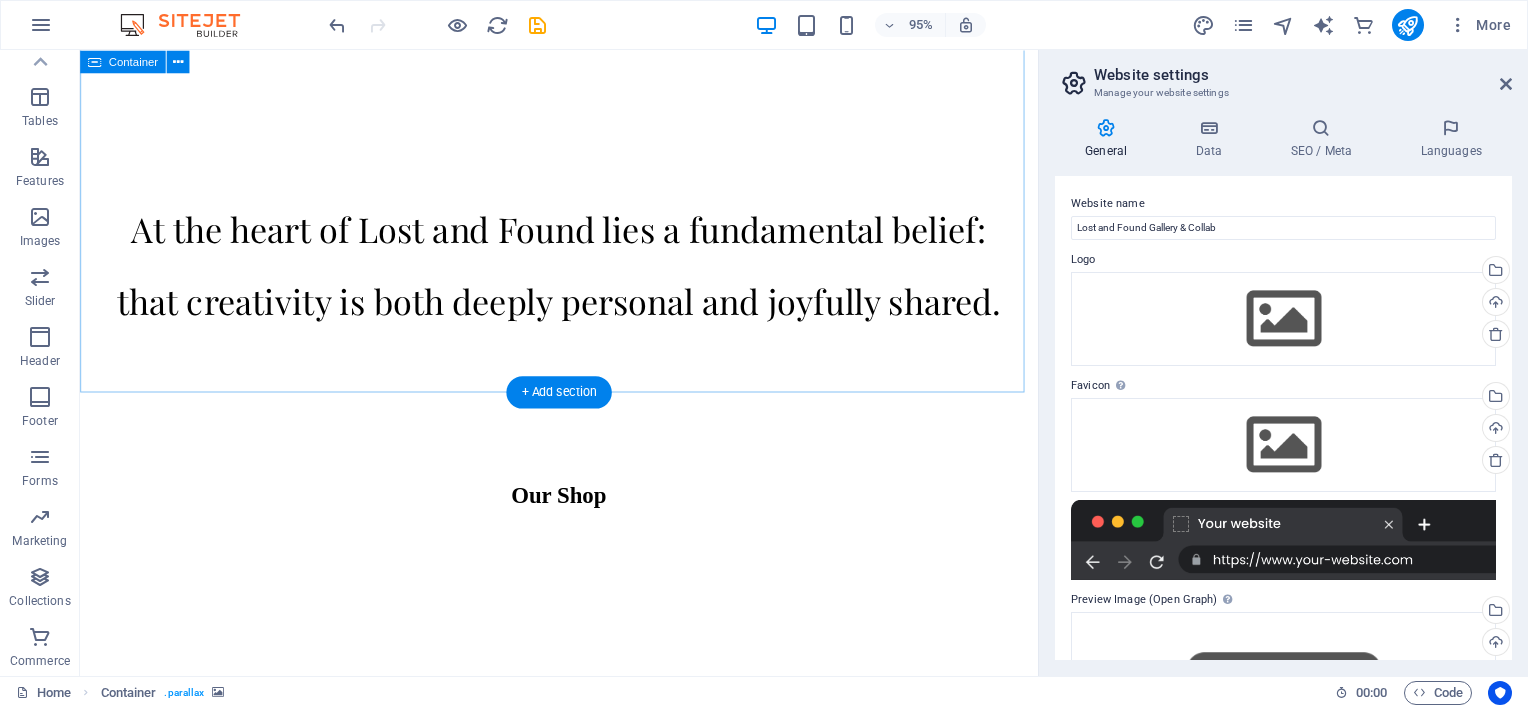 scroll, scrollTop: 4140, scrollLeft: 0, axis: vertical 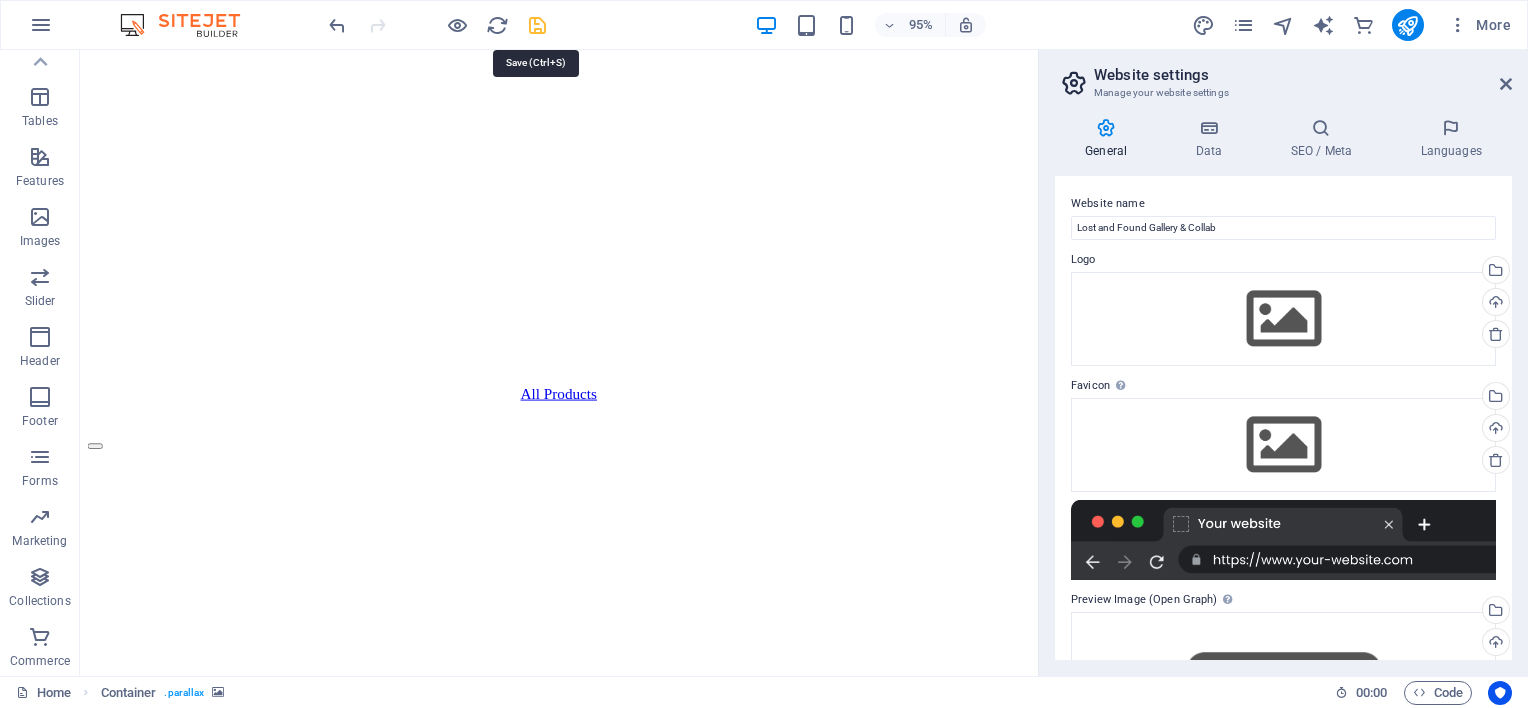 click at bounding box center [537, 25] 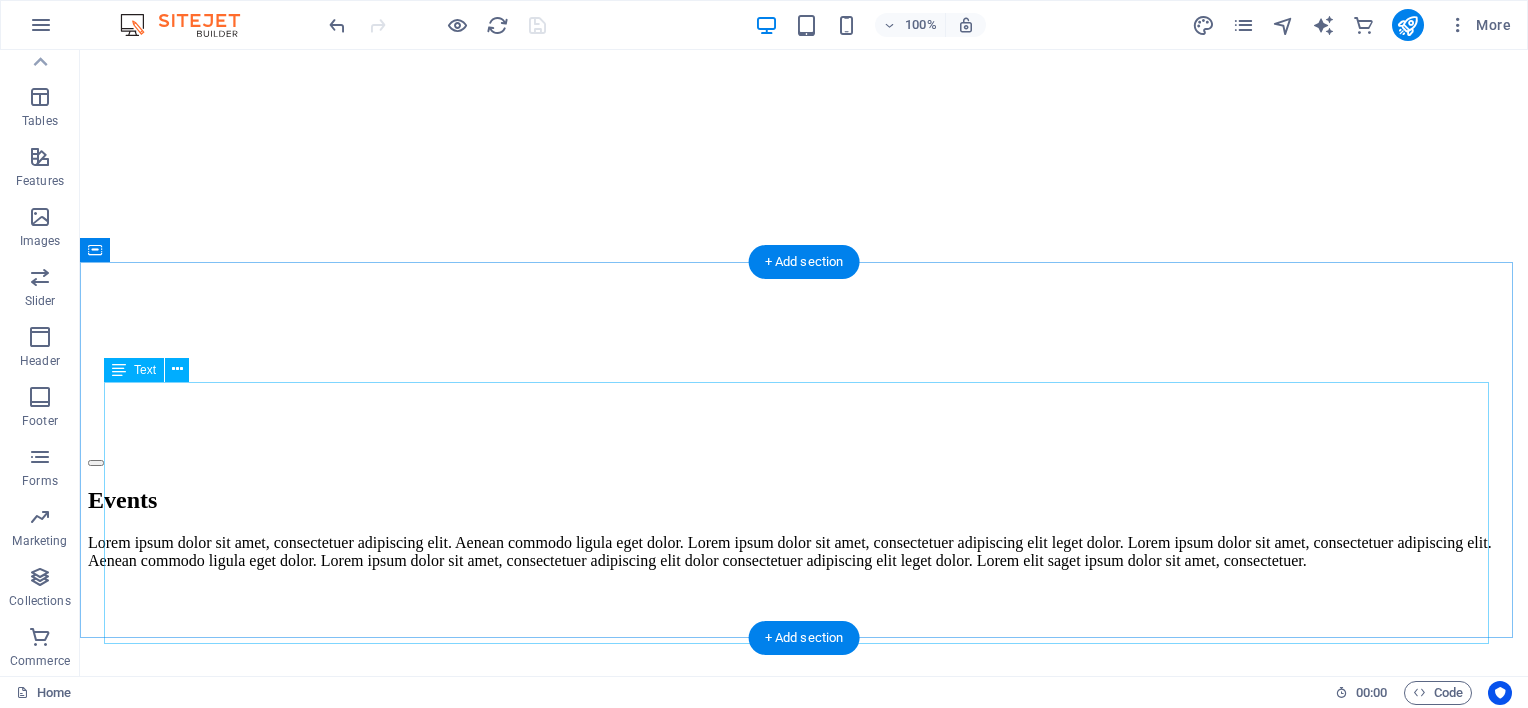 scroll, scrollTop: 4722, scrollLeft: 0, axis: vertical 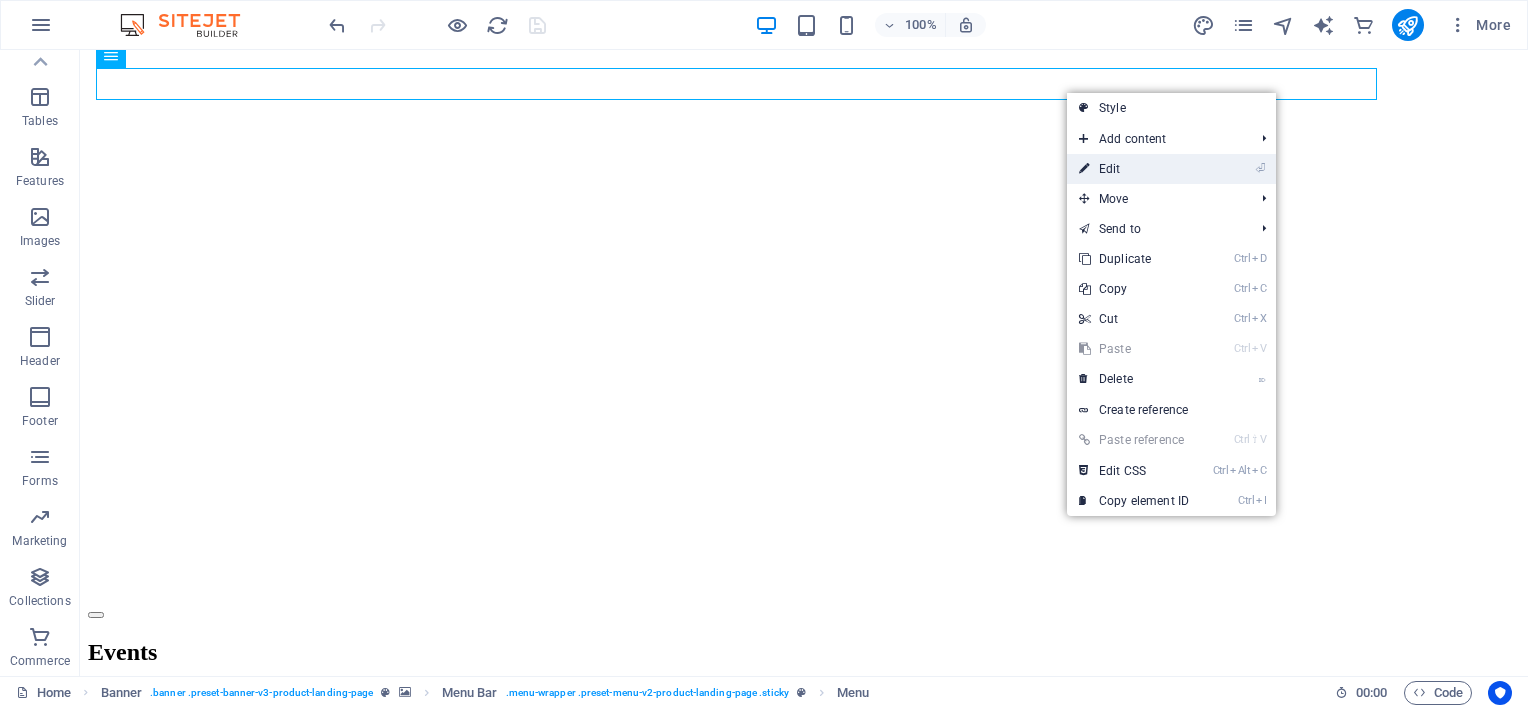 click on "⏎  Edit" at bounding box center (1134, 169) 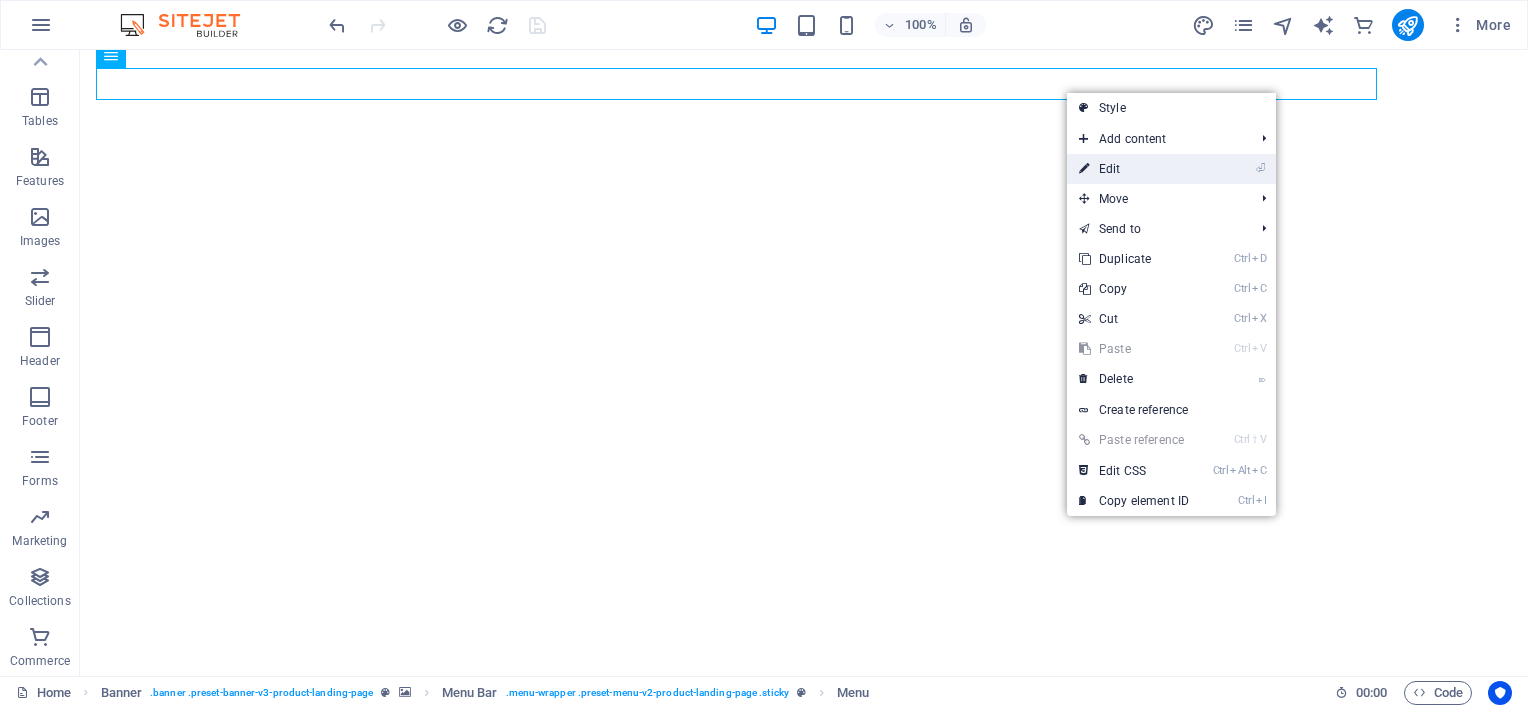 select on "1" 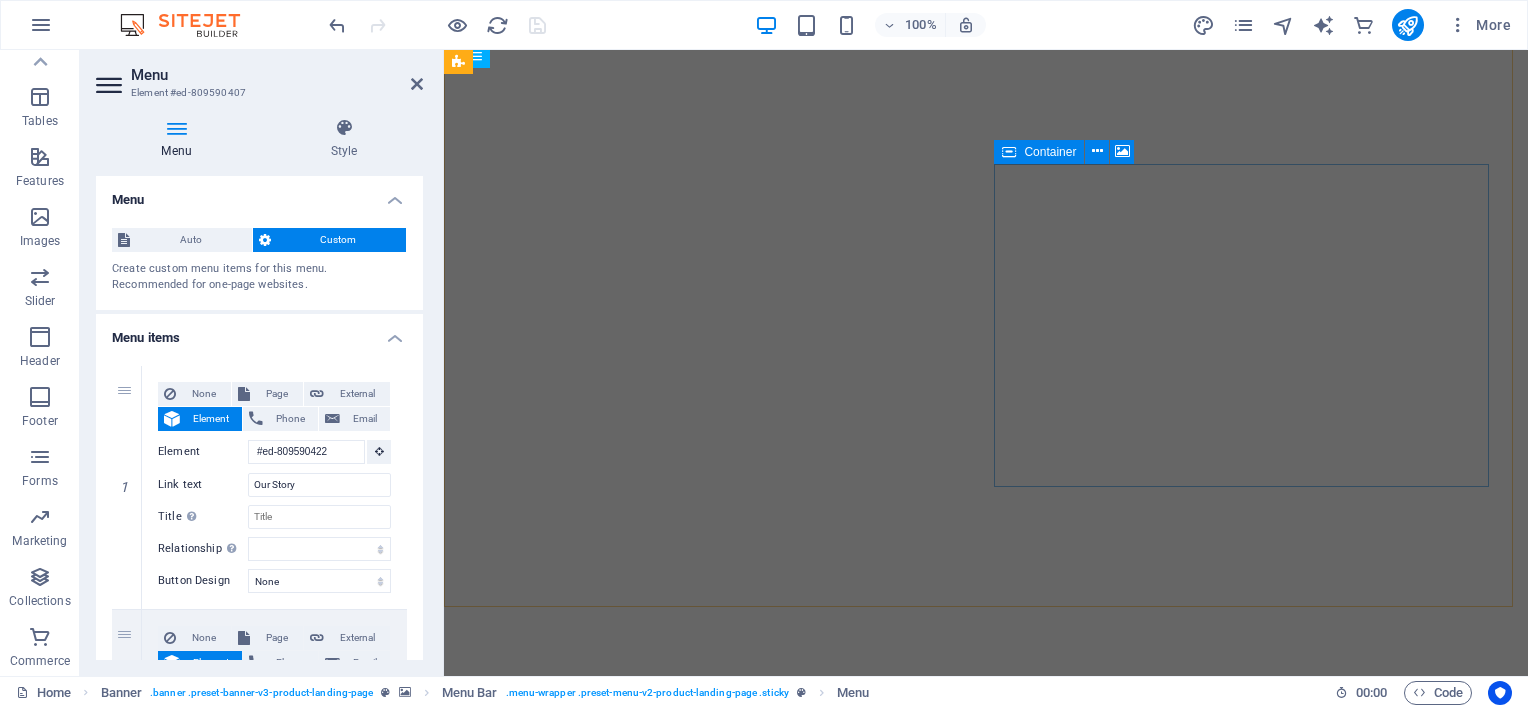 scroll, scrollTop: 4898, scrollLeft: 0, axis: vertical 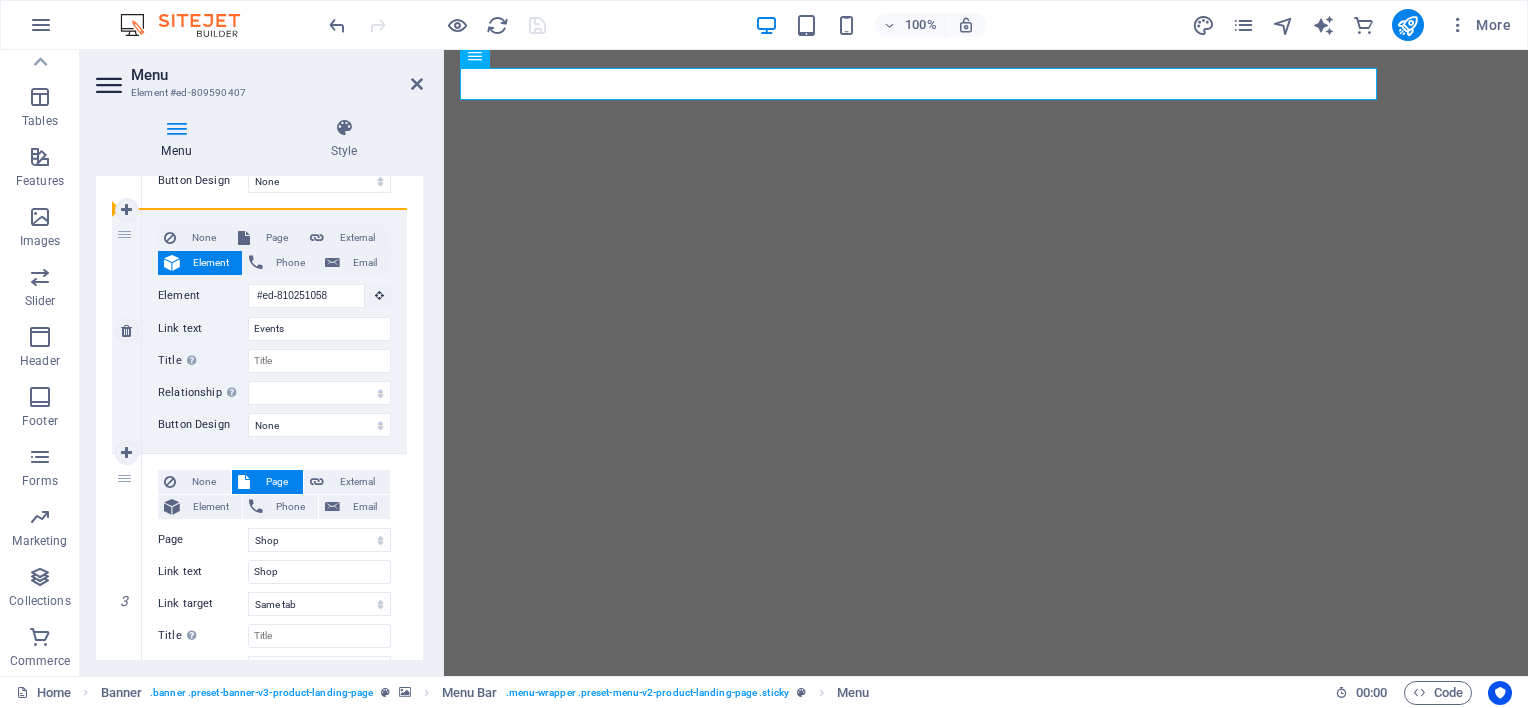 drag, startPoint x: 130, startPoint y: 543, endPoint x: 116, endPoint y: 219, distance: 324.30234 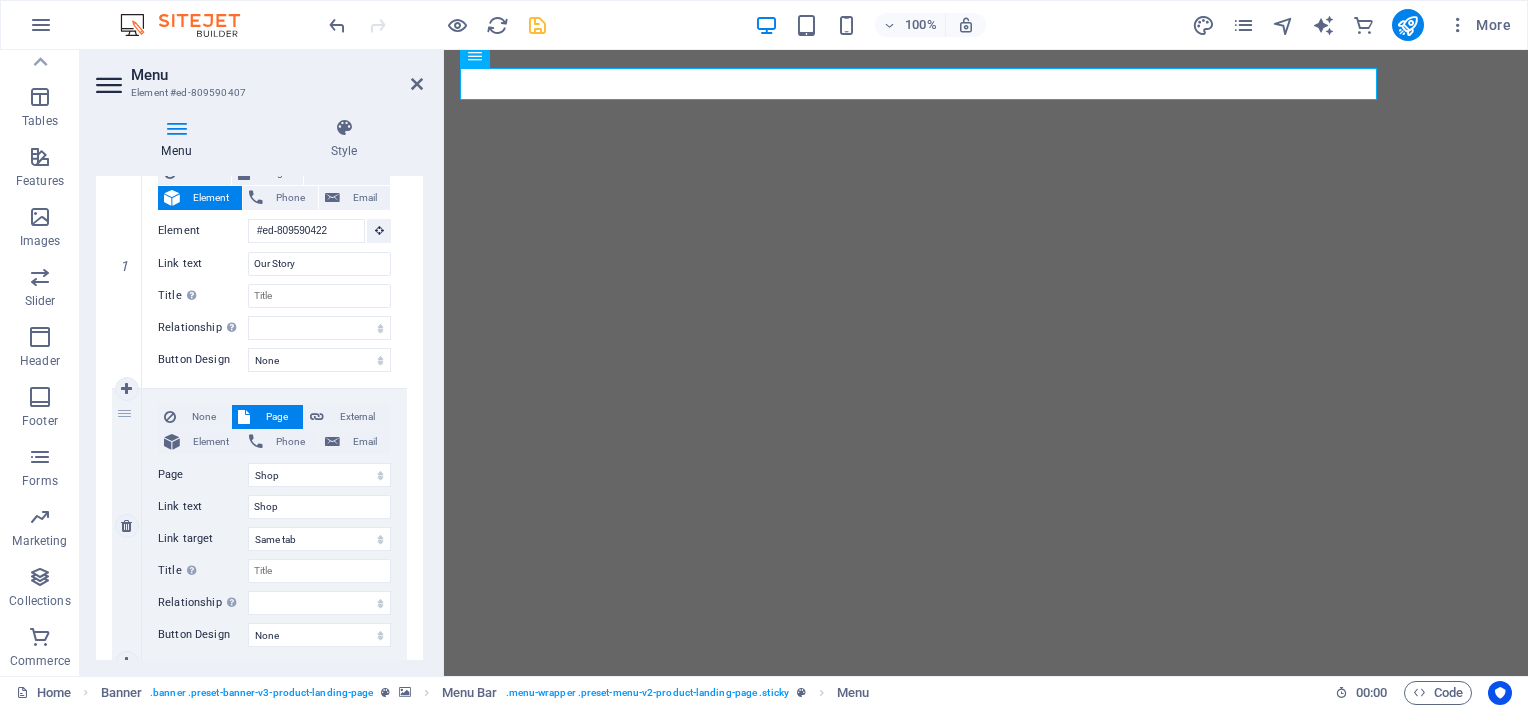 scroll, scrollTop: 200, scrollLeft: 0, axis: vertical 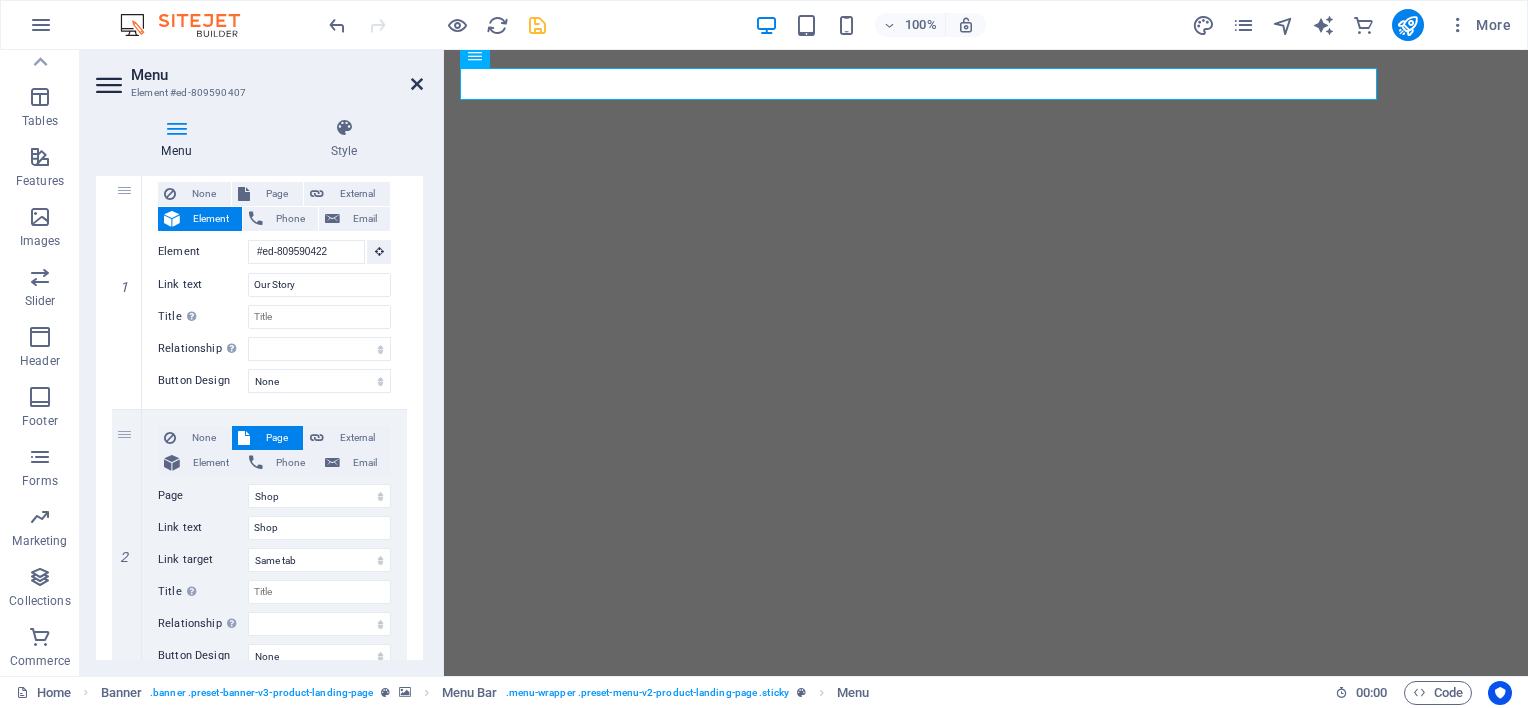 click at bounding box center (417, 84) 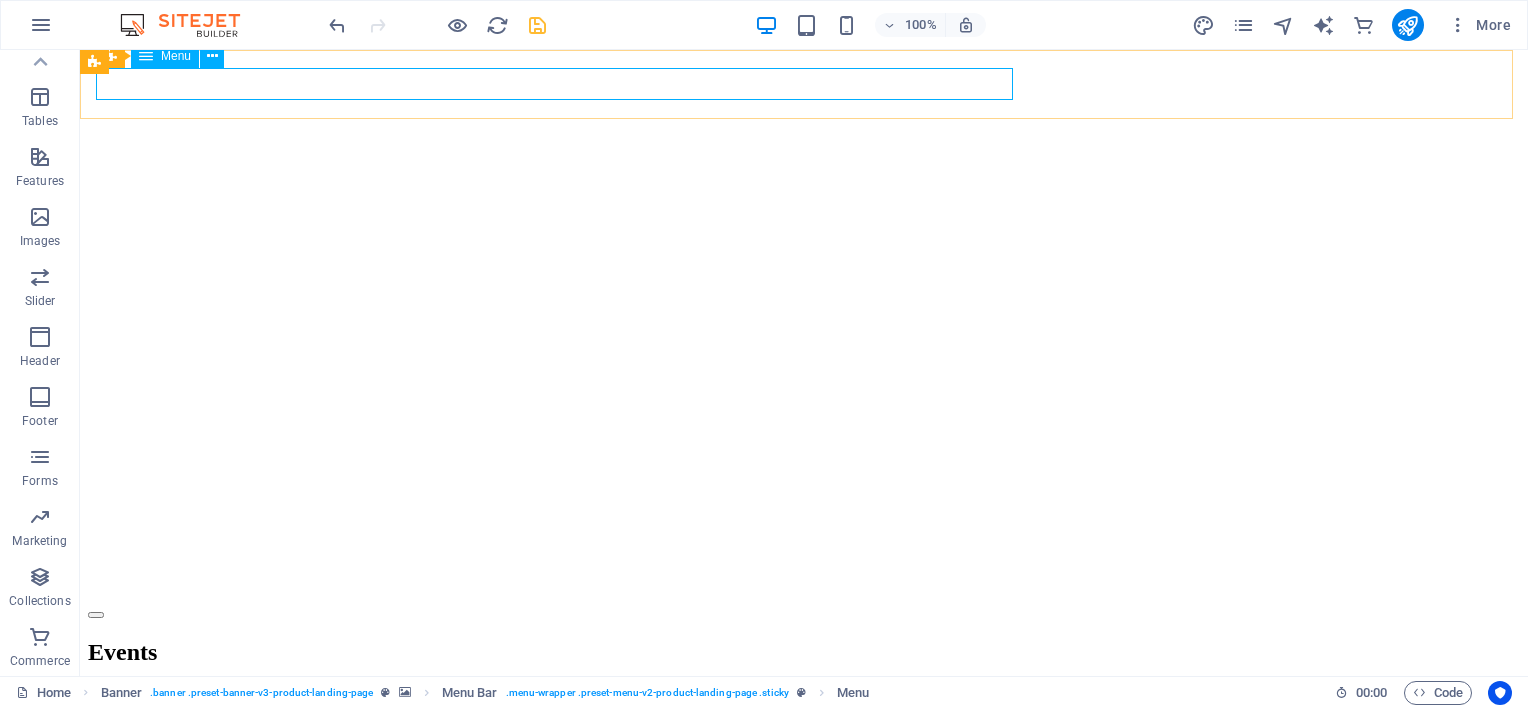 scroll, scrollTop: 4722, scrollLeft: 0, axis: vertical 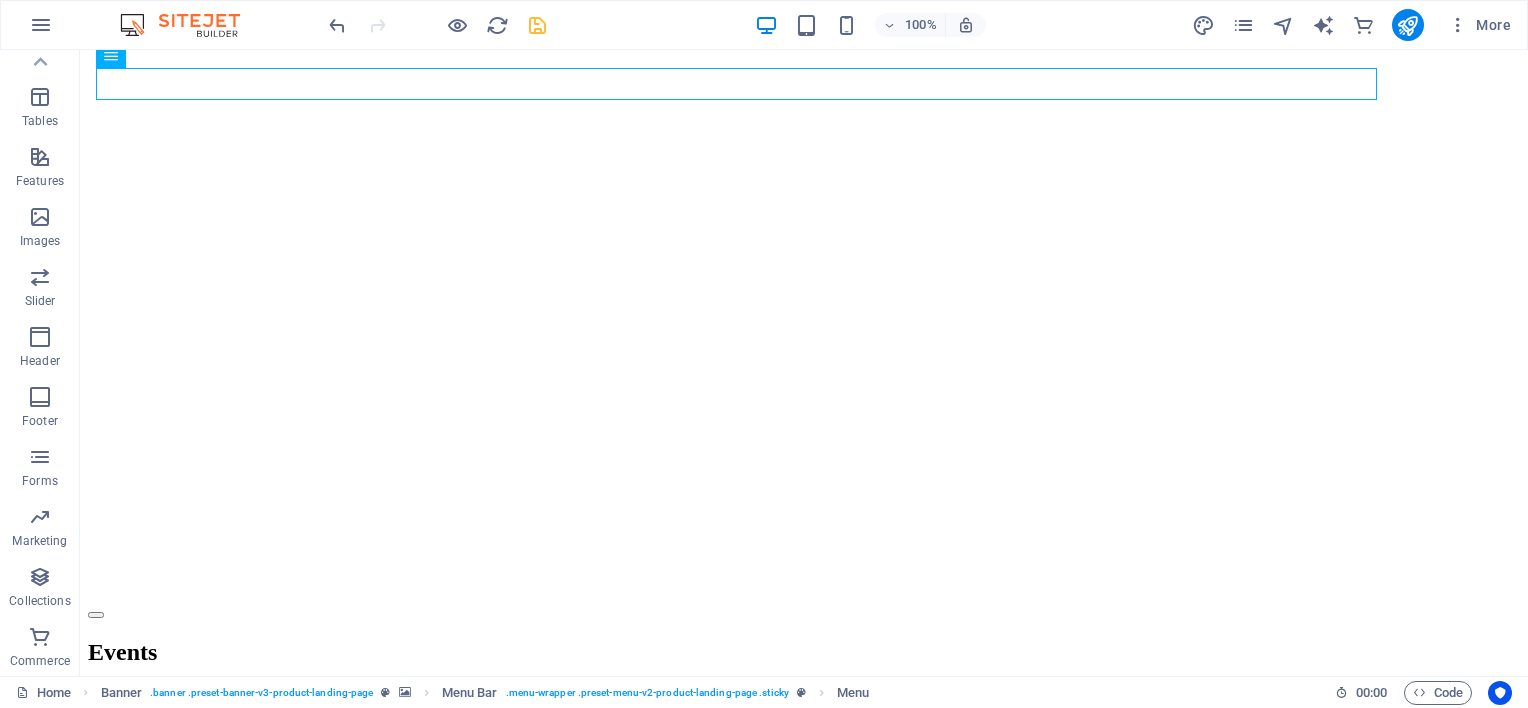 click at bounding box center [437, 25] 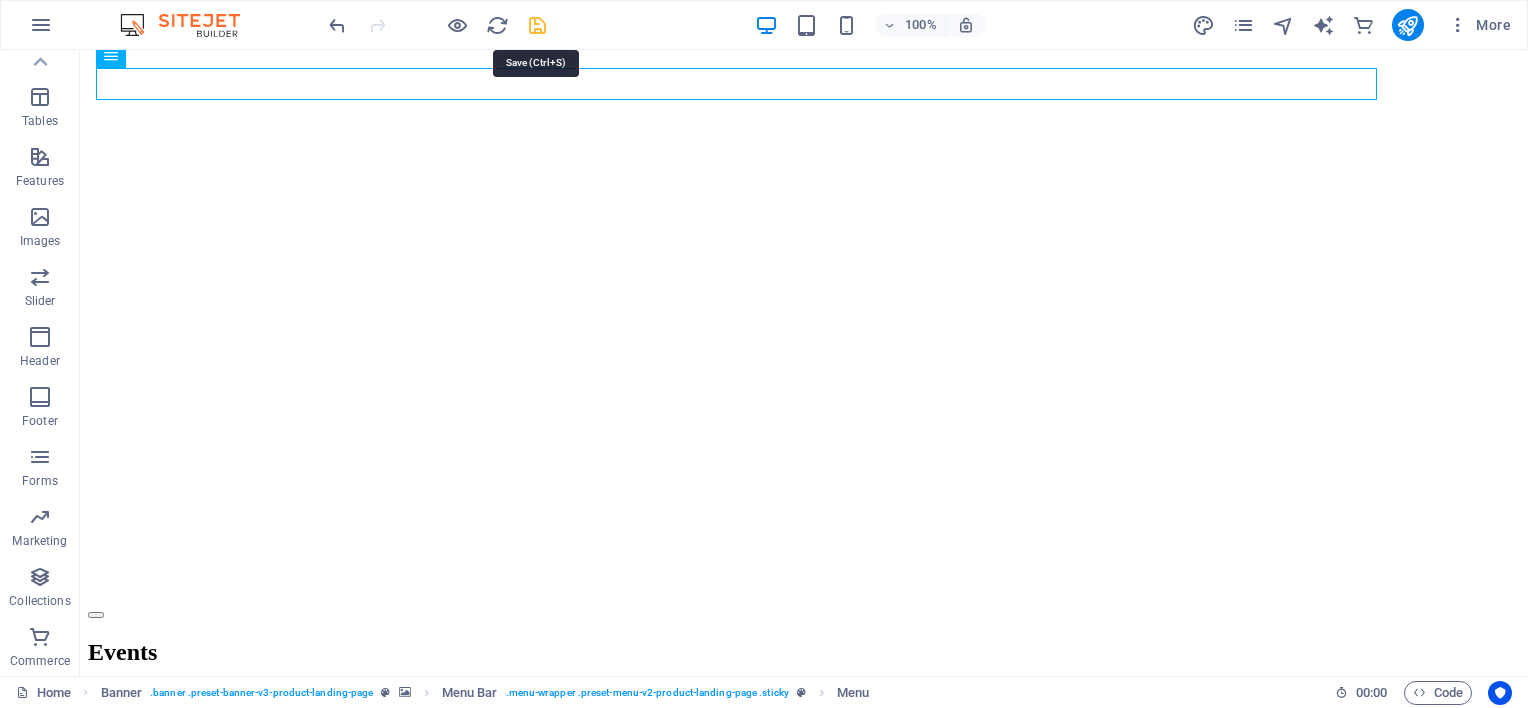 click at bounding box center (537, 25) 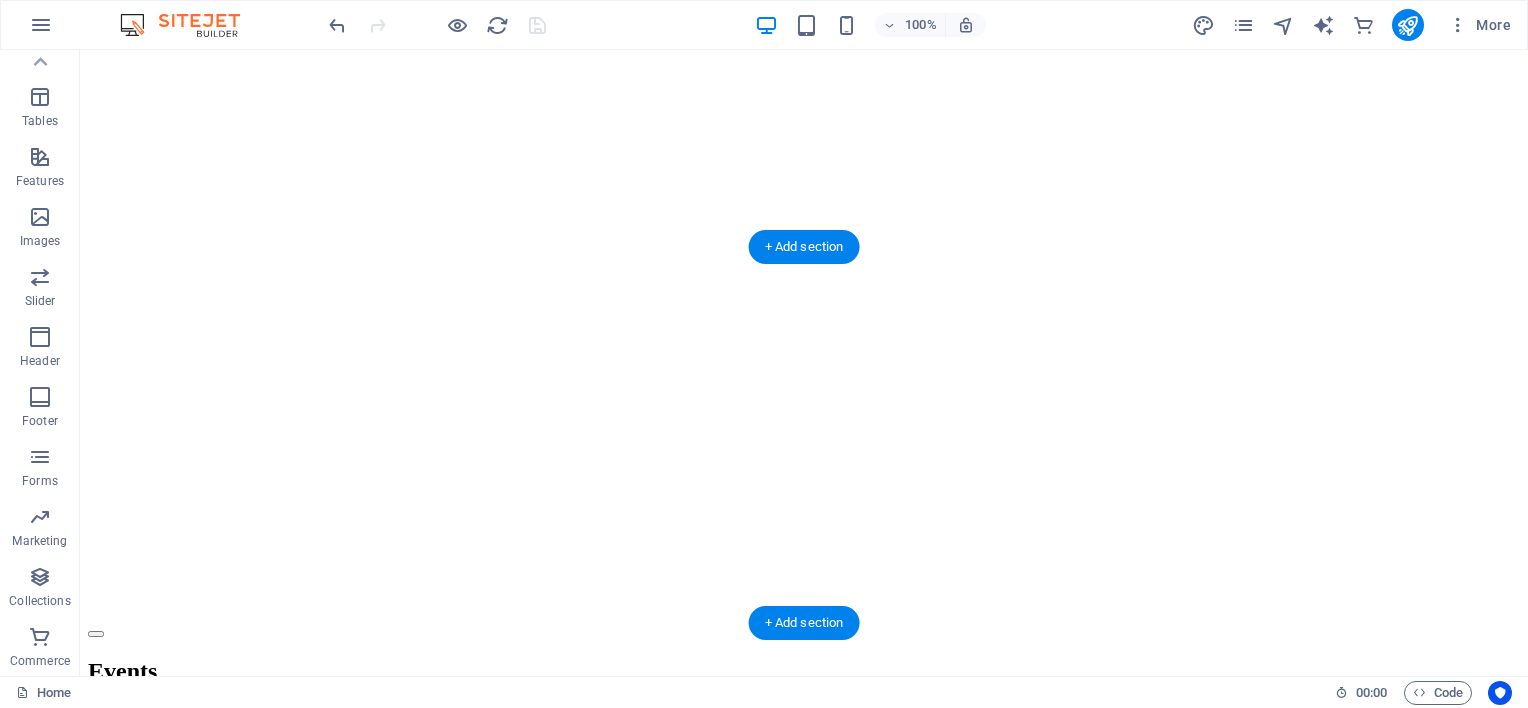 scroll, scrollTop: 4522, scrollLeft: 0, axis: vertical 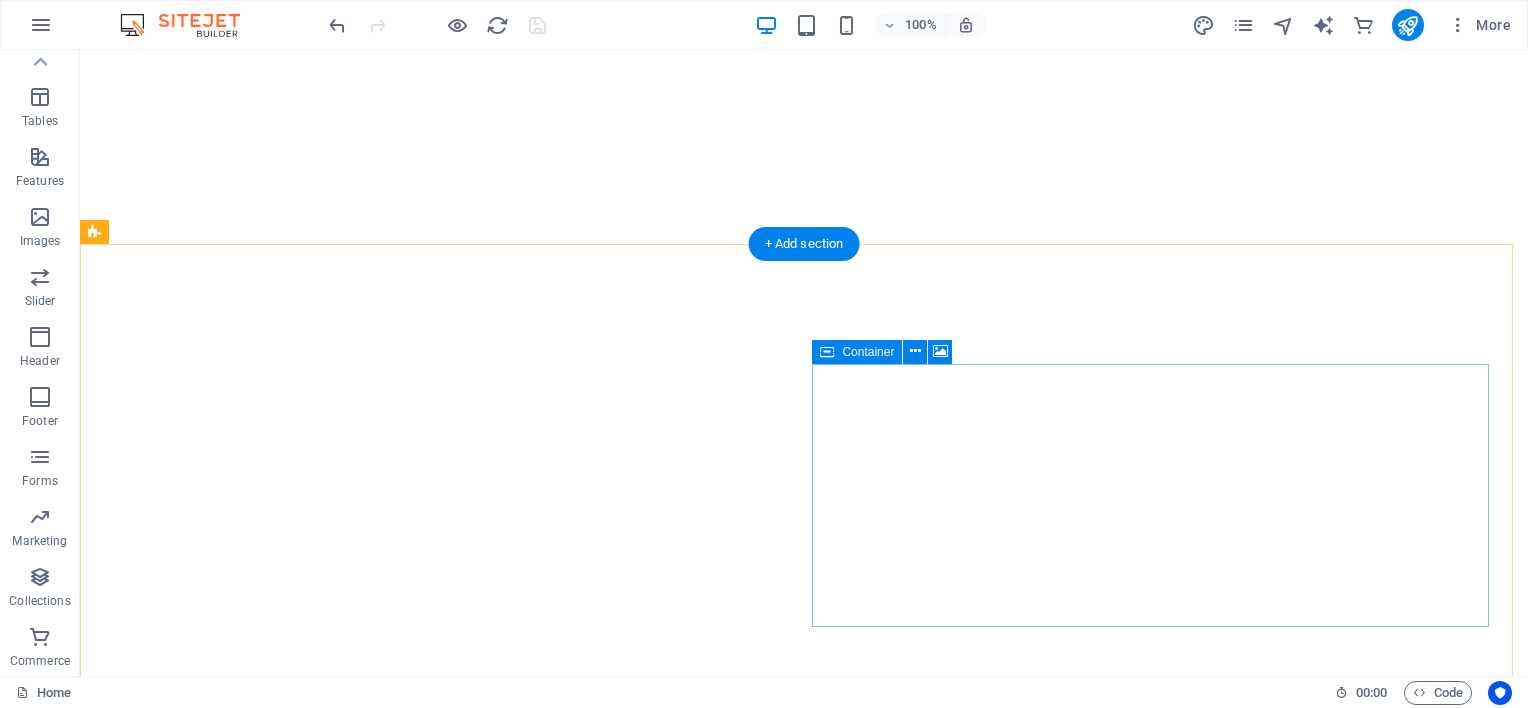 click on "Drop content here or  Add elements  Paste clipboard" at bounding box center (804, 1273) 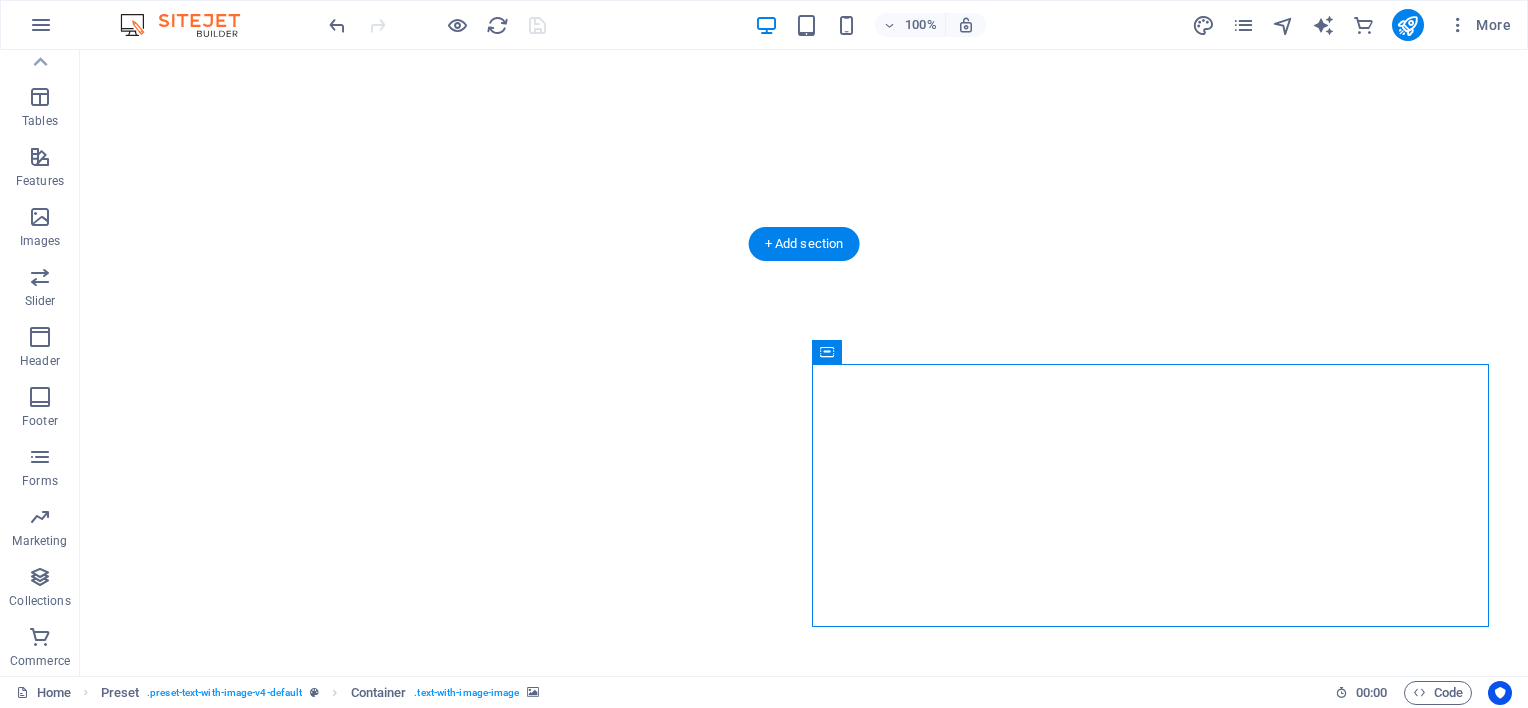 click at bounding box center (804, 938) 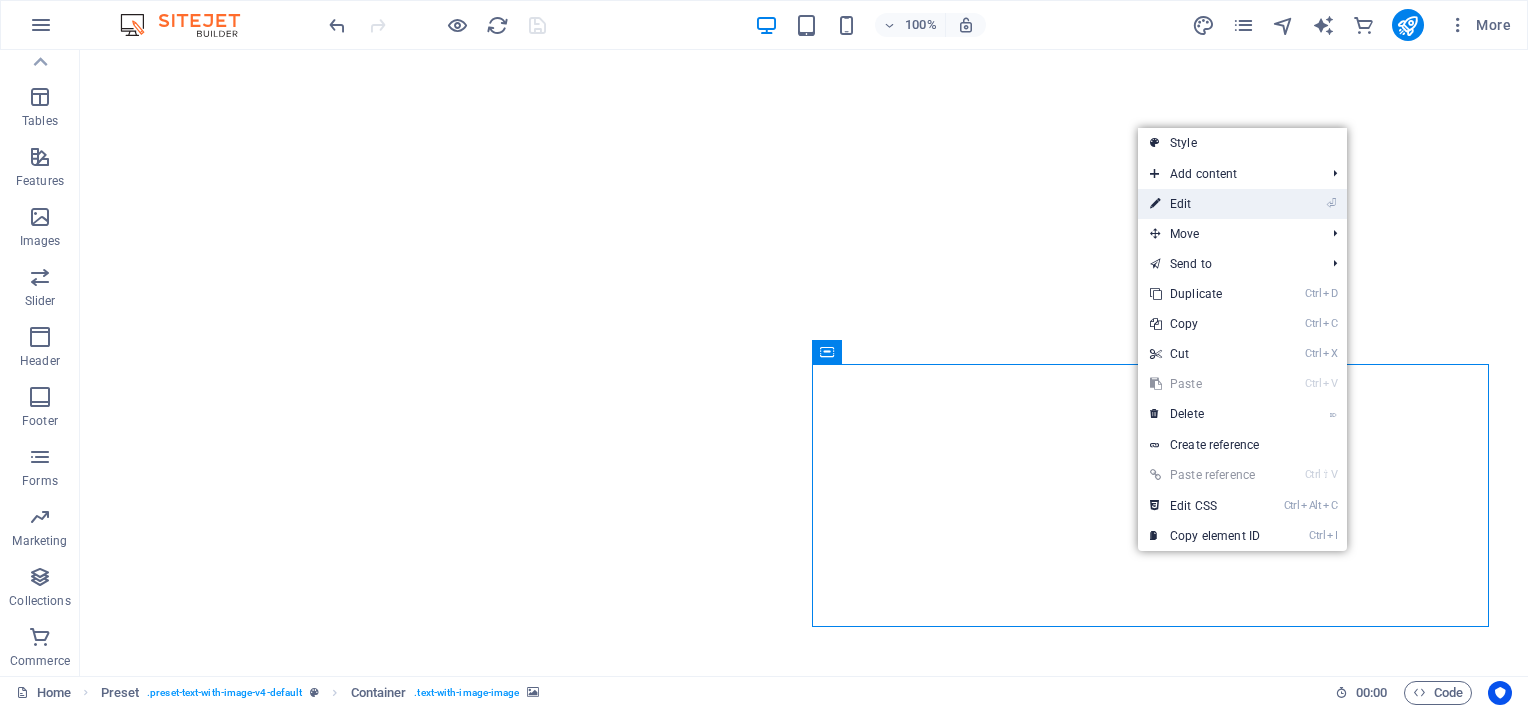 click on "⏎  Edit" at bounding box center (1205, 204) 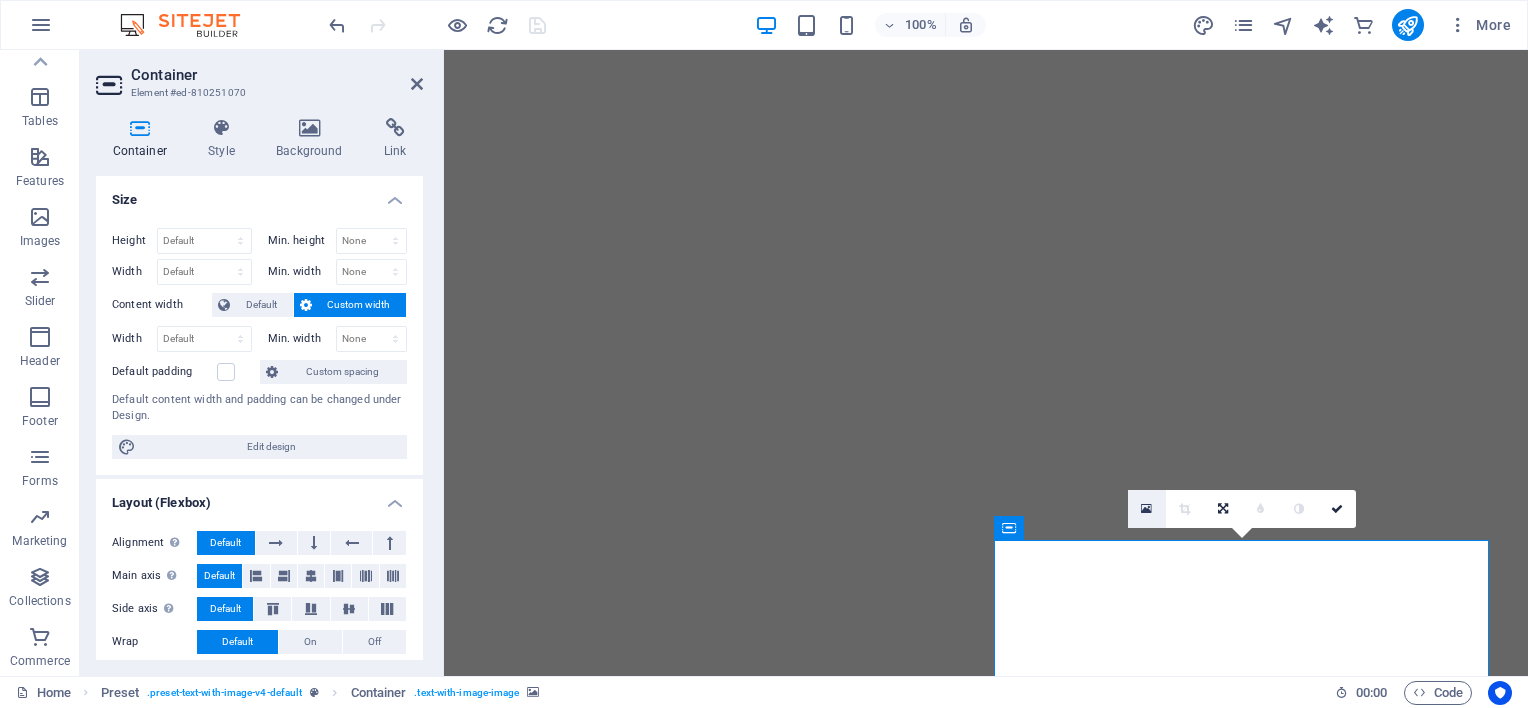 click at bounding box center [1146, 509] 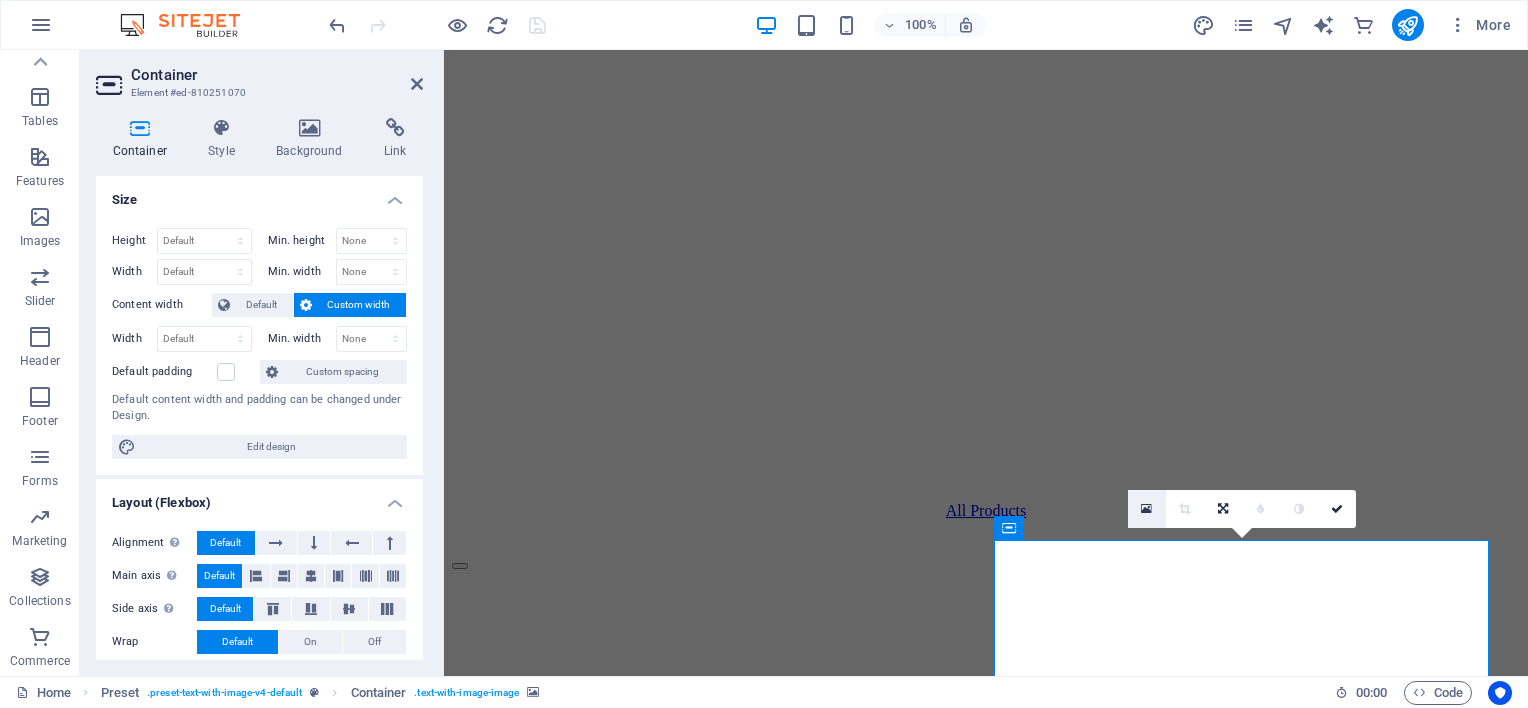 scroll, scrollTop: 4985, scrollLeft: 0, axis: vertical 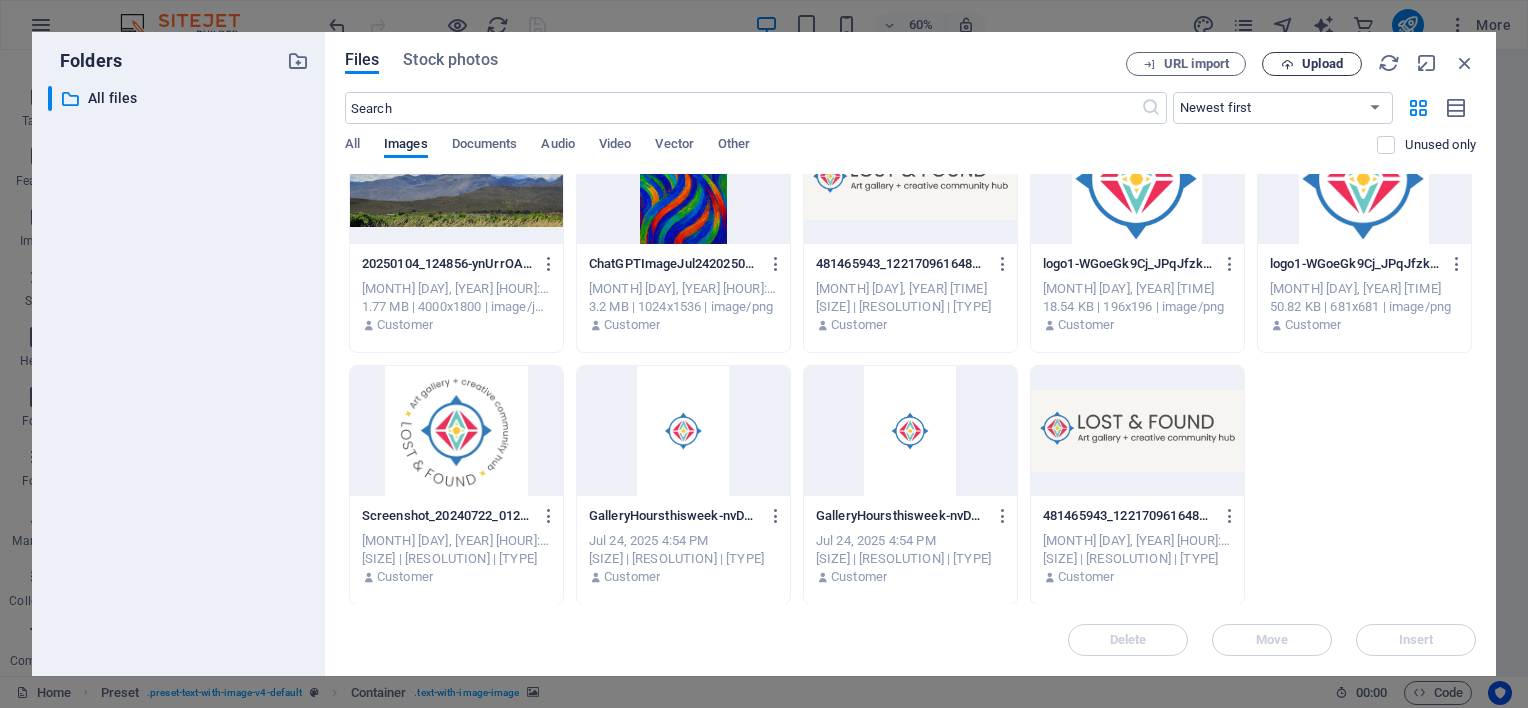 click on "Upload" at bounding box center (1322, 64) 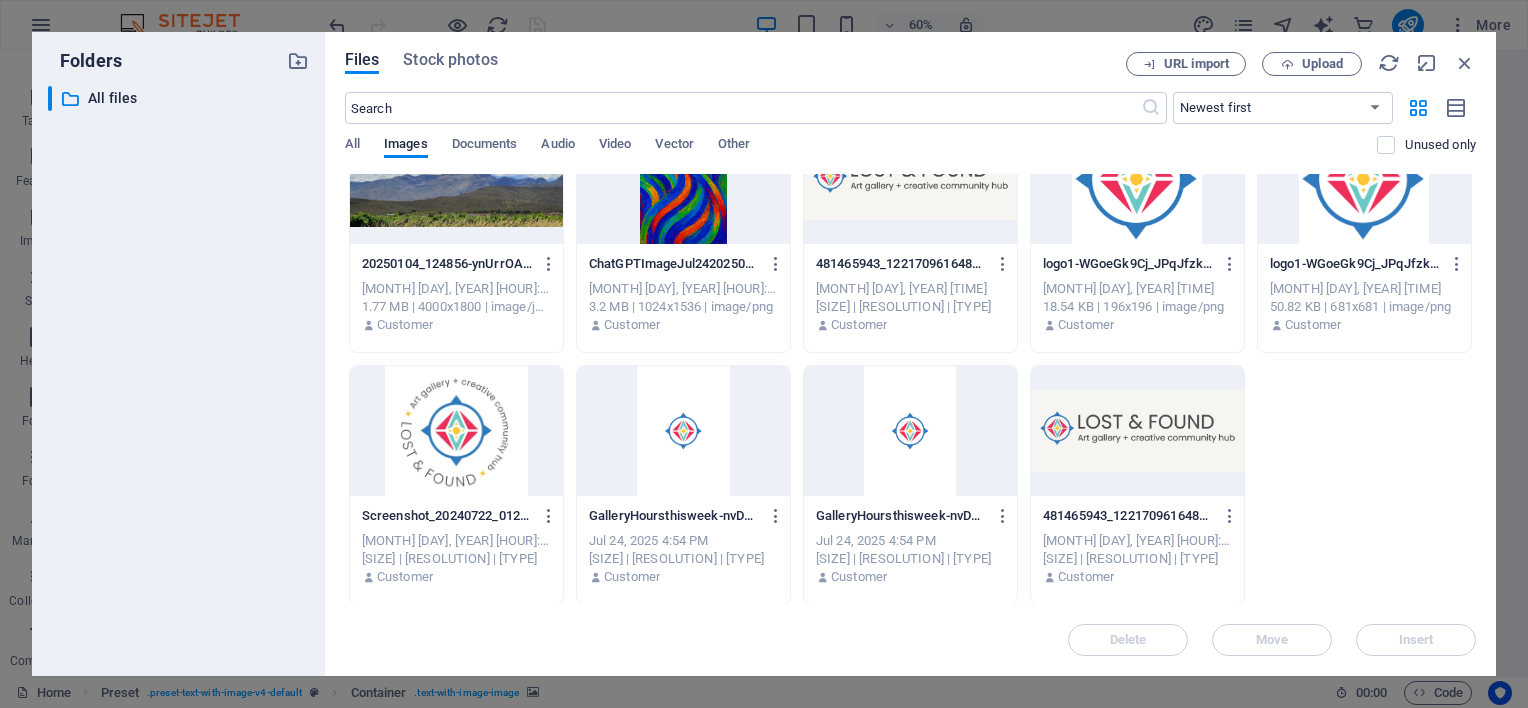 click on "Files Stock photos URL import Upload ​ Newest first Oldest first Name (A-Z) Name (Z-A) Size (0-9) Size (9-0) Resolution (0-9) Resolution (9-0) All Images Documents Audio Video Vector Other Unused only Drop files here to upload them instantly logo1-WGoeGk9Cj_JPqJfzkFV3XA-Xr5NFU2oXlZ3-W3sEGhCZQ-VdYfatv8Coa-xLq2EnKNIQ.png logo1-WGoeGk9Cj_JPqJfzkFV3XA-Xr5NFU2oXlZ3-W3sEGhCZQ-VdYfatv8Coa-xLq2EnKNIQ.png Aug 3, 2025 6:34 PM 18.54 KB | 196x196 | image/png Customer 461400142_122126220008434652_4272910145124244220_n-pOKi6QZ96YaiH1rLIVdGXg.jpg 461400142_122126220008434652_4272910145124244220_n-pOKi6QZ96YaiH1rLIVdGXg.jpg Jul 27, 2025 4:01 PM 776.67 KB | 3051x1373 | image/jpeg Customer 471427282_122151376646434652_7880584712732317516_n-3MeIo2QFBKz2LC-VRHqS-g.jpg 471427282_122151376646434652_7880584712732317516_n-3MeIo2QFBKz2LC-VRHqS-g.jpg Jul 25, 2025 4:12 PM 283.6 KB | 2048x1536 | image/jpeg Customer 475751629_122163965438434652_7341721998863181566_n-AXgMx-5Jp7Hfg5drz_3PVg.jpg Jul 25, 2025 4:12 PM Customer Customer Move" at bounding box center (910, 354) 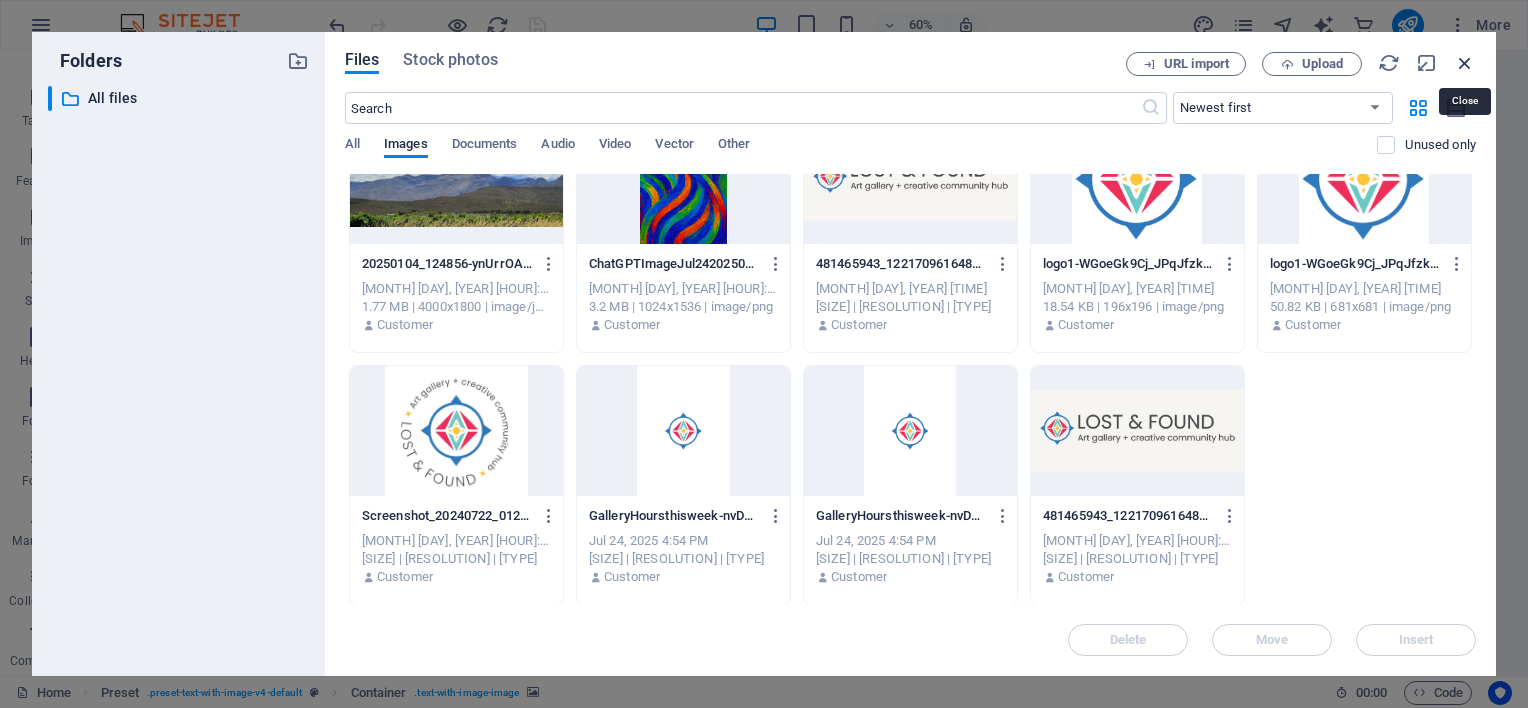click at bounding box center (1465, 63) 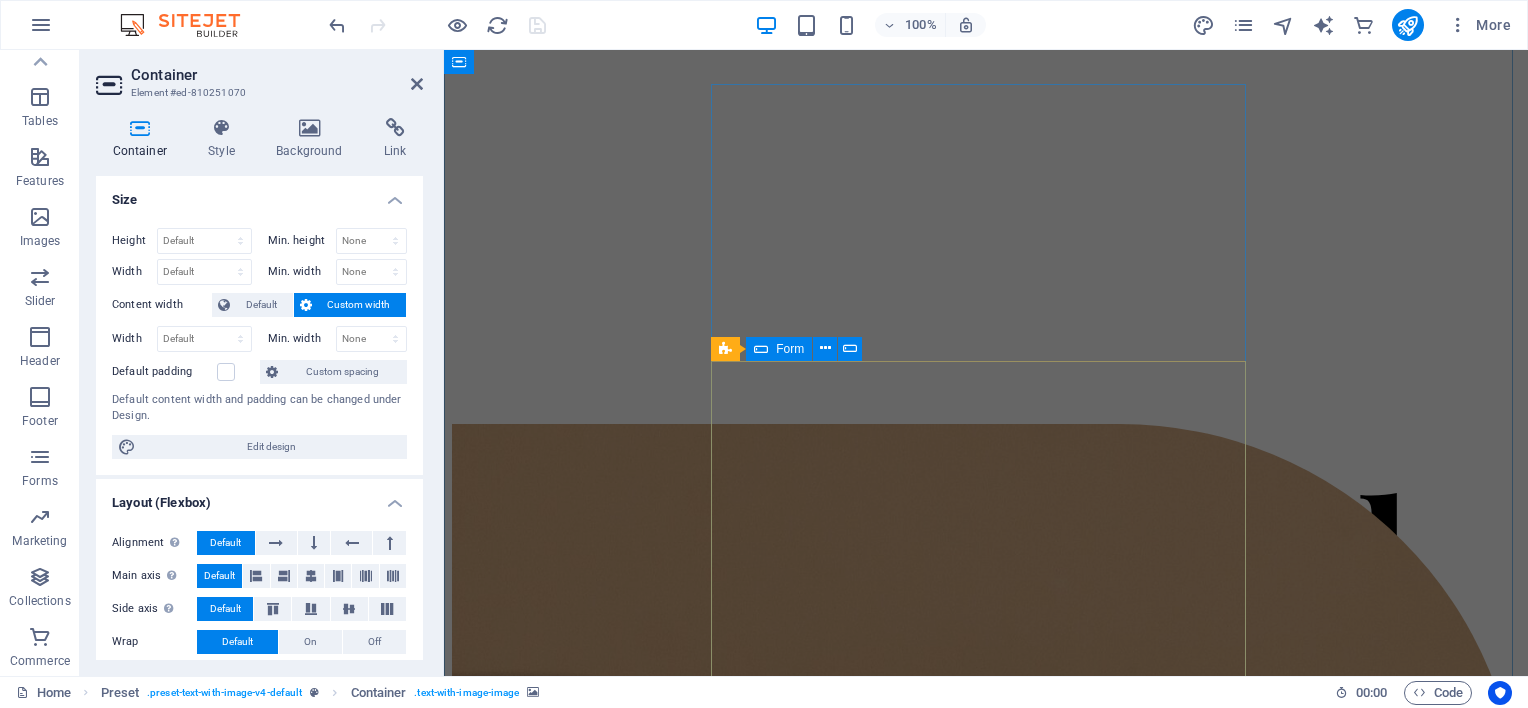 scroll, scrollTop: 6239, scrollLeft: 0, axis: vertical 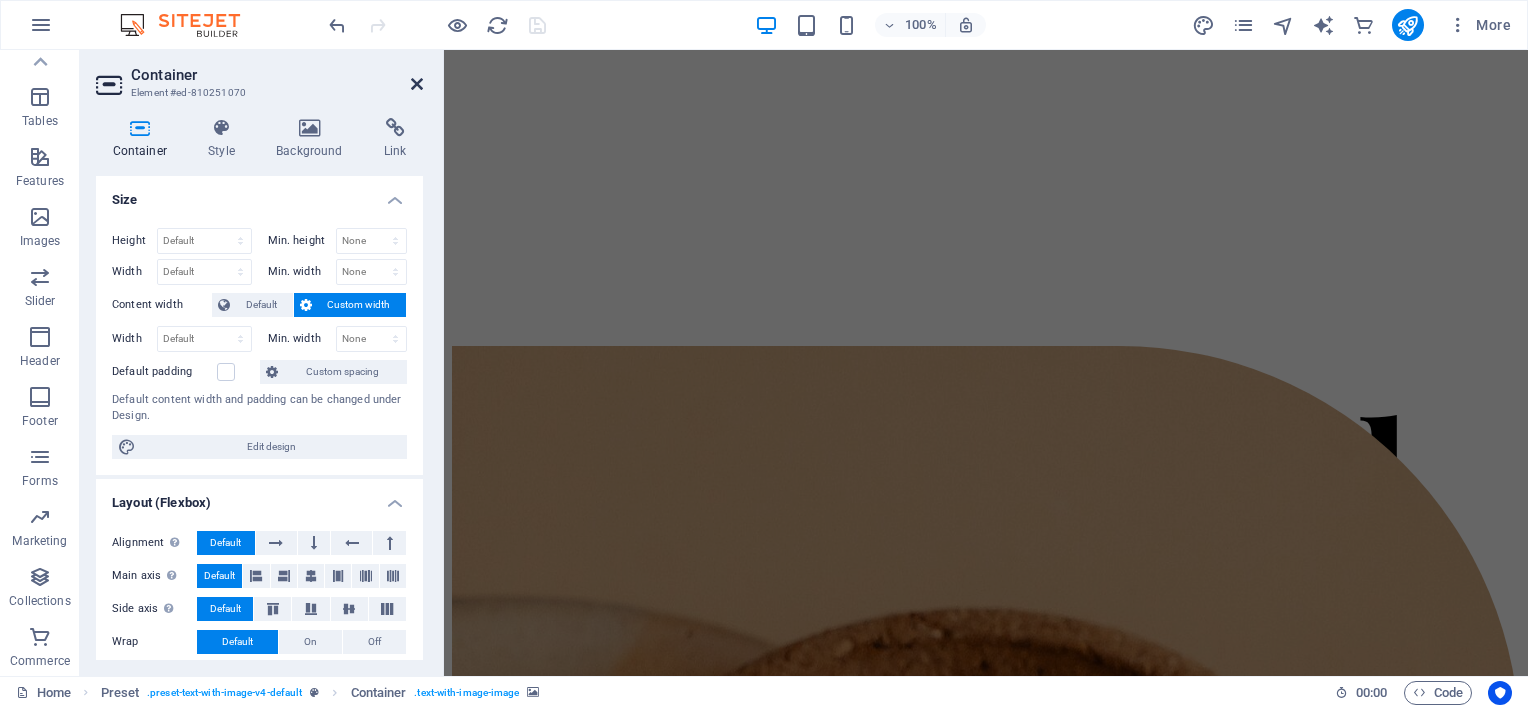 click at bounding box center [417, 84] 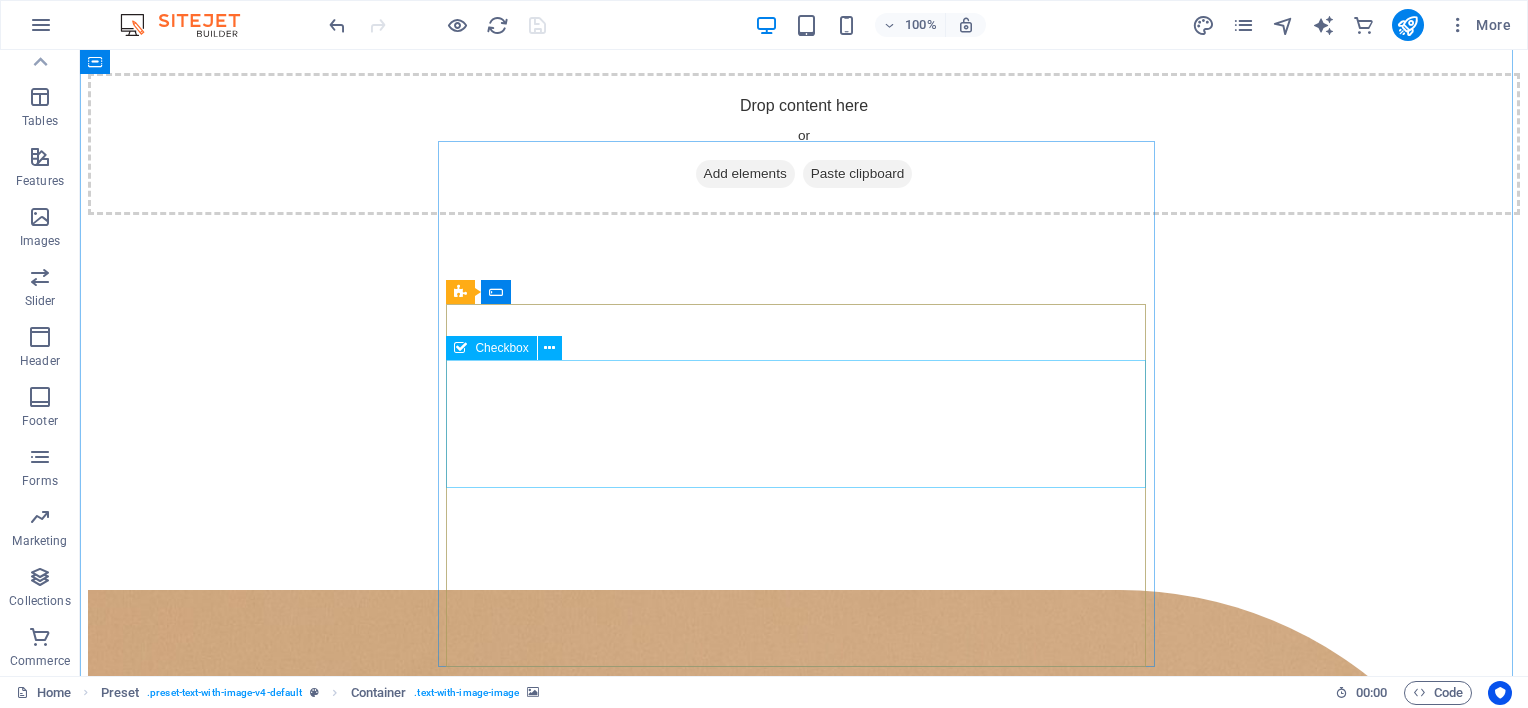 scroll, scrollTop: 5638, scrollLeft: 0, axis: vertical 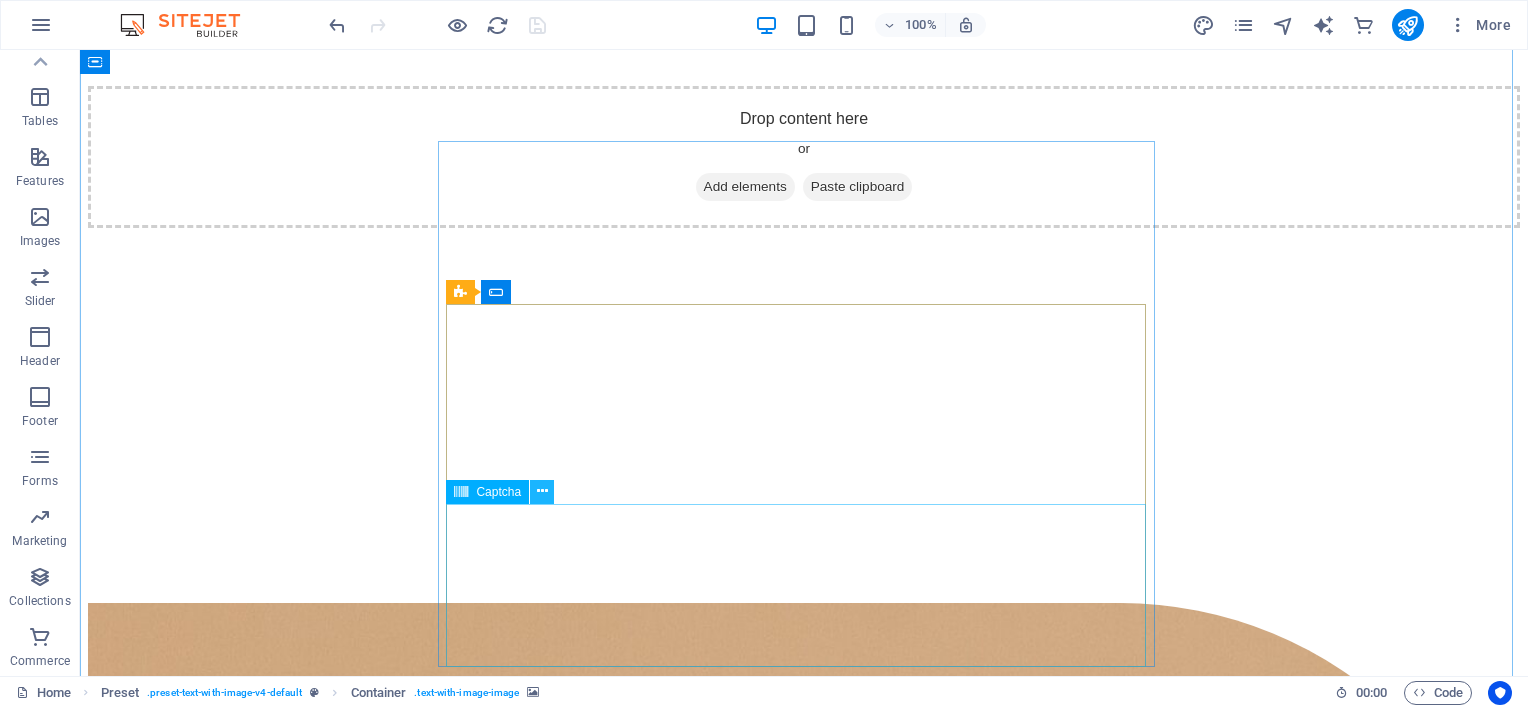 click at bounding box center (542, 491) 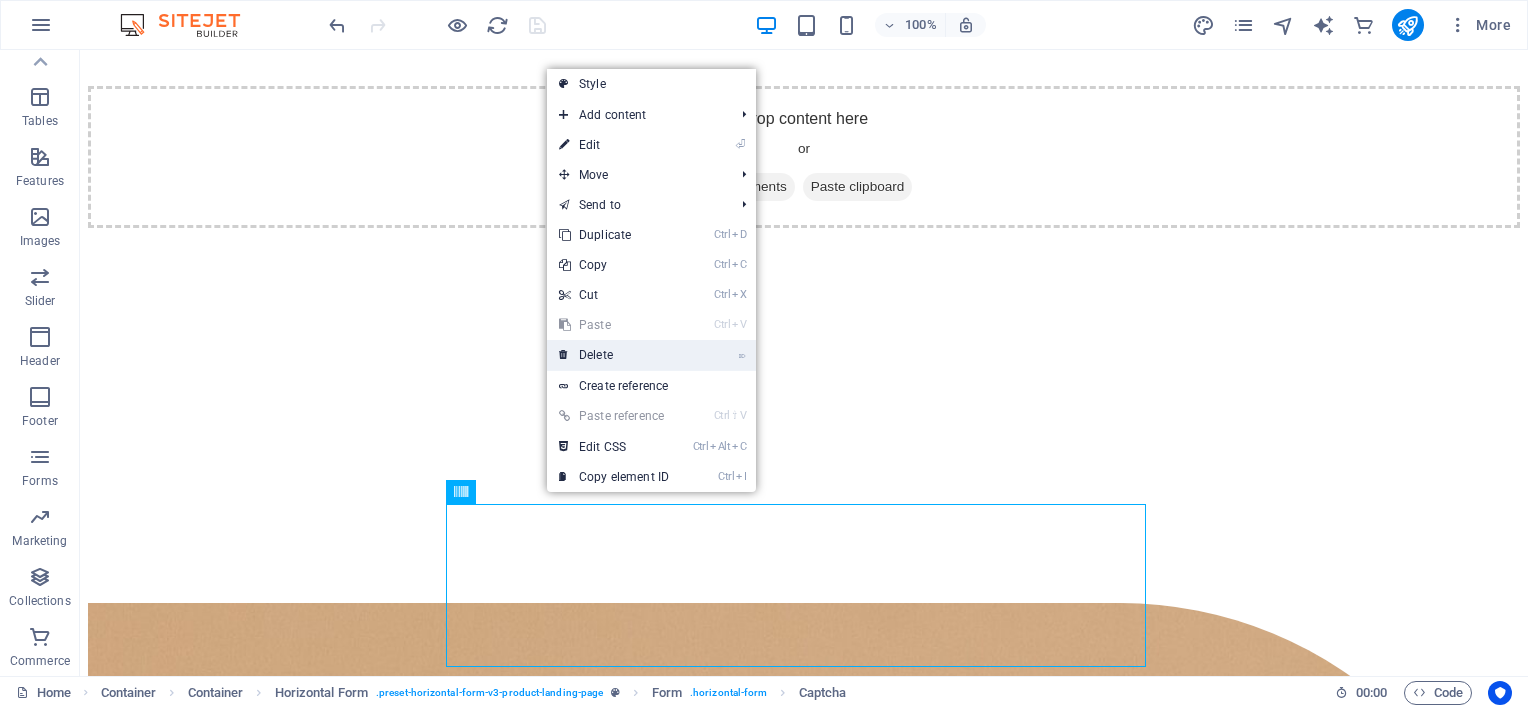 click on "⌦  Delete" at bounding box center [614, 355] 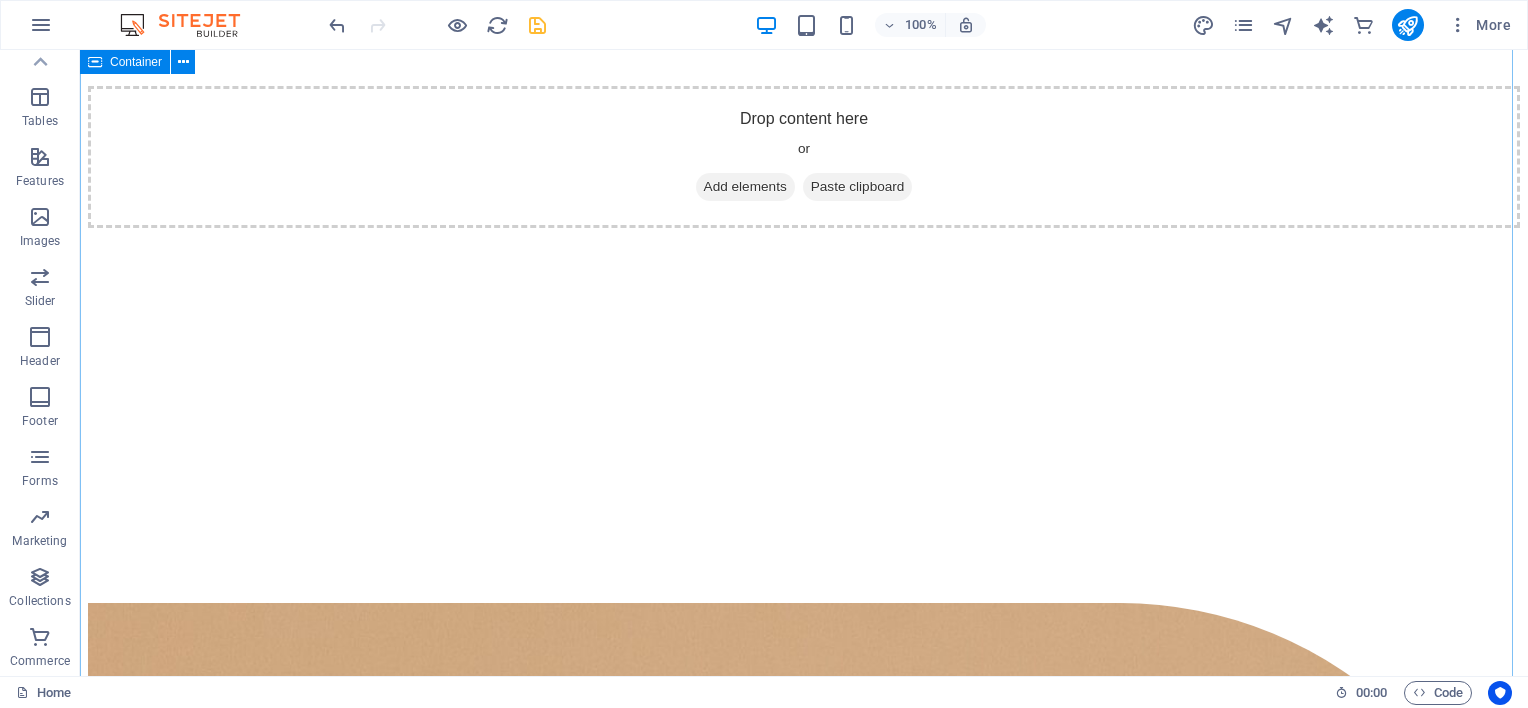click on "Keep in touch with us Be the first to know about exclusive discounts, workshops and news Subscribe   I have read and understand the privacy policy." at bounding box center (804, 4350) 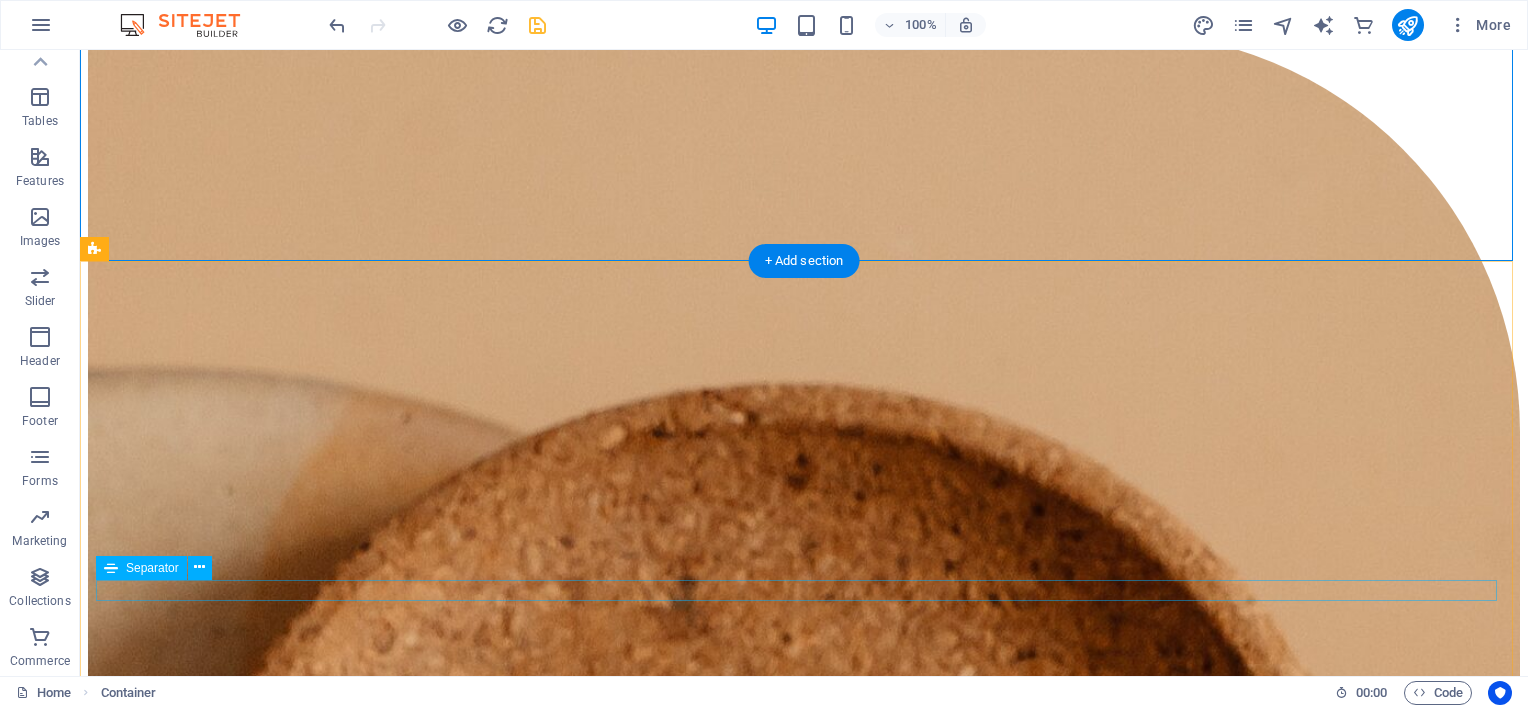 scroll, scrollTop: 6238, scrollLeft: 0, axis: vertical 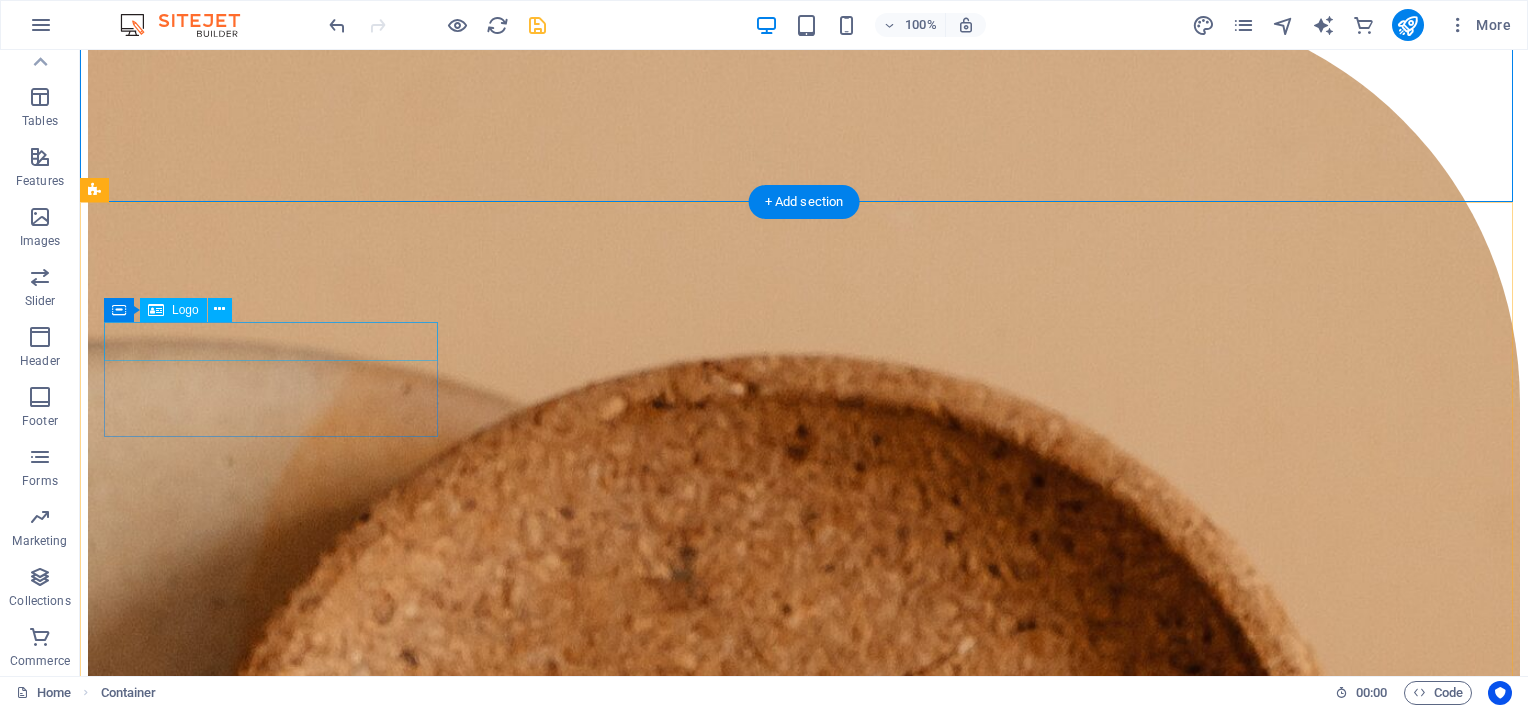 click at bounding box center (804, 7639) 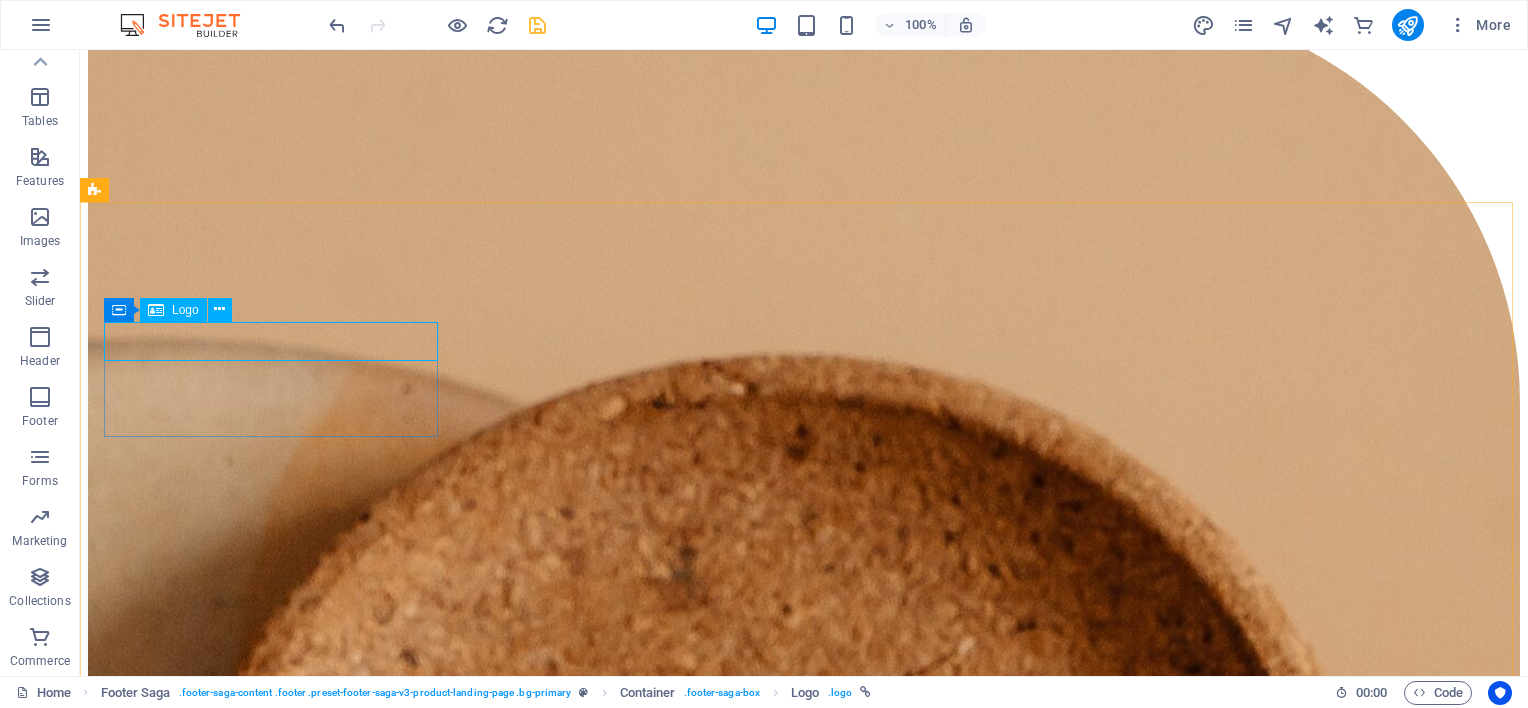 click at bounding box center [156, 310] 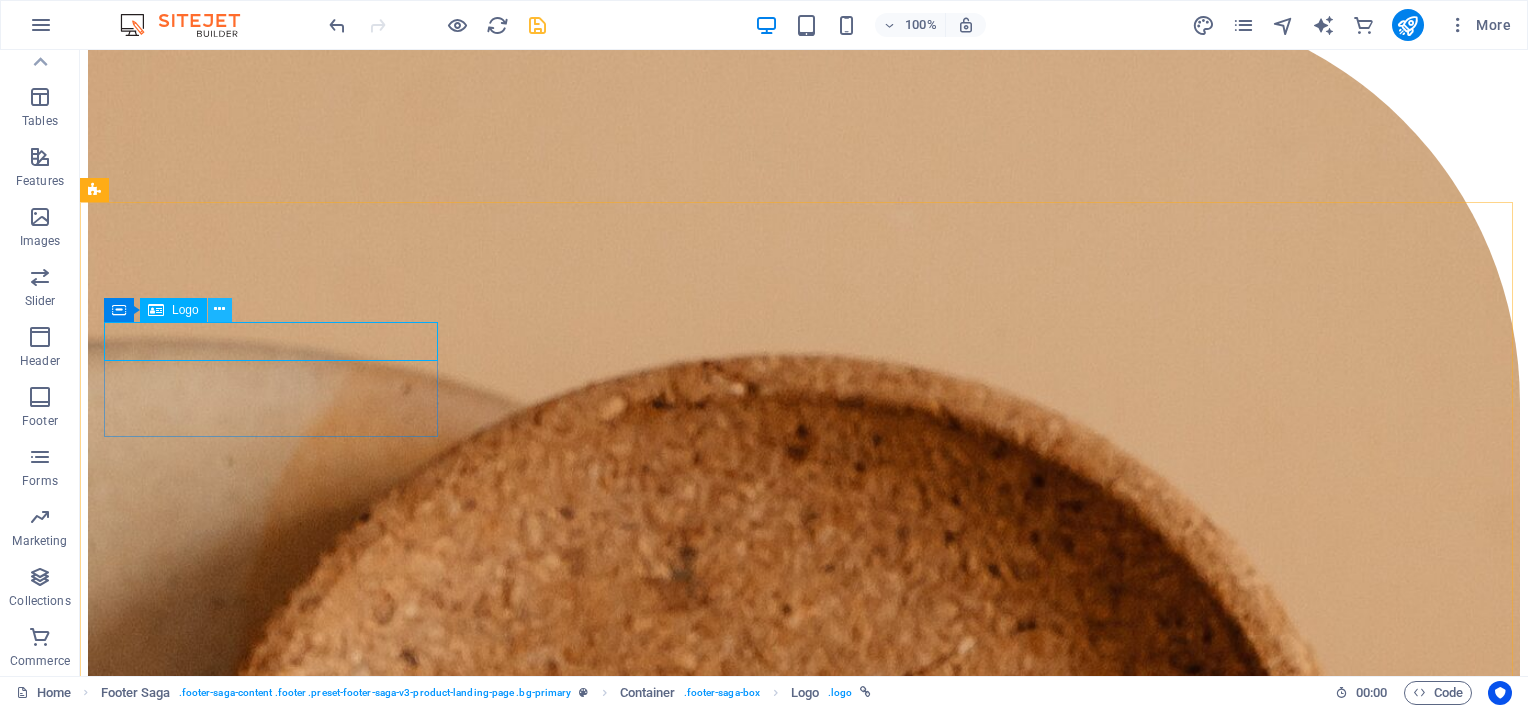 click at bounding box center (219, 309) 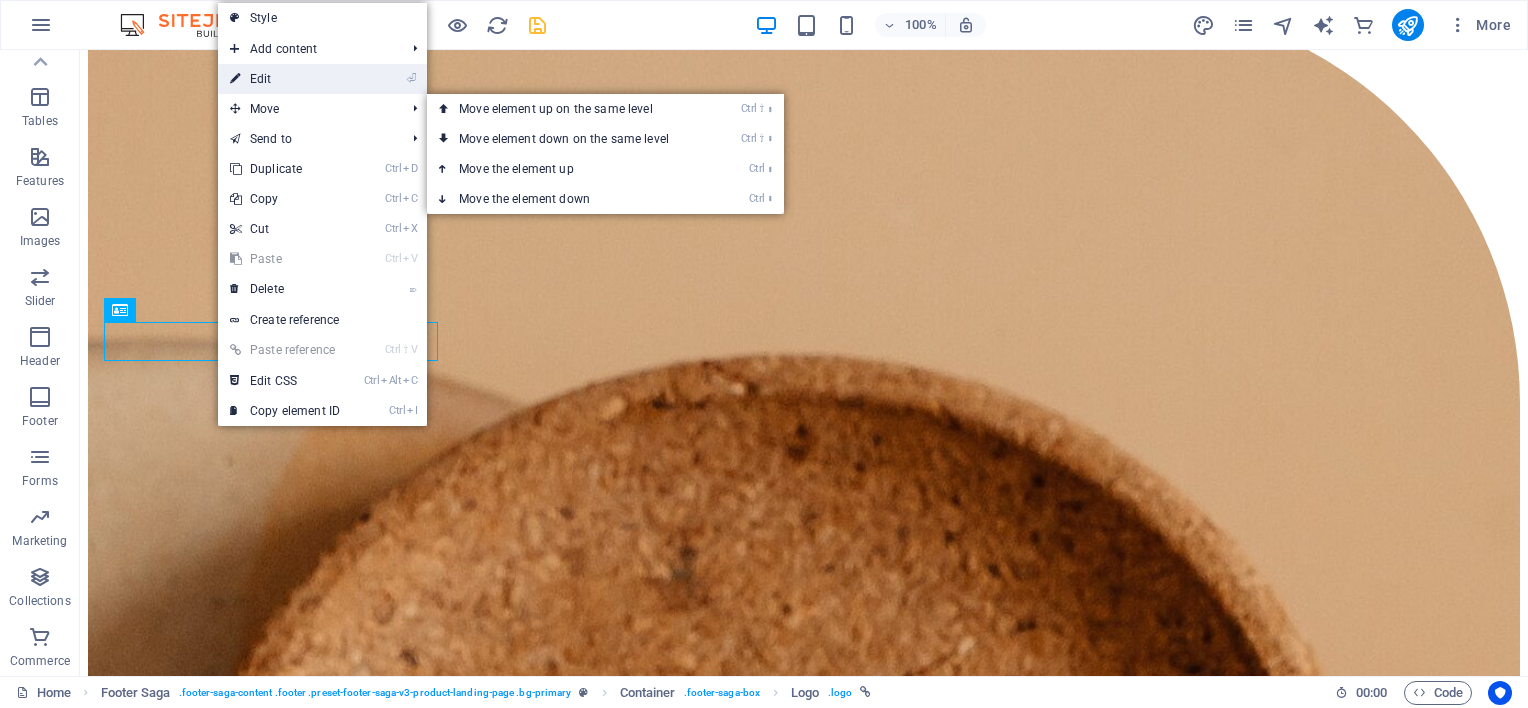 click on "⏎  Edit" at bounding box center (285, 79) 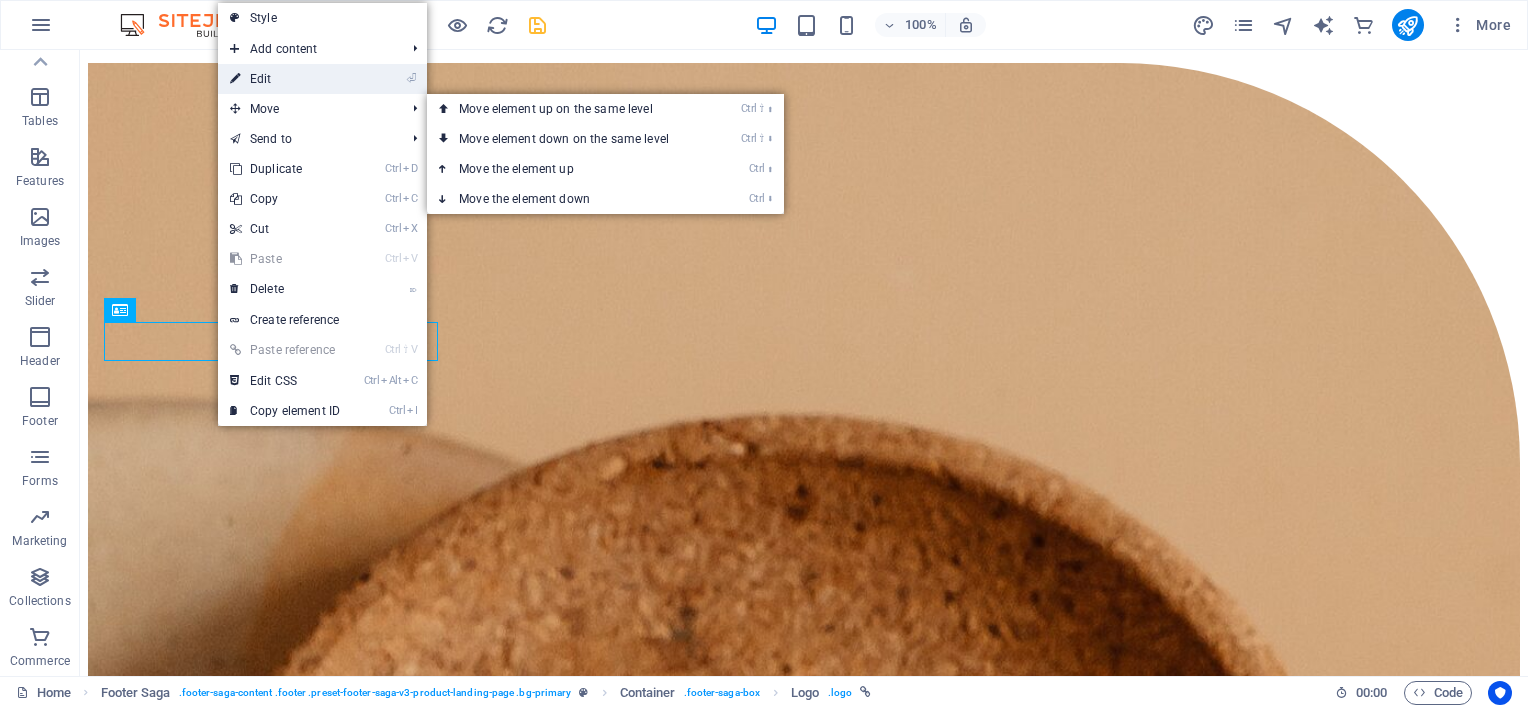 scroll, scrollTop: 6449, scrollLeft: 0, axis: vertical 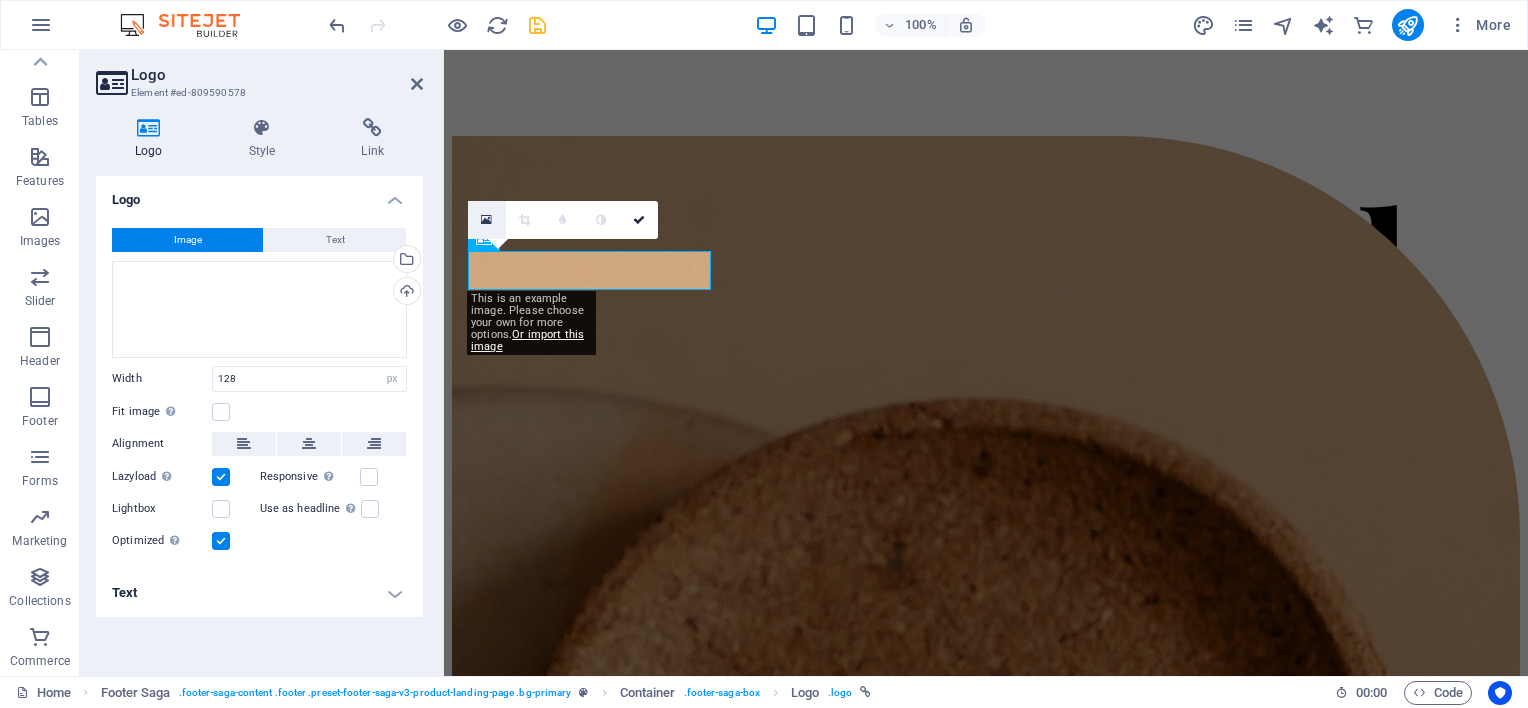click at bounding box center (487, 220) 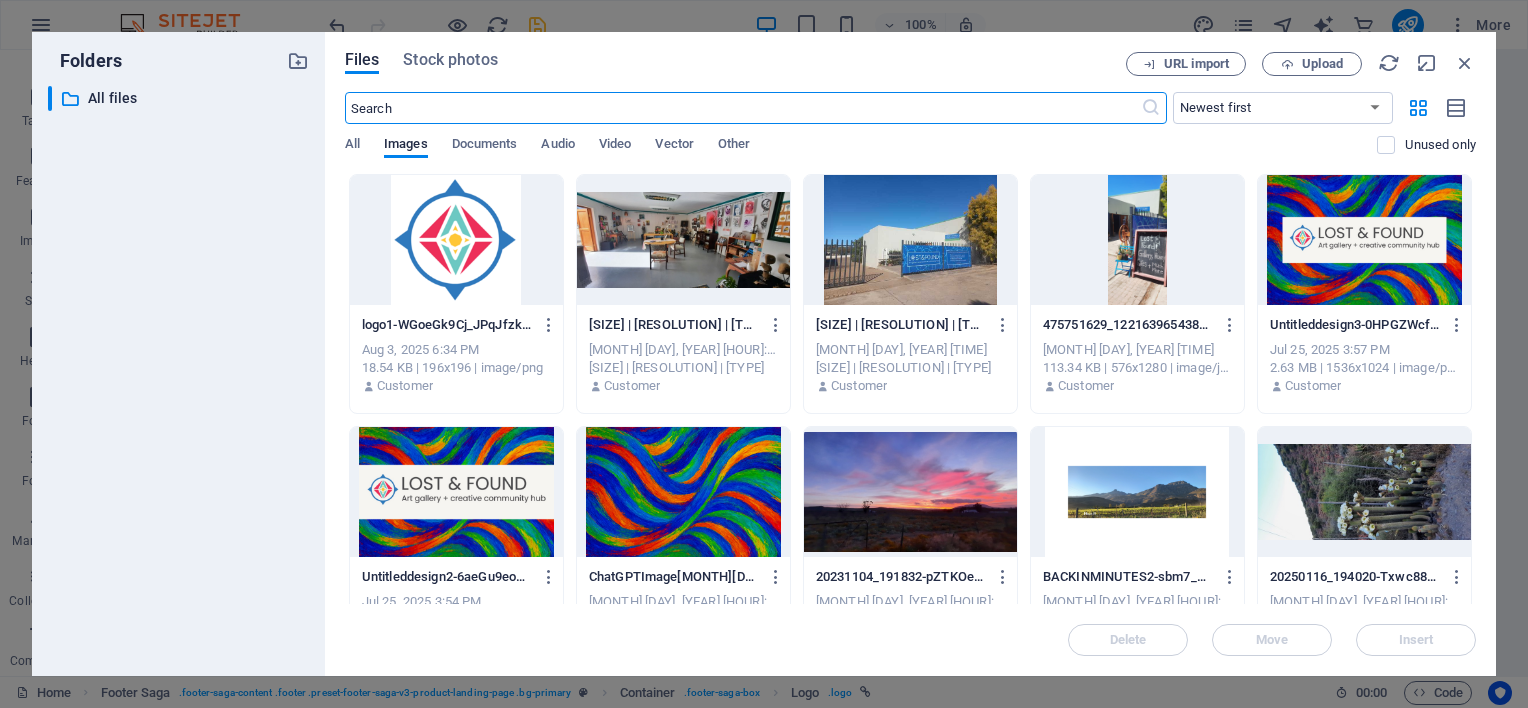 scroll, scrollTop: 6852, scrollLeft: 0, axis: vertical 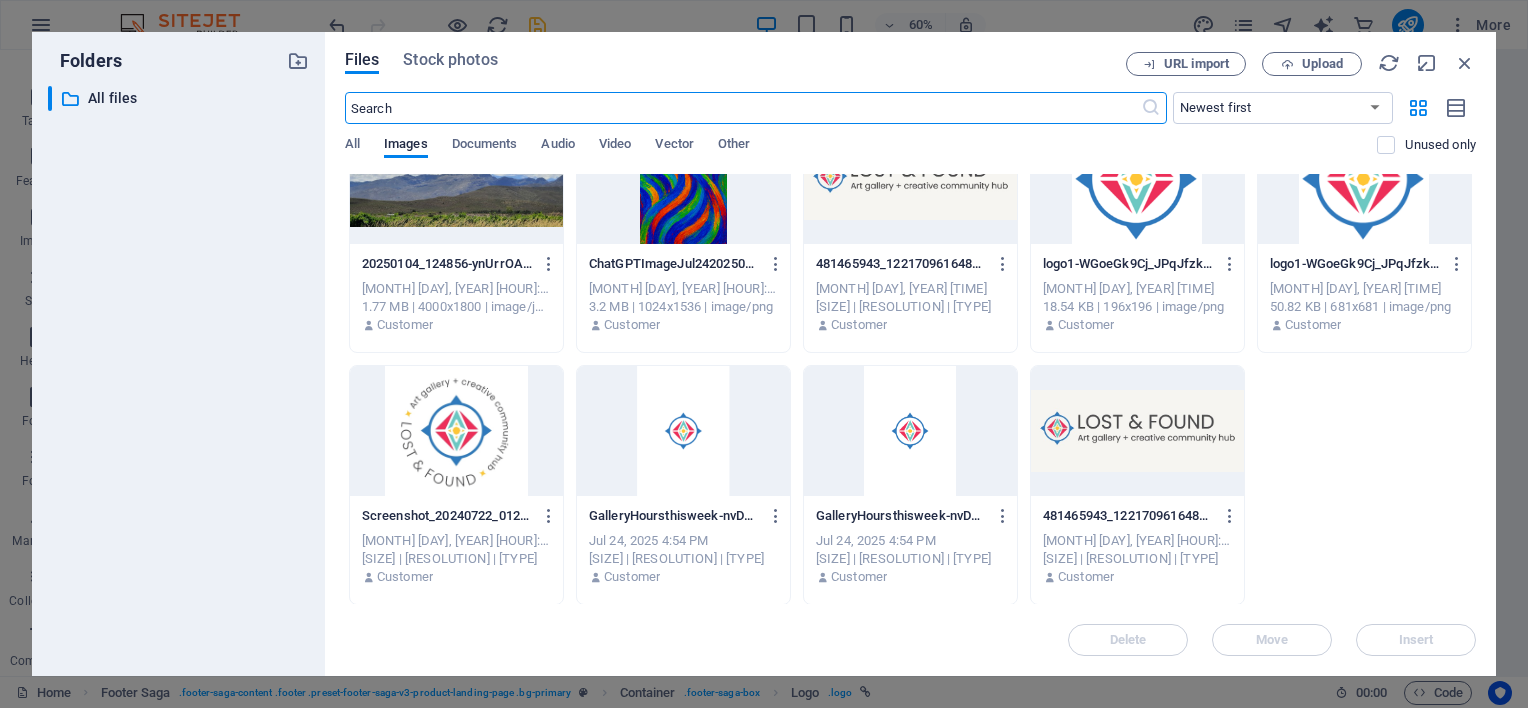 click at bounding box center [456, 431] 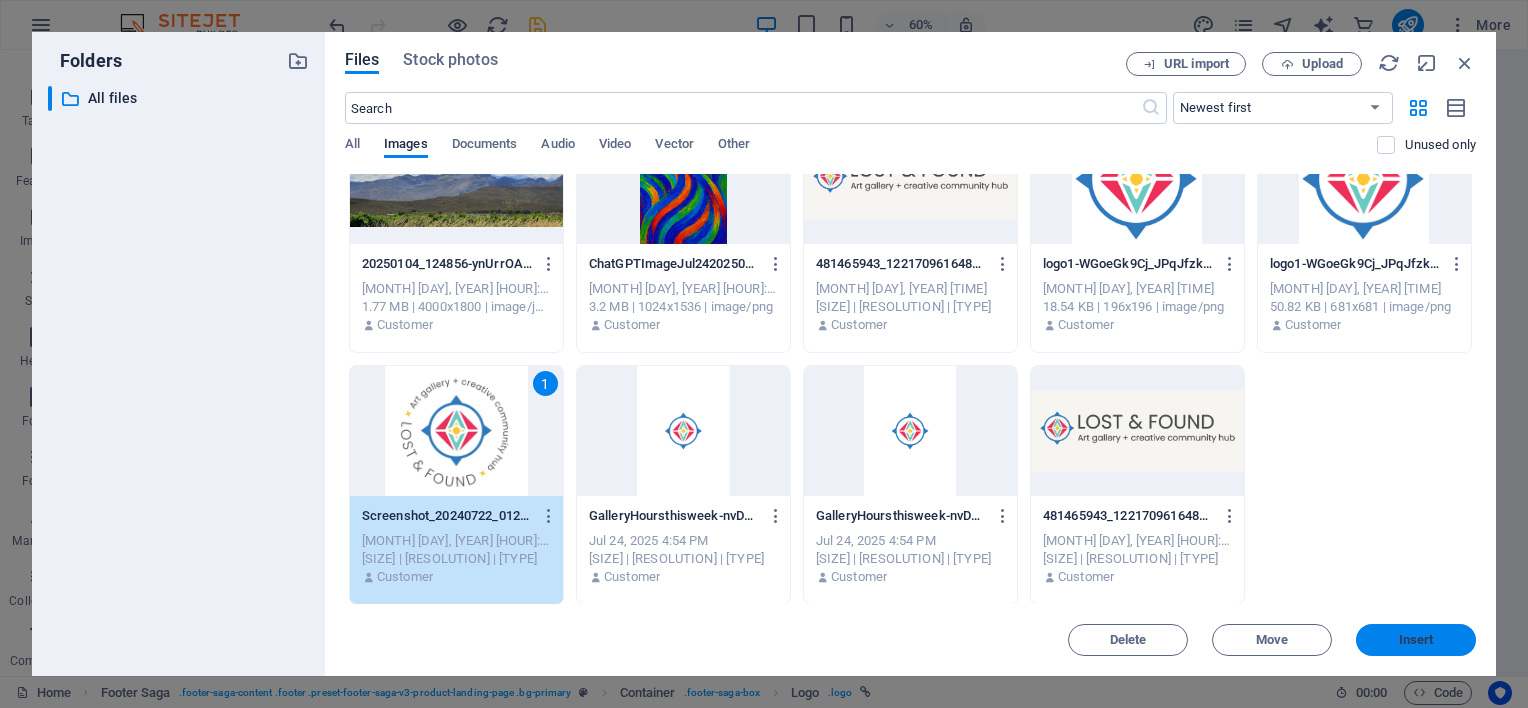 click on "Insert" at bounding box center [1416, 640] 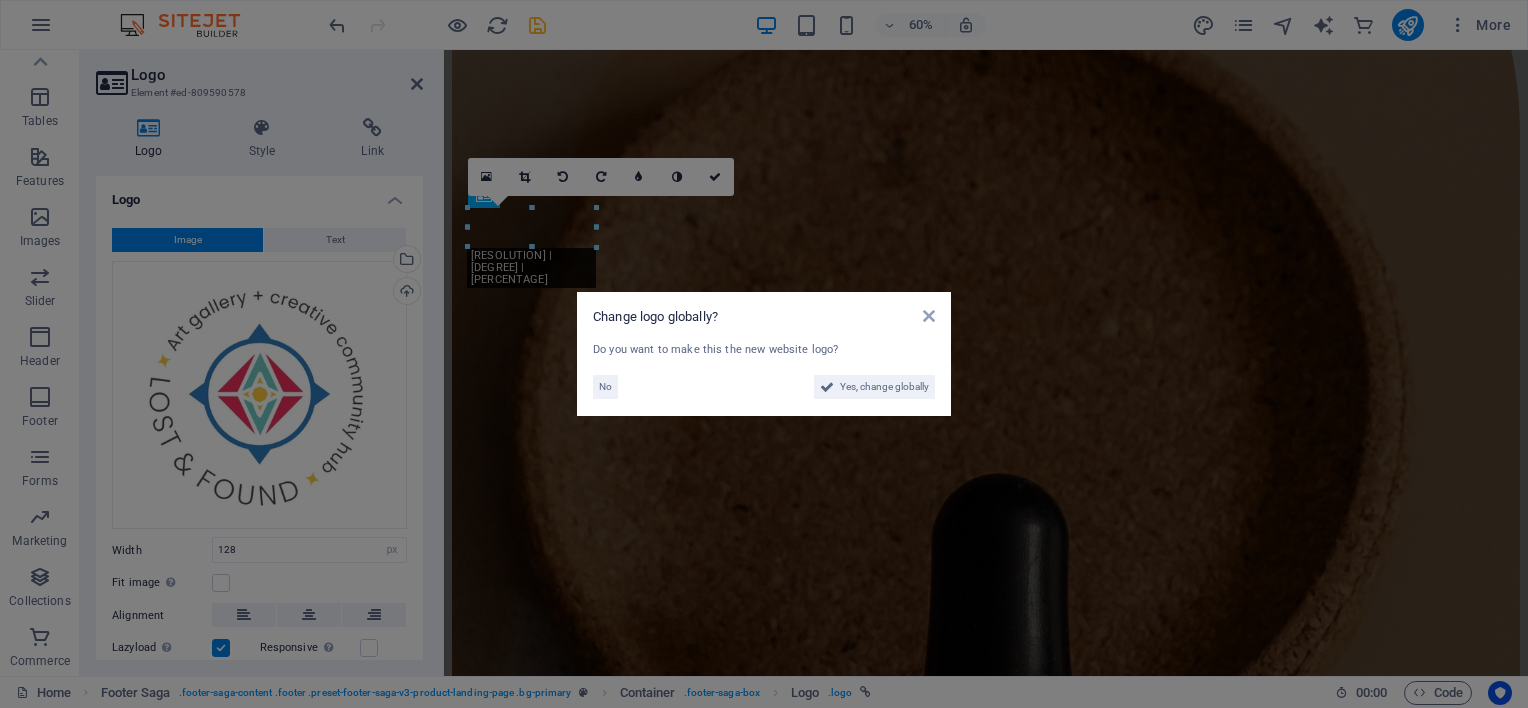 scroll, scrollTop: 6493, scrollLeft: 0, axis: vertical 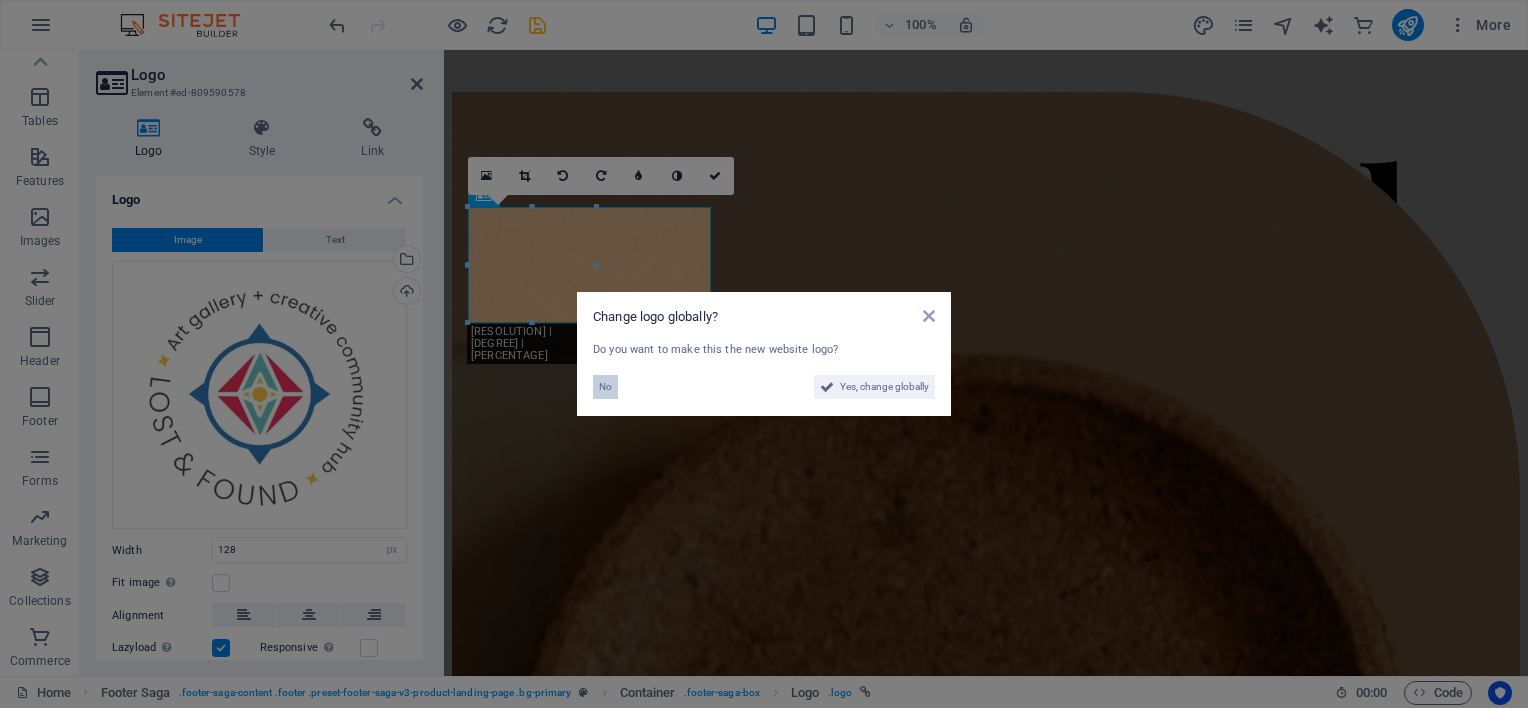 click on "No" at bounding box center (605, 387) 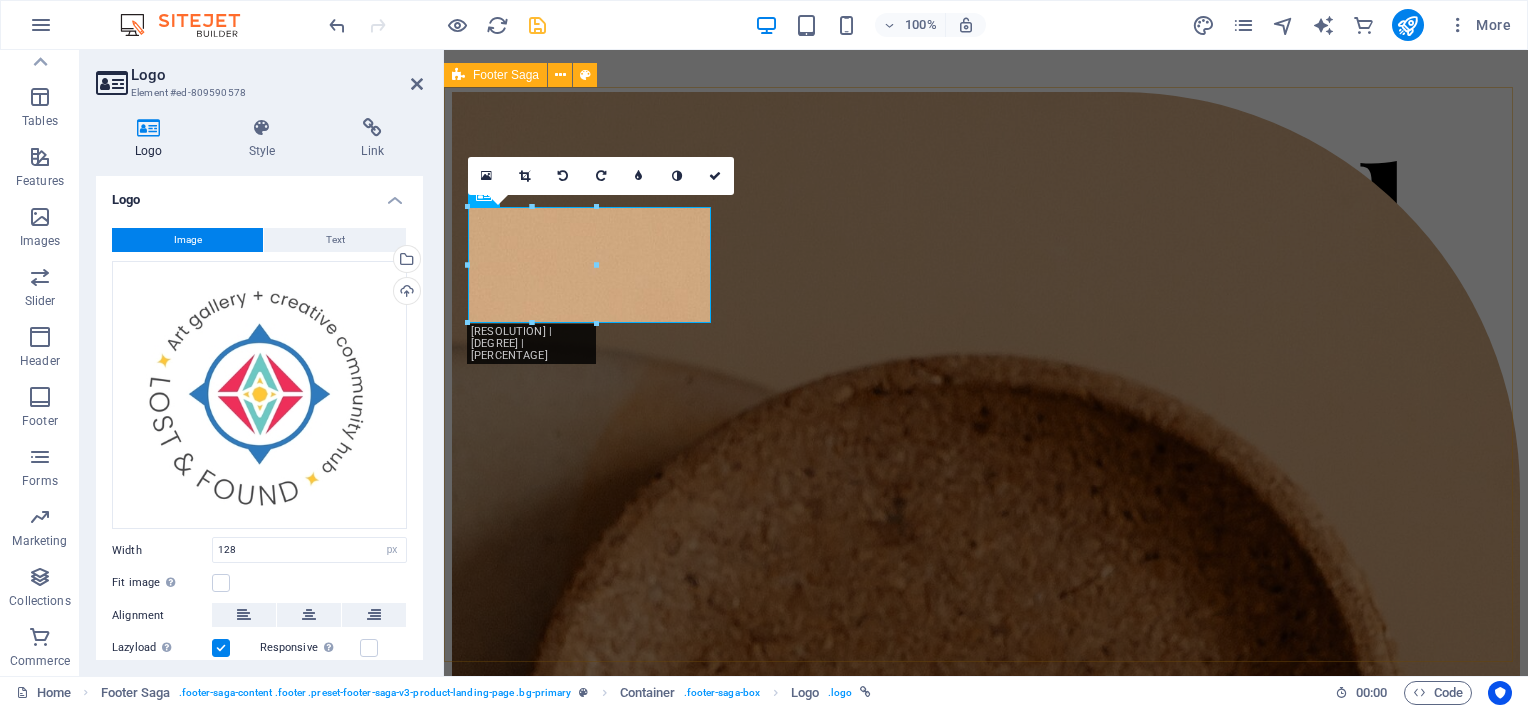 click on "Lorem ipsum dolor sit amet, consectetur adipiscing elit. Nunc vulputate libero et velit . Drop content here or  Add elements  Paste clipboard Contact Mail Us:  lostandfoundladismith@[EXAMPLE.COM] Call Us:  [PHONE] Visit Us [NUMBER] [STREET] ,  [CITY] , [STATE]  [POSTAL_CODE]   2022 Beauty. All rights reserved Legal Notice | Privacy Policy" at bounding box center (986, 8444) 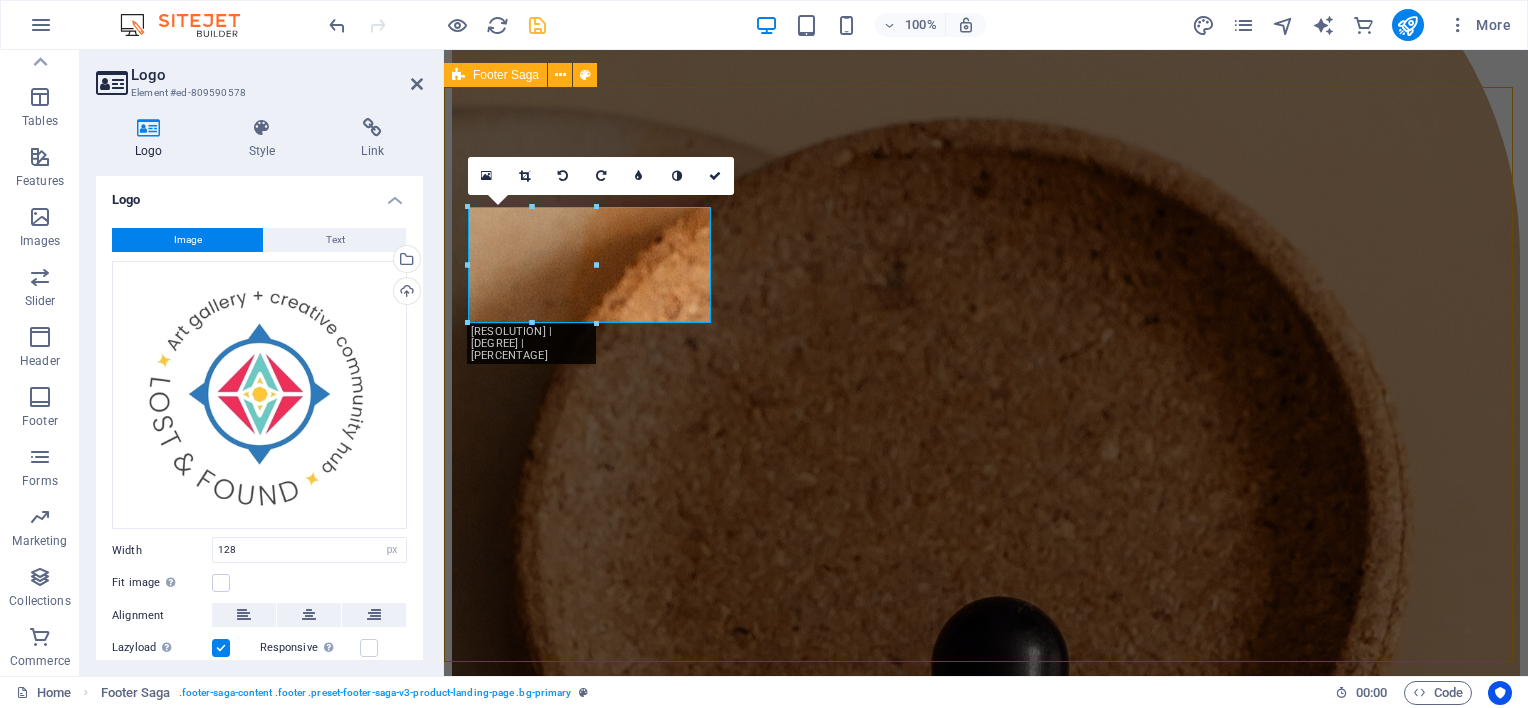 scroll, scrollTop: 6238, scrollLeft: 0, axis: vertical 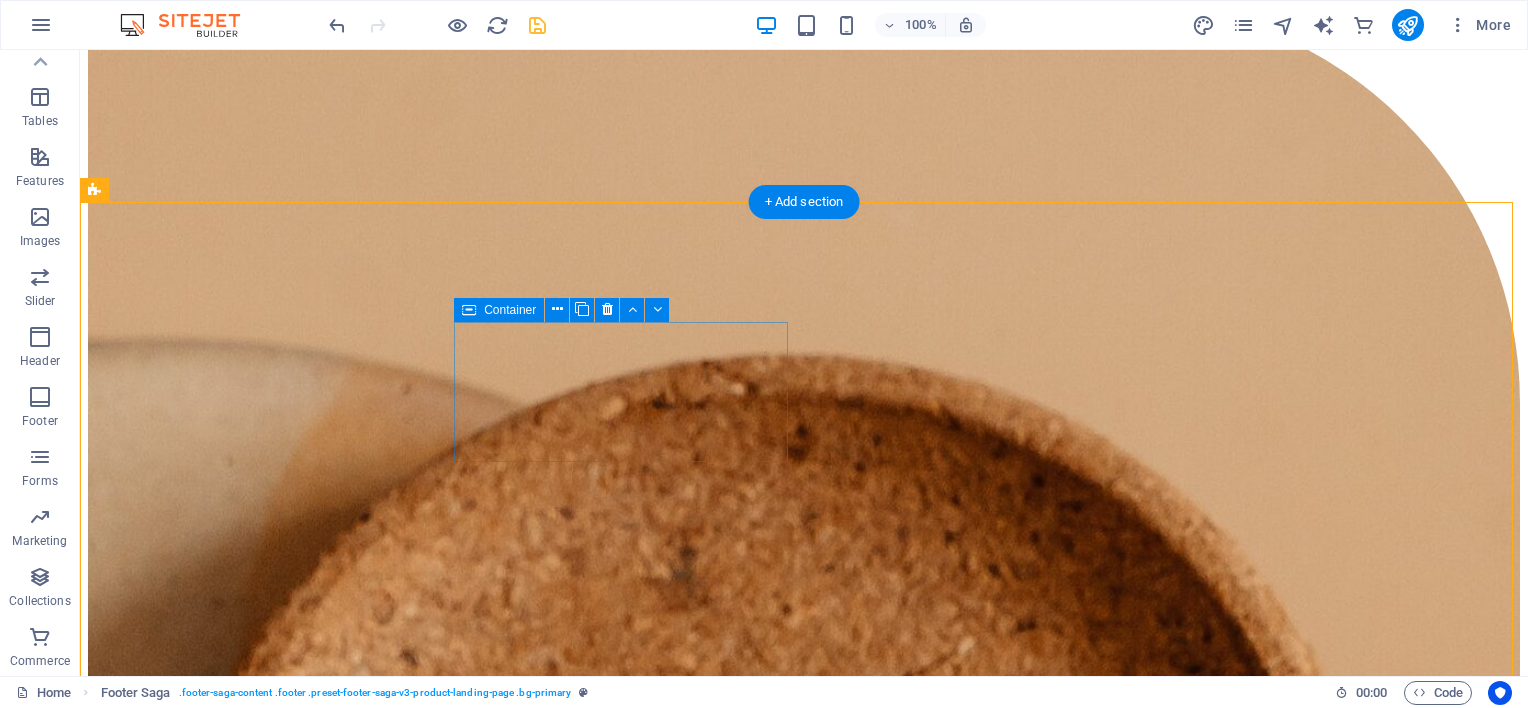 click on "Add elements" at bounding box center [745, 7905] 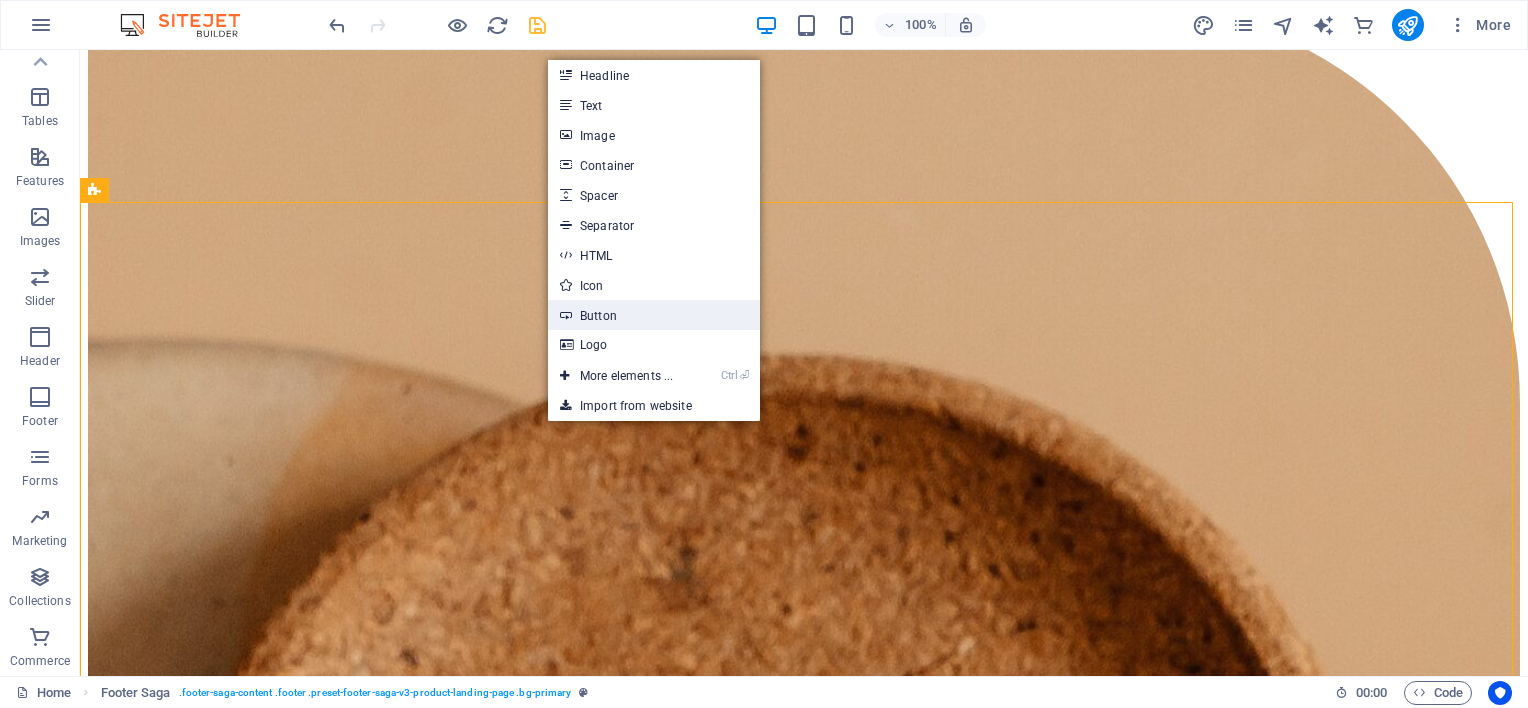 click on "Button" at bounding box center [654, 315] 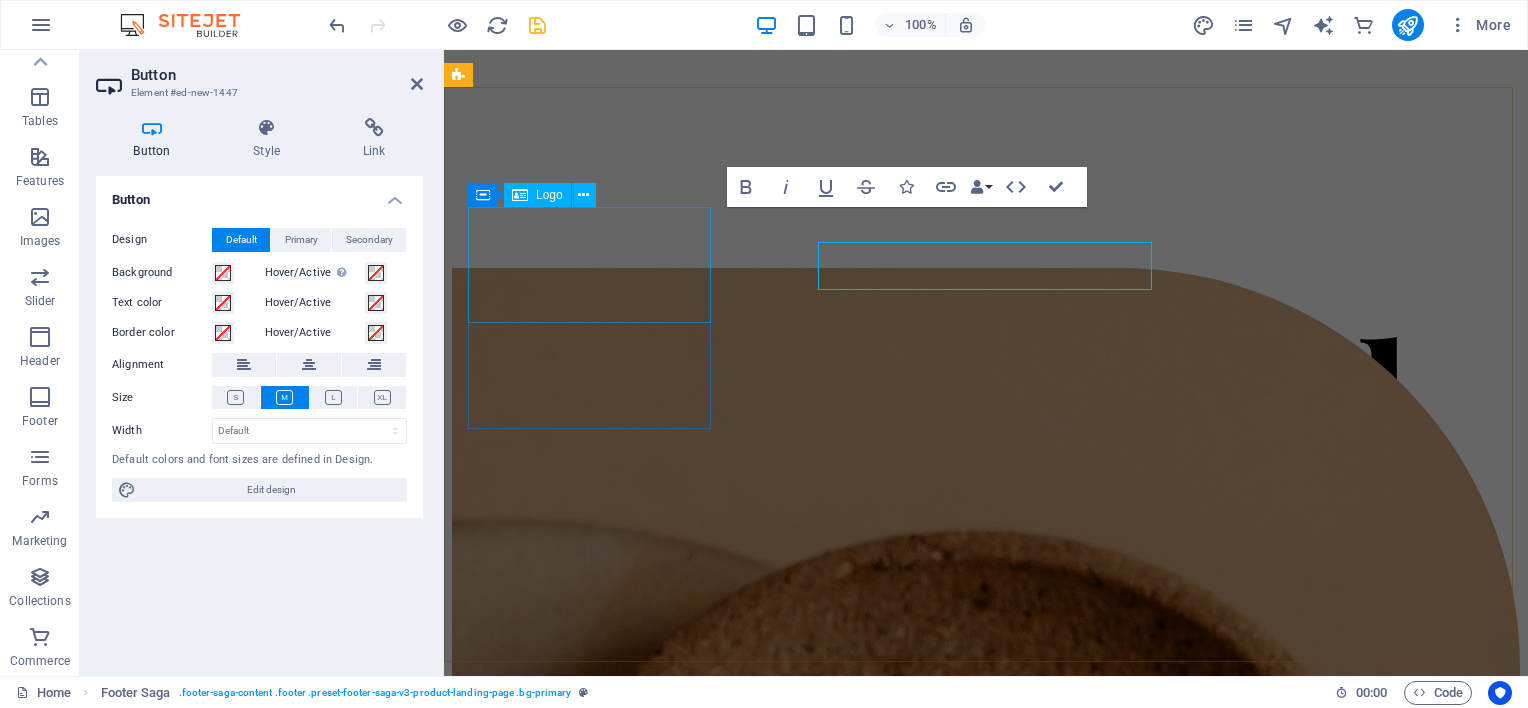 scroll, scrollTop: 6493, scrollLeft: 0, axis: vertical 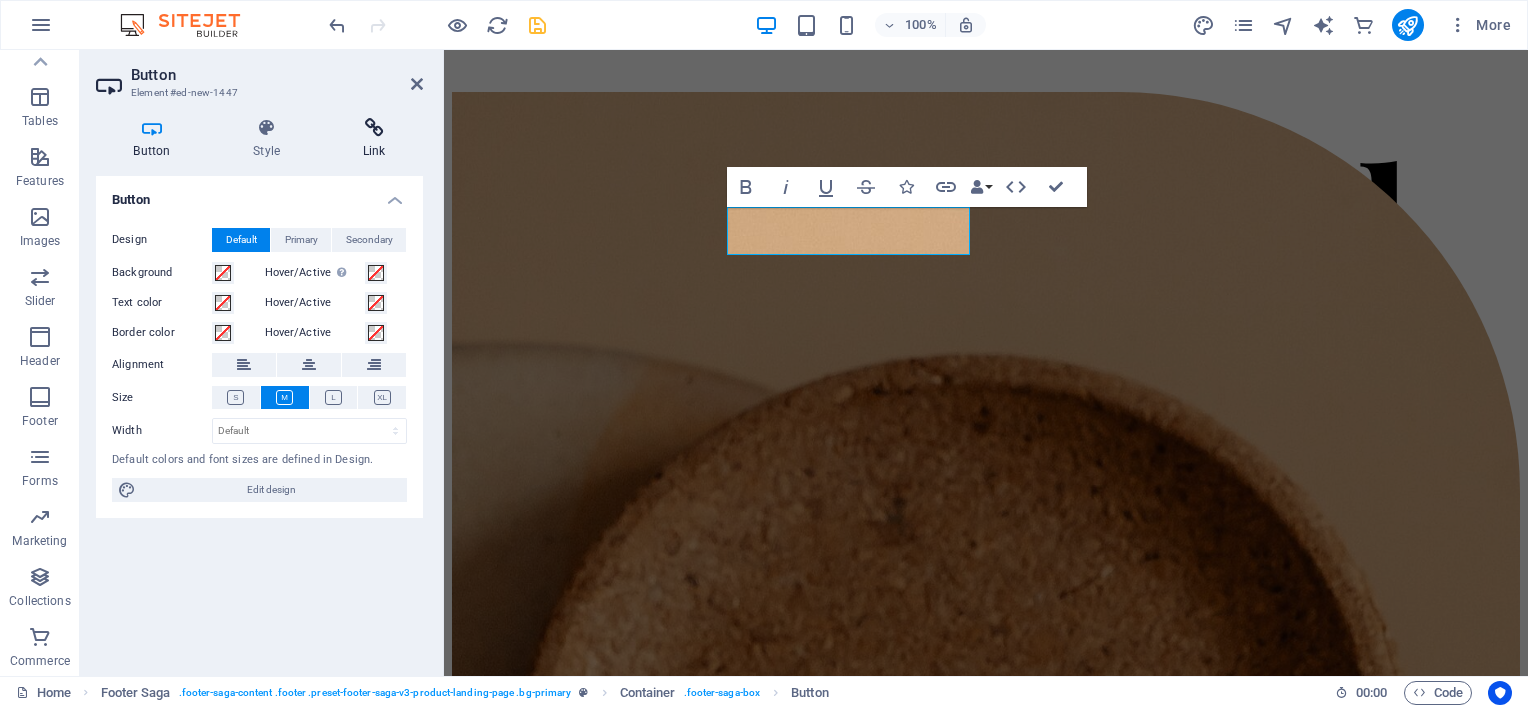 click on "Link" at bounding box center [374, 139] 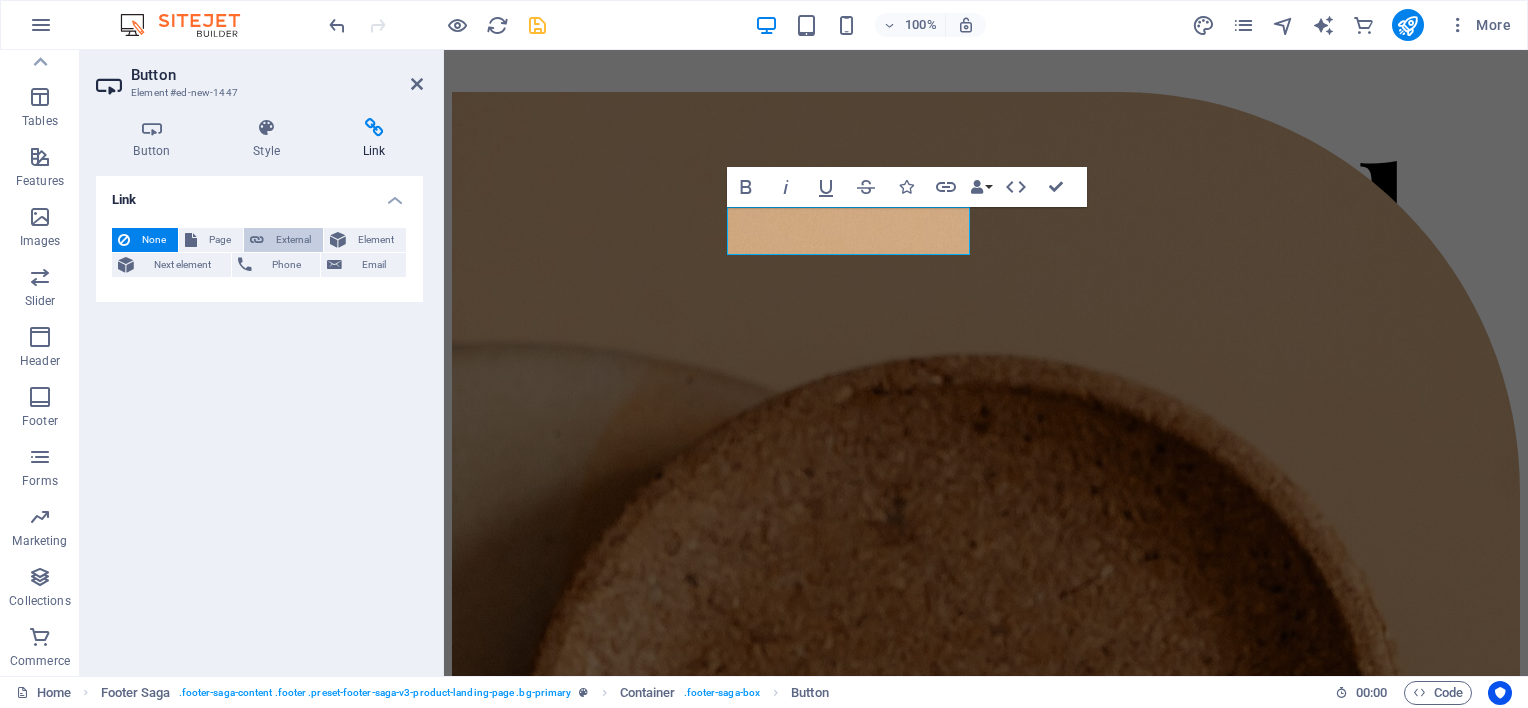 click on "External" at bounding box center (293, 240) 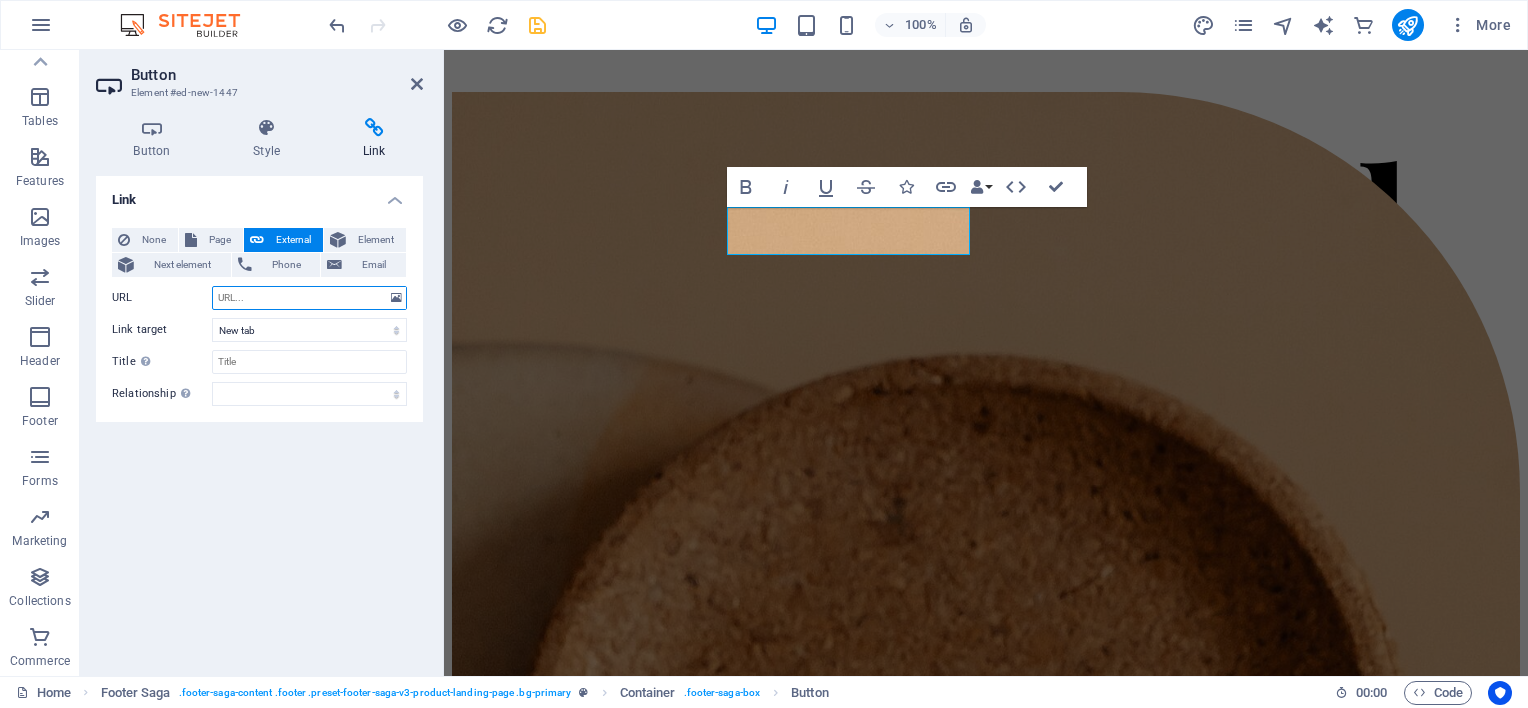 paste on "https://www.facebook.com/profile" 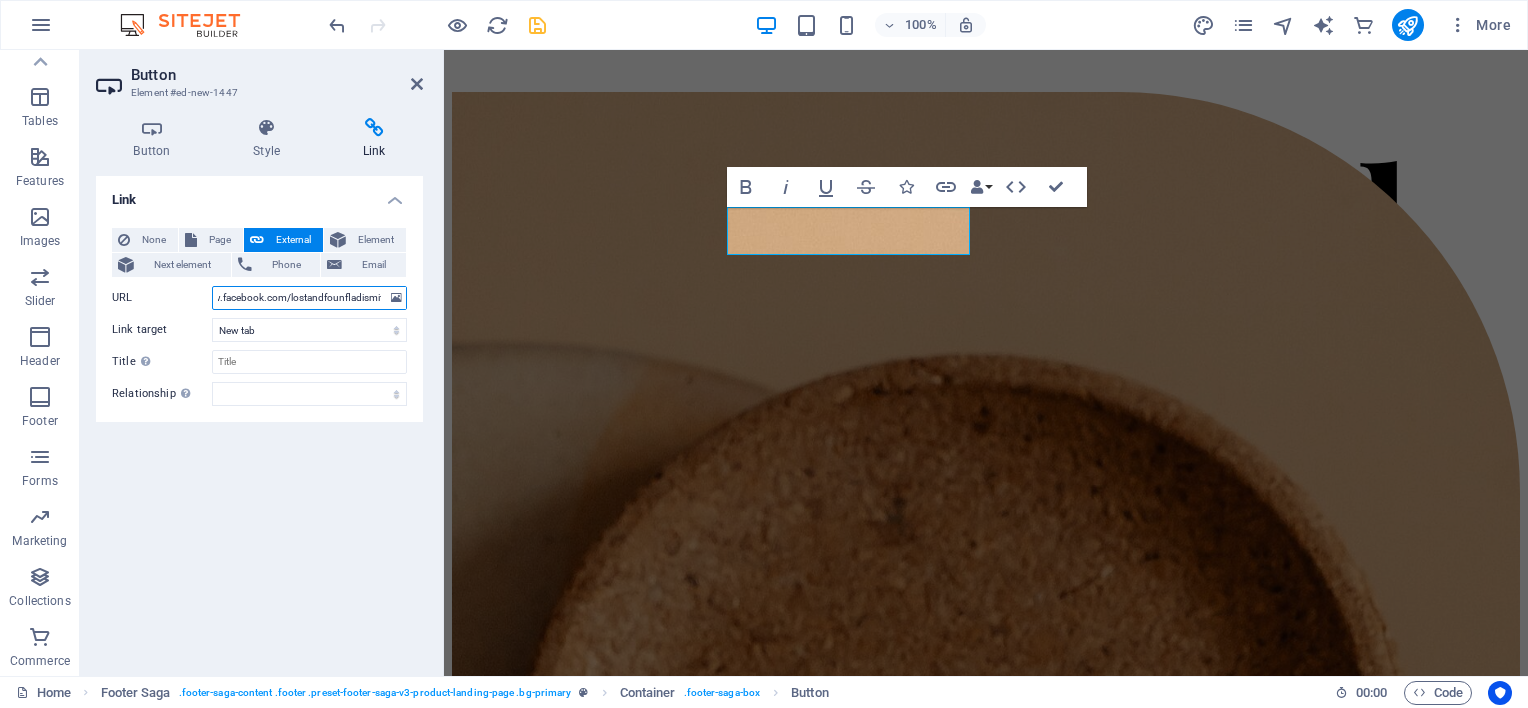 scroll, scrollTop: 0, scrollLeft: 58, axis: horizontal 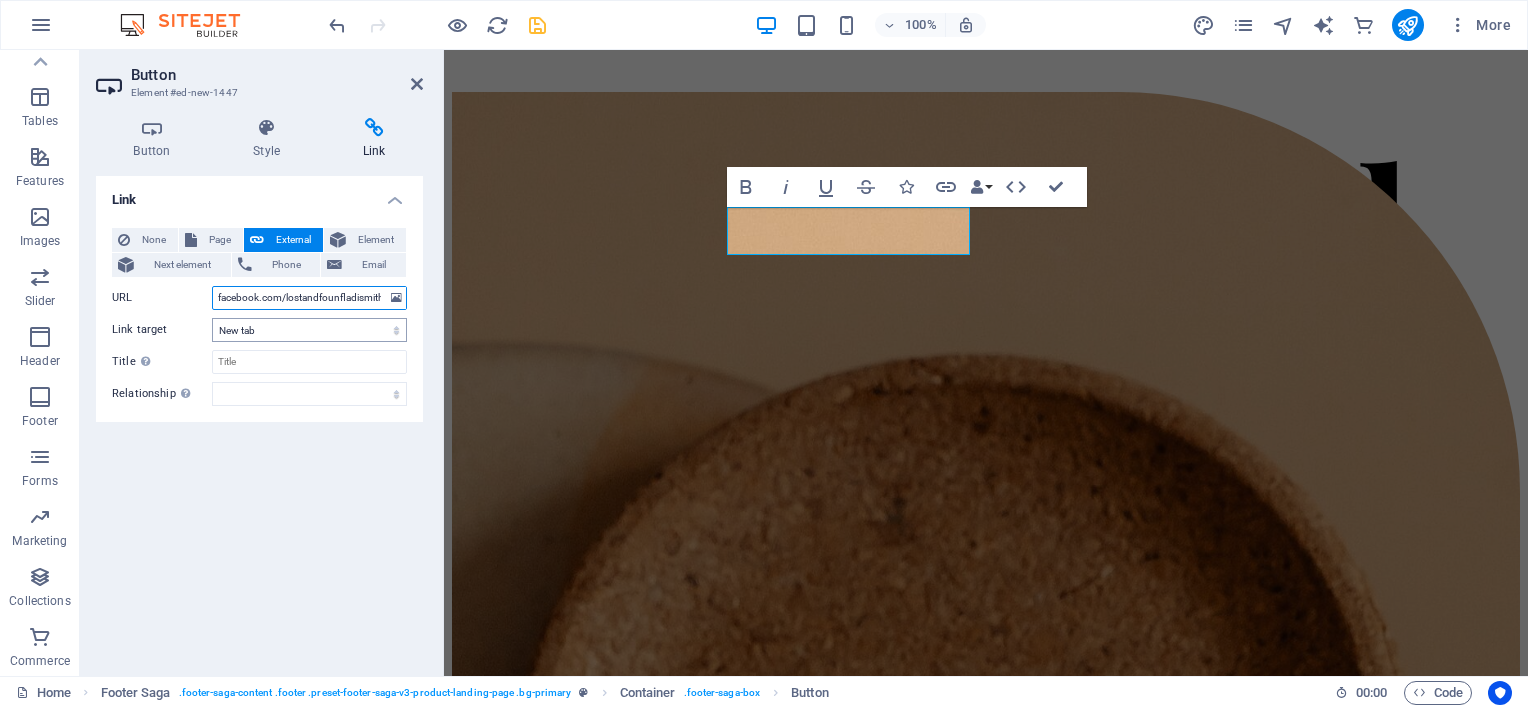 type on "https://www.facebook.com/lostandfounfladismith" 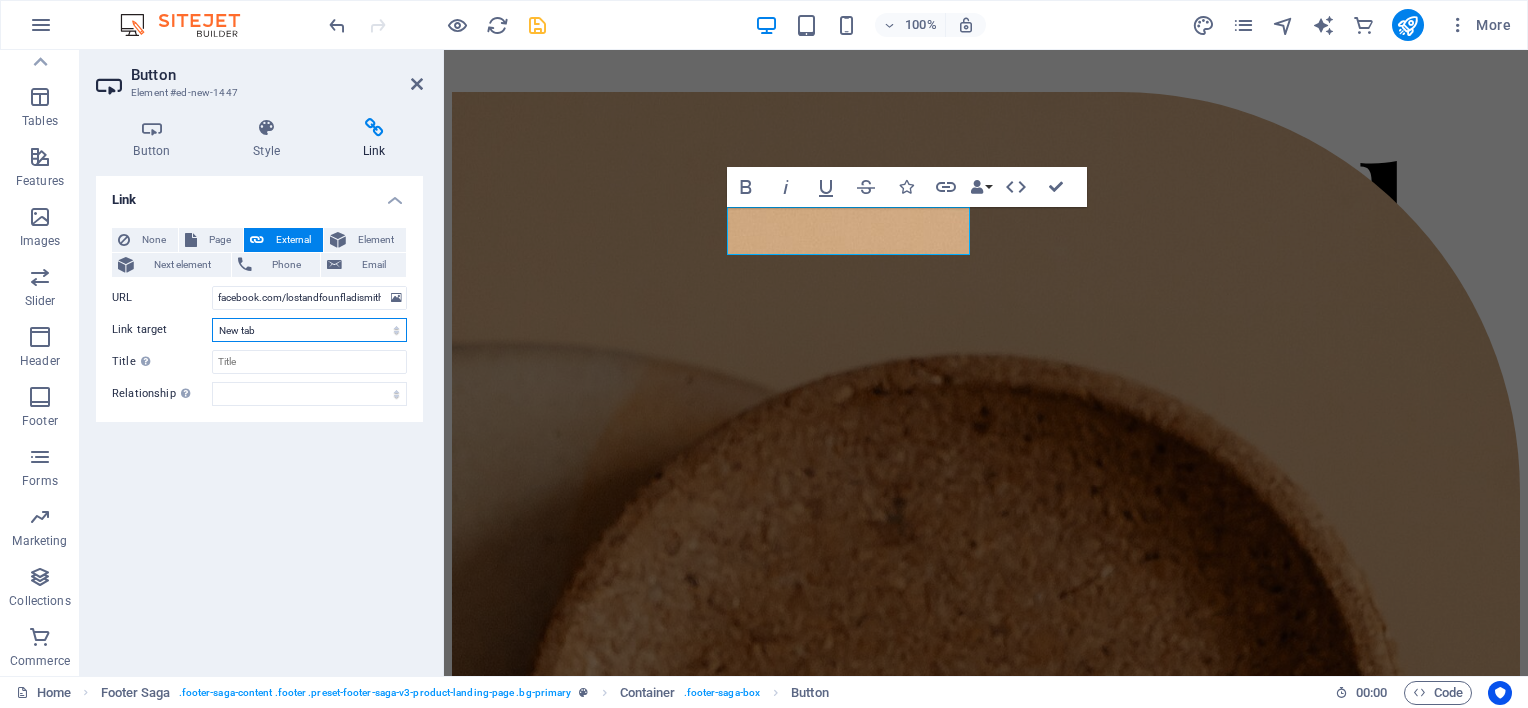scroll, scrollTop: 0, scrollLeft: 0, axis: both 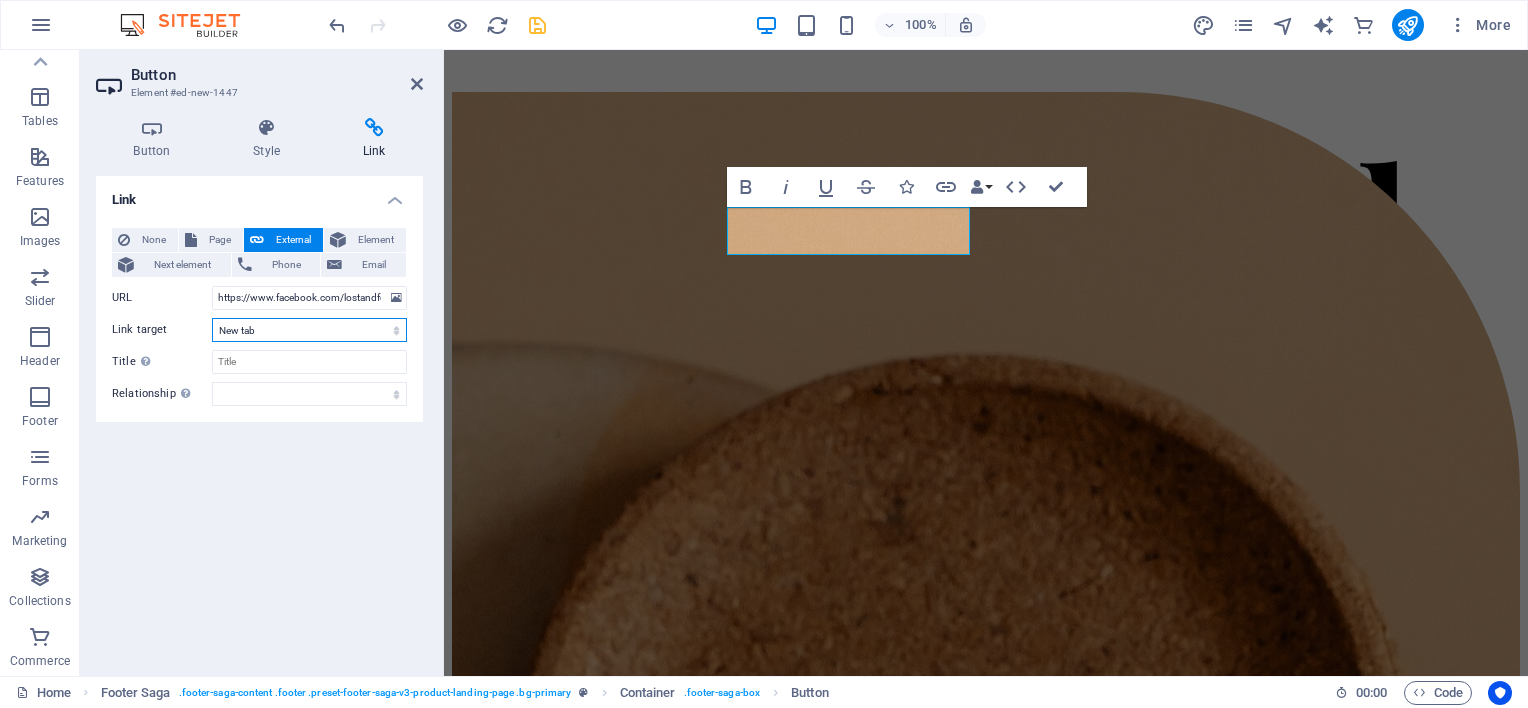 click on "New tab Same tab Overlay" at bounding box center (309, 330) 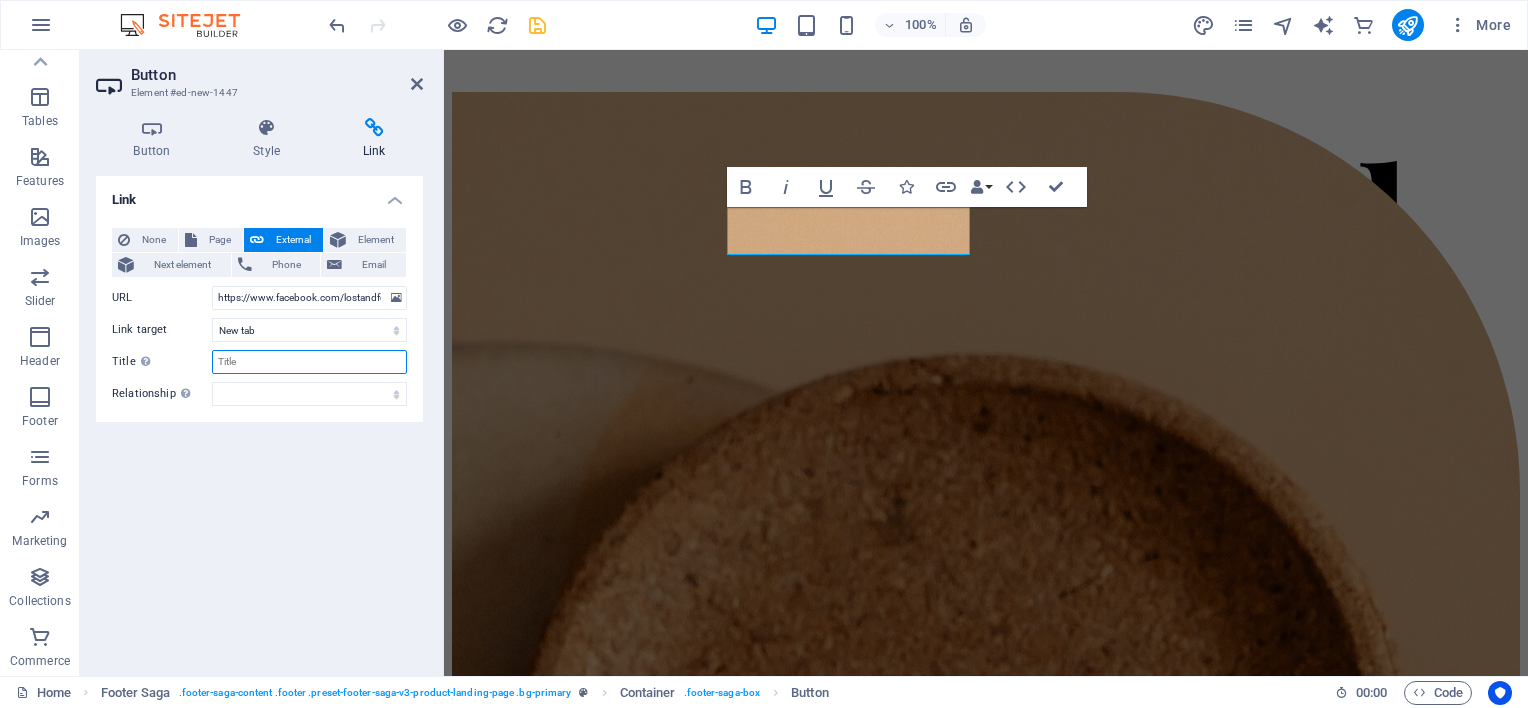 click on "Title Additional link description, should not be the same as the link text. The title is most often shown as a tooltip text when the mouse moves over the element. Leave empty if uncertain." at bounding box center [309, 362] 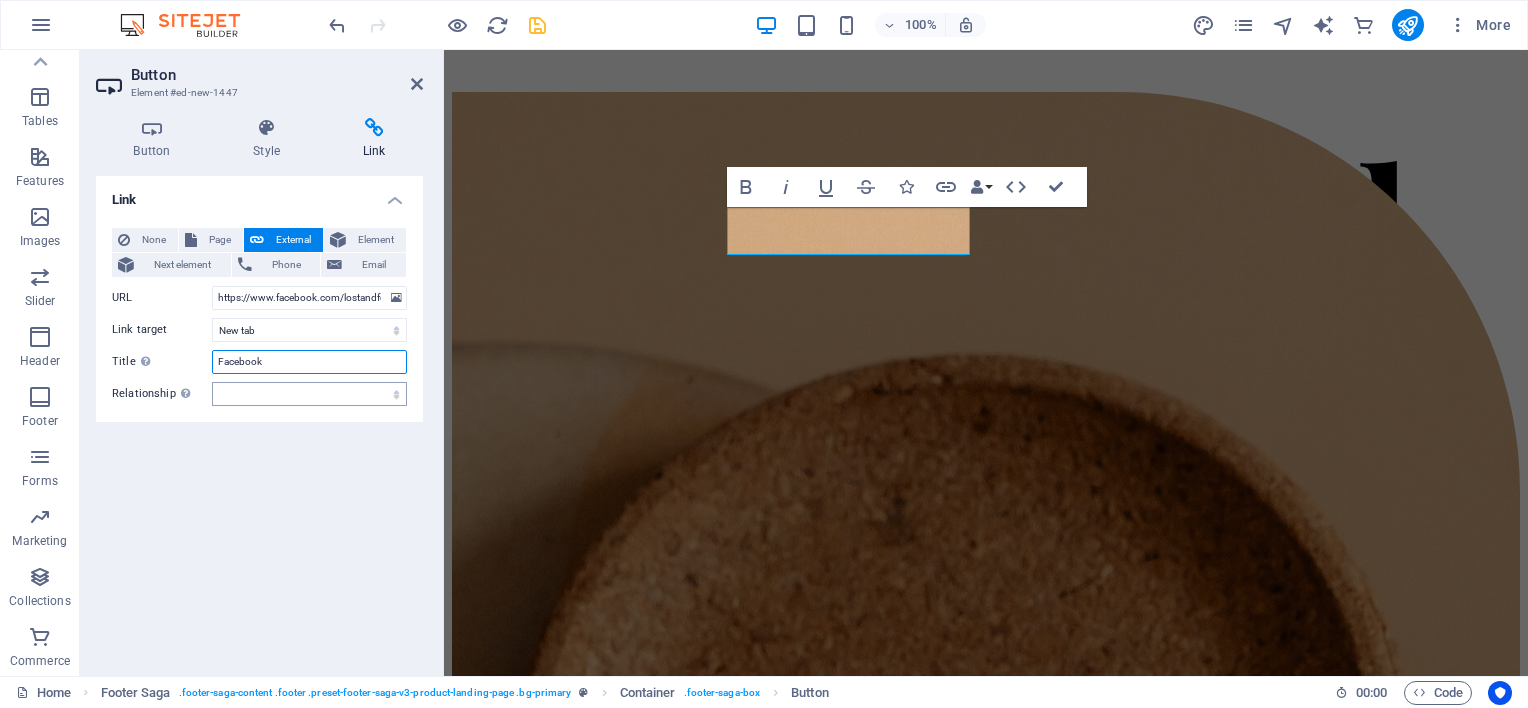 type on "Facebook" 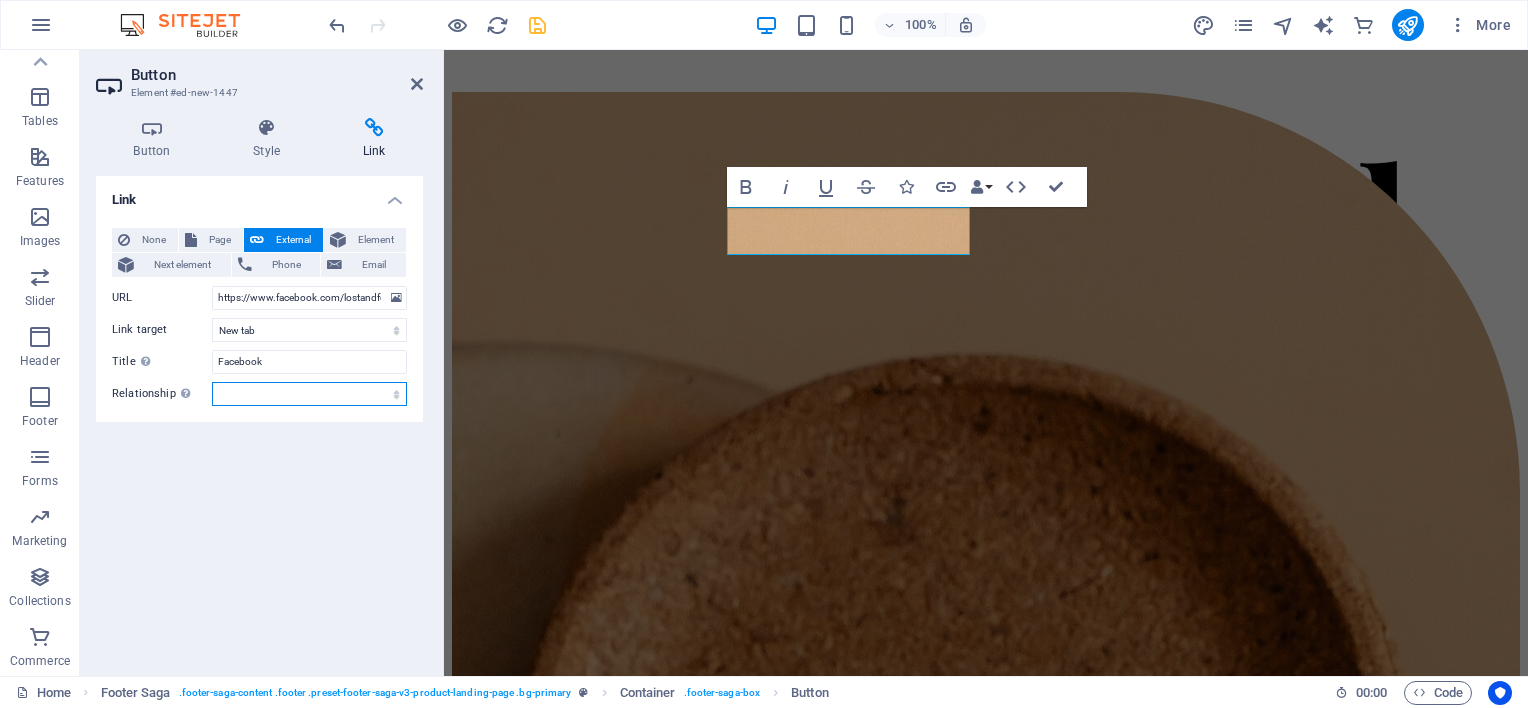 click on "alternate author bookmark external help license next nofollow noreferrer noopener prev search tag" at bounding box center (309, 394) 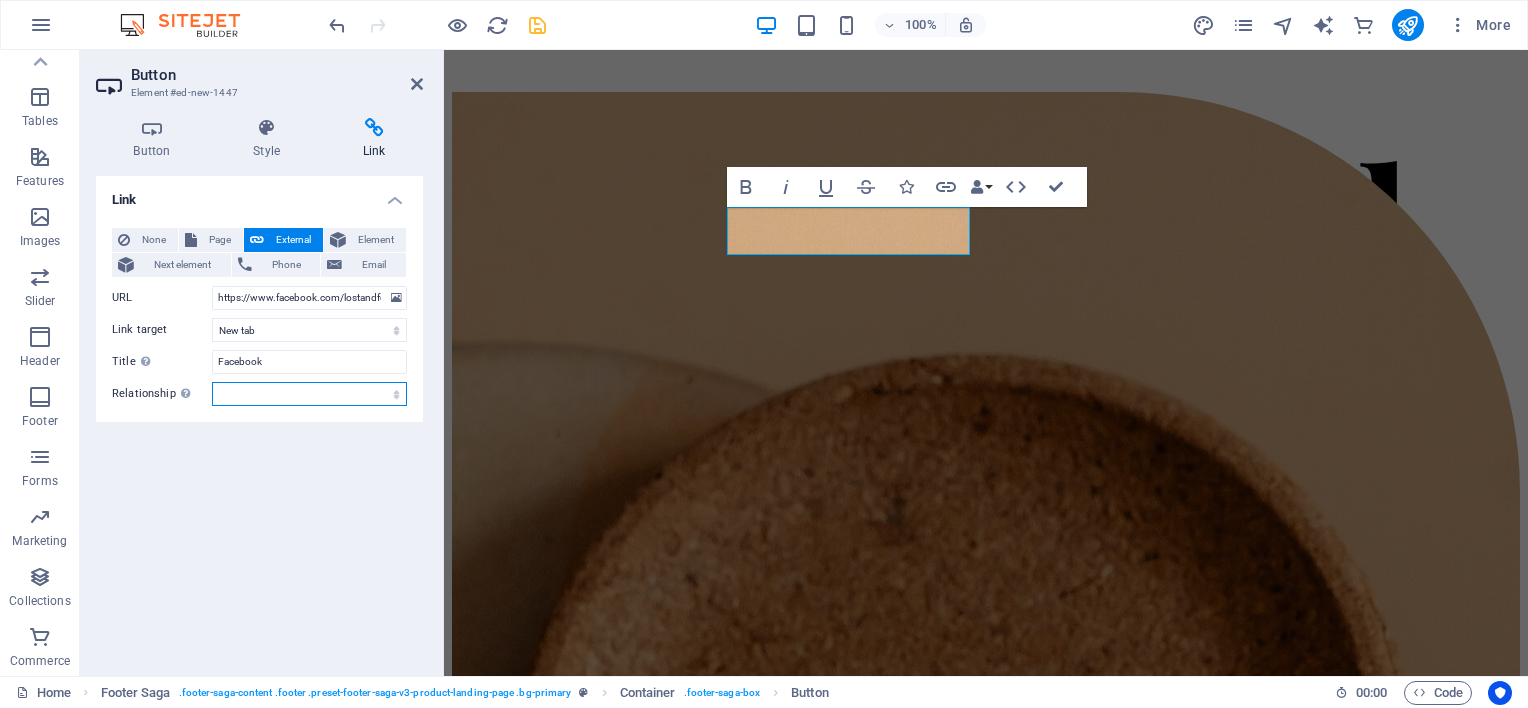 select on "external" 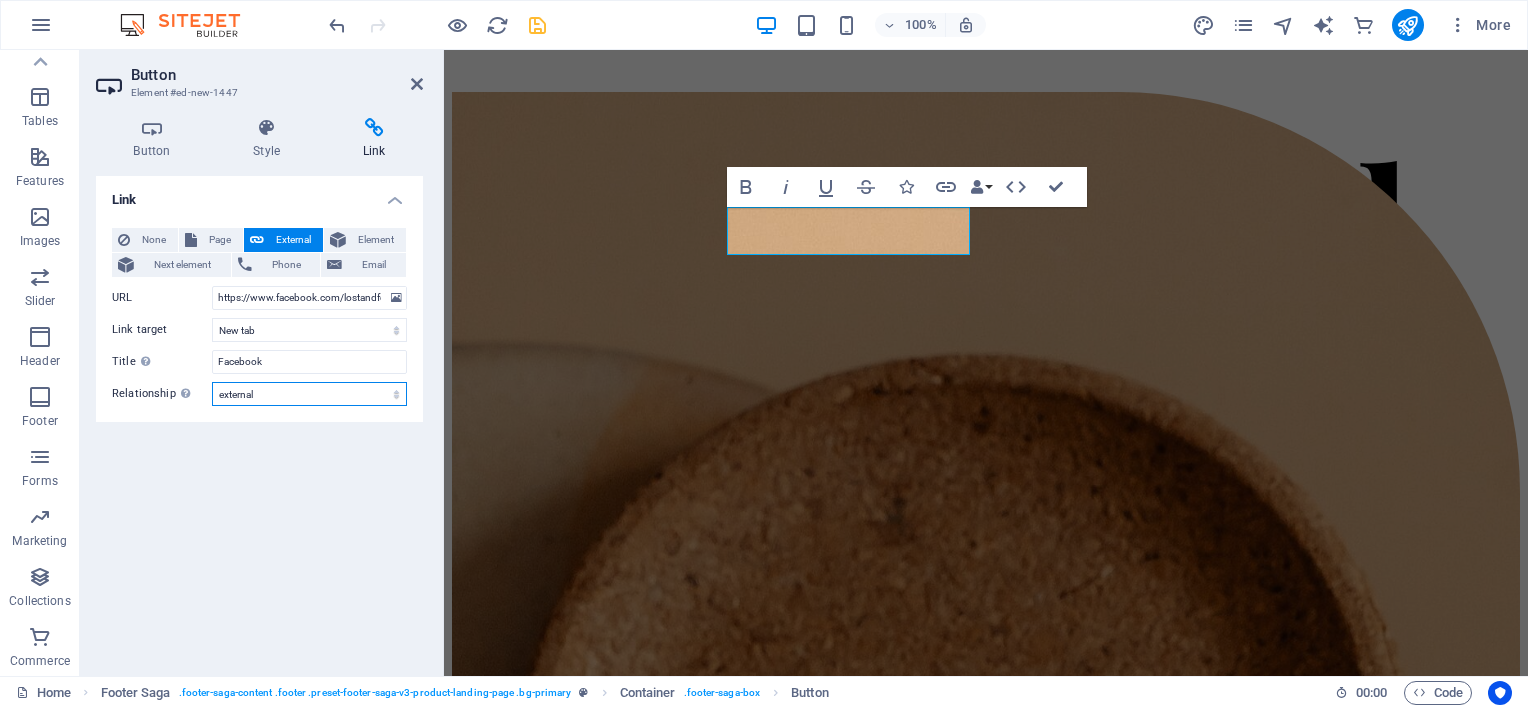 click on "alternate author bookmark external help license next nofollow noreferrer noopener prev search tag" at bounding box center [309, 394] 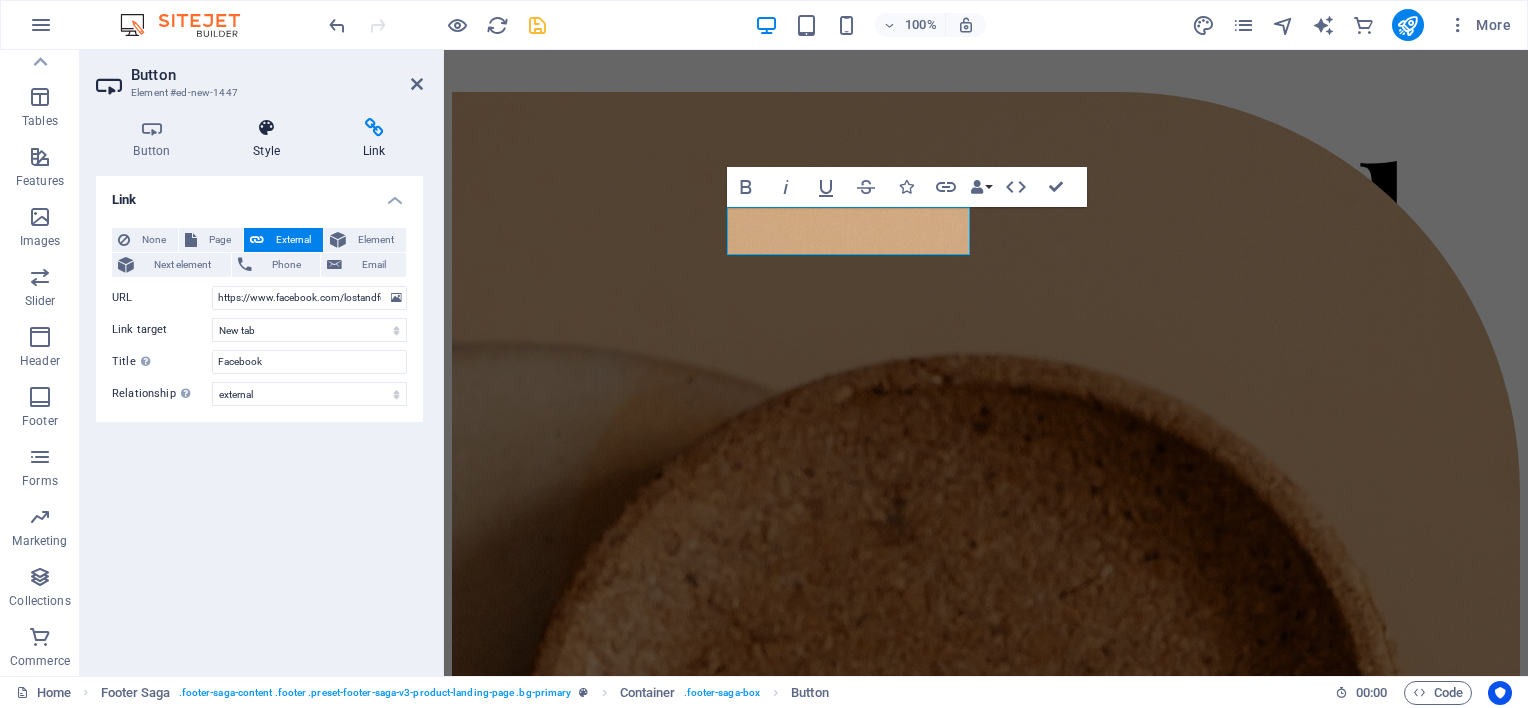 click on "Style" at bounding box center (271, 139) 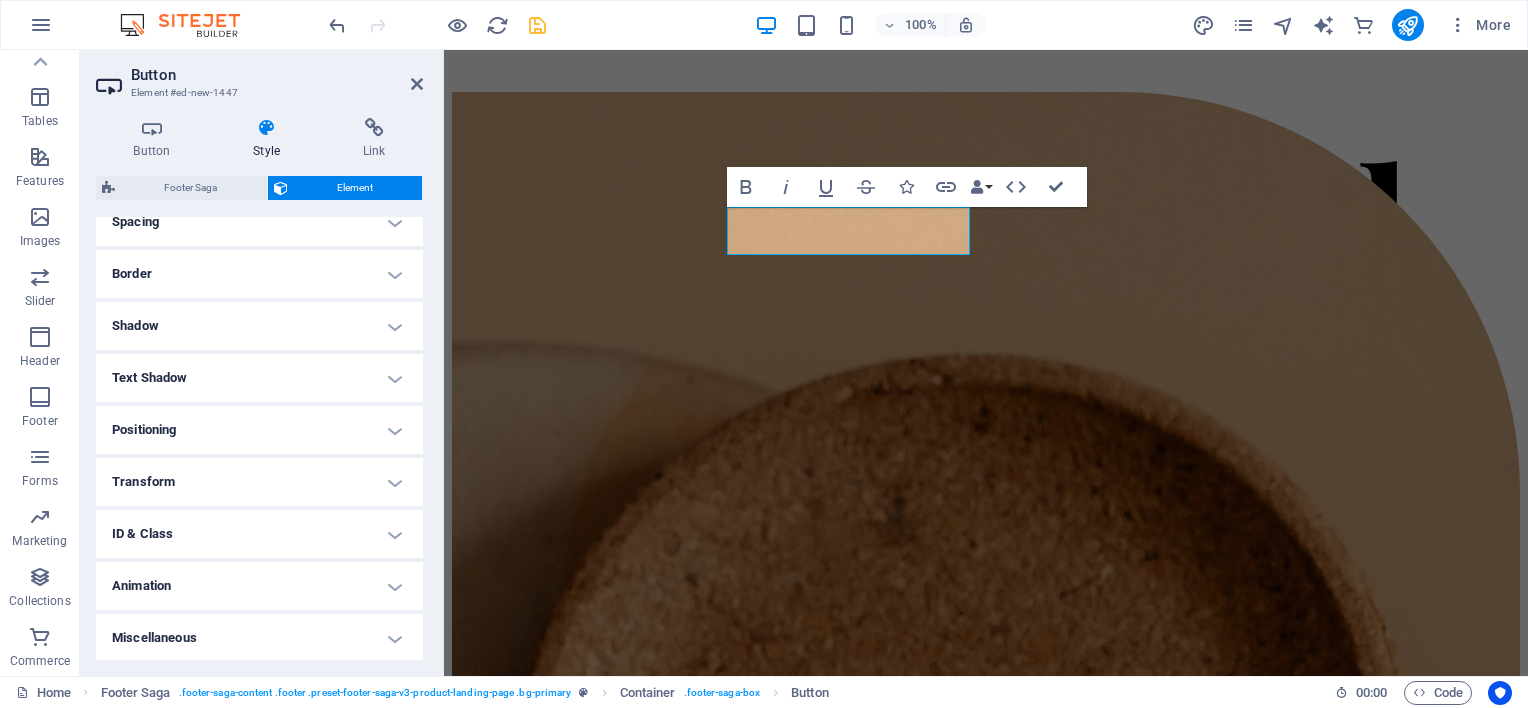scroll, scrollTop: 401, scrollLeft: 0, axis: vertical 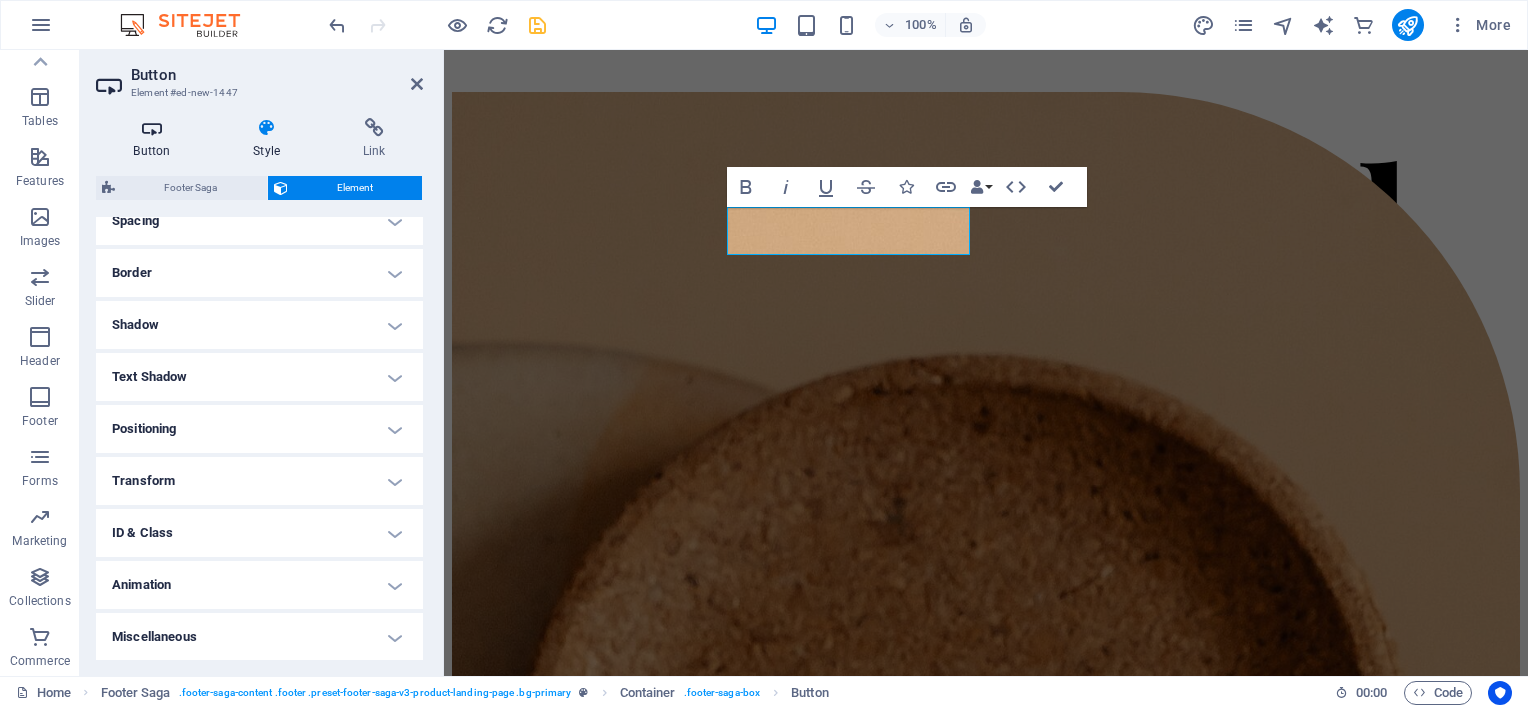 click on "Button" at bounding box center (156, 139) 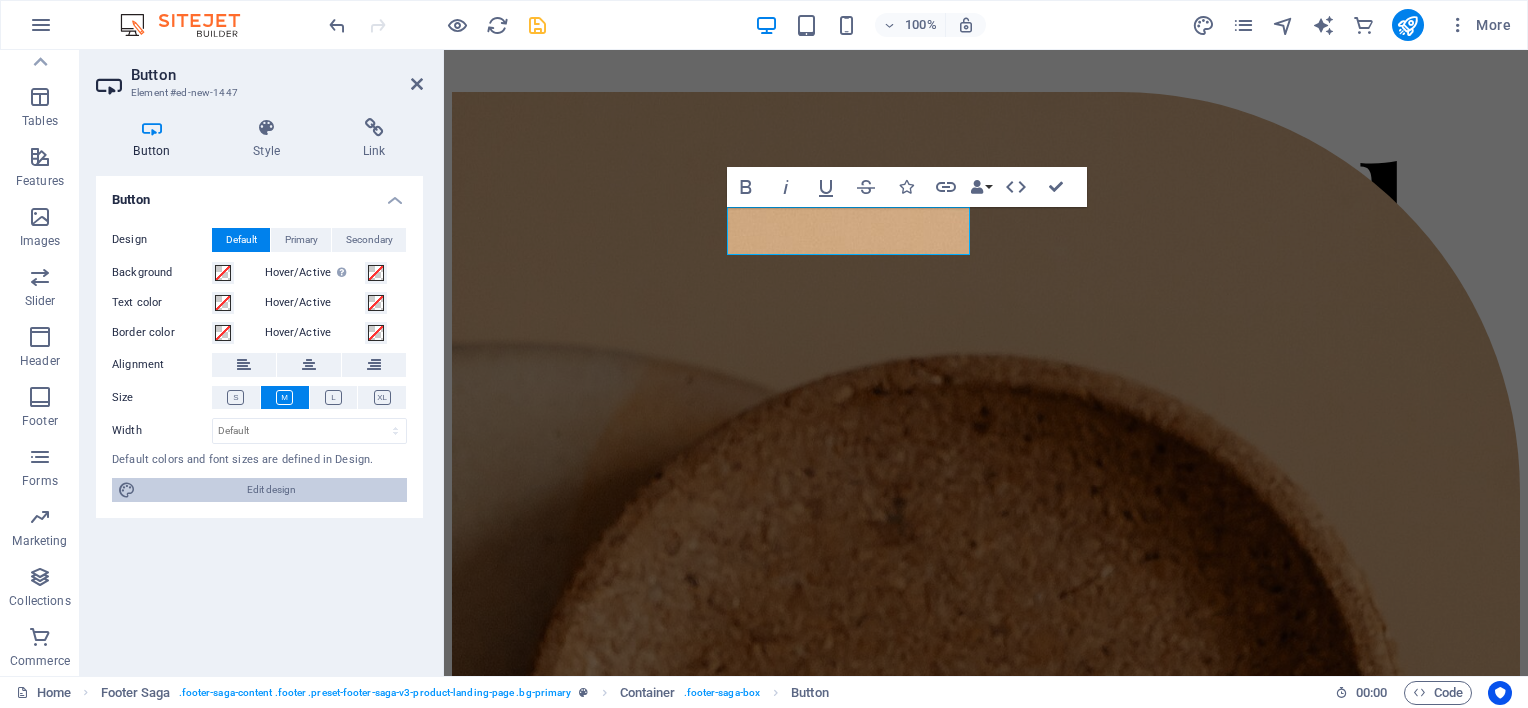 click on "Edit design" at bounding box center [271, 490] 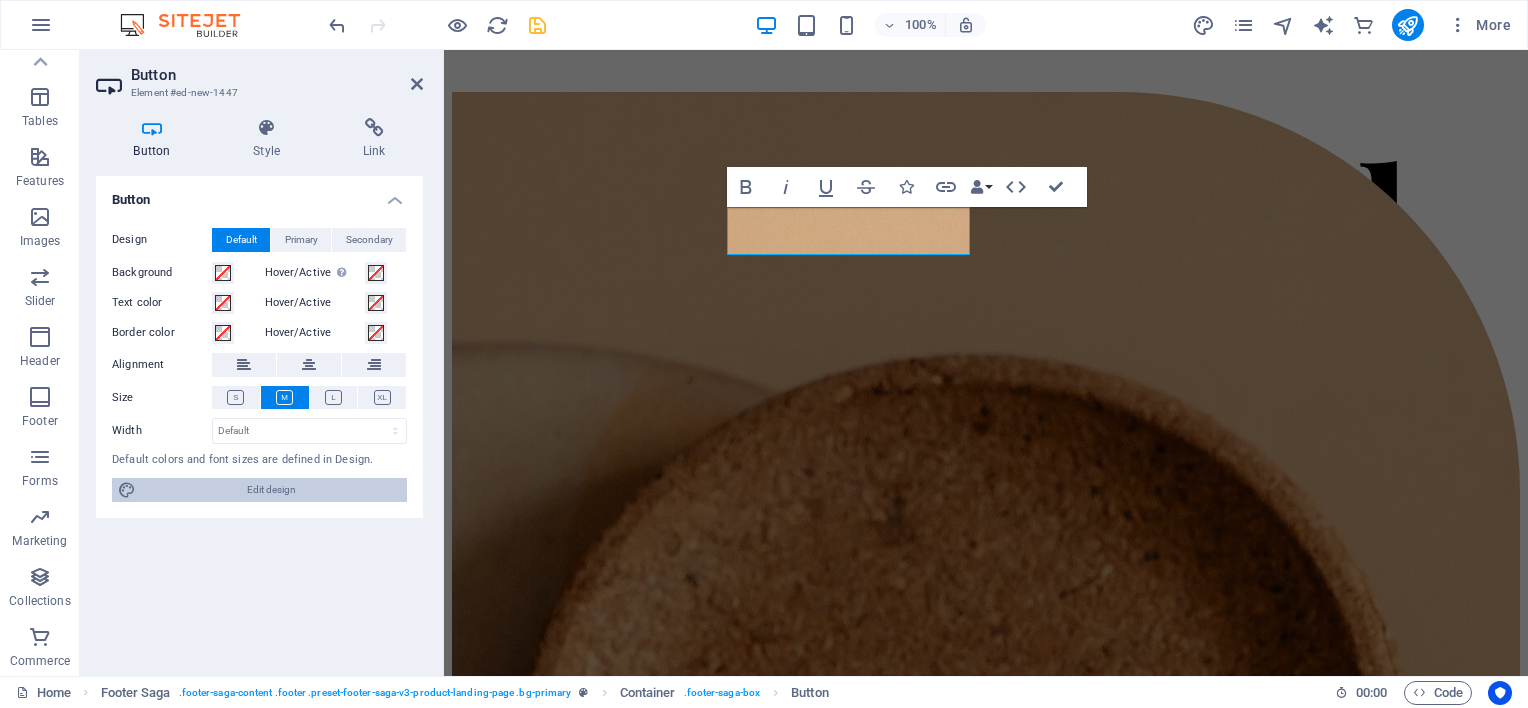 select on "px" 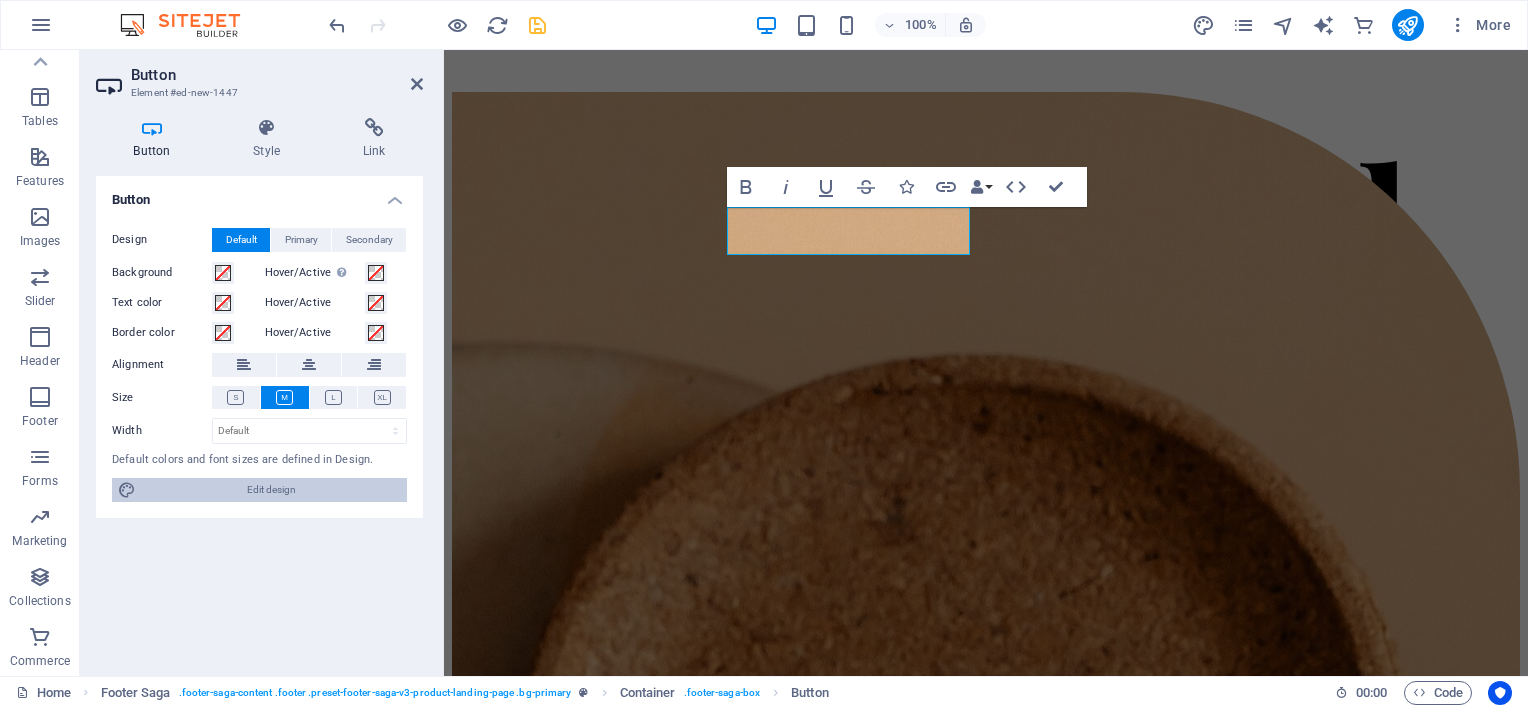 select on "400" 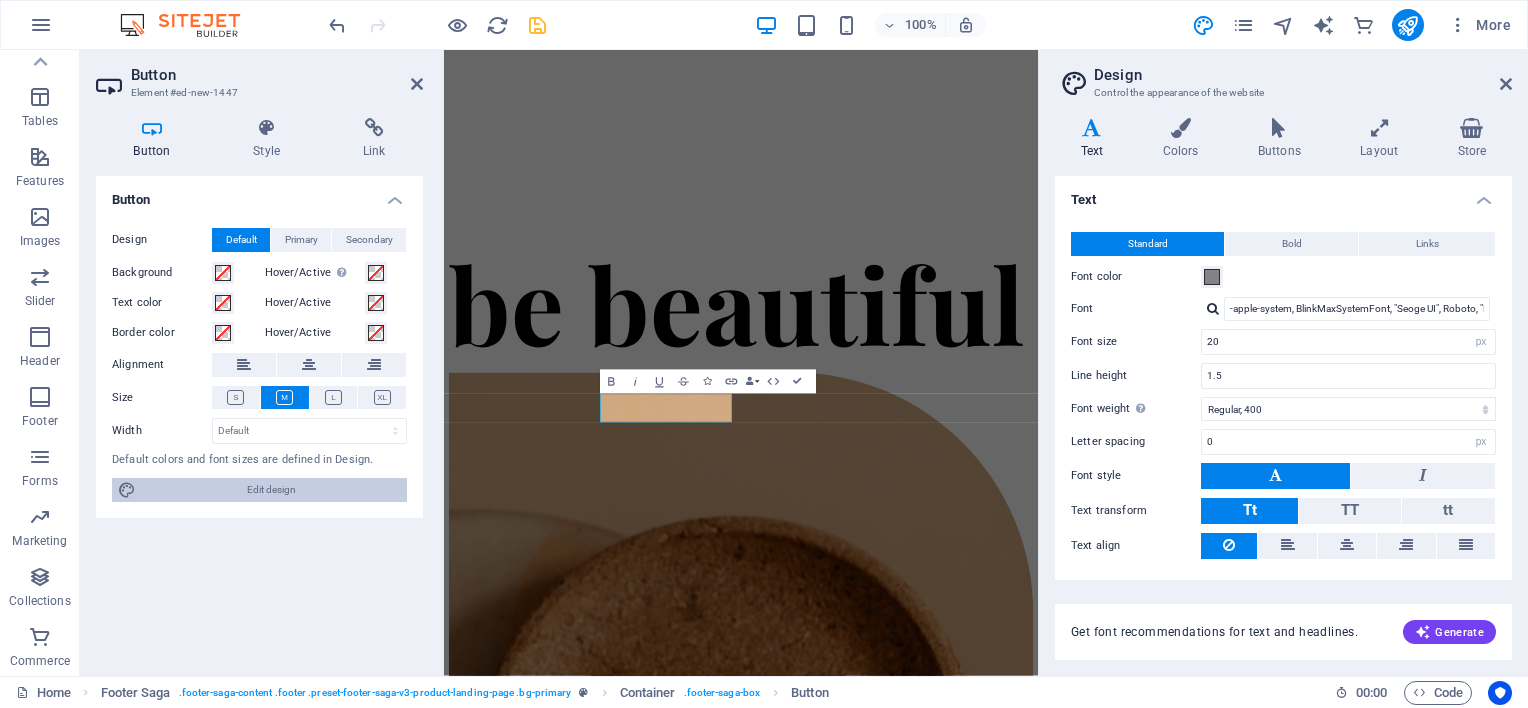 scroll, scrollTop: 6897, scrollLeft: 0, axis: vertical 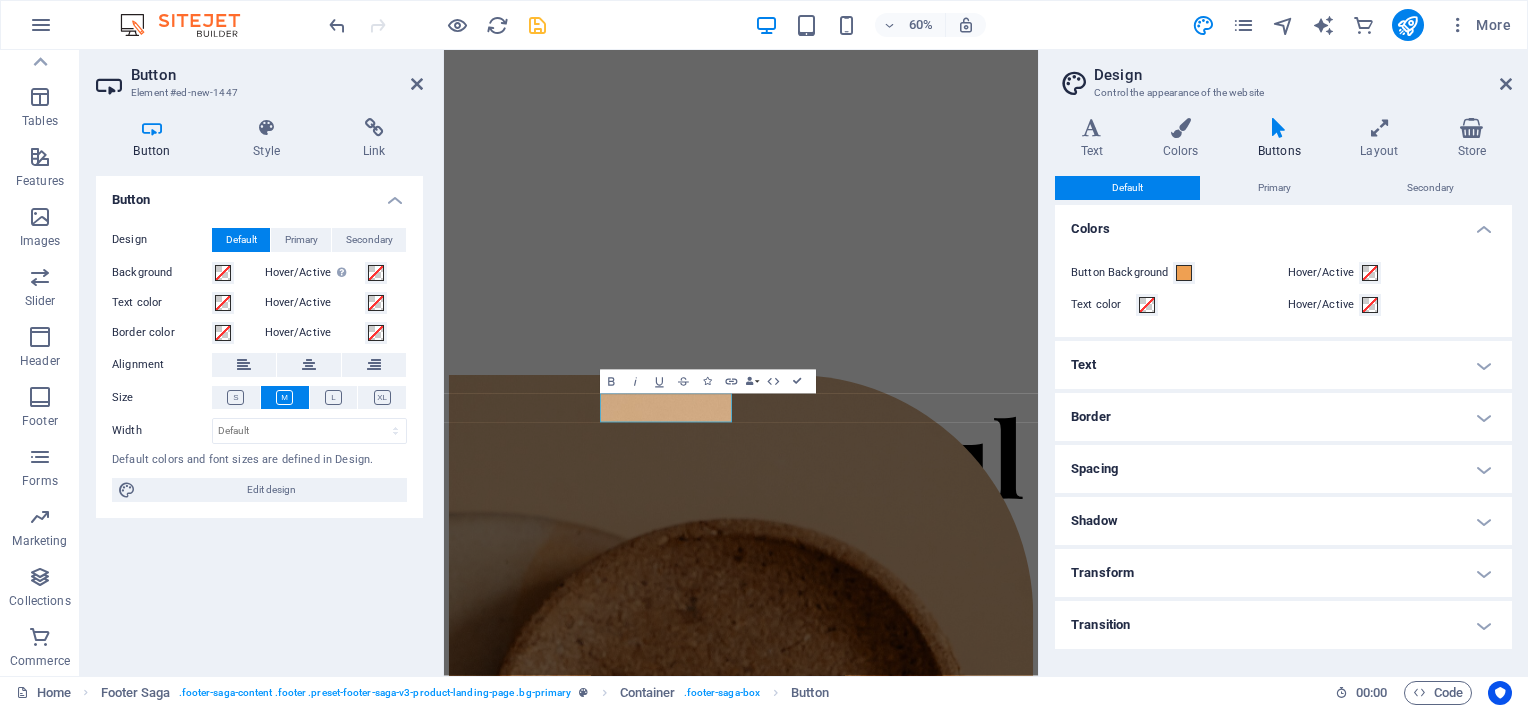 click on "Transform" at bounding box center (1283, 573) 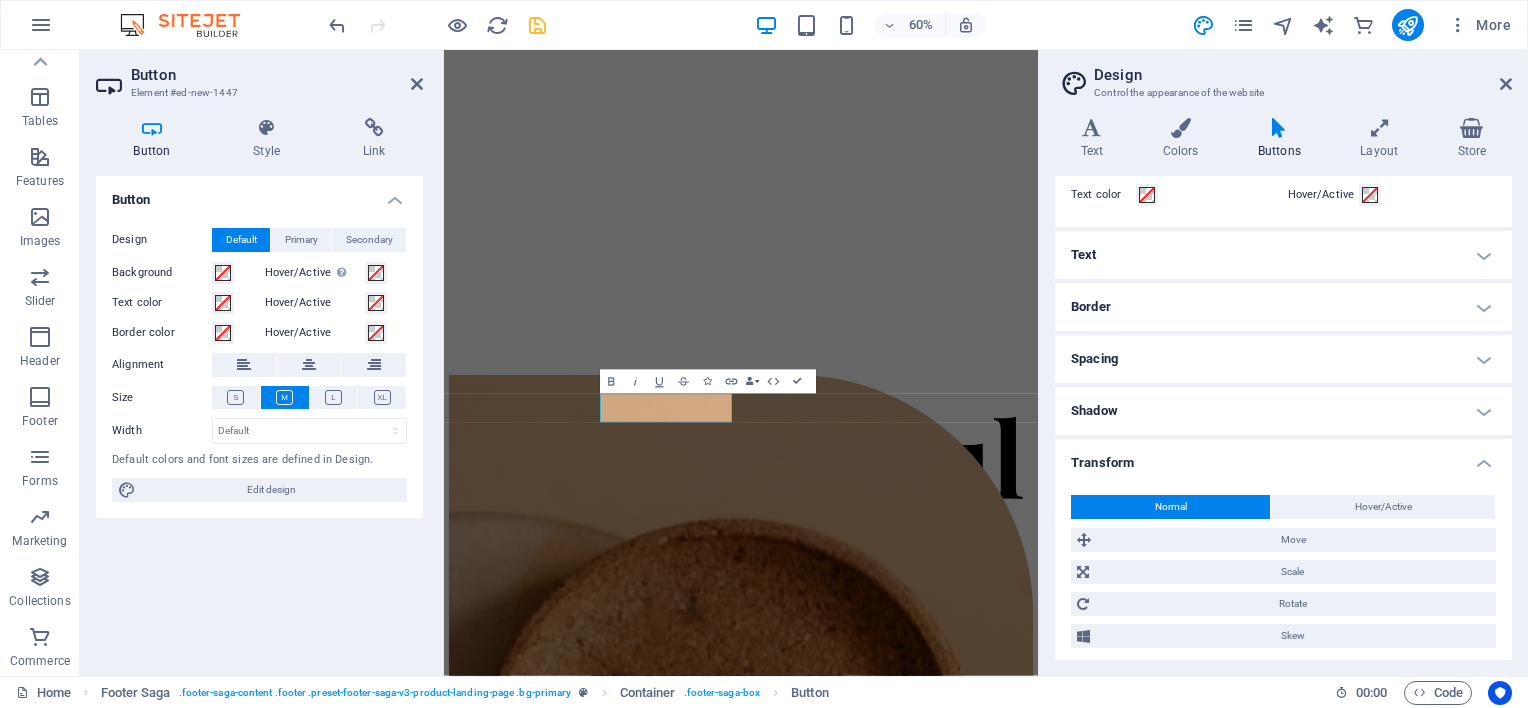 scroll, scrollTop: 169, scrollLeft: 0, axis: vertical 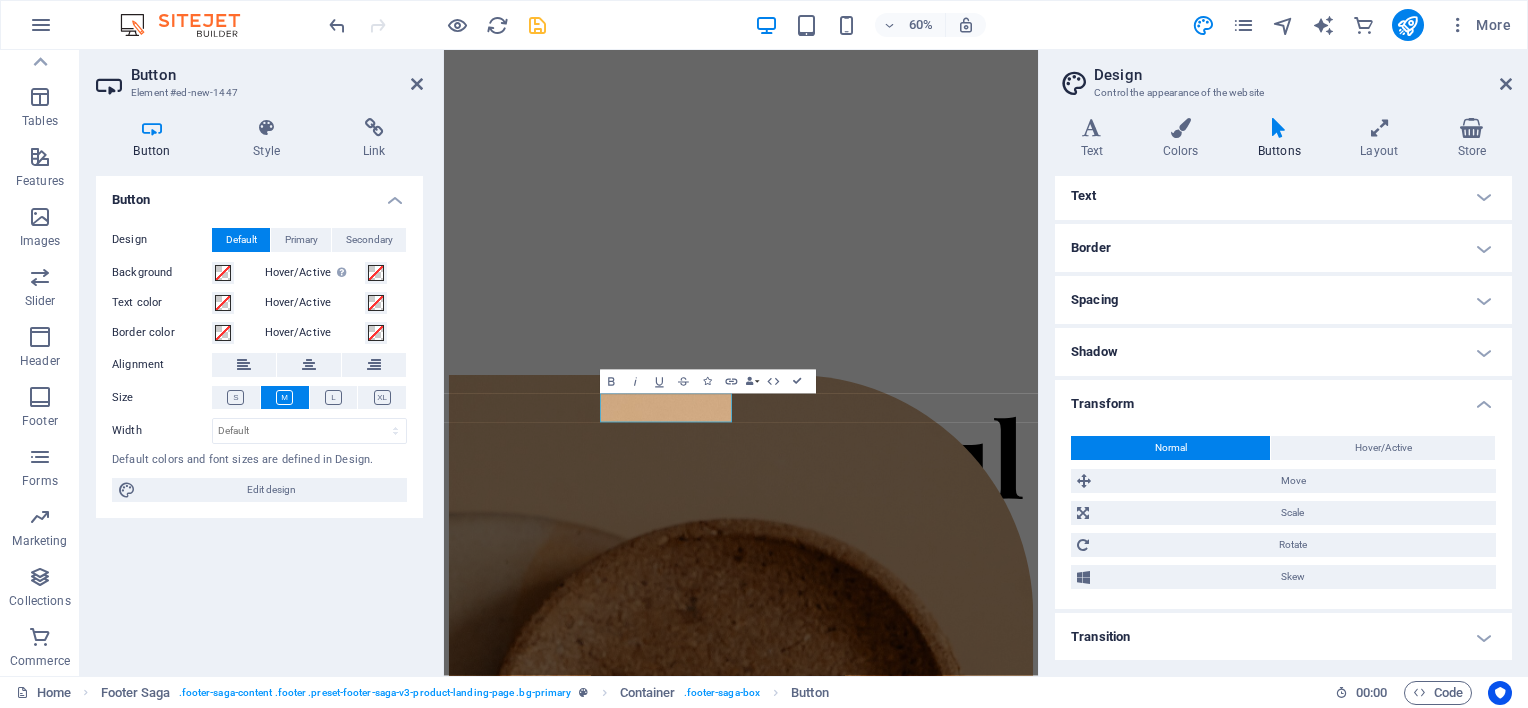 click on "Transition" at bounding box center [1283, 637] 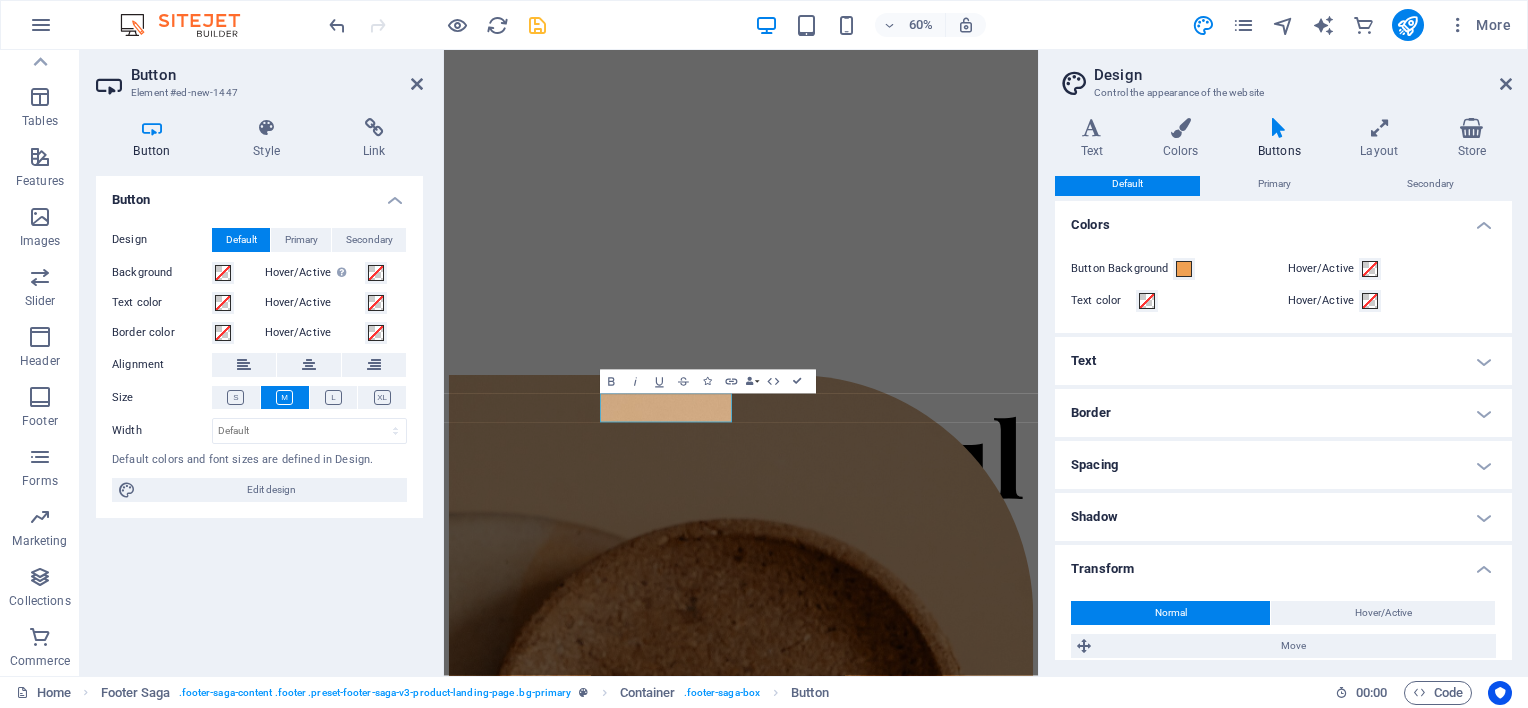 scroll, scrollTop: 0, scrollLeft: 0, axis: both 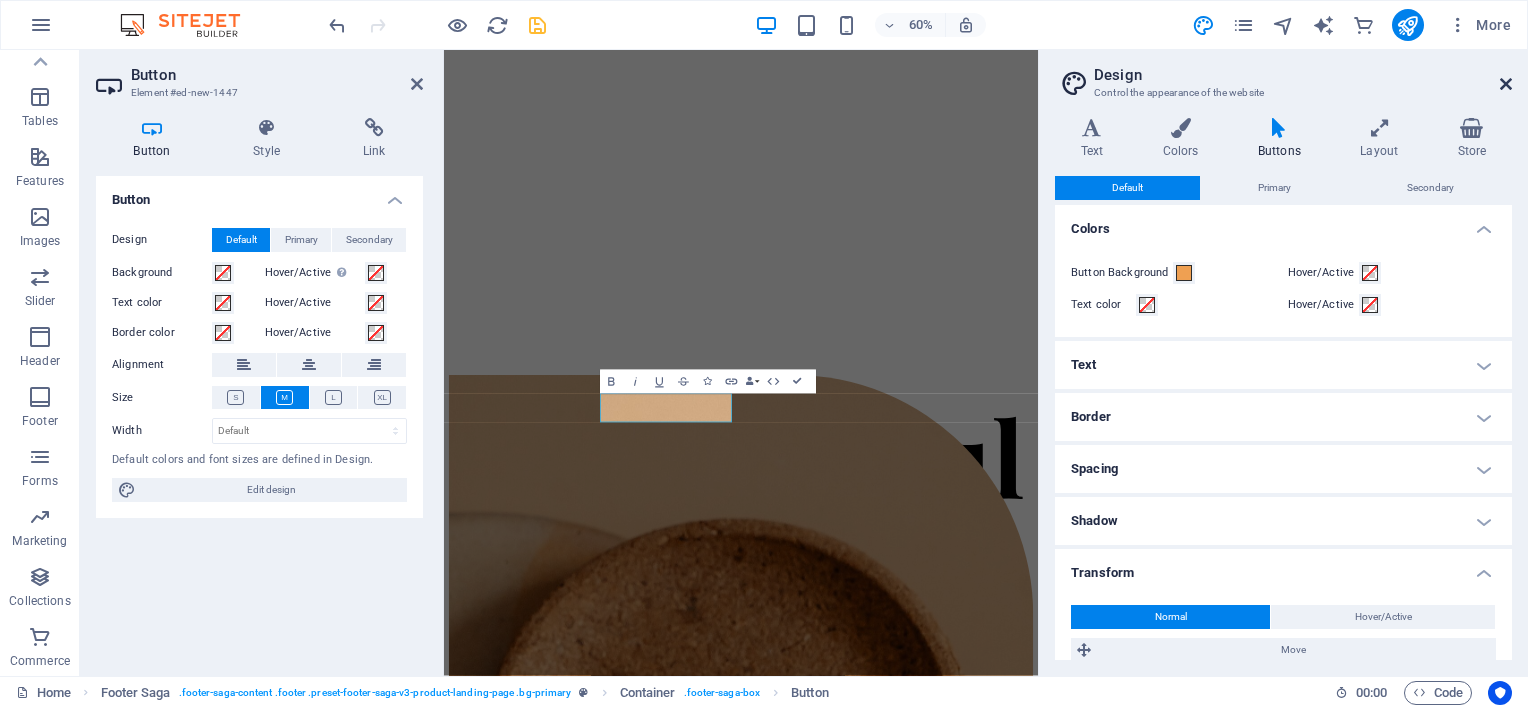 click at bounding box center [1506, 84] 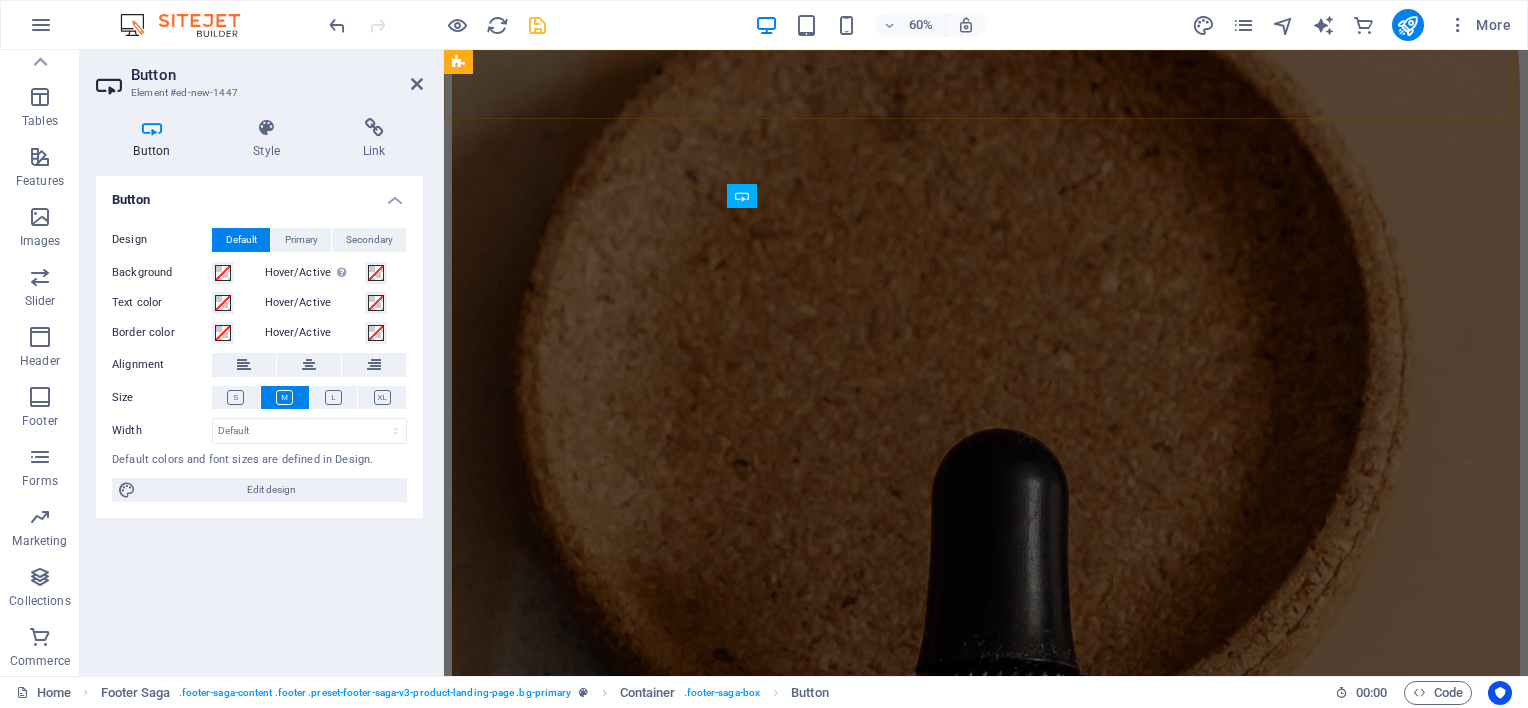 scroll, scrollTop: 6493, scrollLeft: 0, axis: vertical 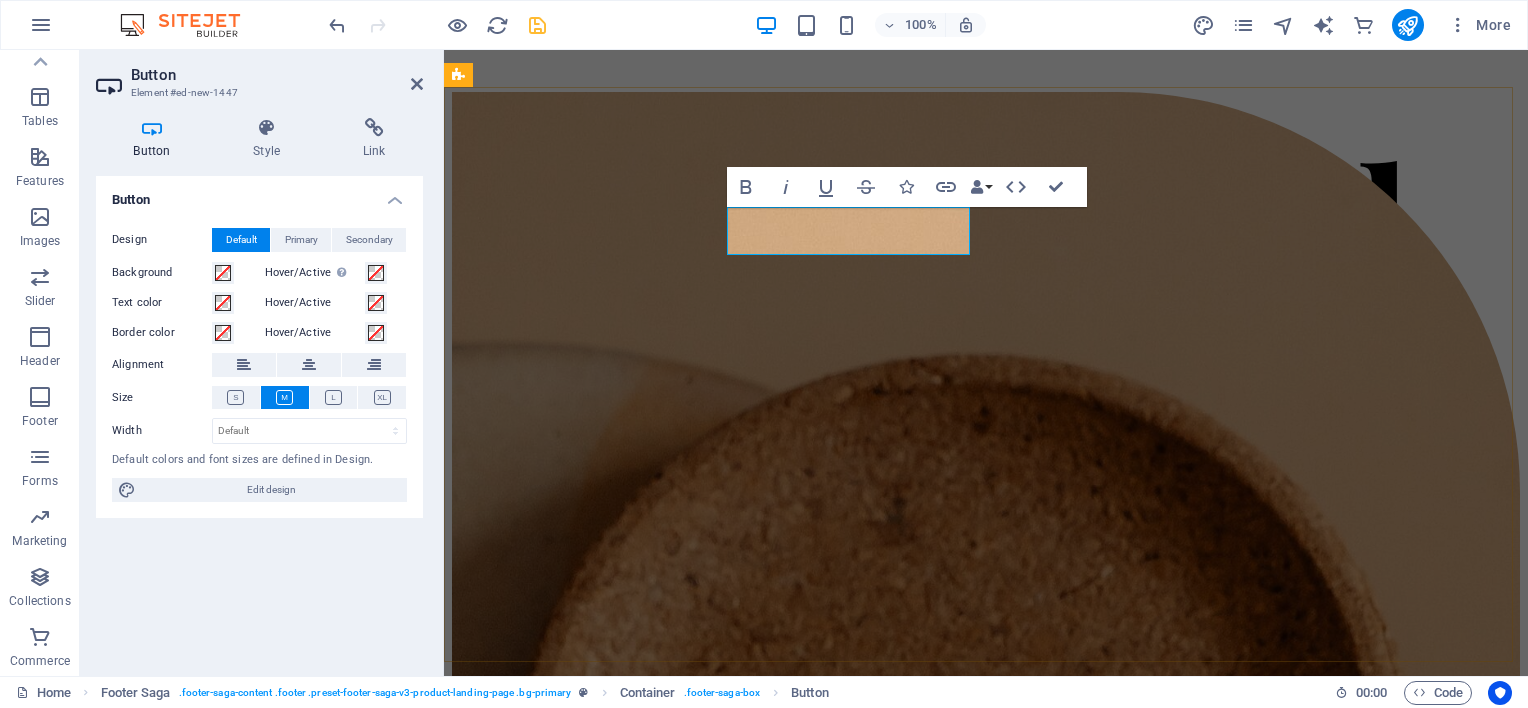 click on "Button label" at bounding box center [515, 6073] 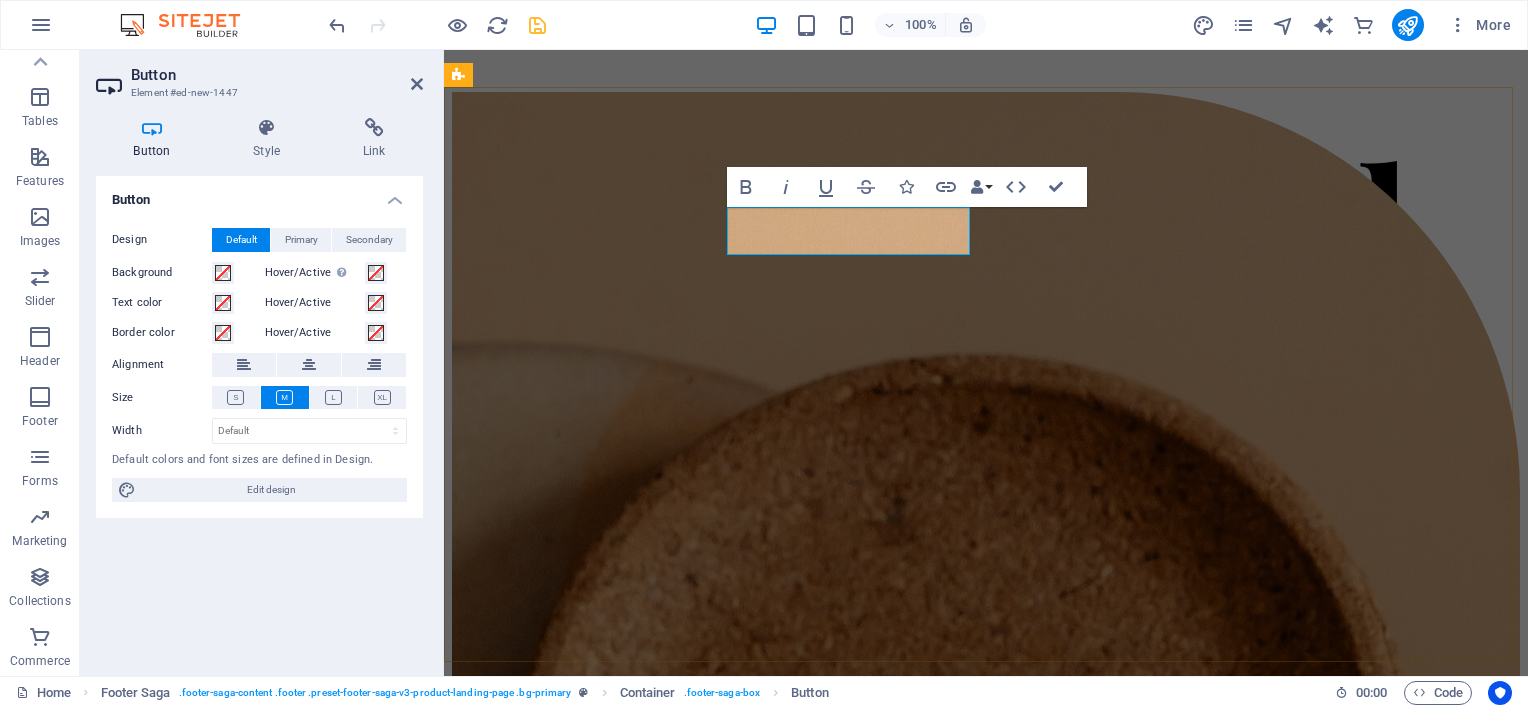 type 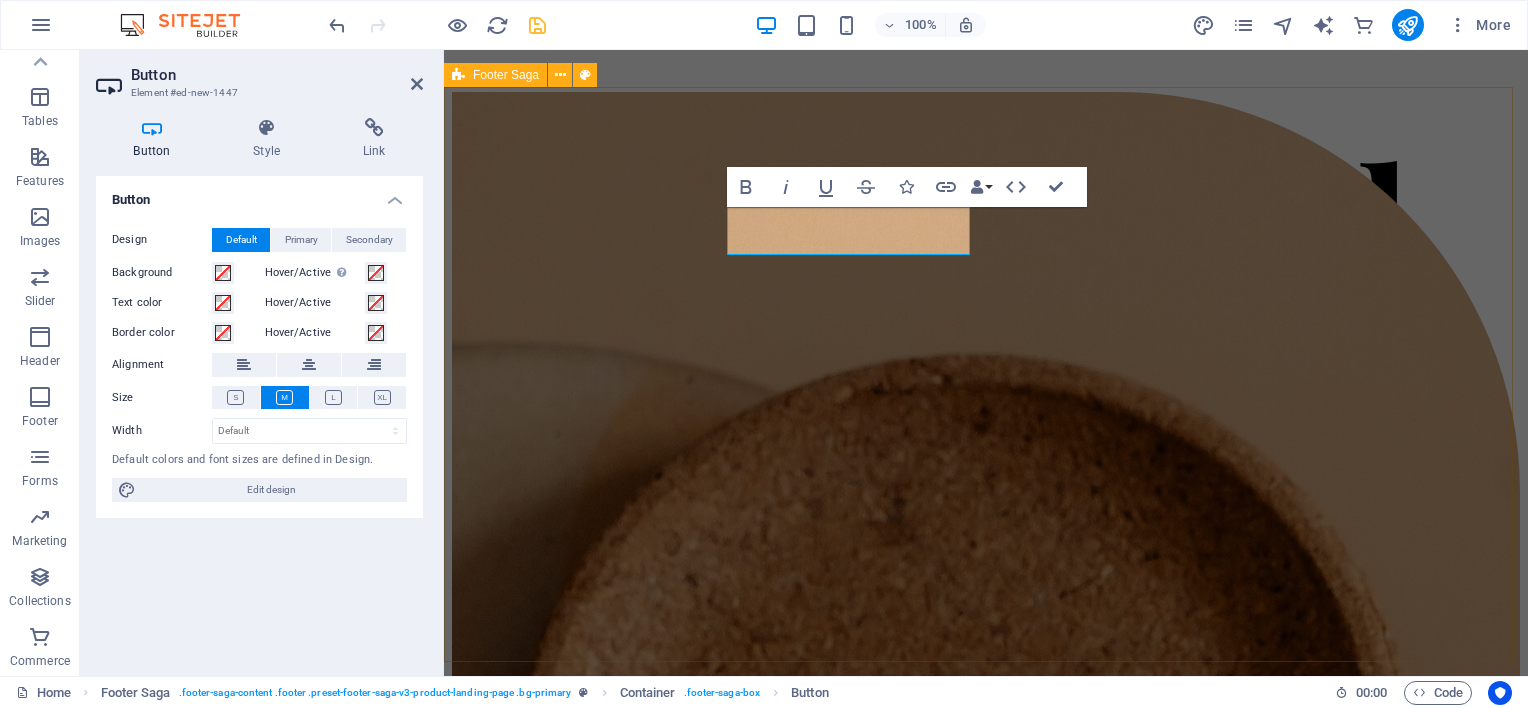 click on "Lorem ipsum dolor sit amet, consectetur adipiscing elit. Nunc vulputate libero et velit . Follow us on Facebook Contact Mail Us:  [EMAIL] Call Us:  [PHONE] Visit Us [NUMBER] [STREET] , [CITY] , [STATE]  [POSTAL_CODE]   2022 Beauty. All rights reserved Legal Notice | Privacy Policy" at bounding box center (986, 8382) 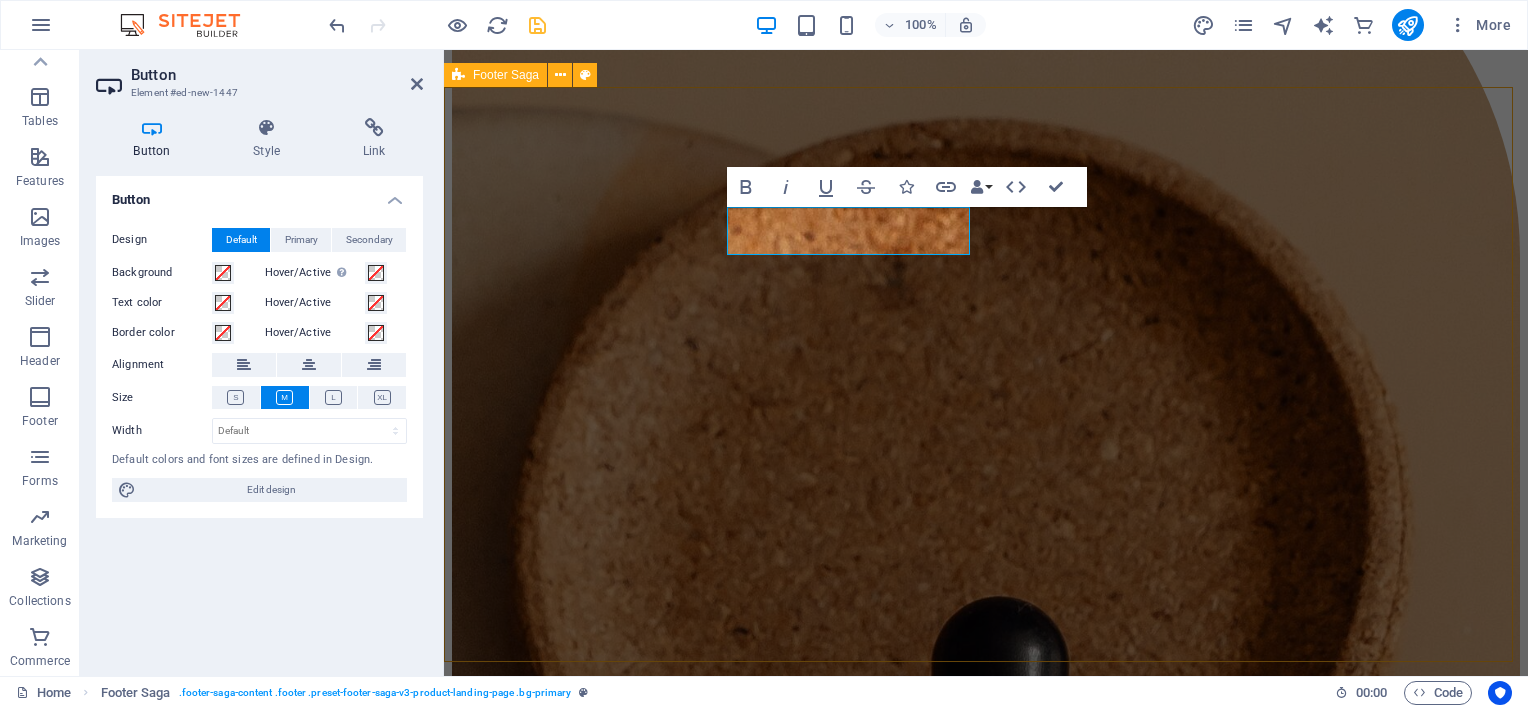scroll, scrollTop: 6257, scrollLeft: 0, axis: vertical 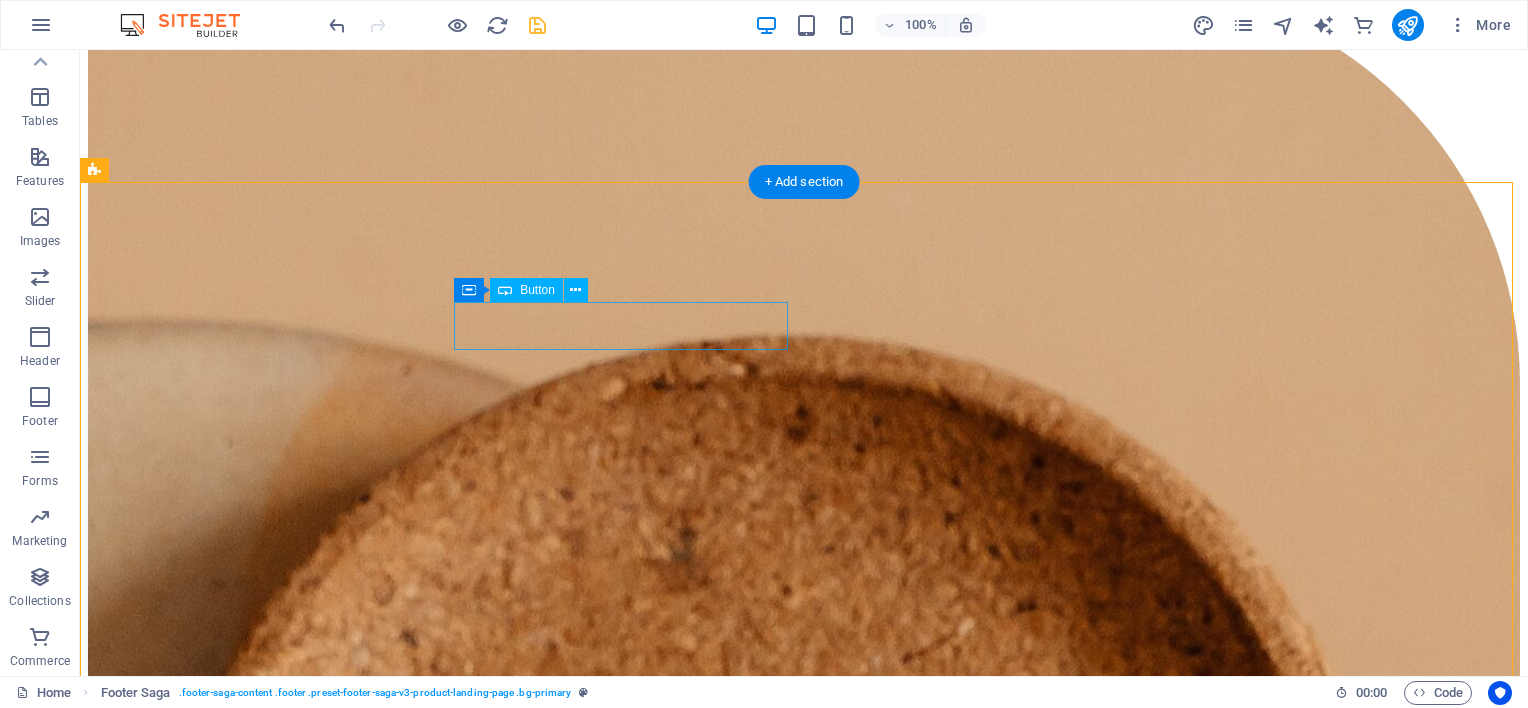 click on "Follow us on Facebook" at bounding box center [804, 7794] 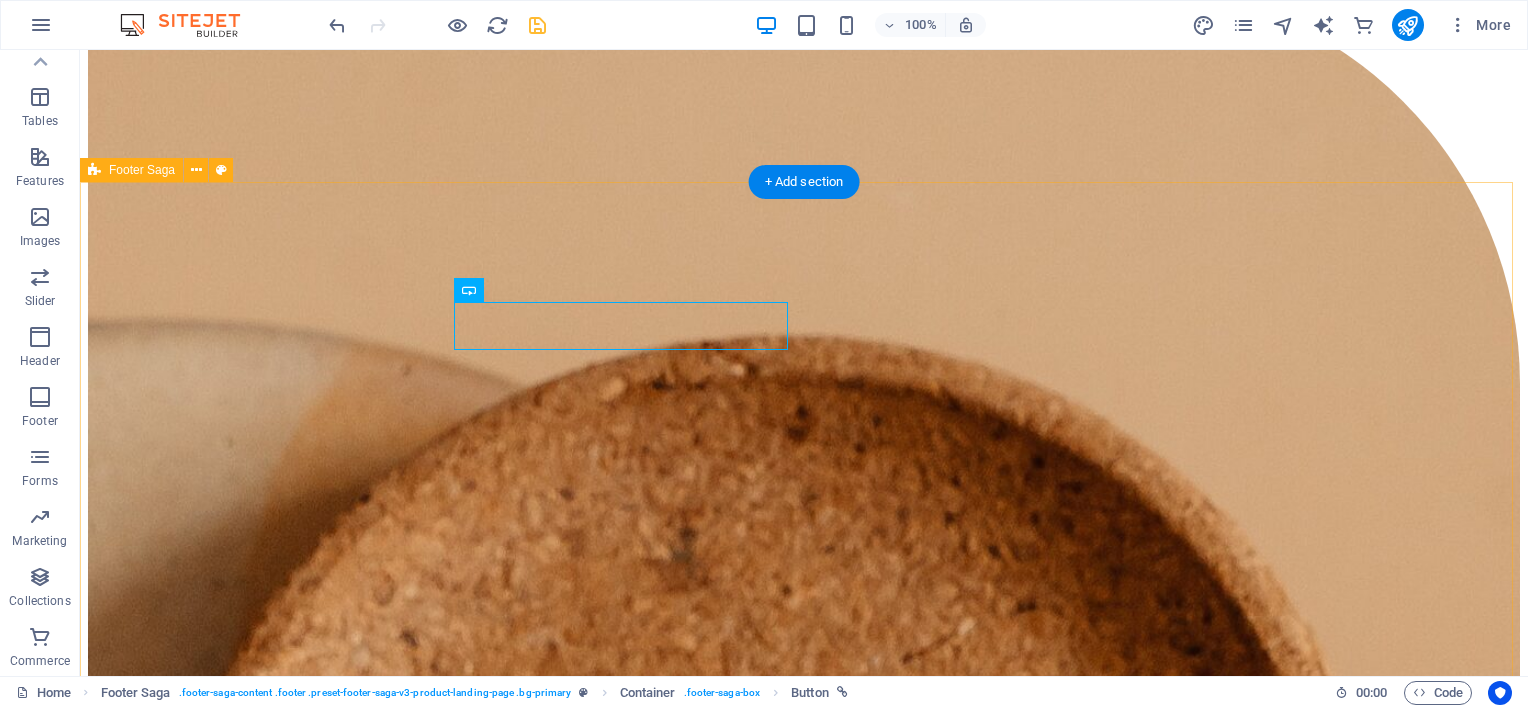 click on "Lorem ipsum dolor sit amet, consectetur adipiscing elit. Nunc vulputate libero et velit . Follow us on Facebook Contact Mail Us:  [EMAIL] Call Us:  [PHONE] Visit Us [NUMBER] [STREET] , [CITY] , [STATE]  [POSTAL_CODE]   2022 Beauty. All rights reserved Legal Notice | Privacy Policy" at bounding box center [804, 10875] 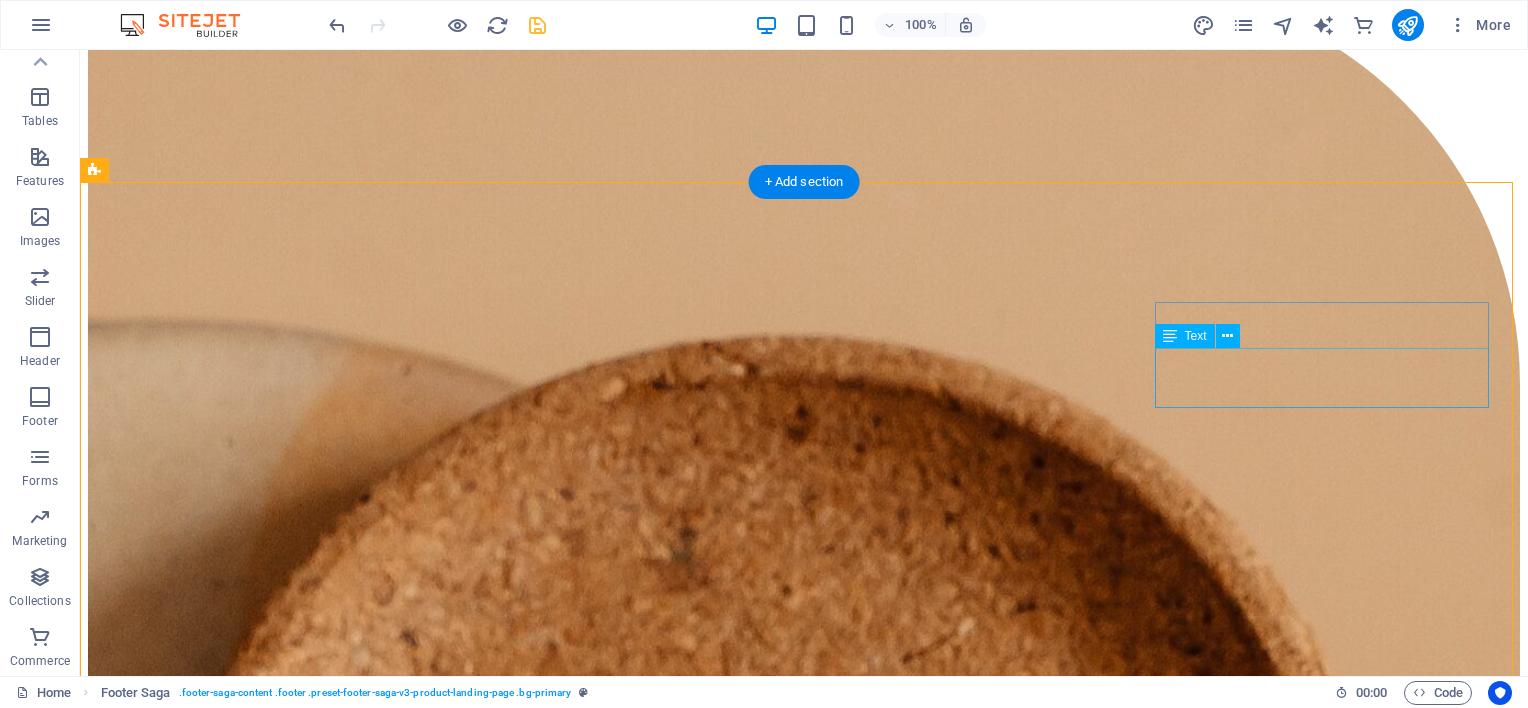 click on "[NUMBER] [STREET] , [CITY] , [STATE]  [POSTAL_CODE]" at bounding box center [804, 8051] 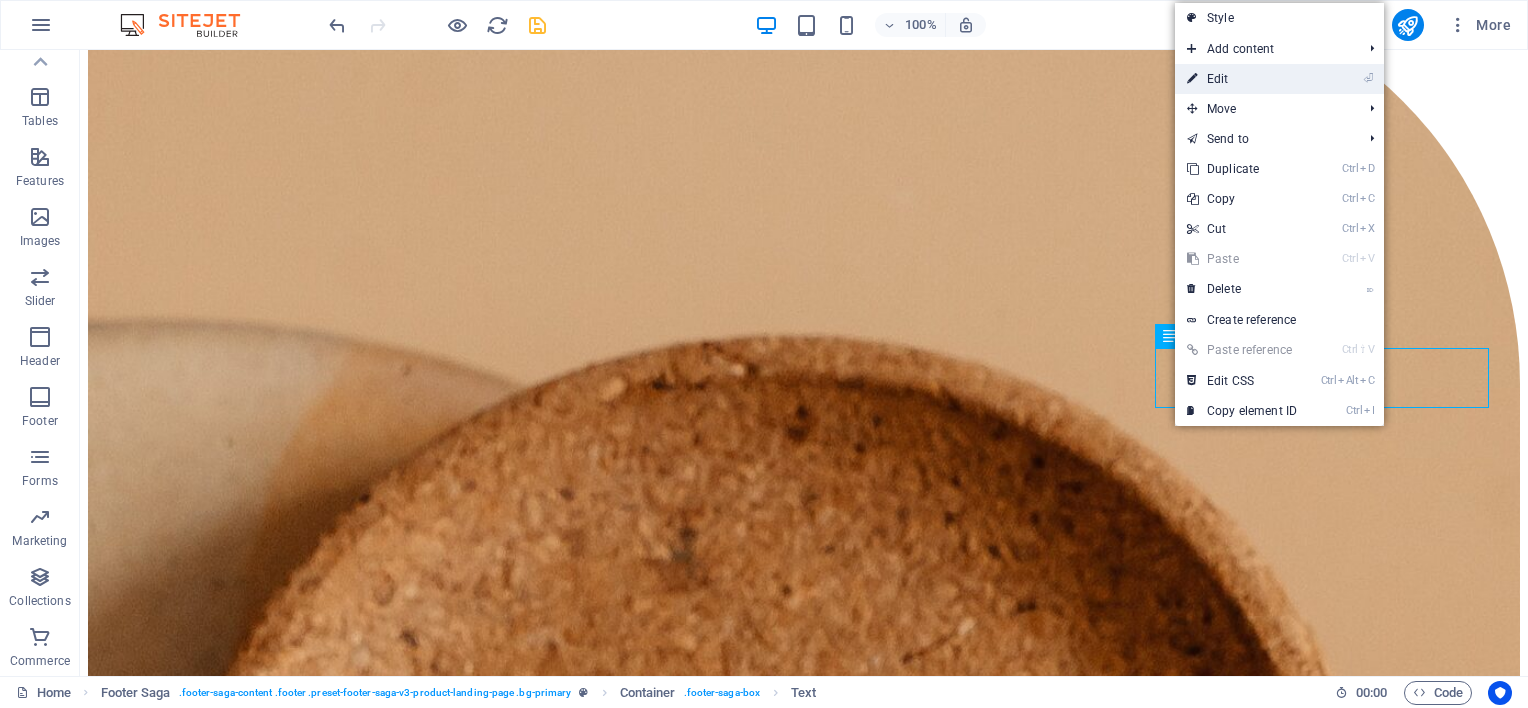 click on "⏎  Edit" at bounding box center [1242, 79] 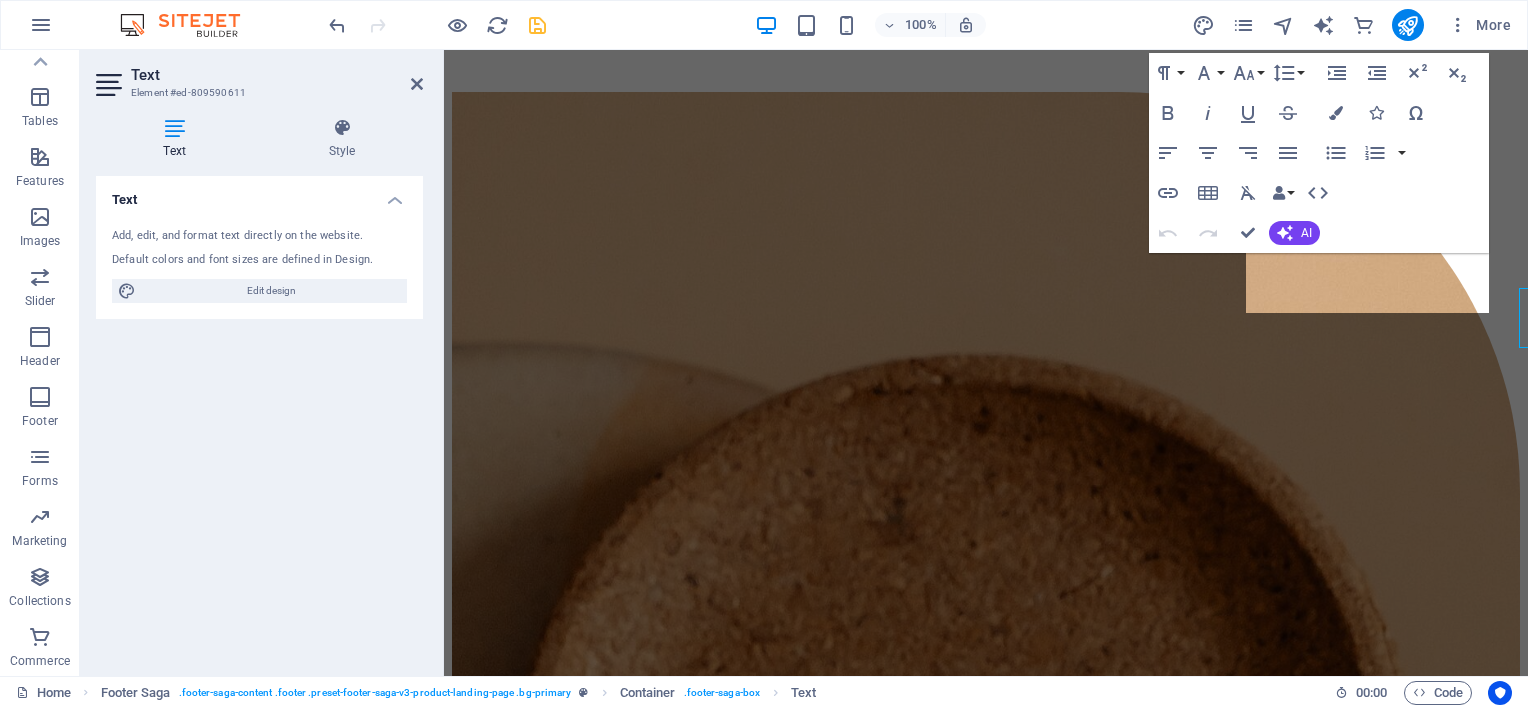 scroll, scrollTop: 6493, scrollLeft: 0, axis: vertical 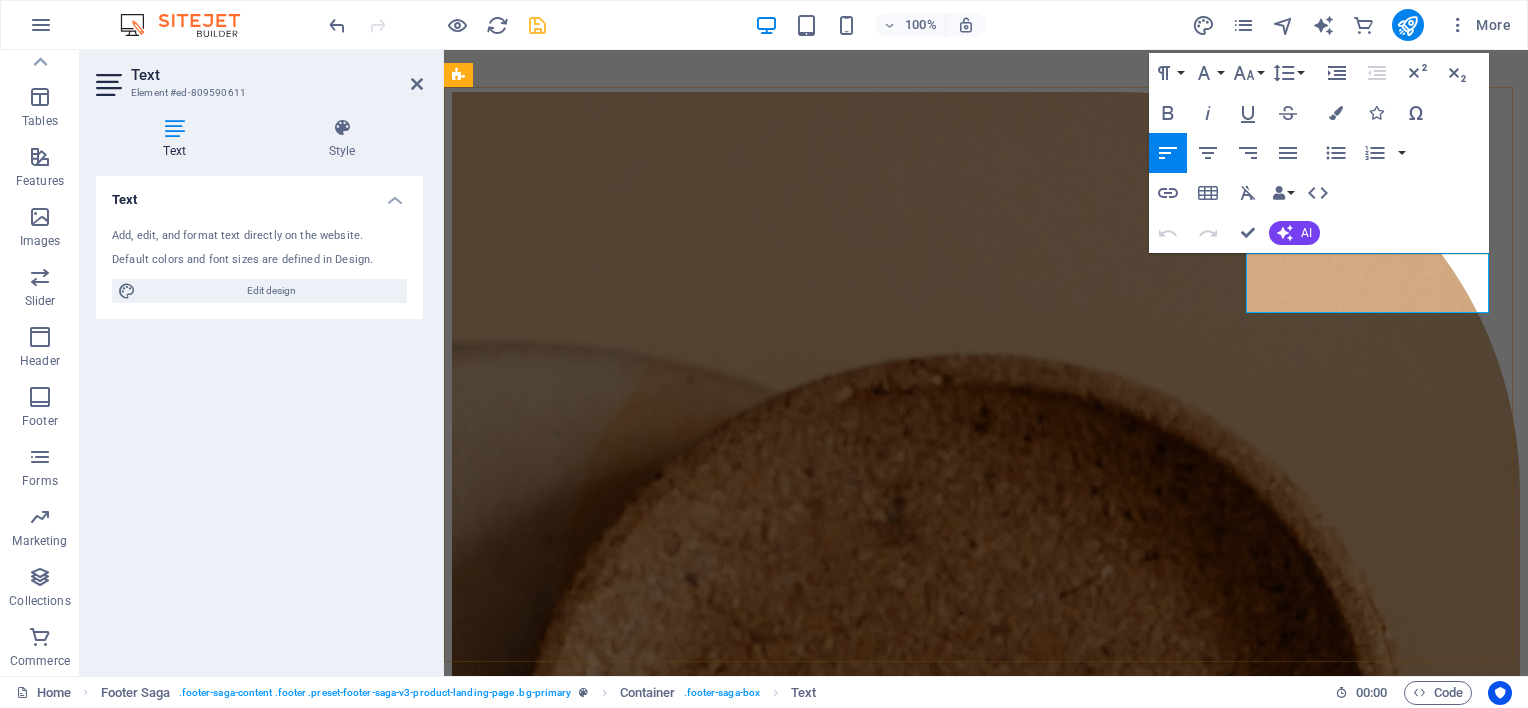 click on "[STATE]  [POSTAL_CODE]" at bounding box center [554, 6348] 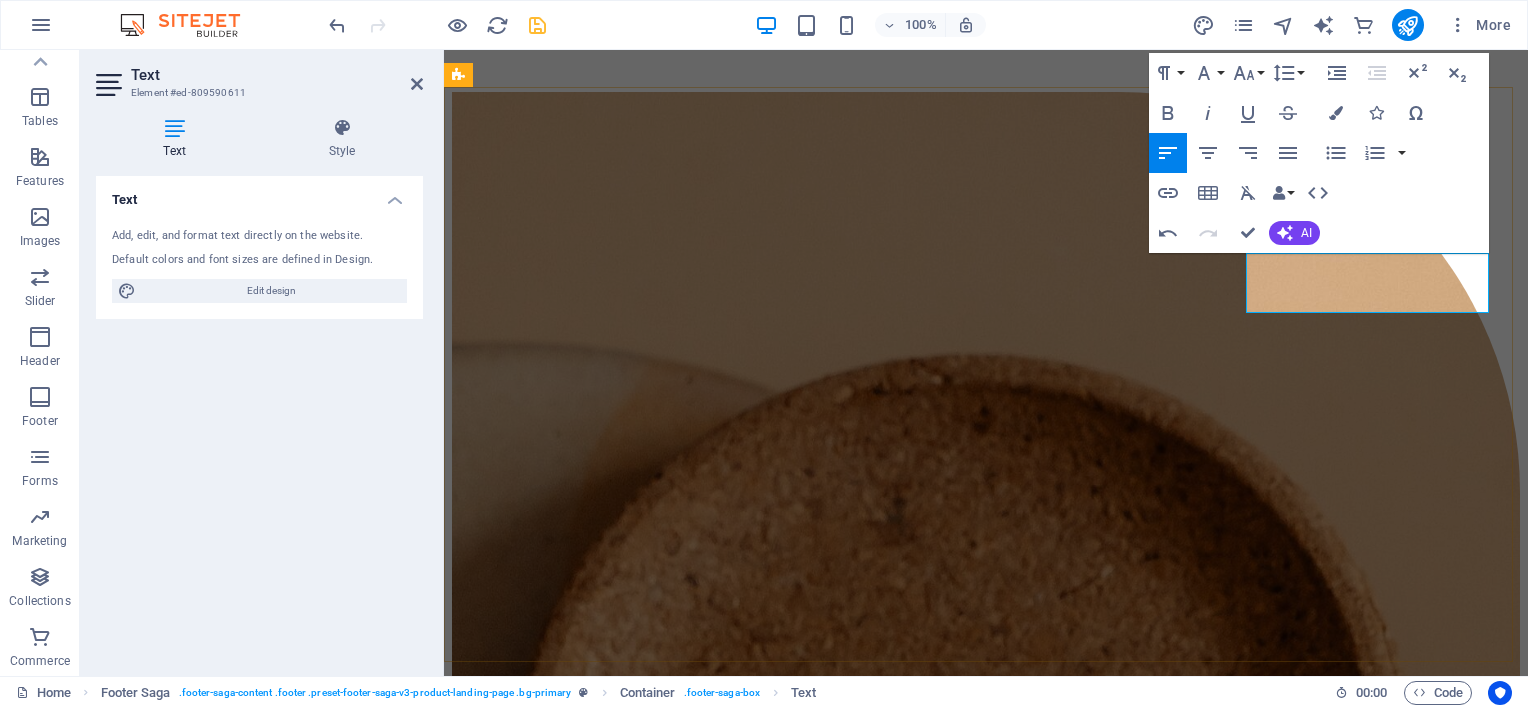 type 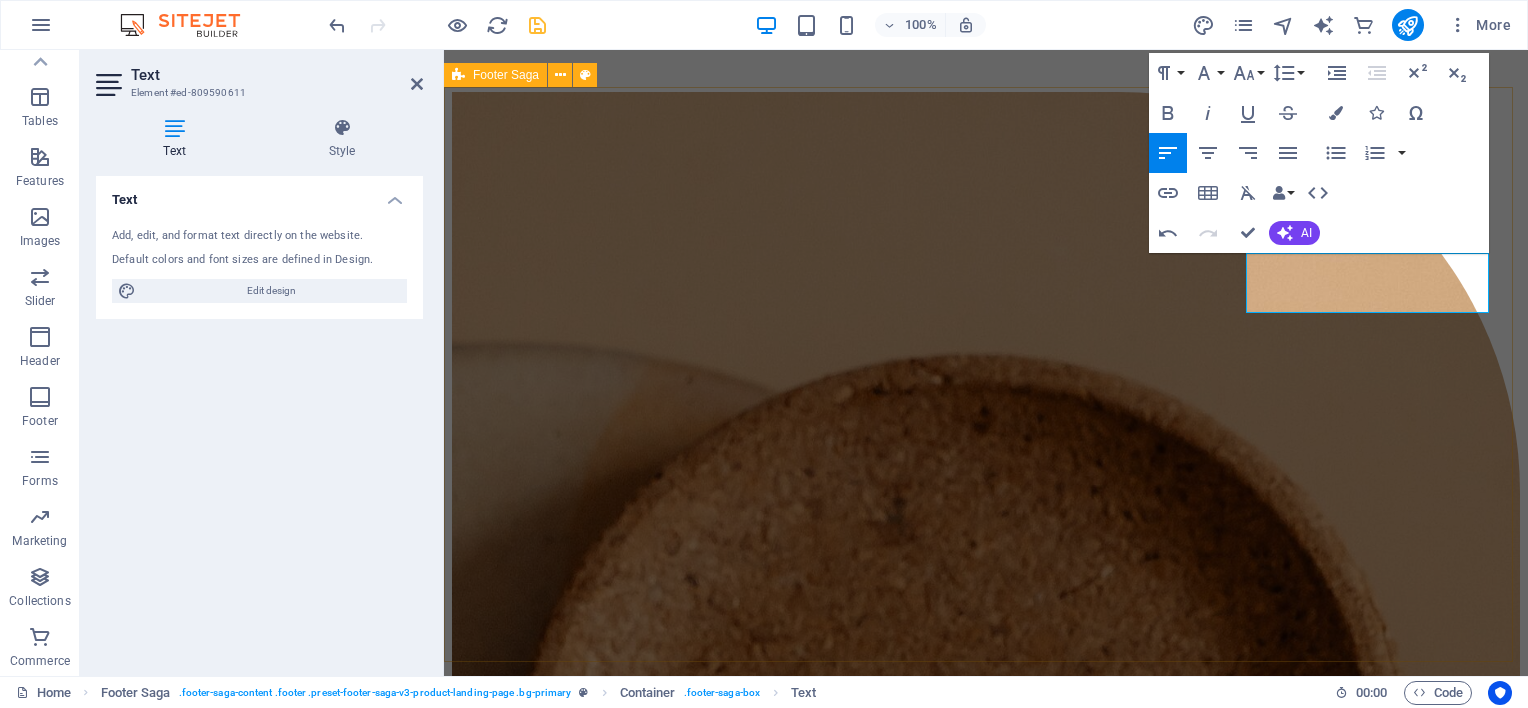 drag, startPoint x: 1337, startPoint y: 360, endPoint x: 1701, endPoint y: 356, distance: 364.02197 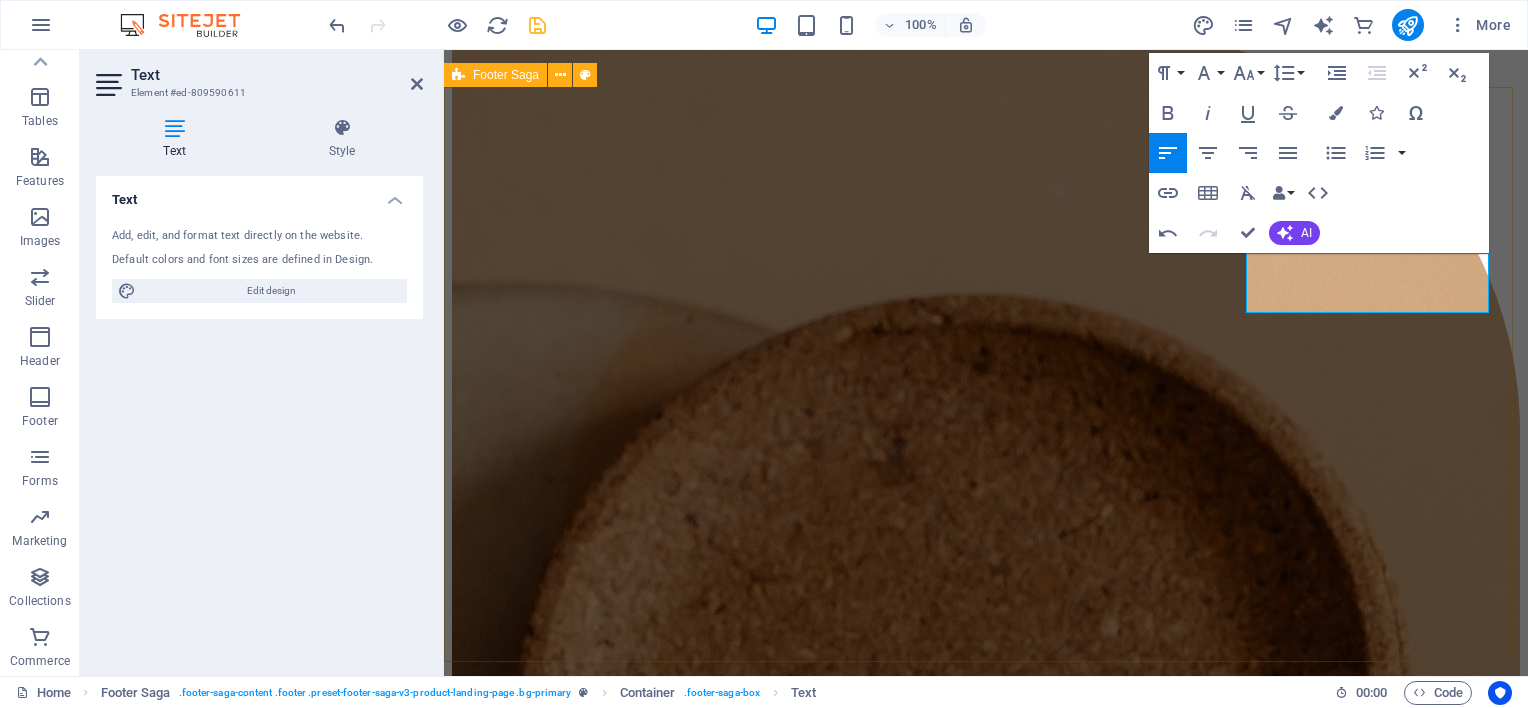 scroll, scrollTop: 6257, scrollLeft: 0, axis: vertical 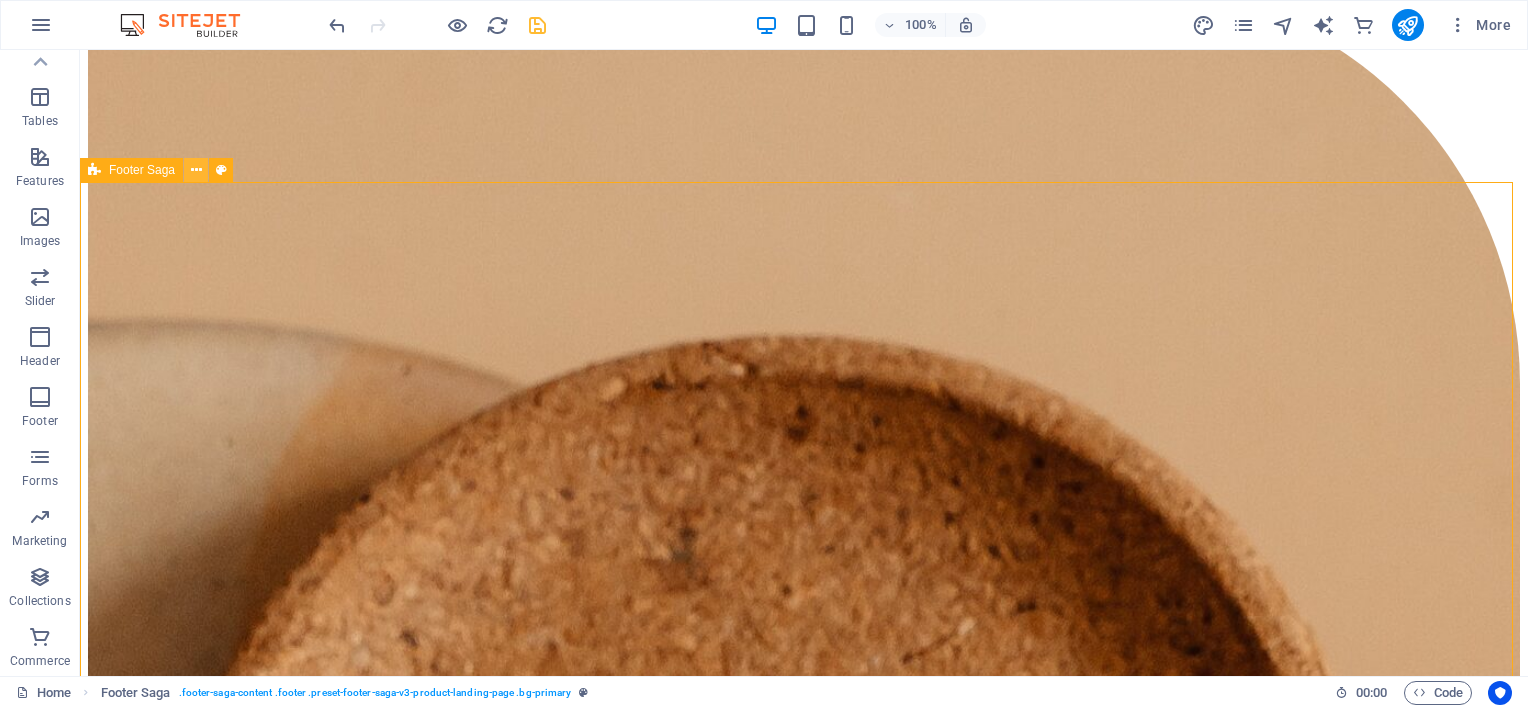 click at bounding box center (196, 170) 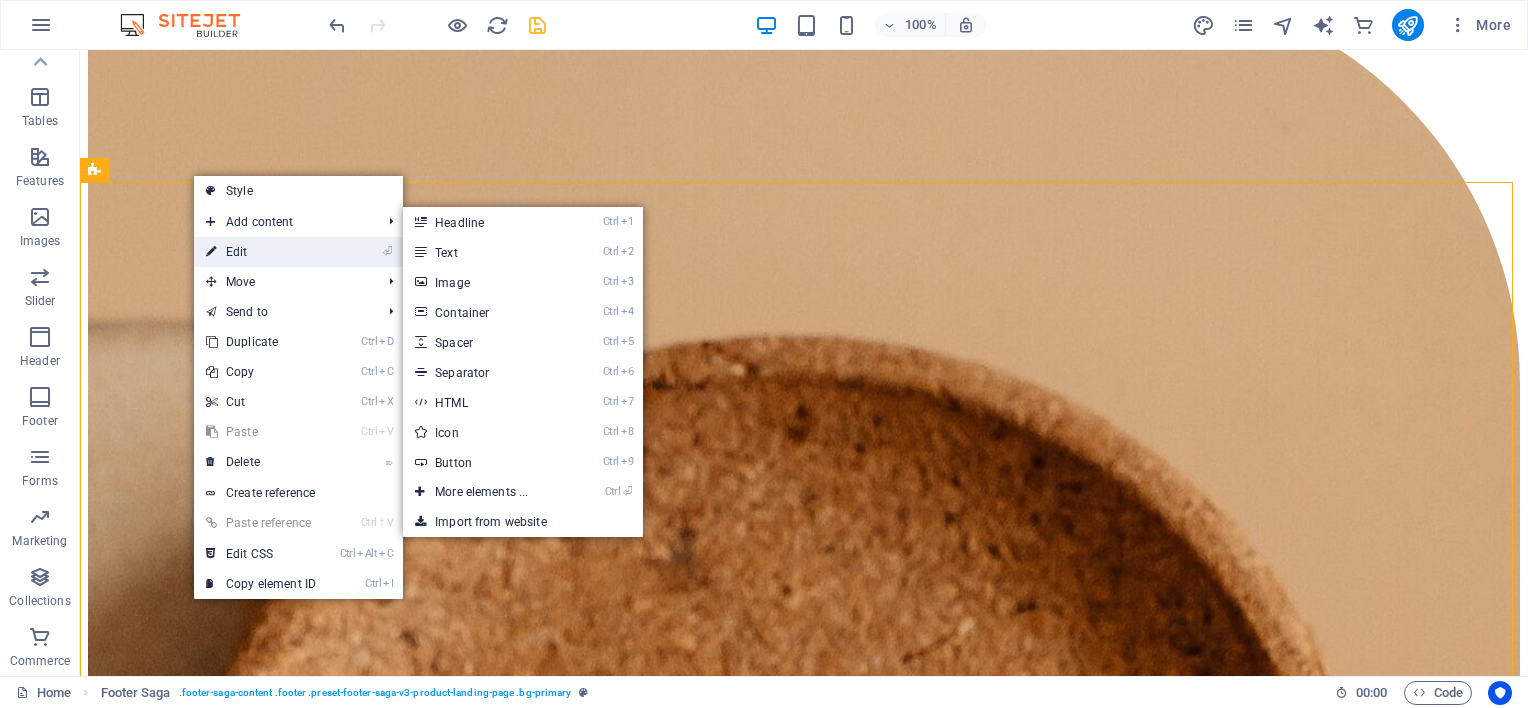 click on "⏎  Edit" at bounding box center [261, 252] 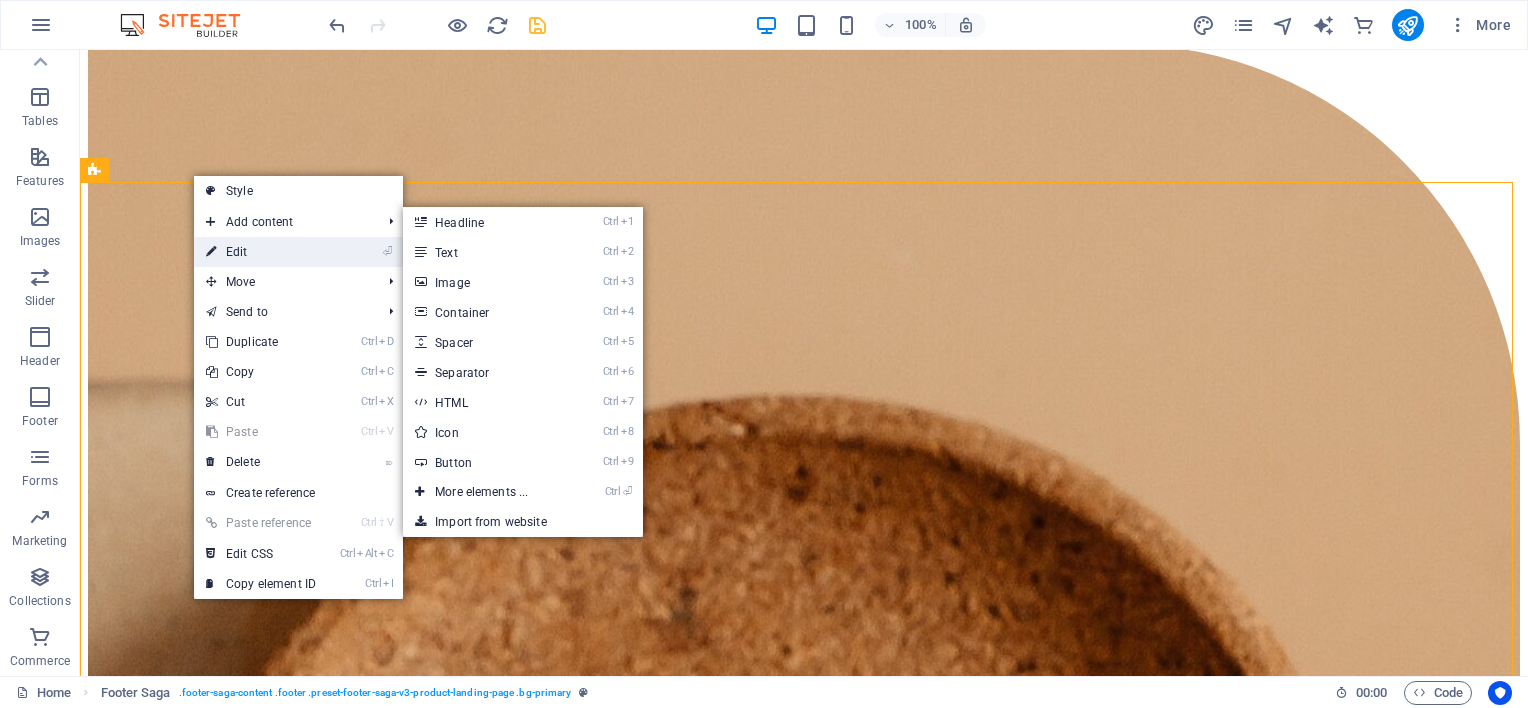select on "footer" 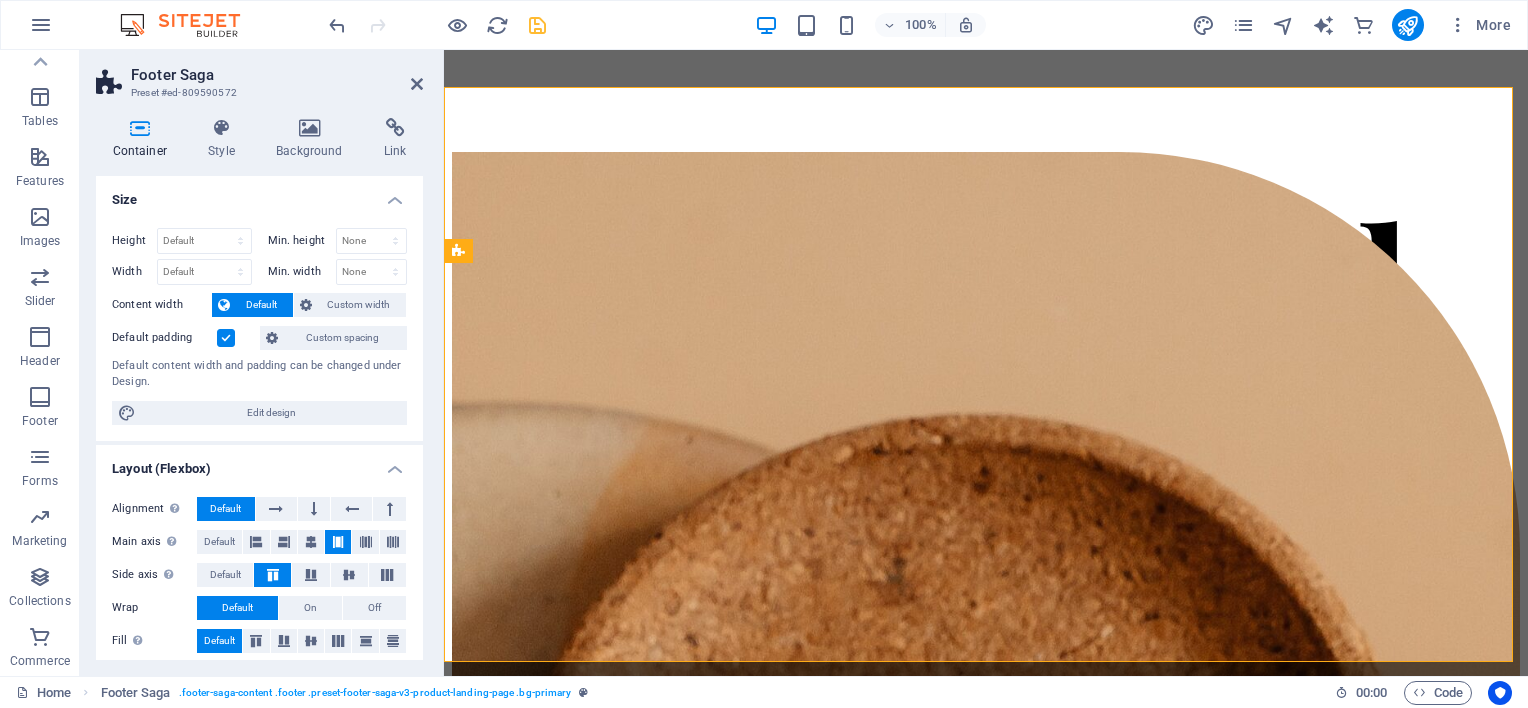 scroll, scrollTop: 6493, scrollLeft: 0, axis: vertical 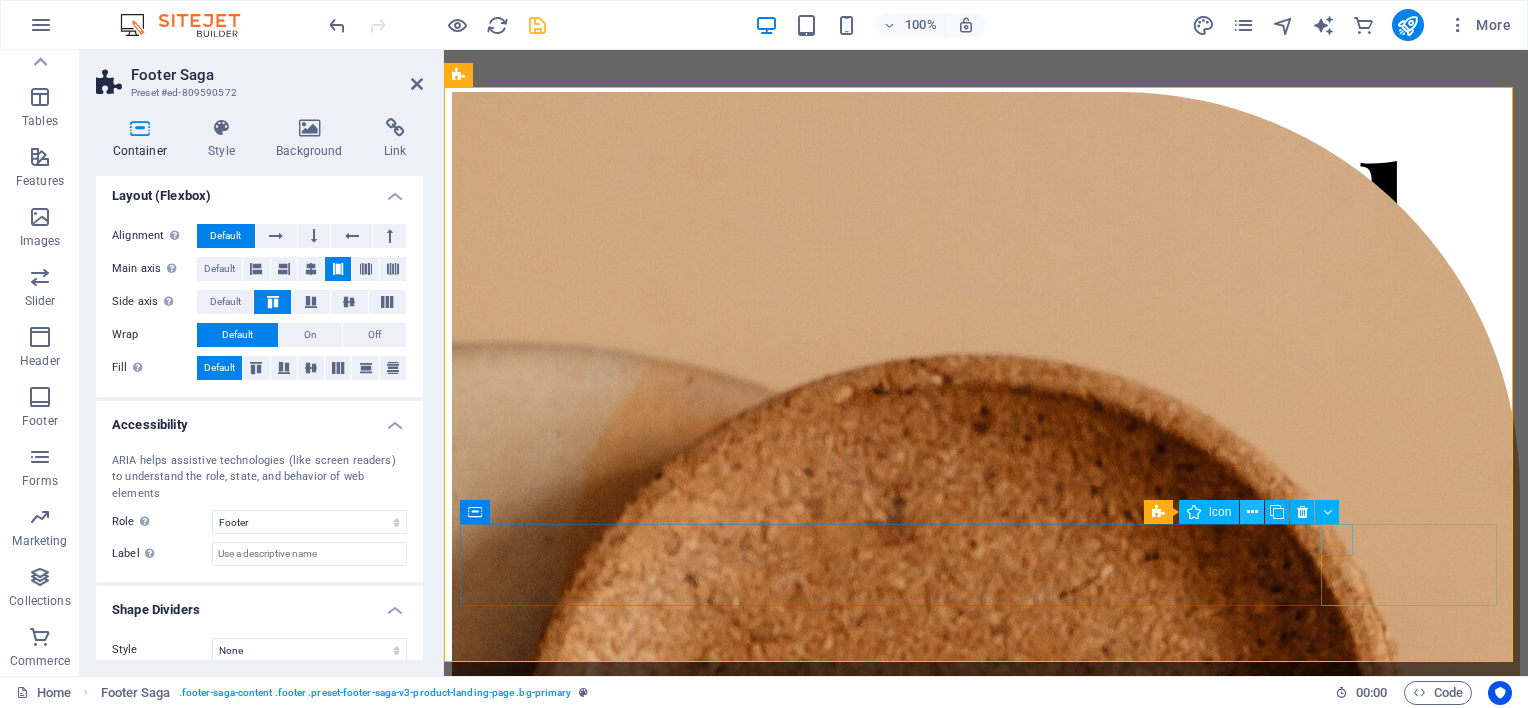 click at bounding box center (1252, 512) 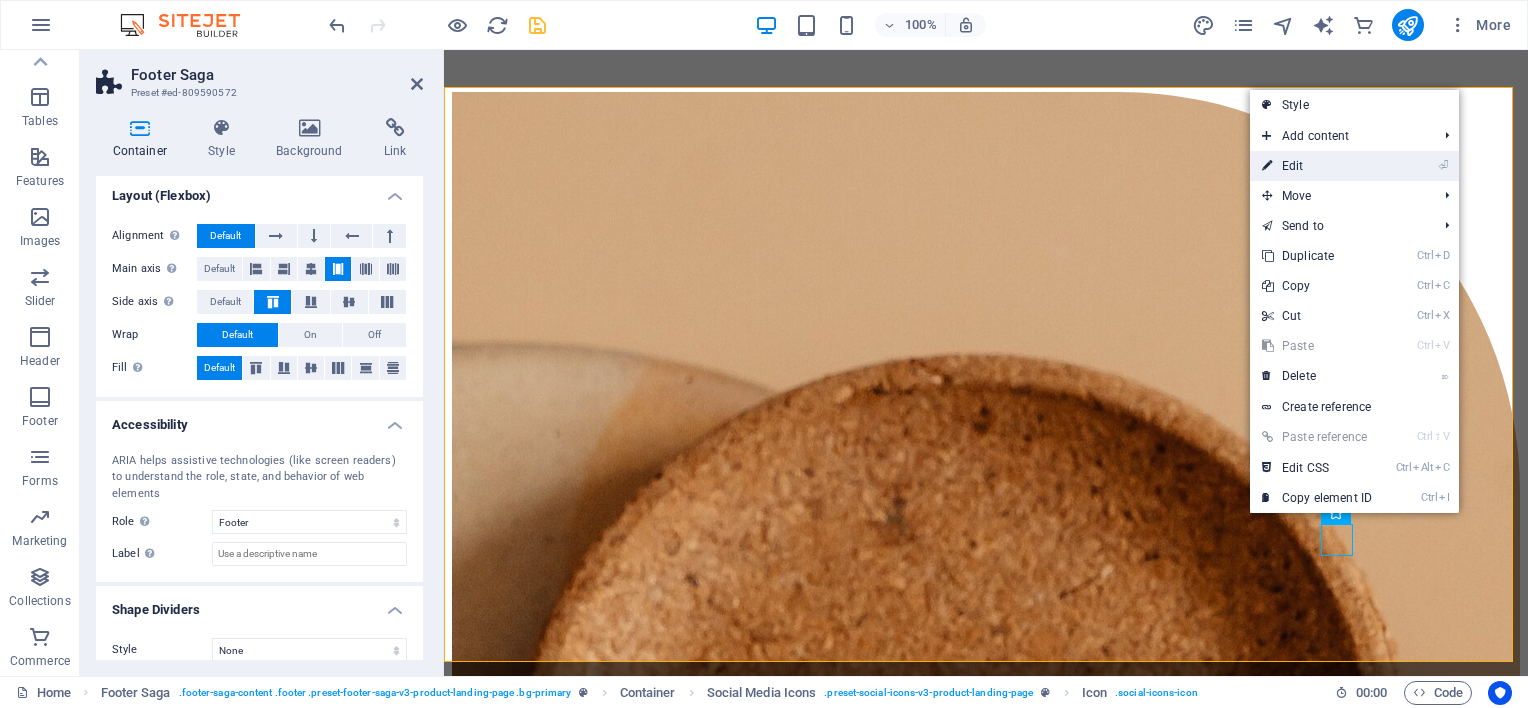 click on "⏎  Edit" at bounding box center [1317, 166] 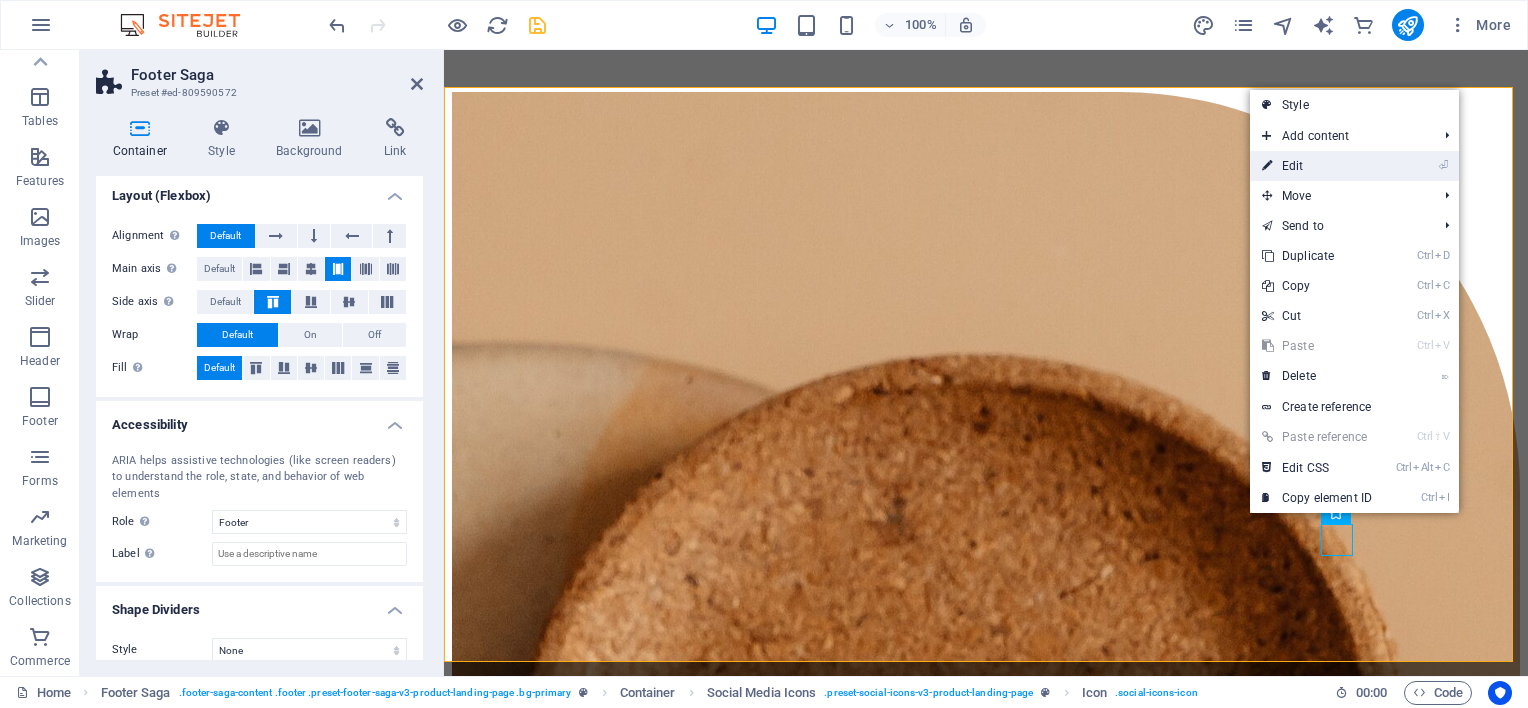 select on "xMidYMid" 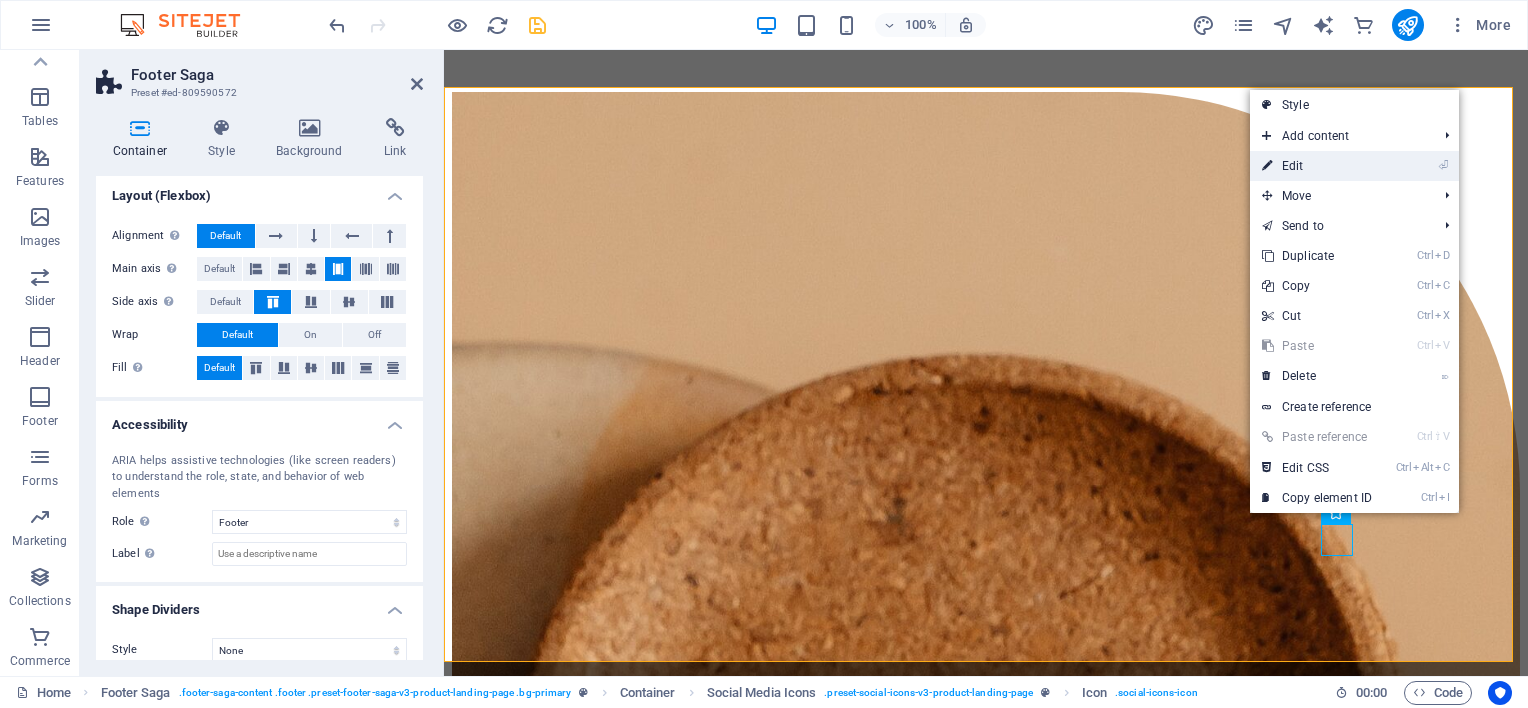 select on "px" 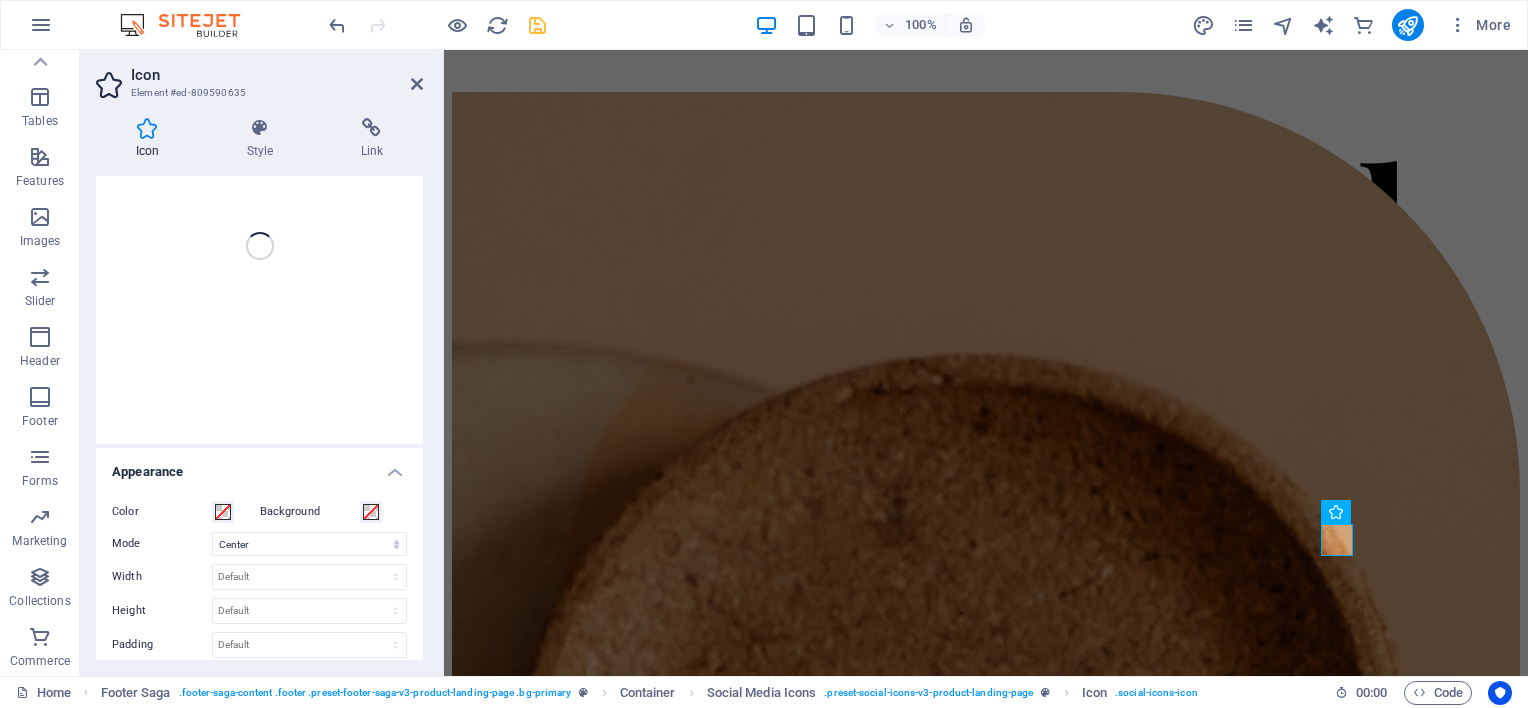 scroll, scrollTop: 0, scrollLeft: 0, axis: both 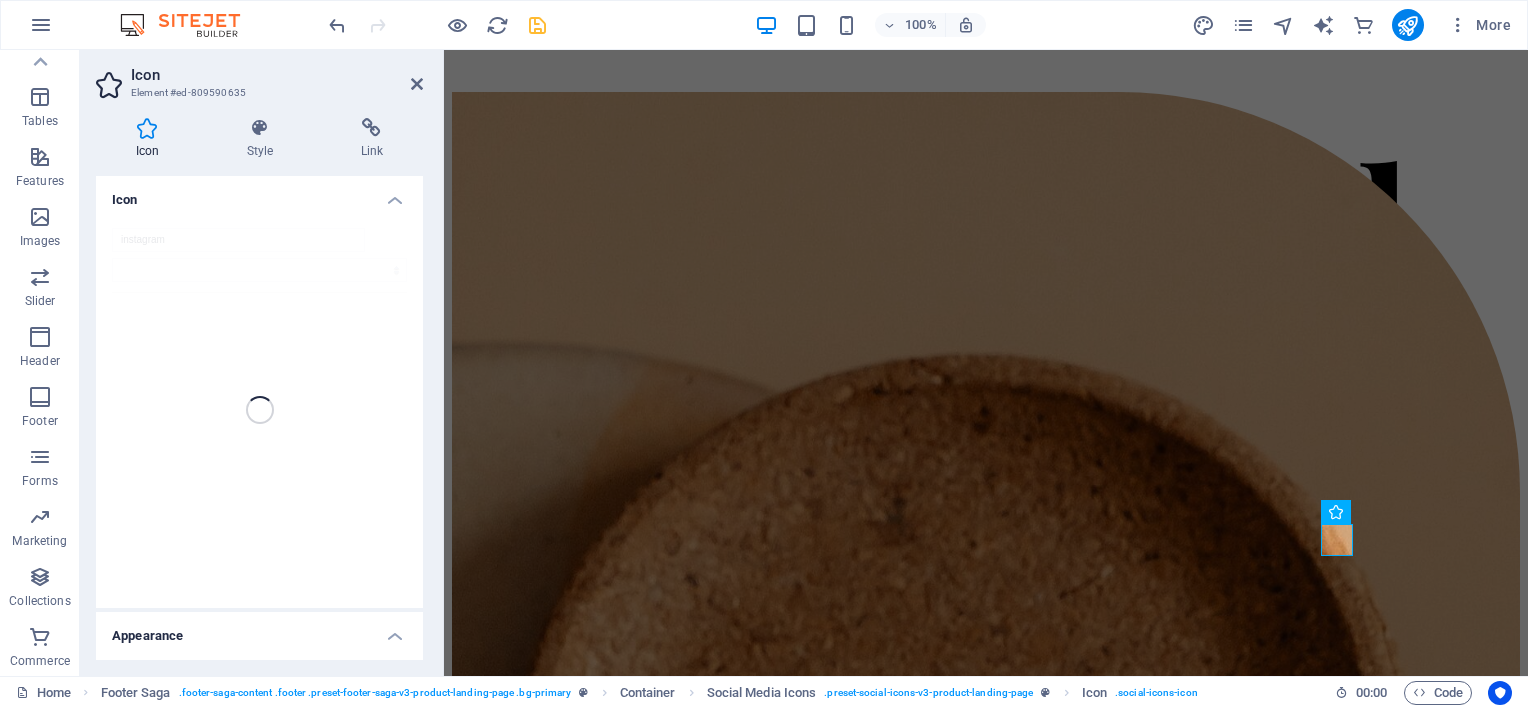 click on "Icon" at bounding box center (259, 194) 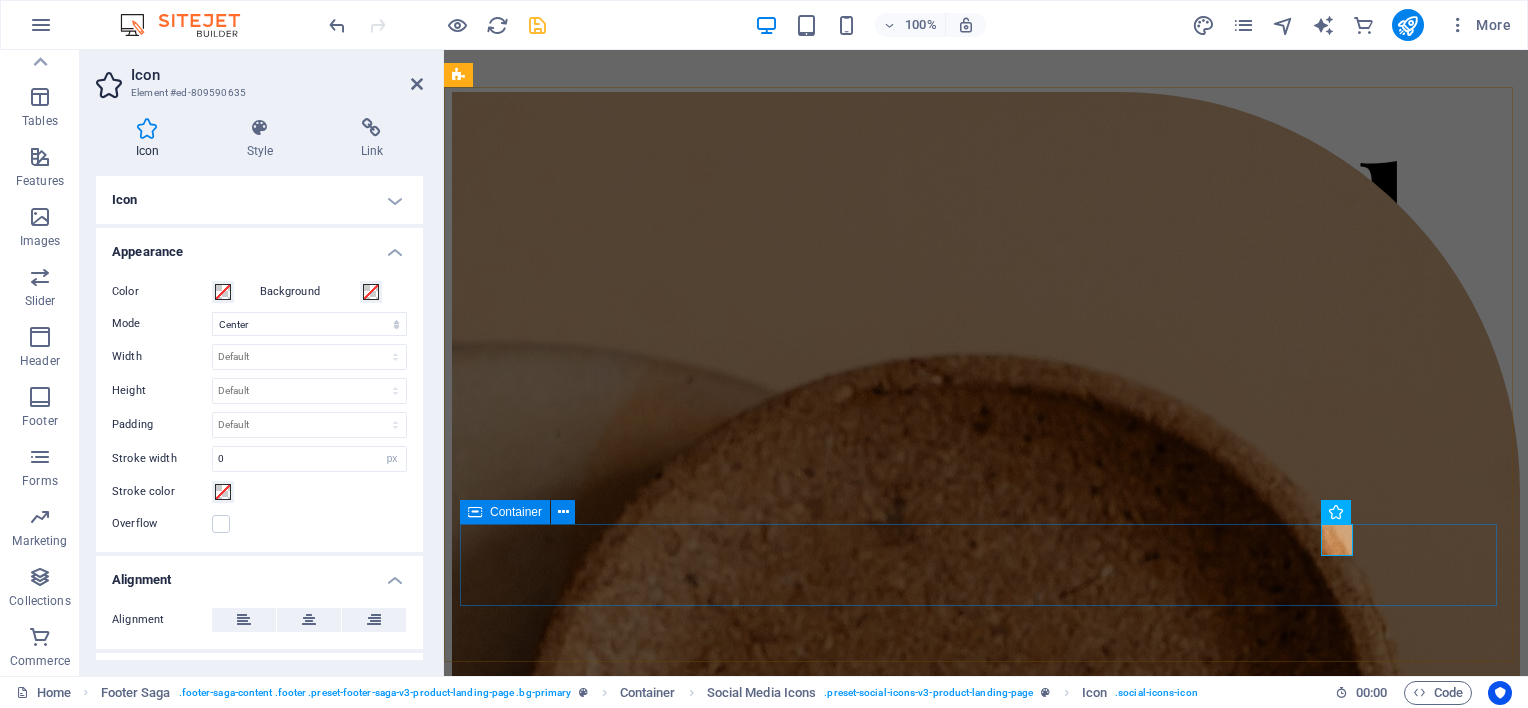 click on "  2022 Beauty. All rights reserved Legal Notice | Privacy Policy" at bounding box center [986, 8707] 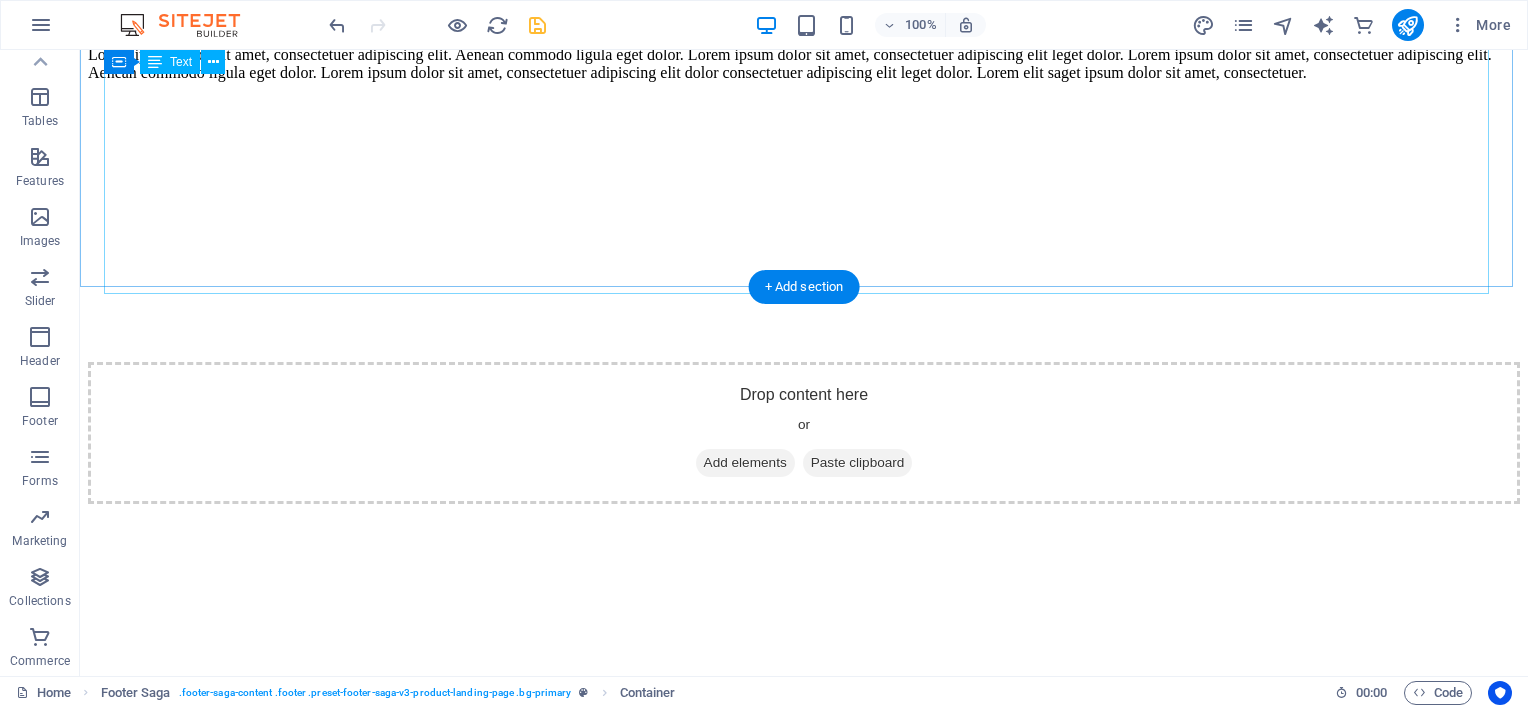 scroll, scrollTop: 5357, scrollLeft: 0, axis: vertical 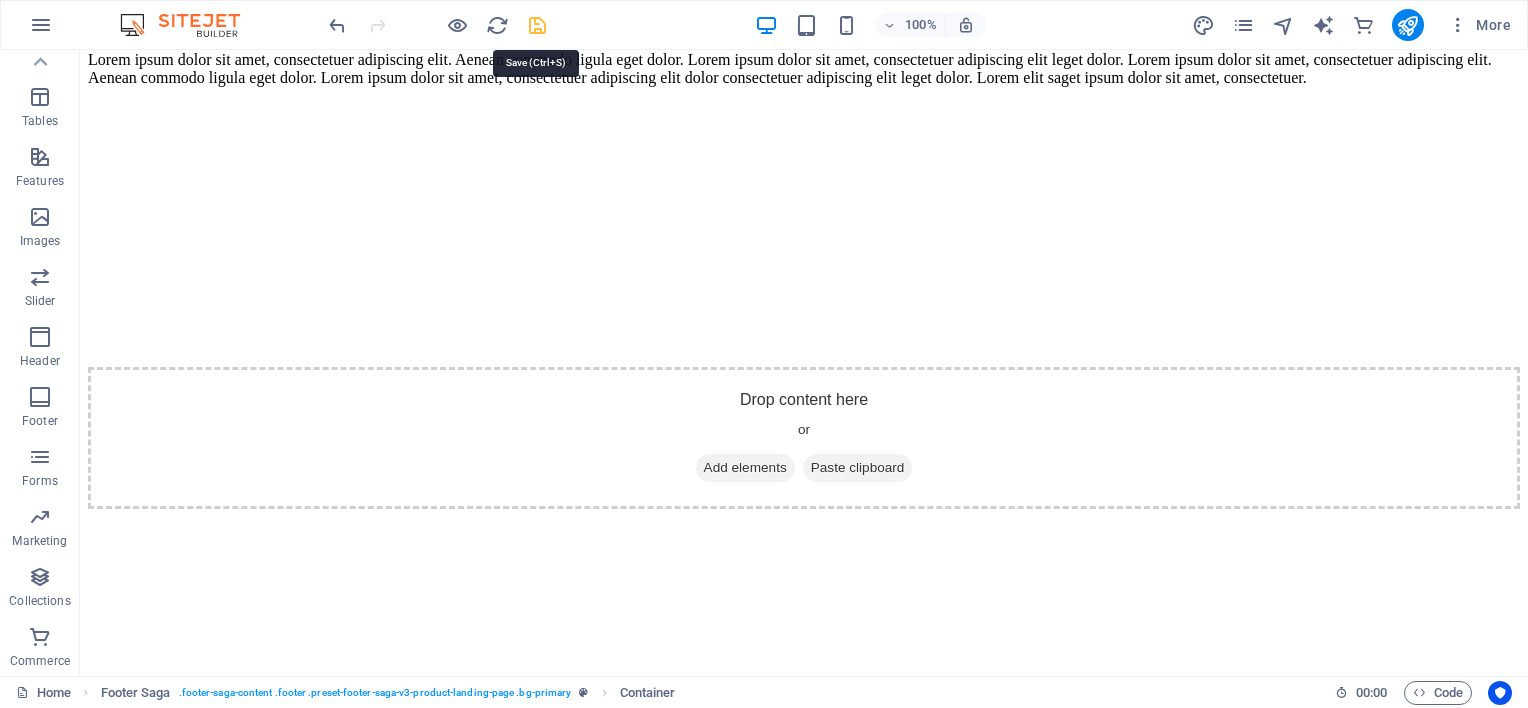click at bounding box center (537, 25) 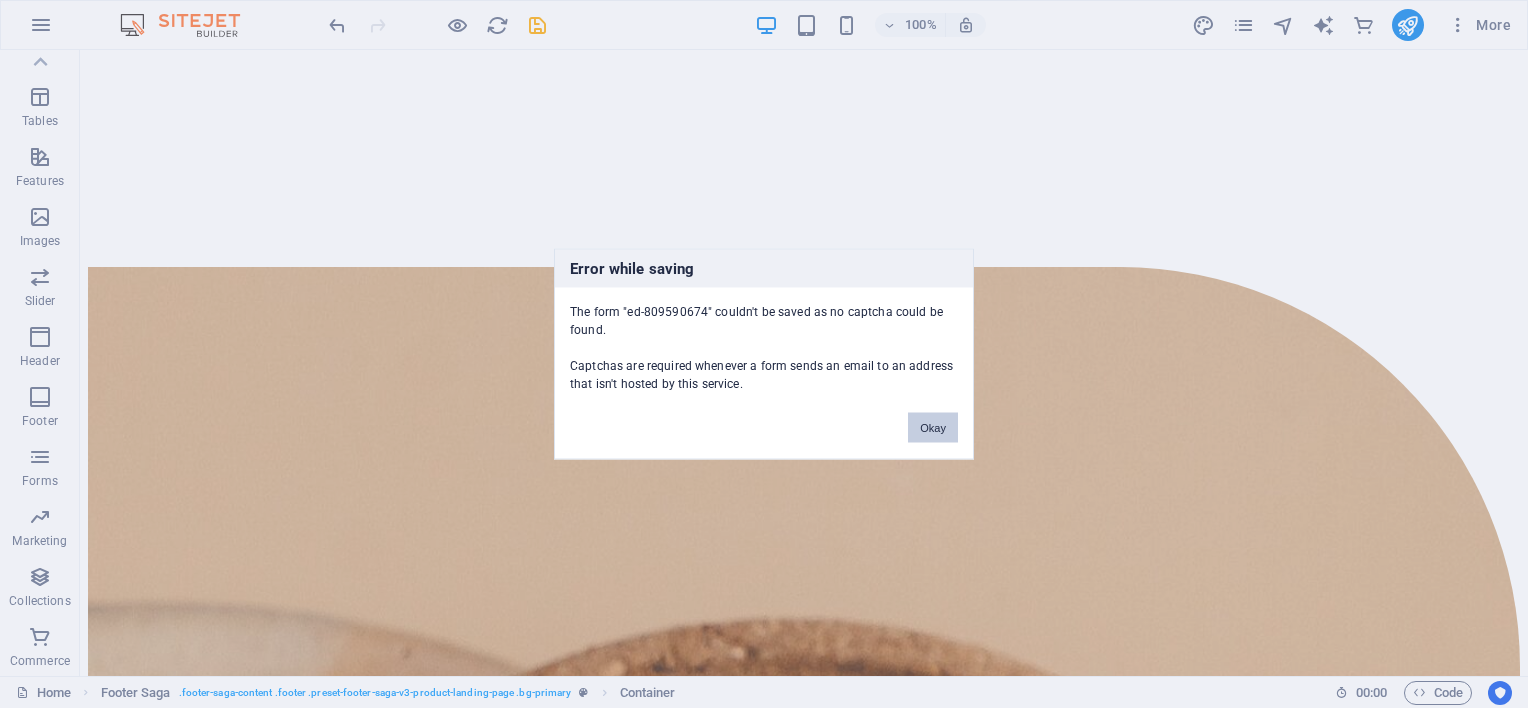 click on "Okay" at bounding box center (933, 428) 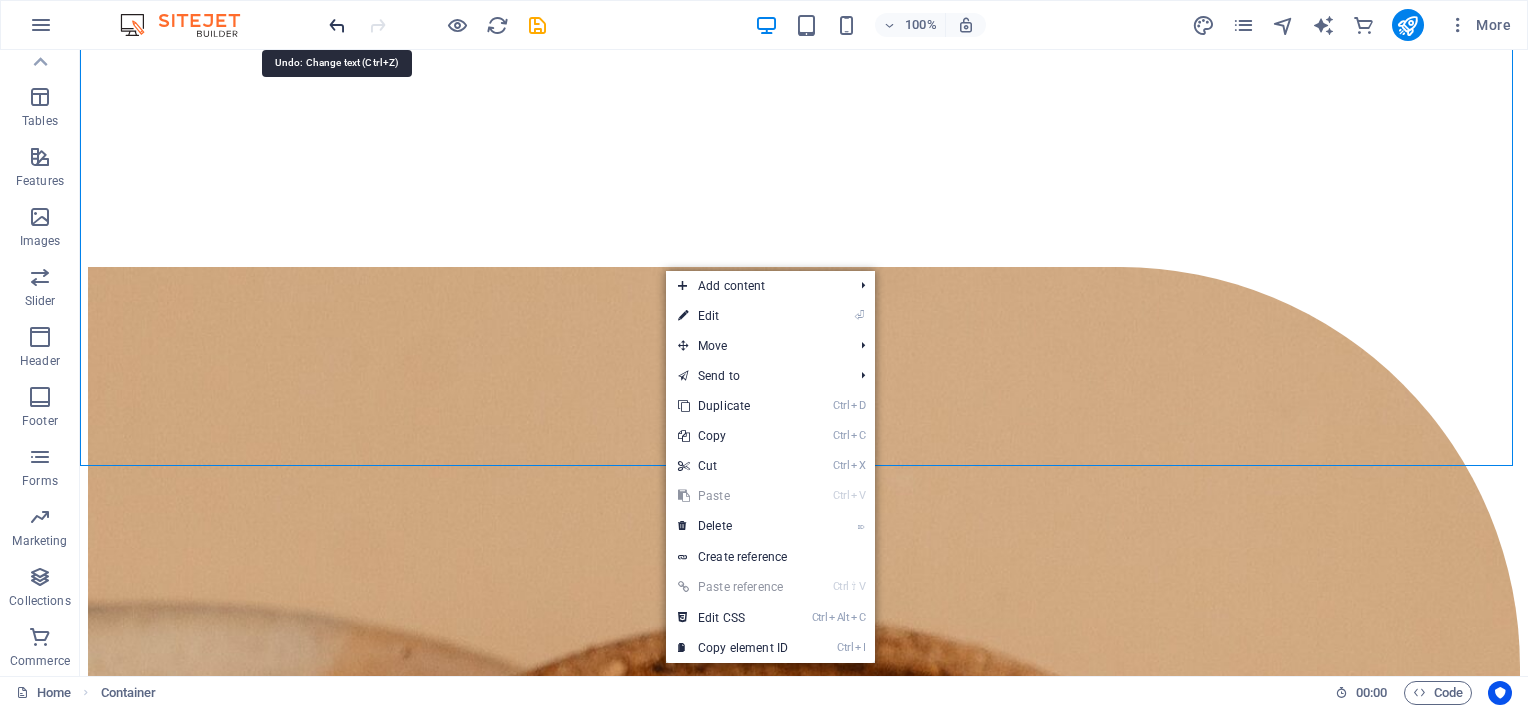 click at bounding box center [337, 25] 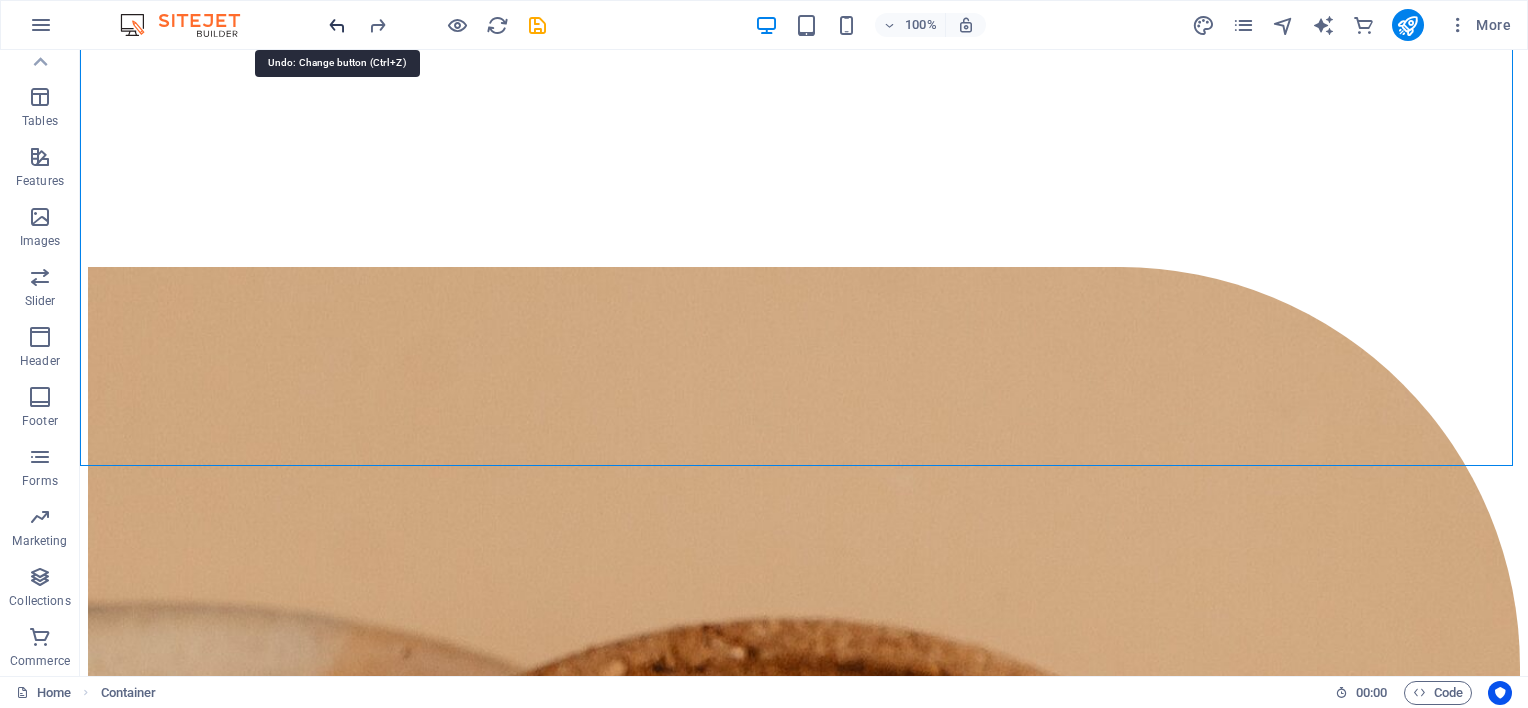 click at bounding box center (337, 25) 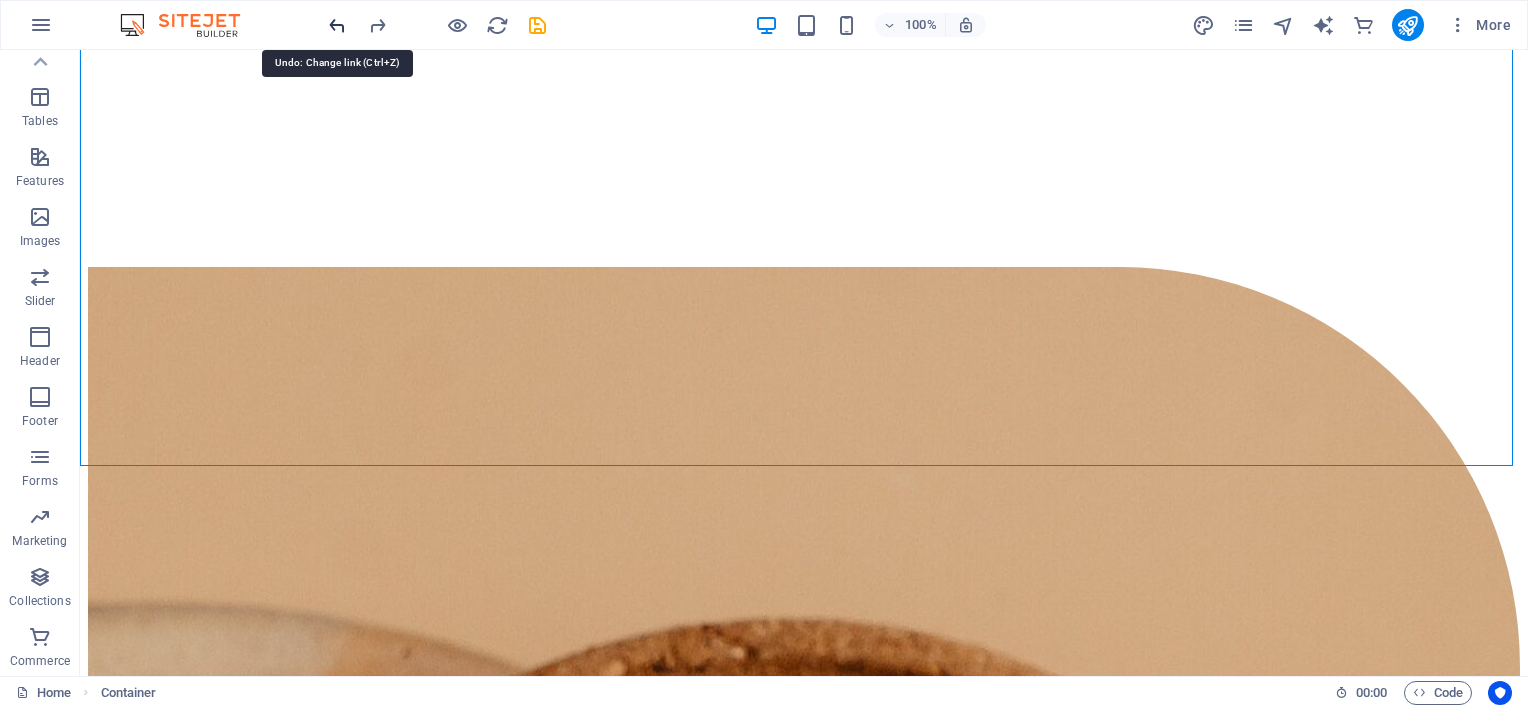 click at bounding box center [337, 25] 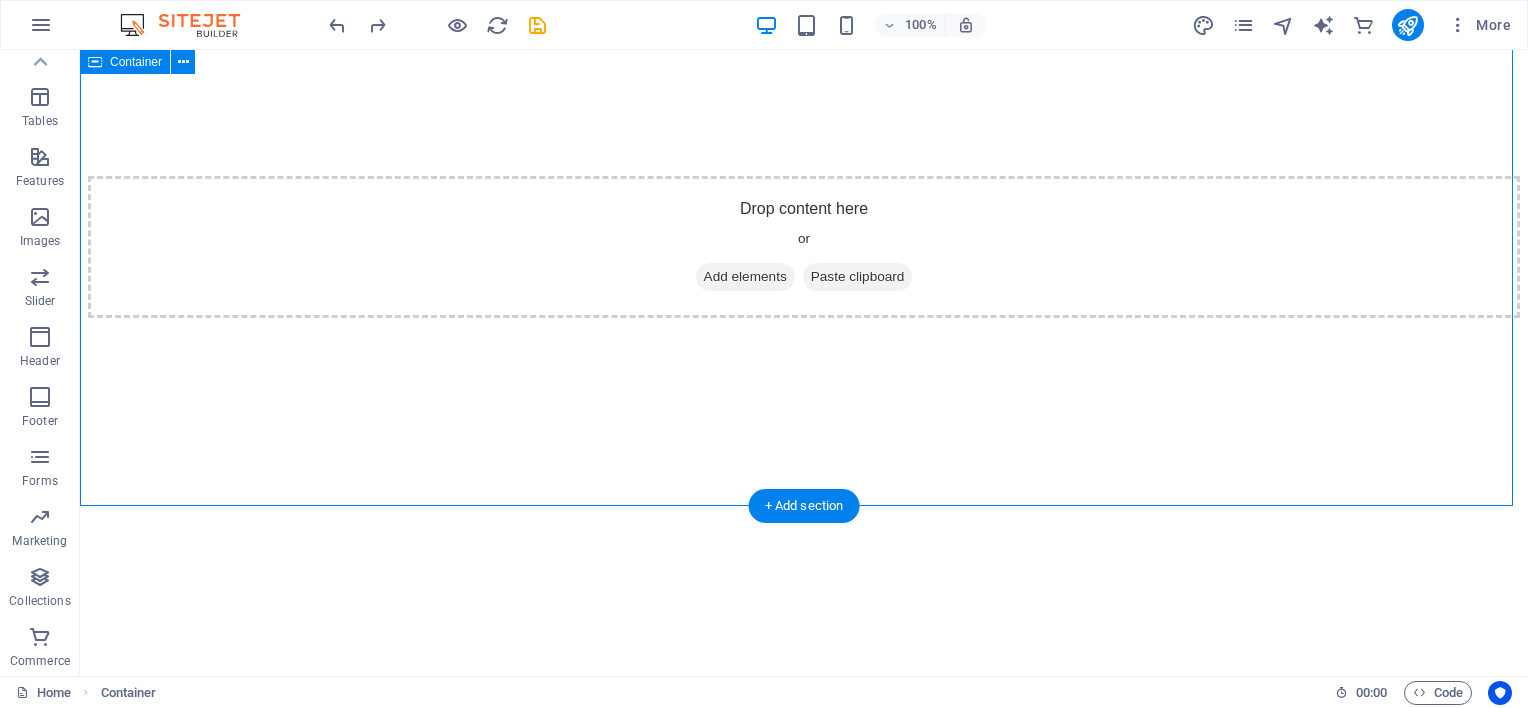 scroll, scrollTop: 5374, scrollLeft: 0, axis: vertical 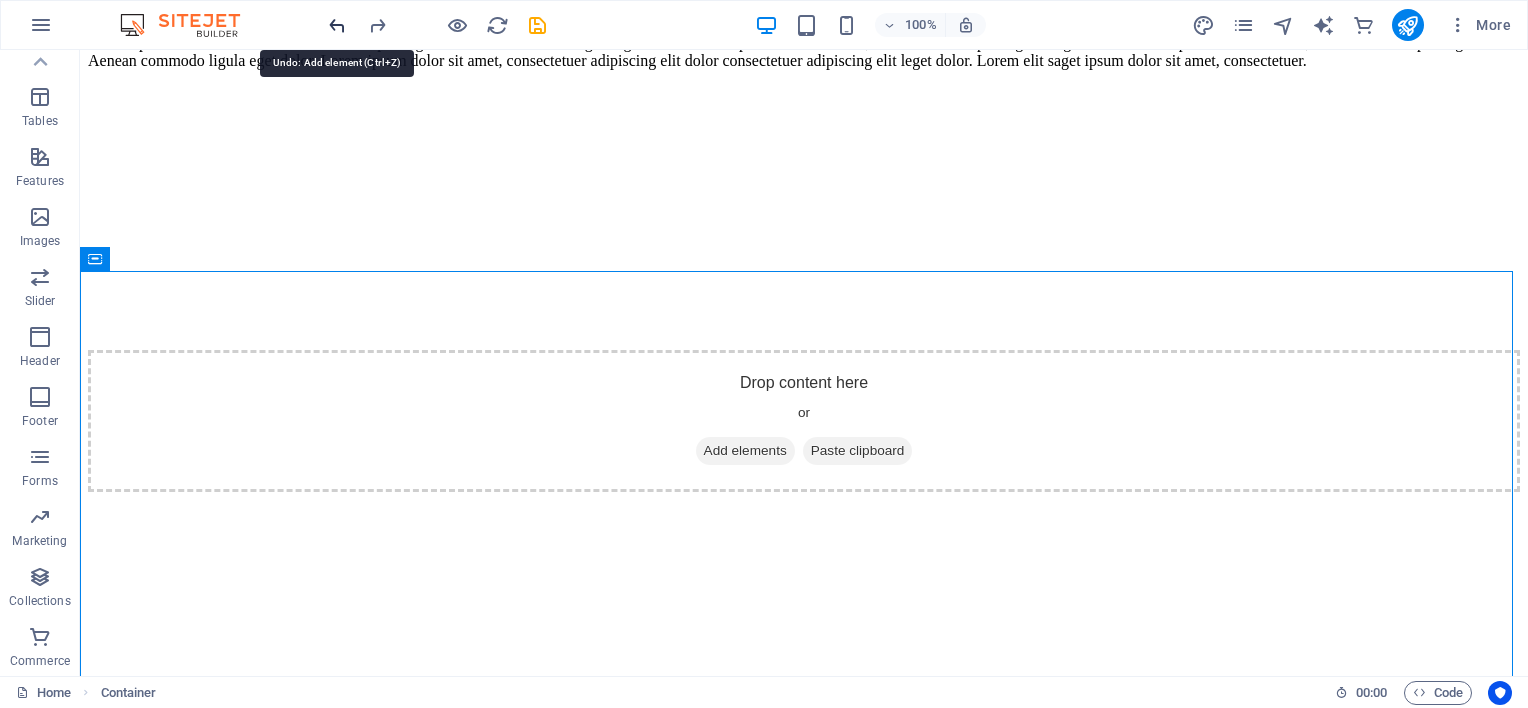 click at bounding box center [337, 25] 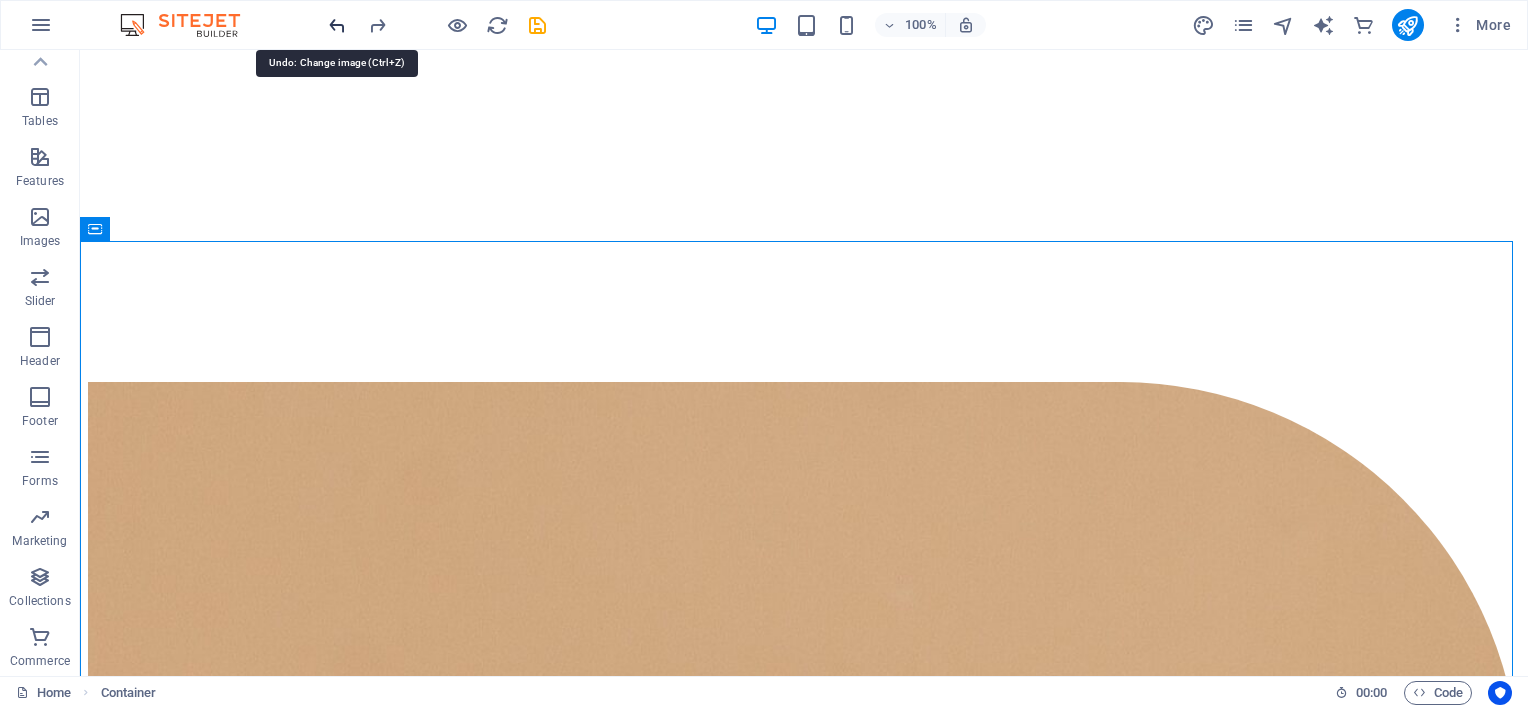 scroll, scrollTop: 6228, scrollLeft: 0, axis: vertical 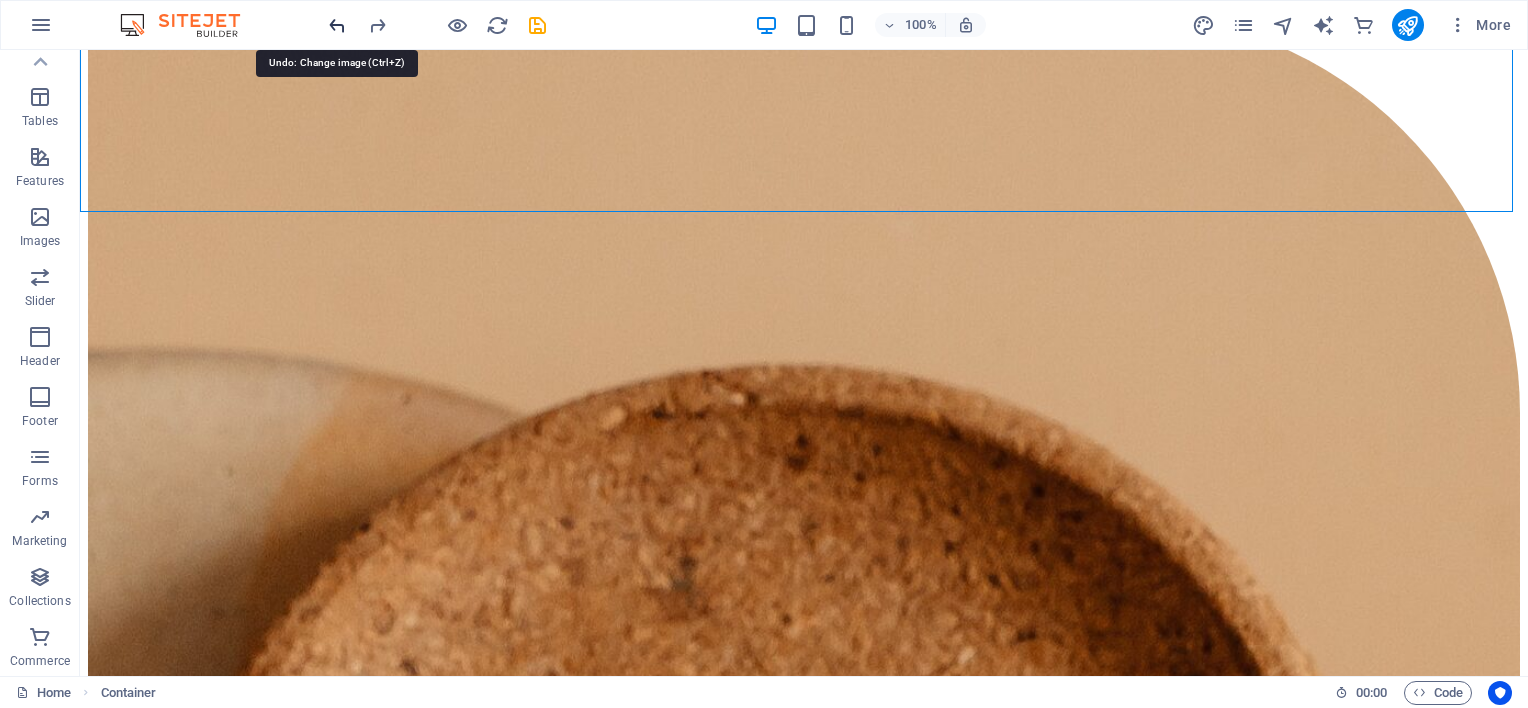 click at bounding box center [337, 25] 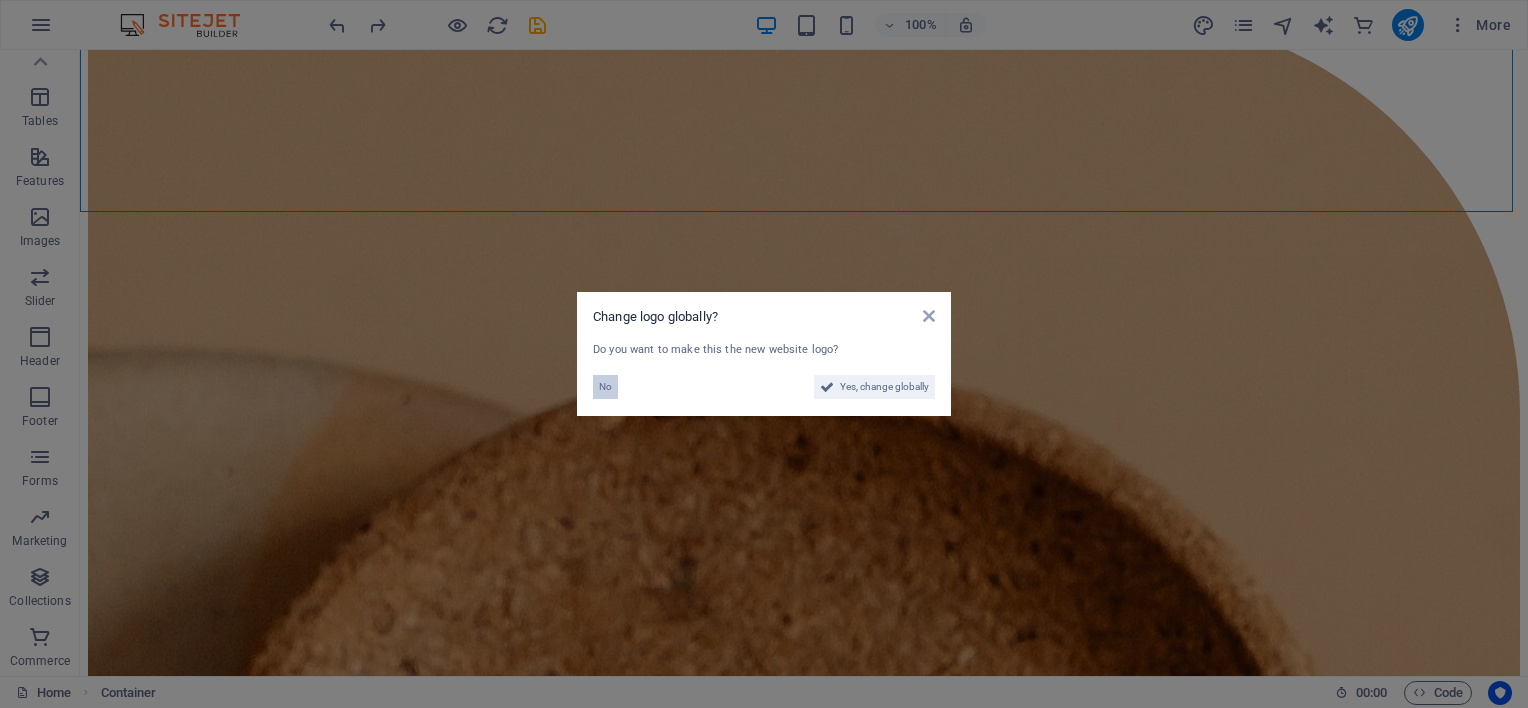 drag, startPoint x: 605, startPoint y: 389, endPoint x: 504, endPoint y: 310, distance: 128.22636 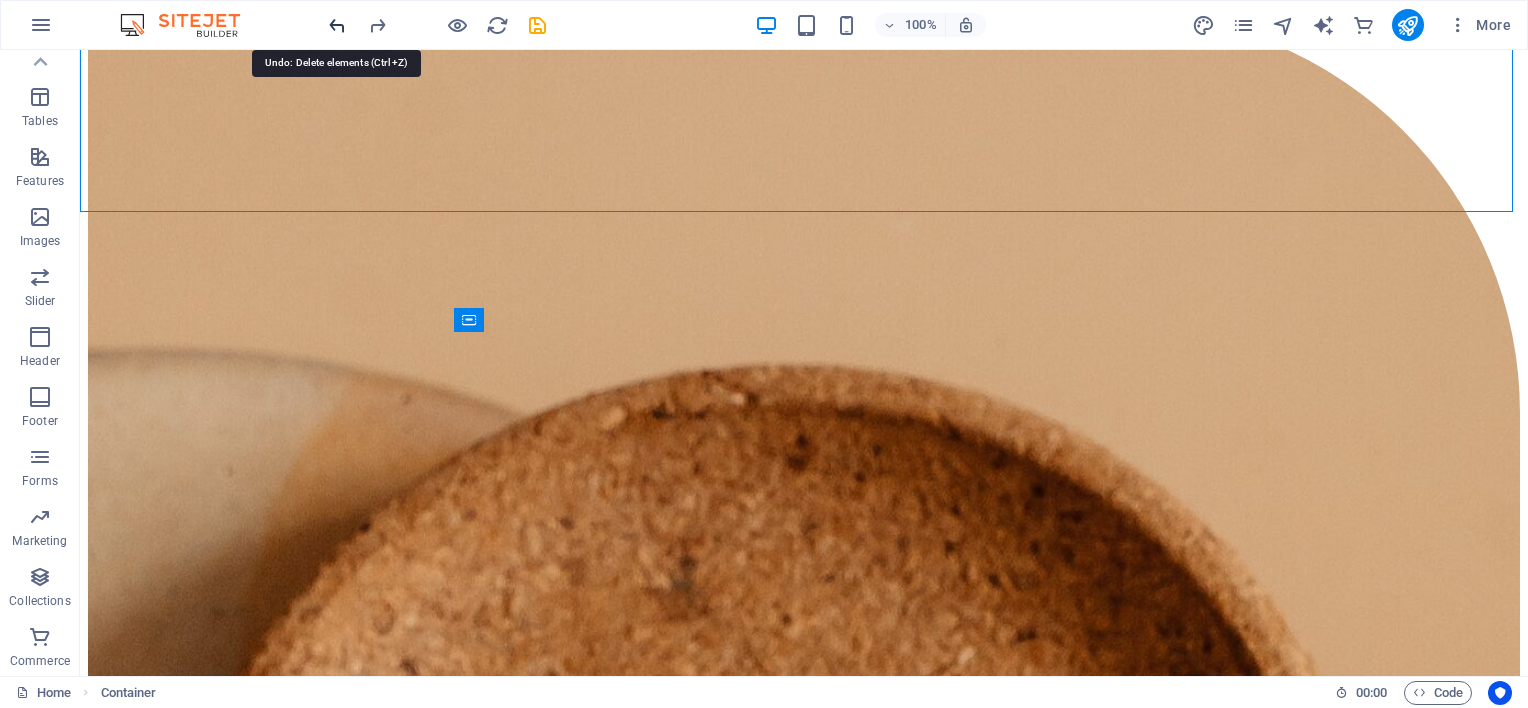 click at bounding box center [337, 25] 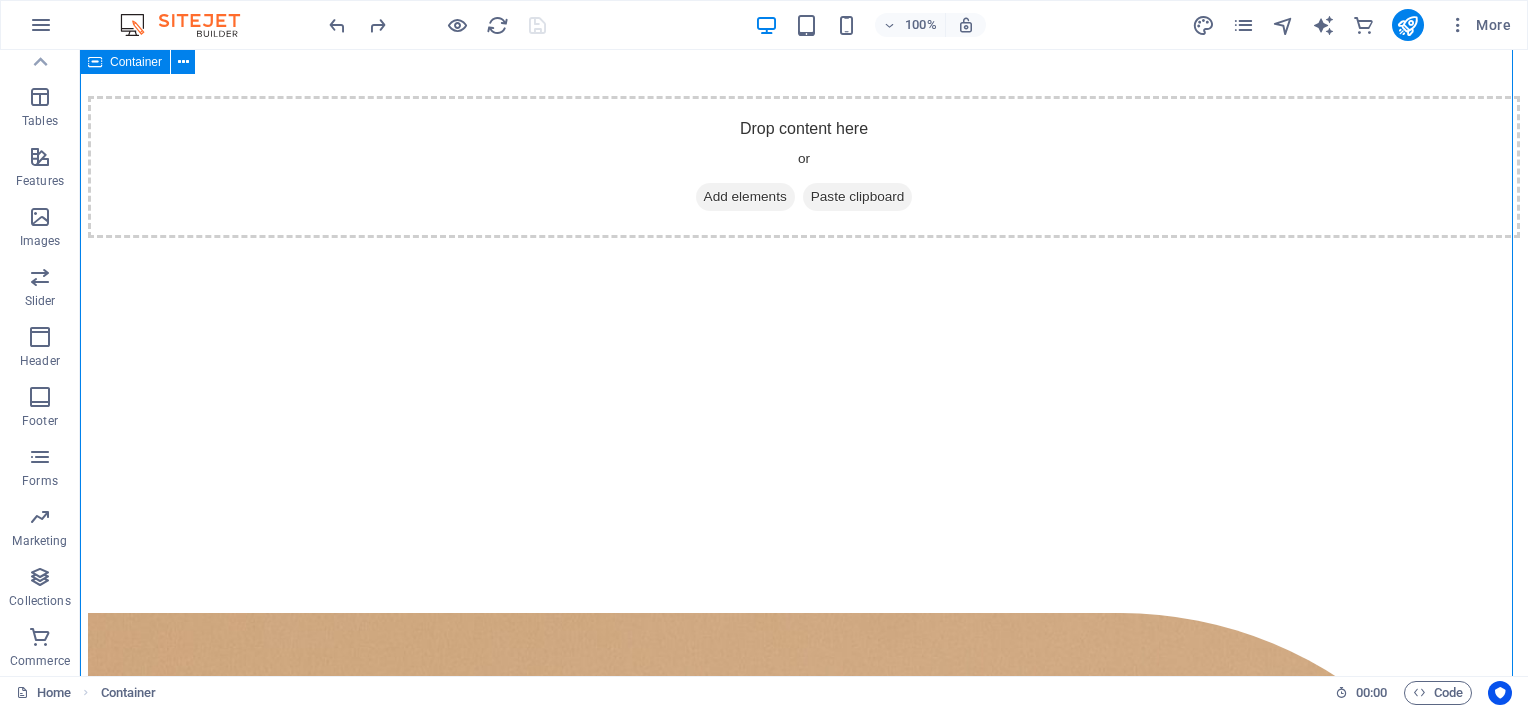 scroll, scrollTop: 5828, scrollLeft: 0, axis: vertical 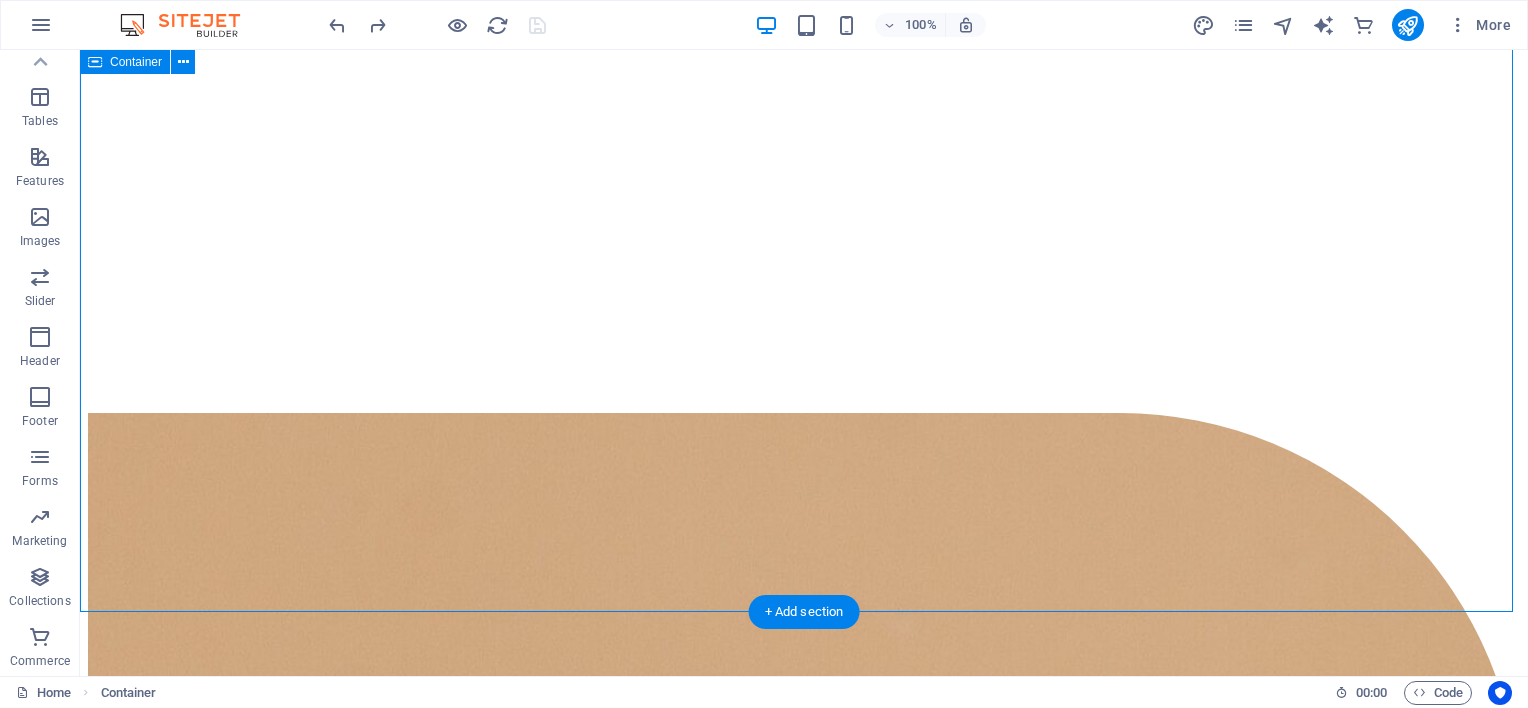 click on "Keep in touch with us Be the first to know about exclusive discounts, workshops and news Subscribe   I have read and understand the privacy policy. Unreadable? Load new" at bounding box center (804, 4202) 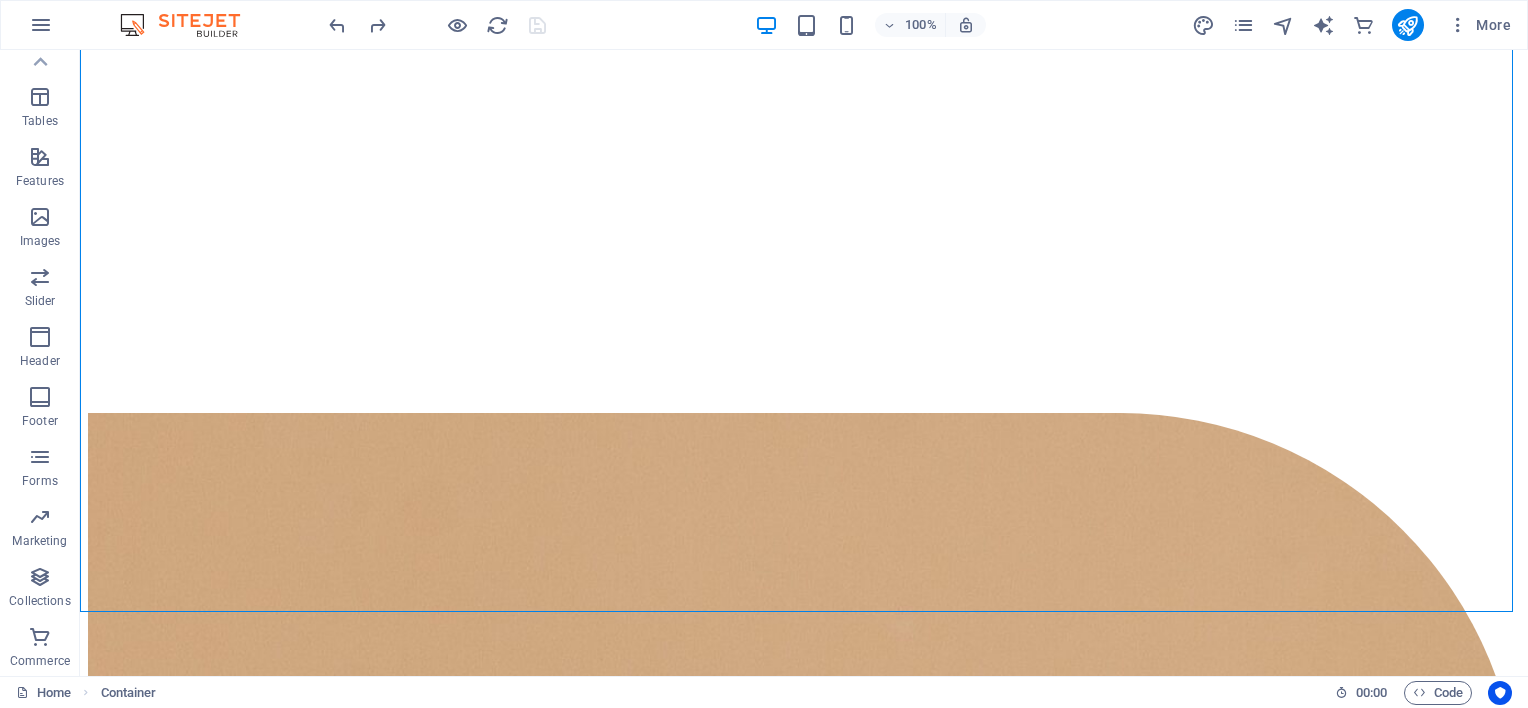 click at bounding box center [437, 25] 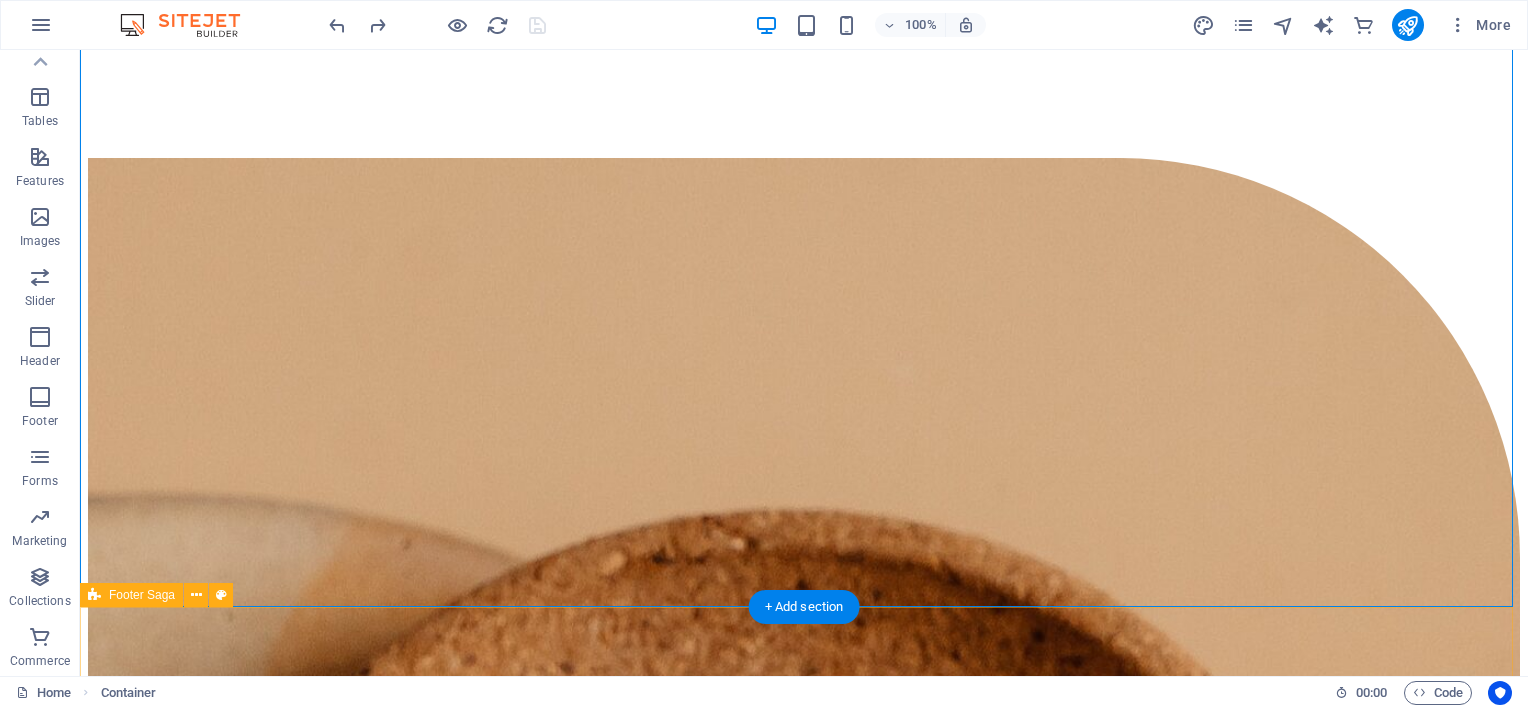 scroll, scrollTop: 6228, scrollLeft: 0, axis: vertical 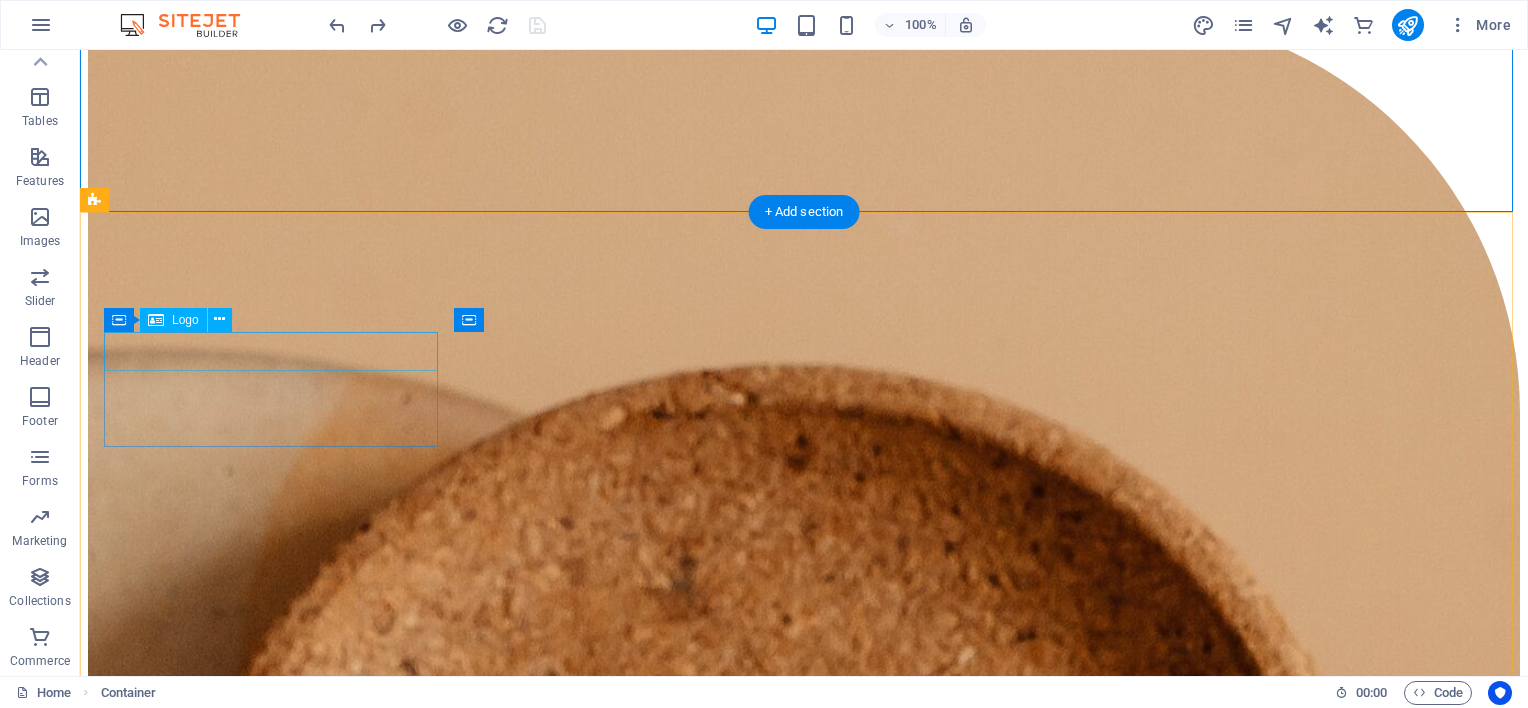 click at bounding box center [804, 7732] 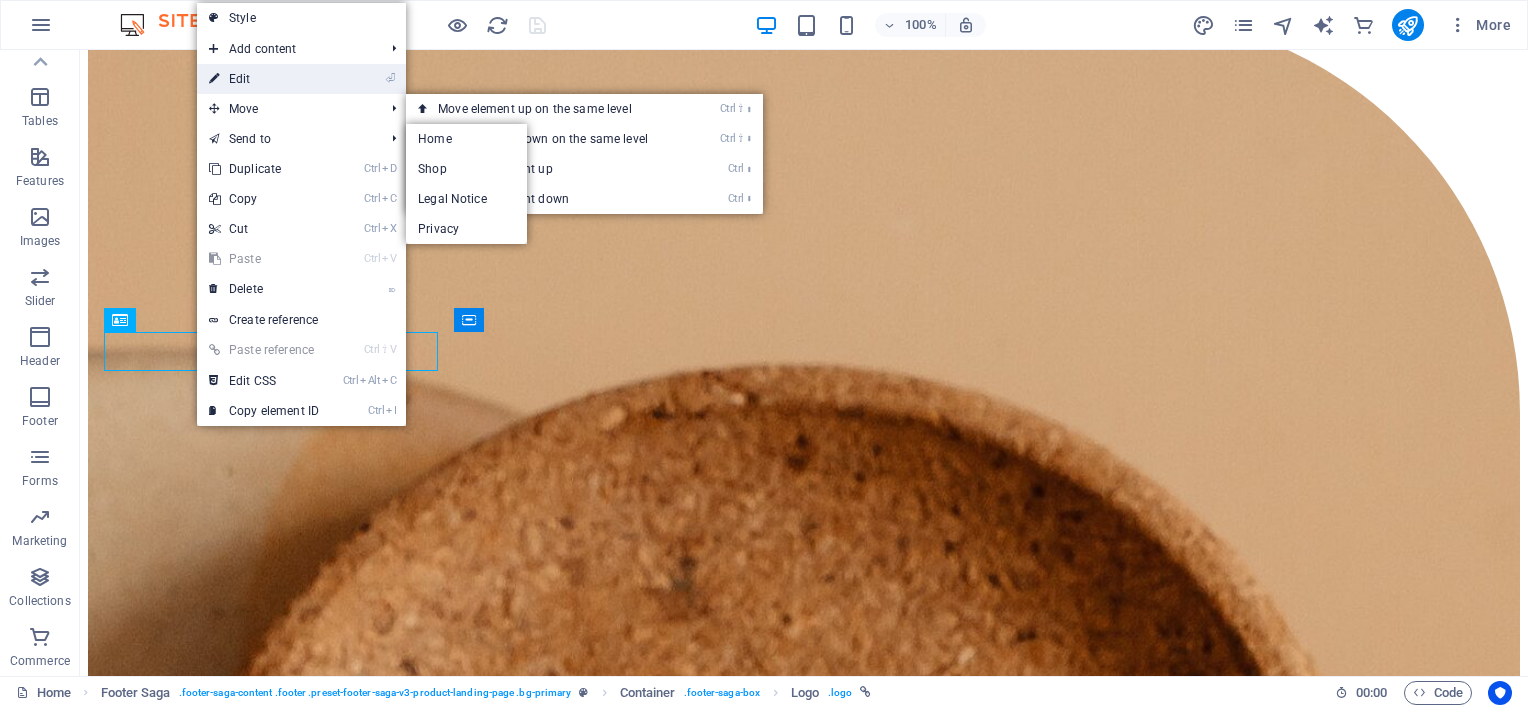 click on "⏎  Edit" at bounding box center (264, 79) 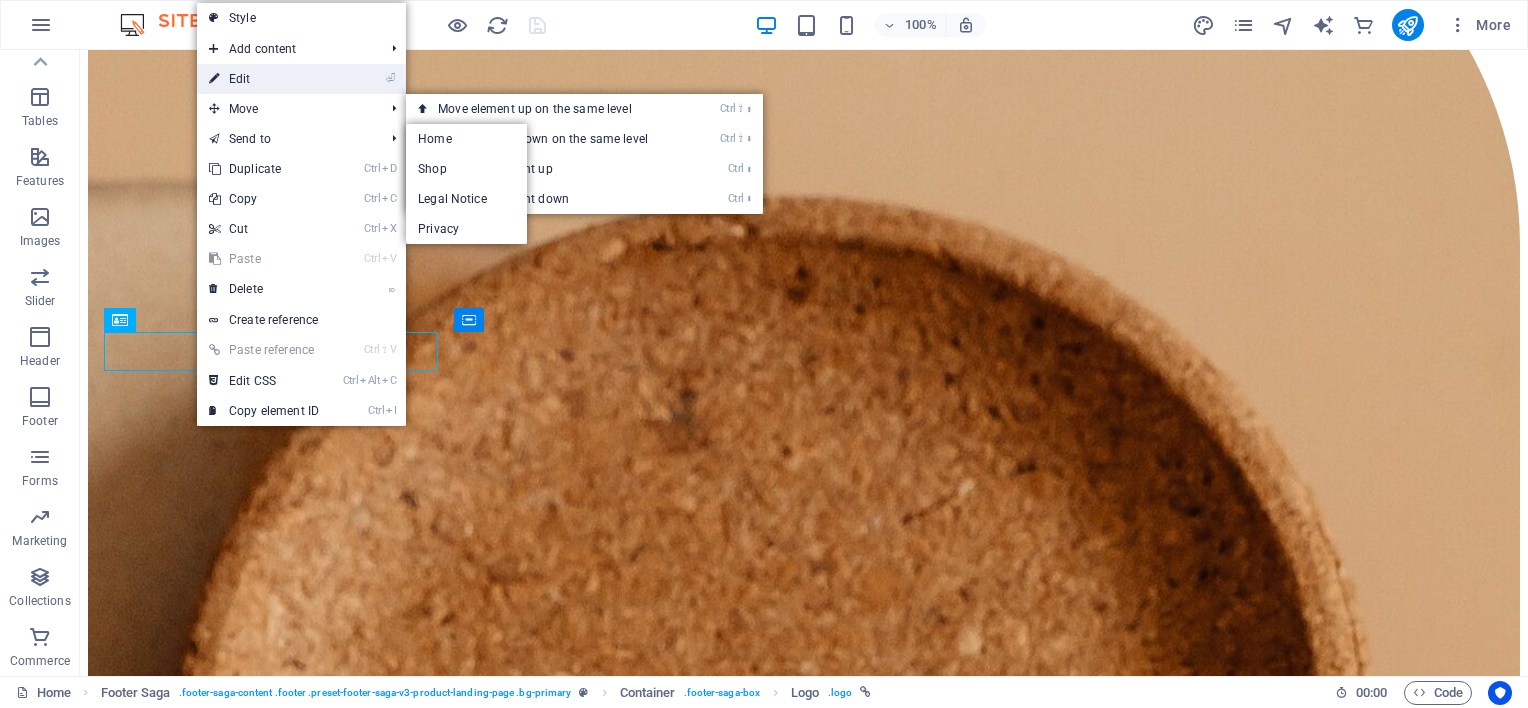select on "px" 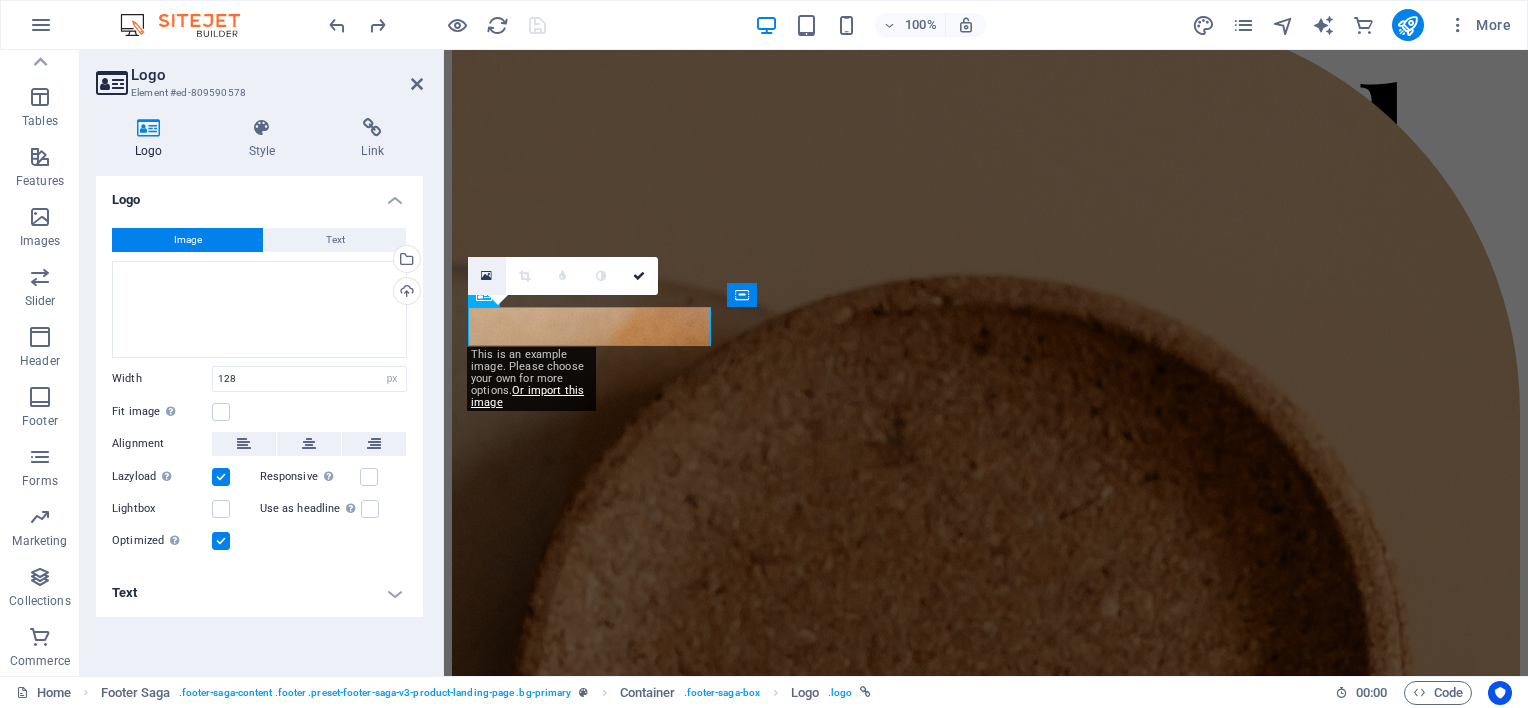click at bounding box center [486, 276] 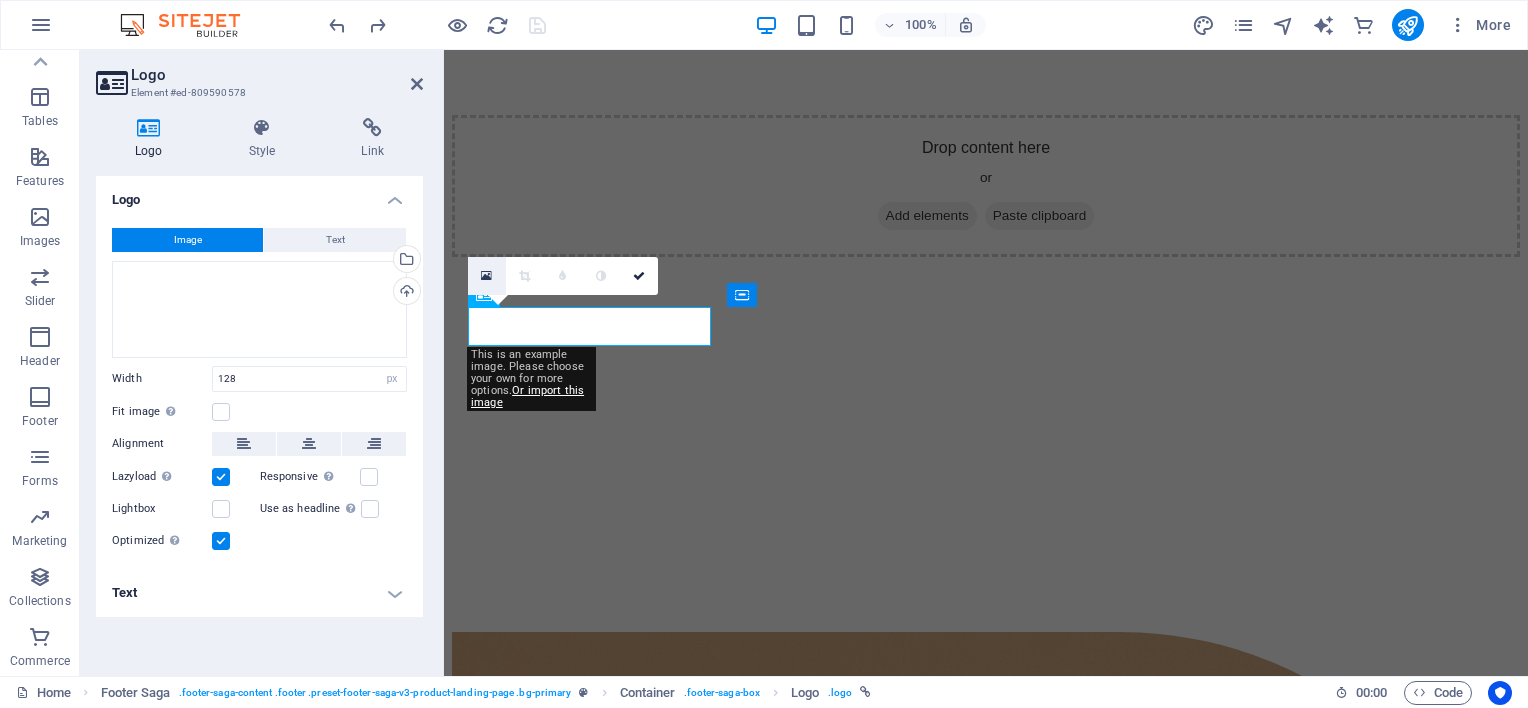 scroll, scrollTop: 7032, scrollLeft: 0, axis: vertical 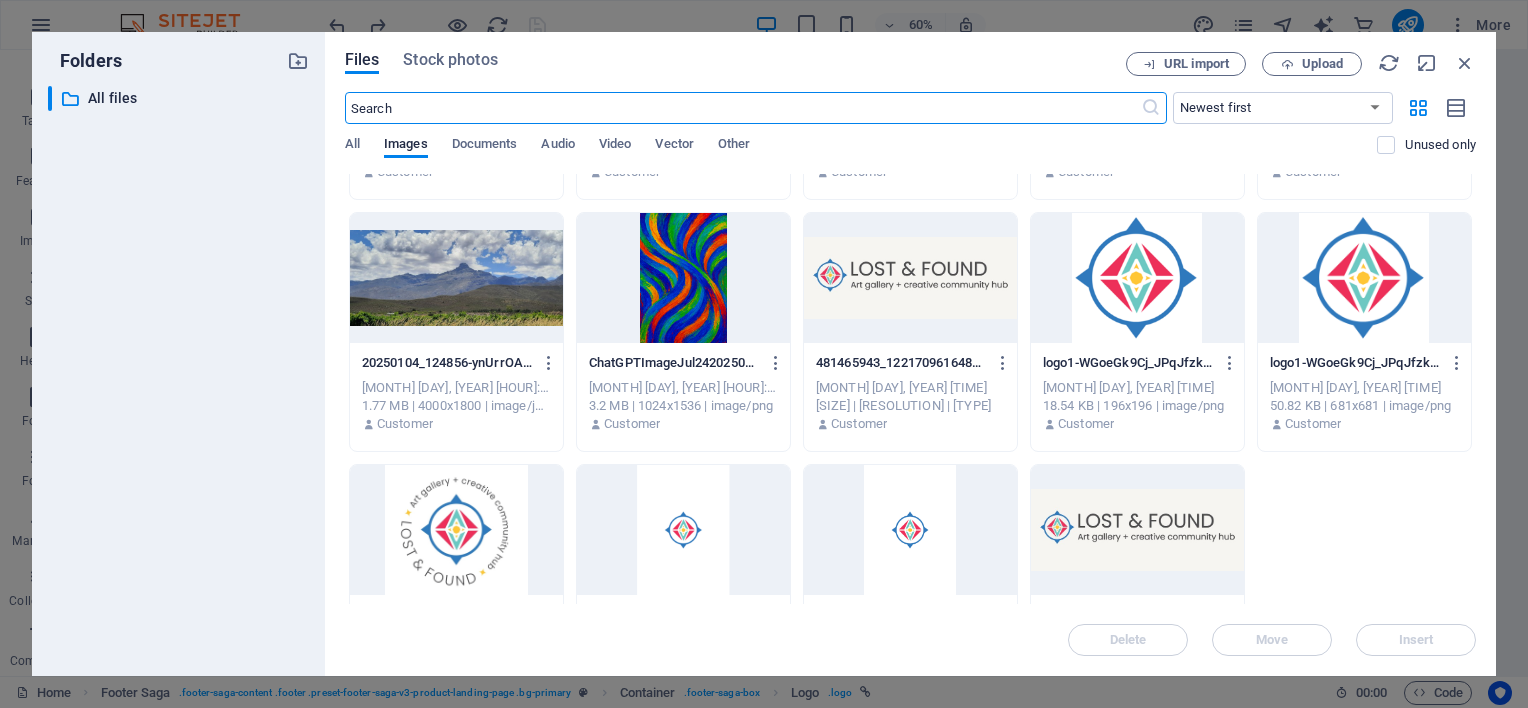 click at bounding box center [910, 278] 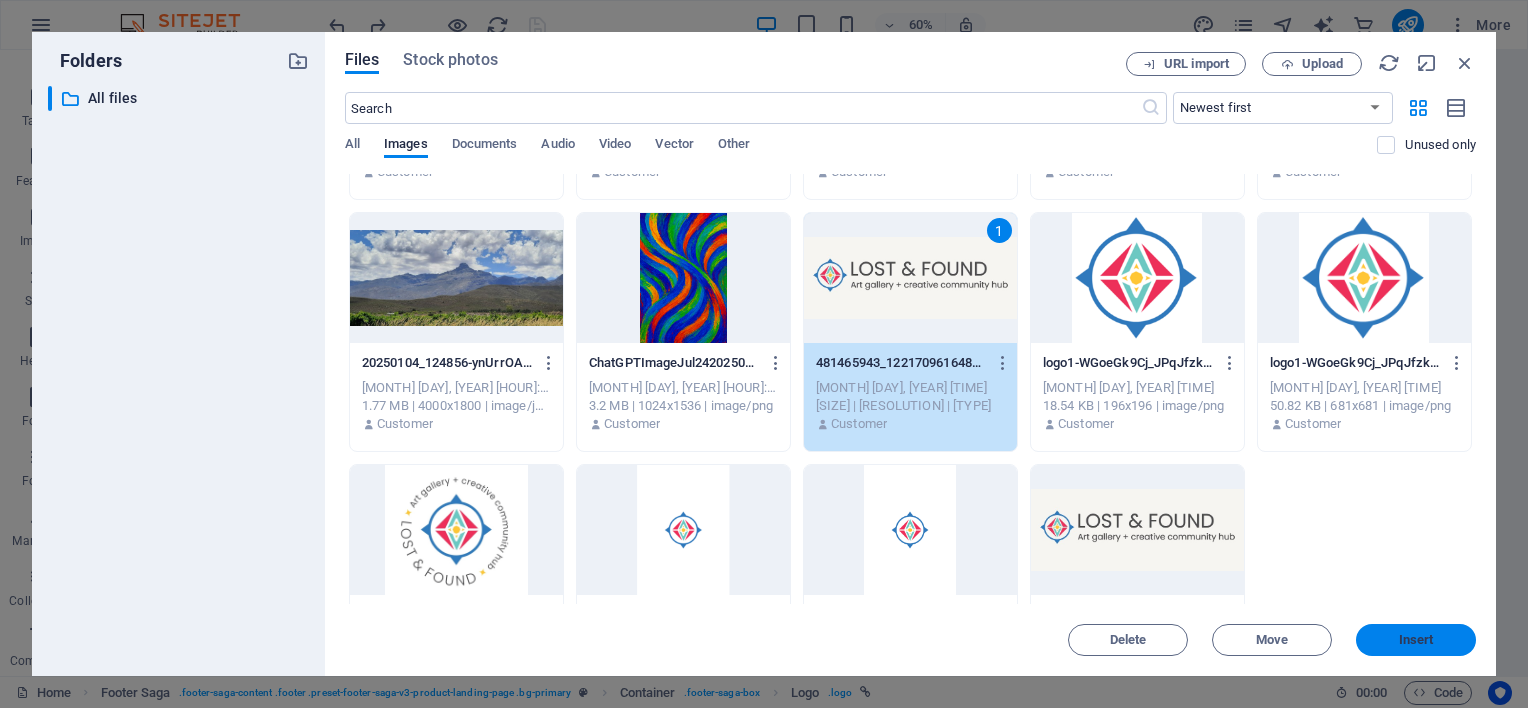 click on "Insert" at bounding box center [1416, 640] 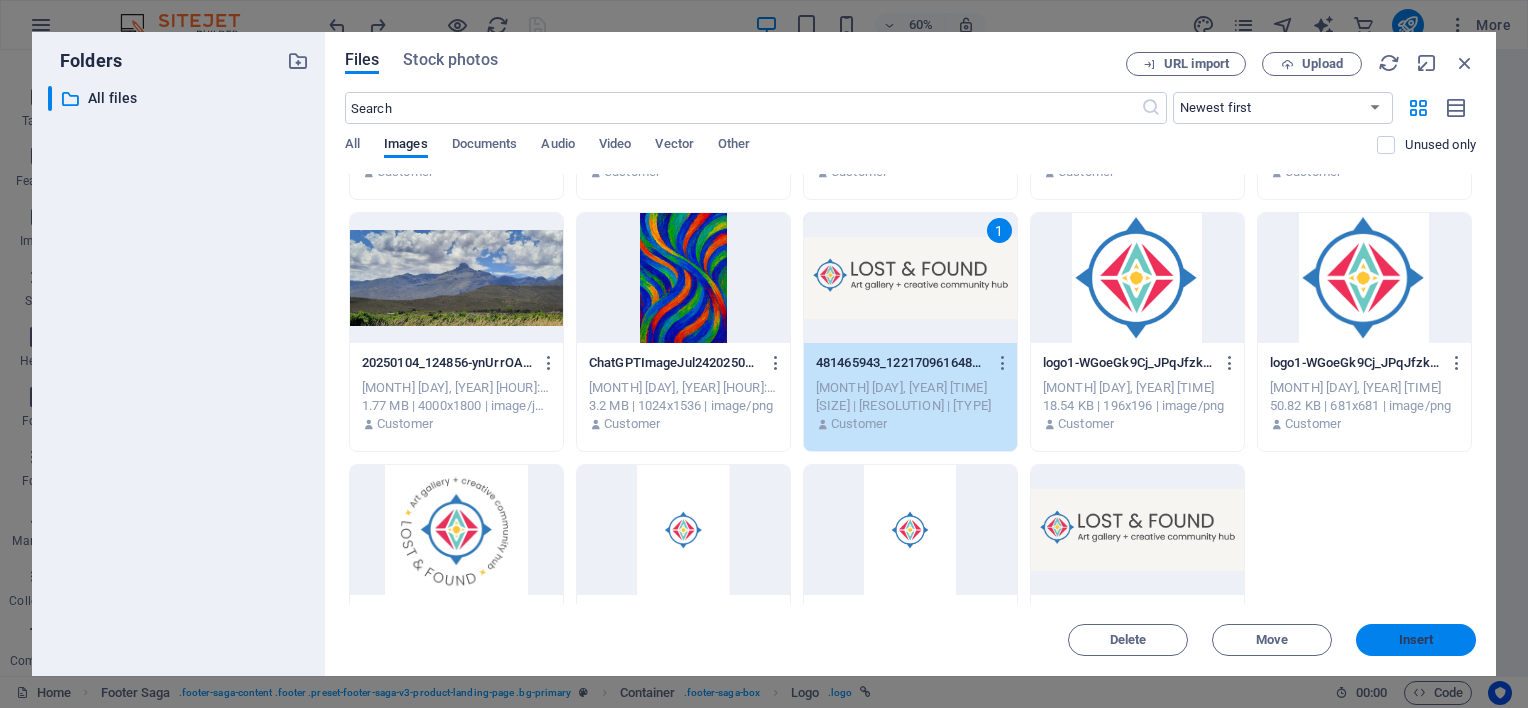scroll, scrollTop: 6572, scrollLeft: 0, axis: vertical 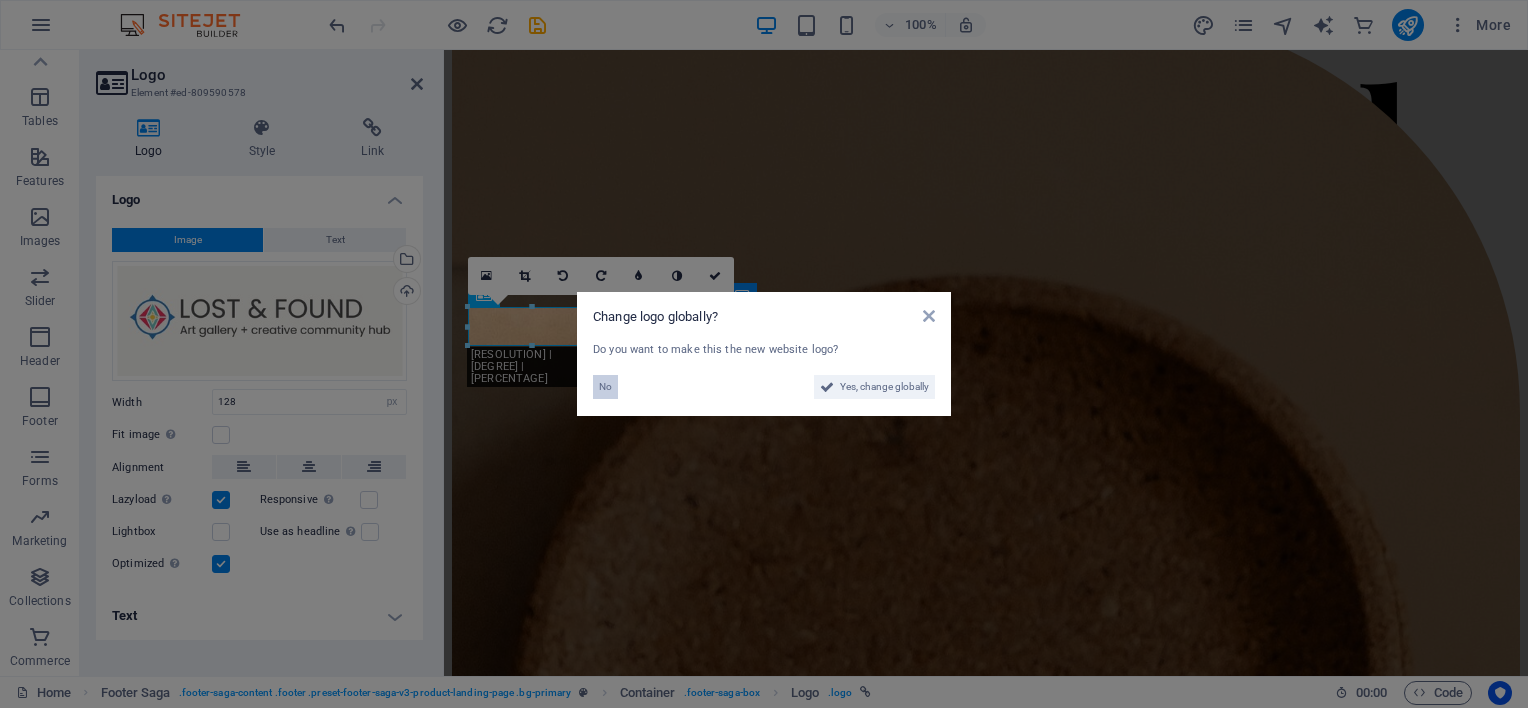 click on "No" at bounding box center [605, 387] 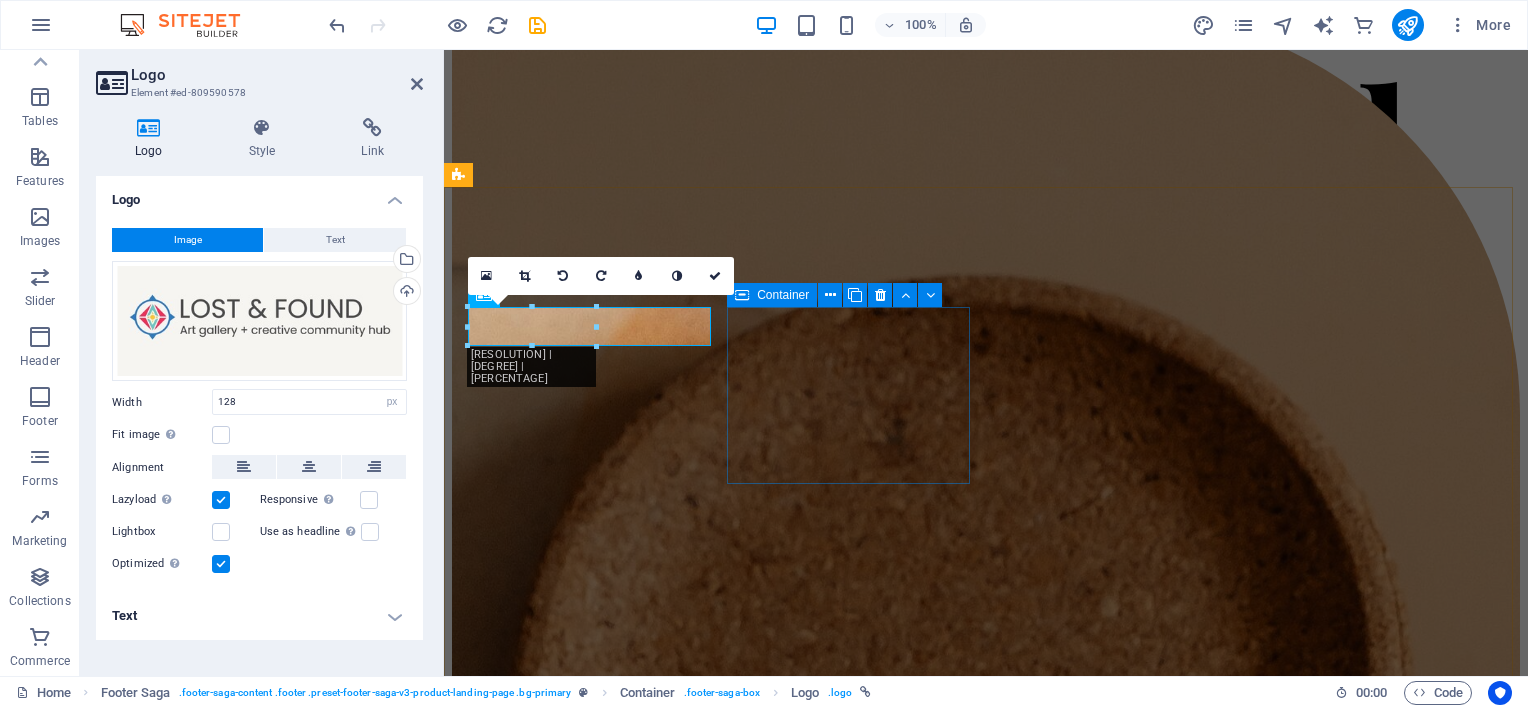 click on "Container" at bounding box center (783, 295) 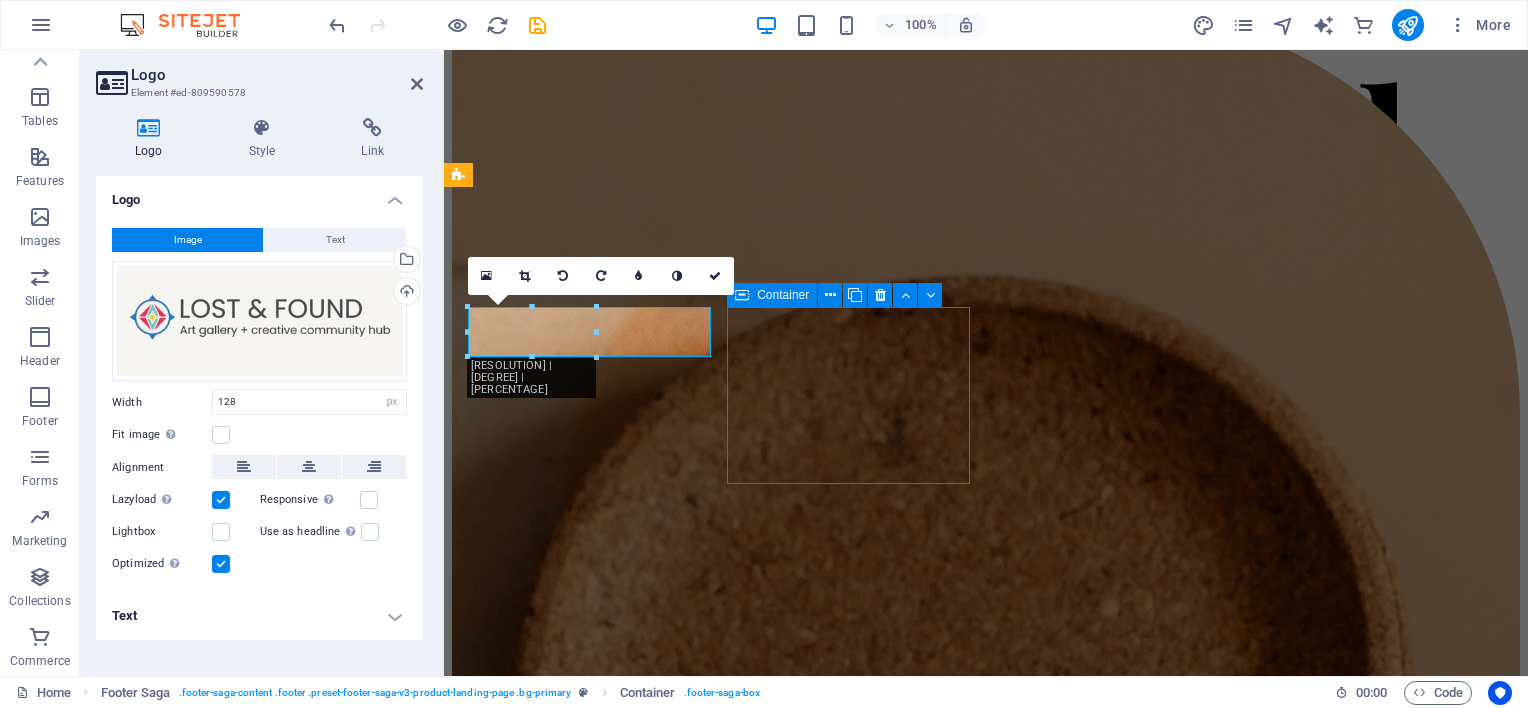 scroll, scrollTop: 6228, scrollLeft: 0, axis: vertical 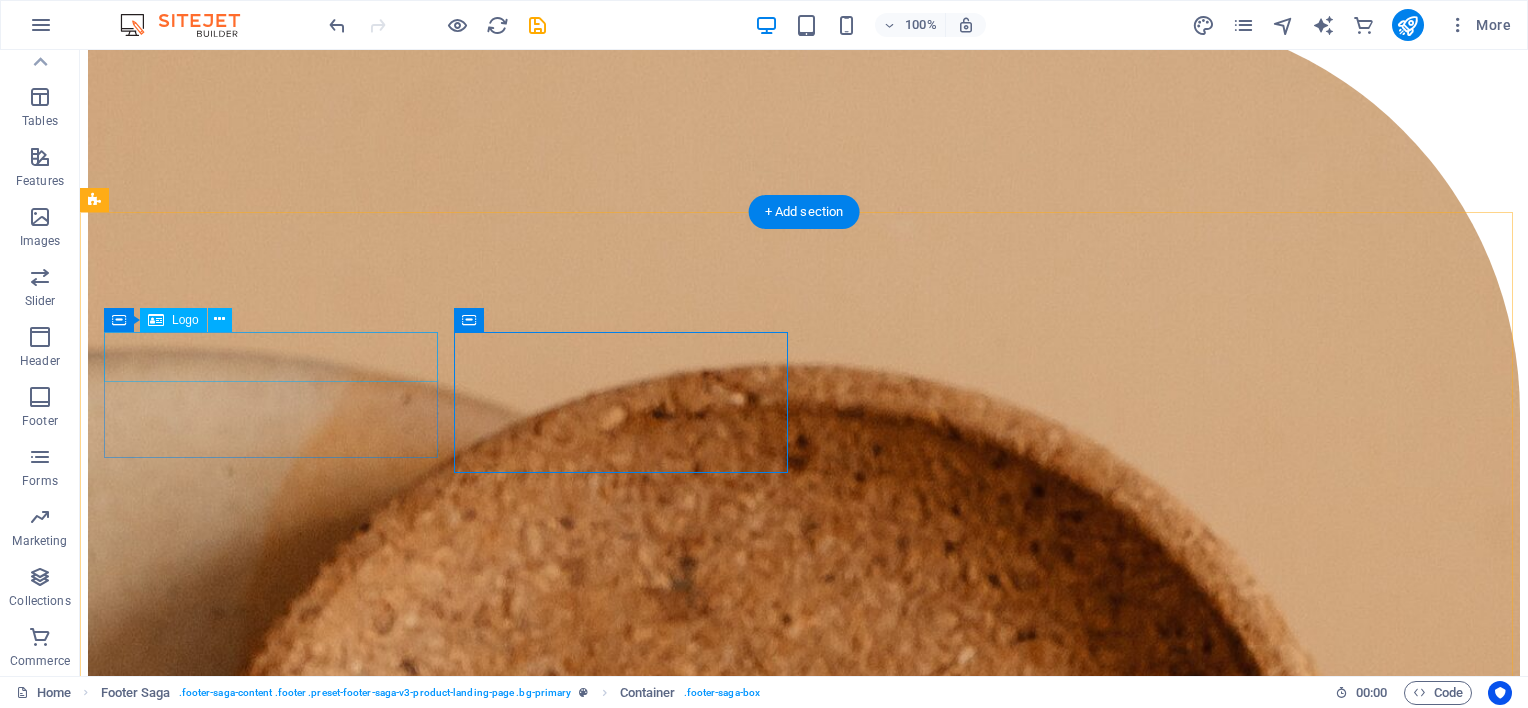 click at bounding box center [804, 7738] 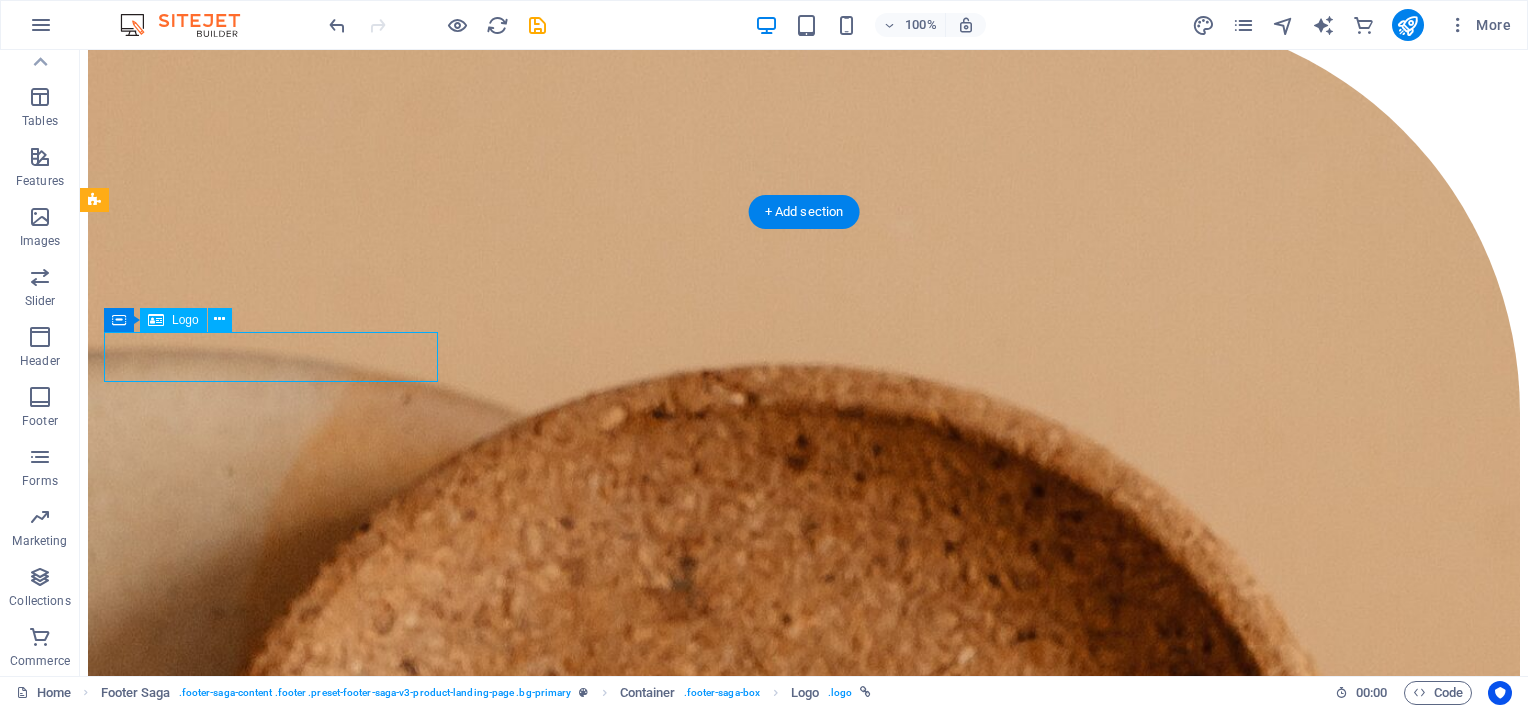 click at bounding box center [804, 7738] 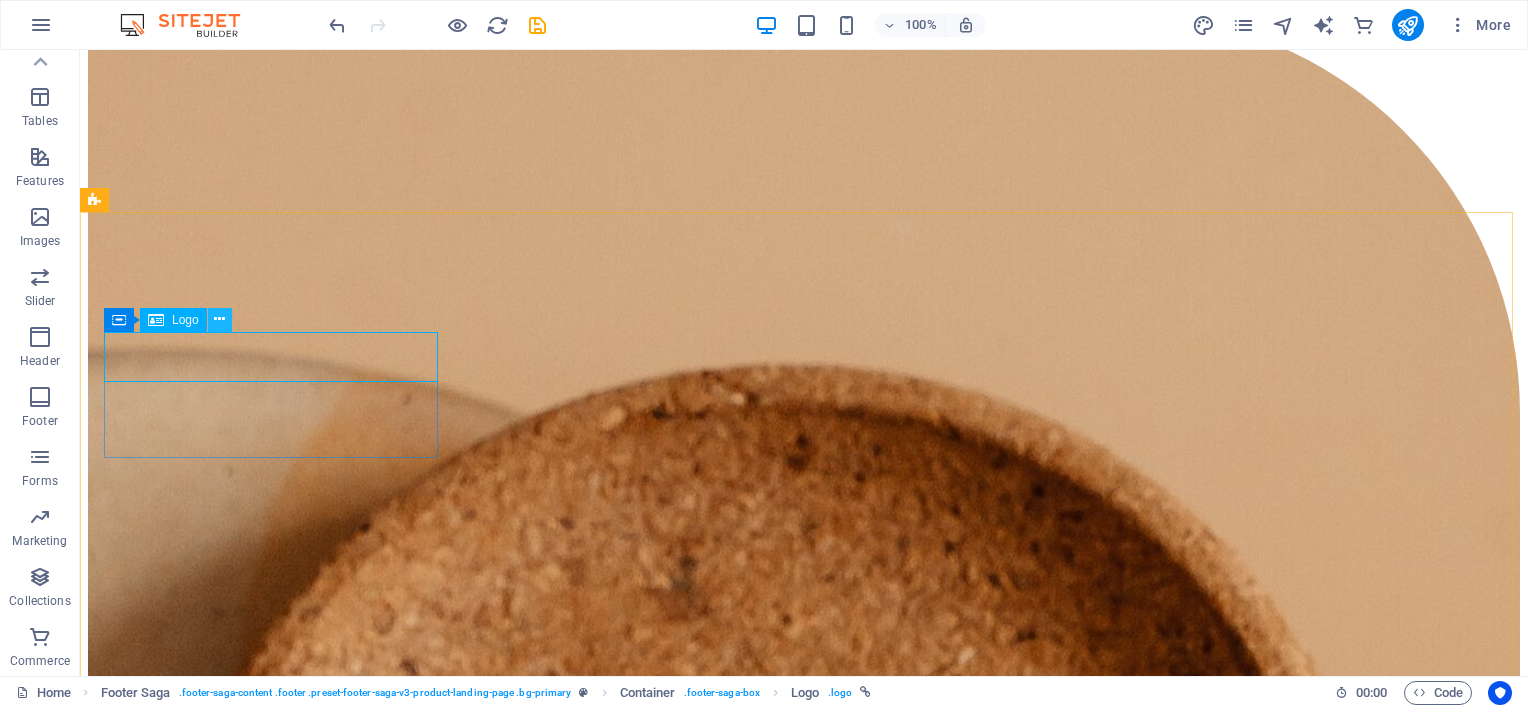click at bounding box center [219, 319] 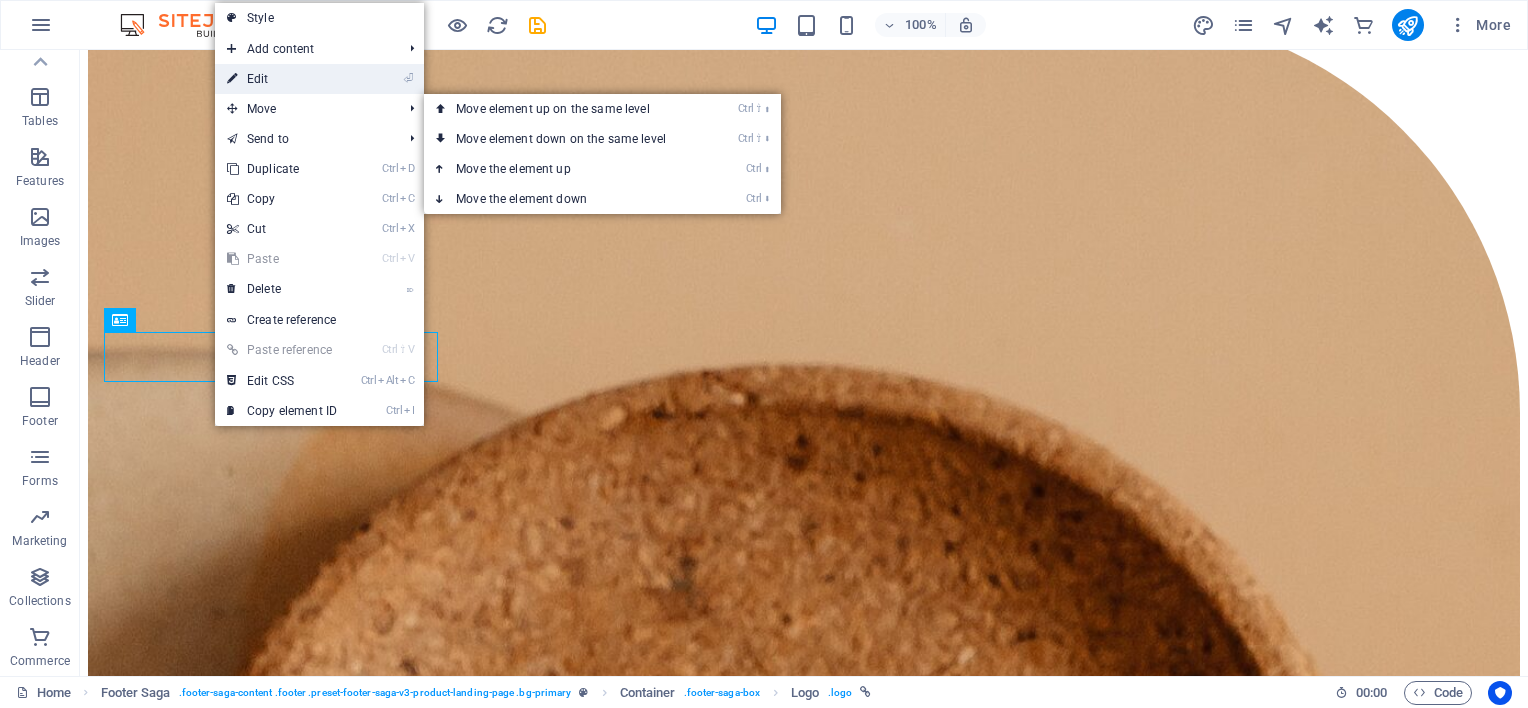 click on "⏎  Edit" at bounding box center [282, 79] 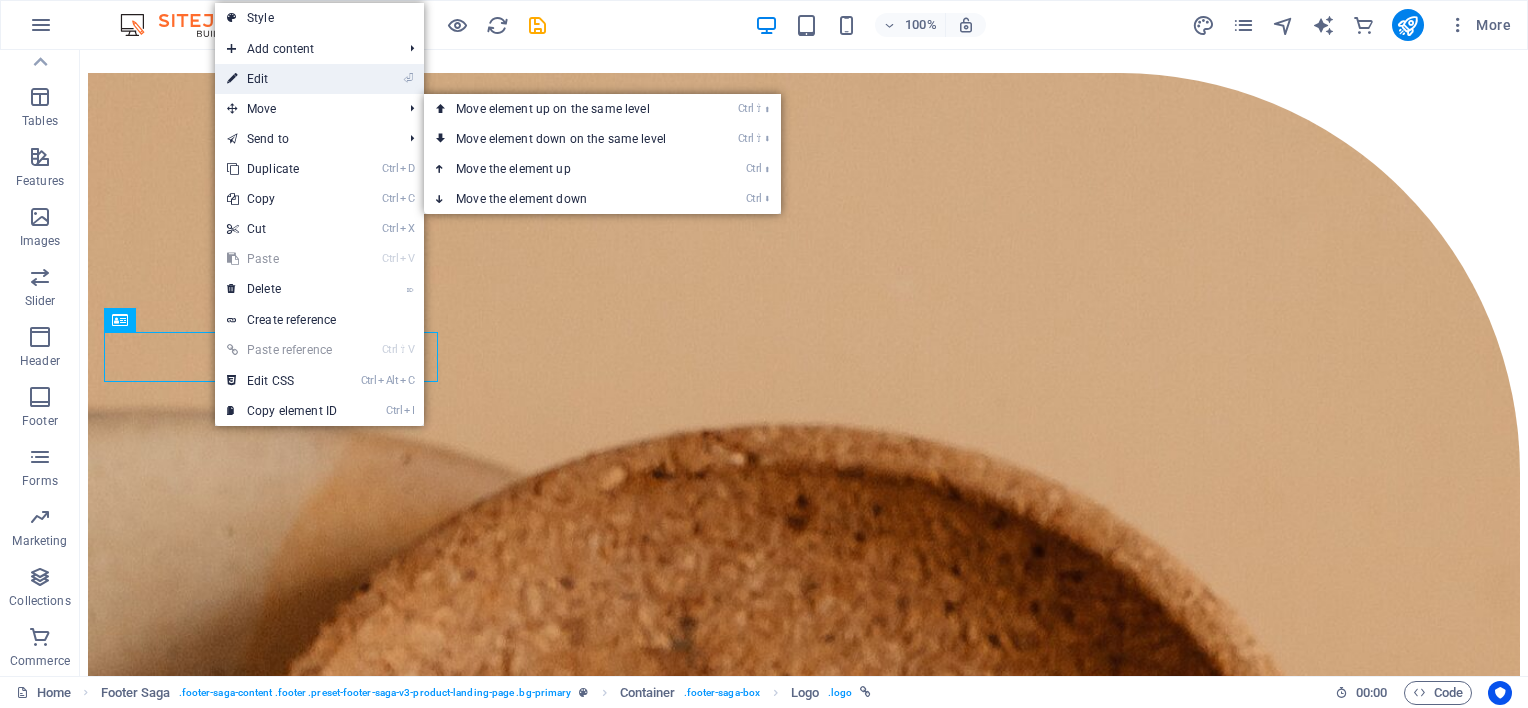 scroll, scrollTop: 6572, scrollLeft: 0, axis: vertical 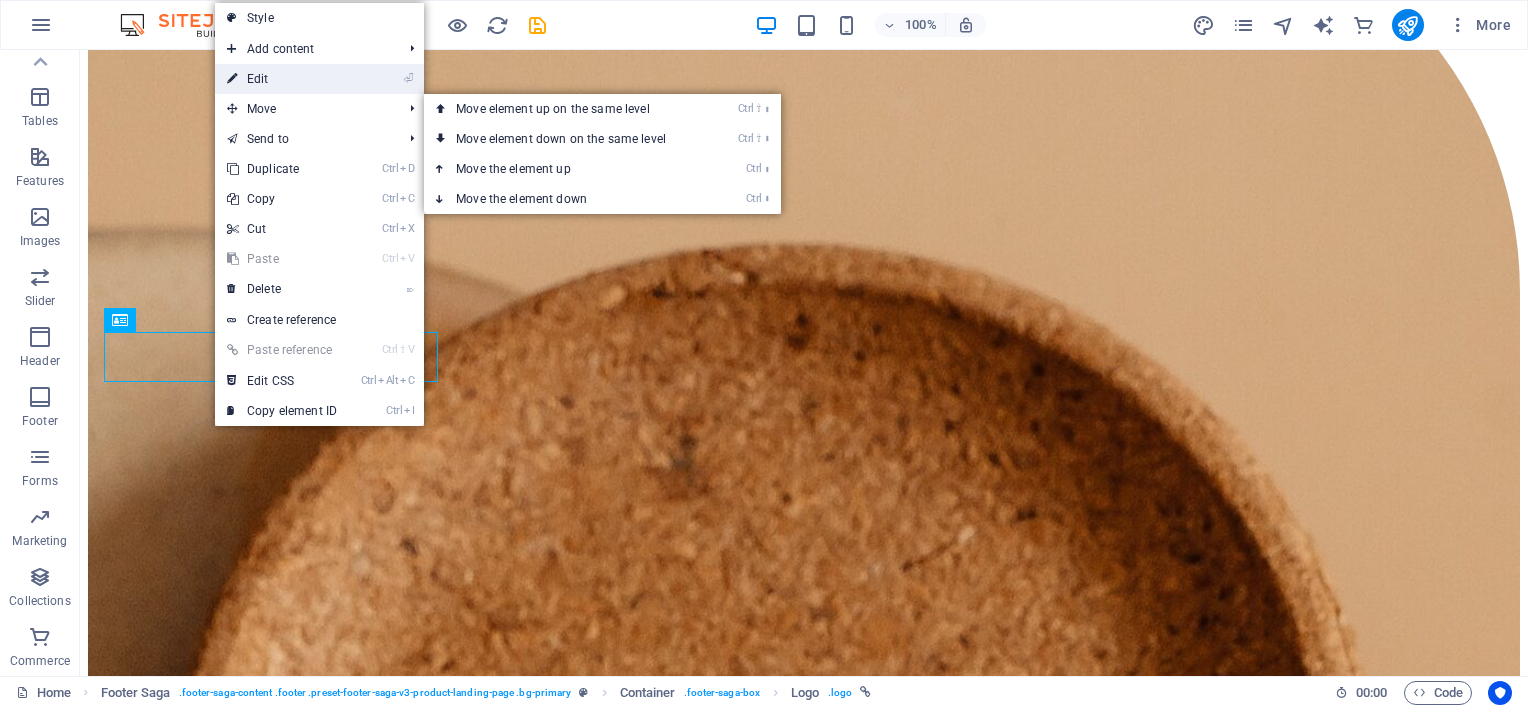 select on "px" 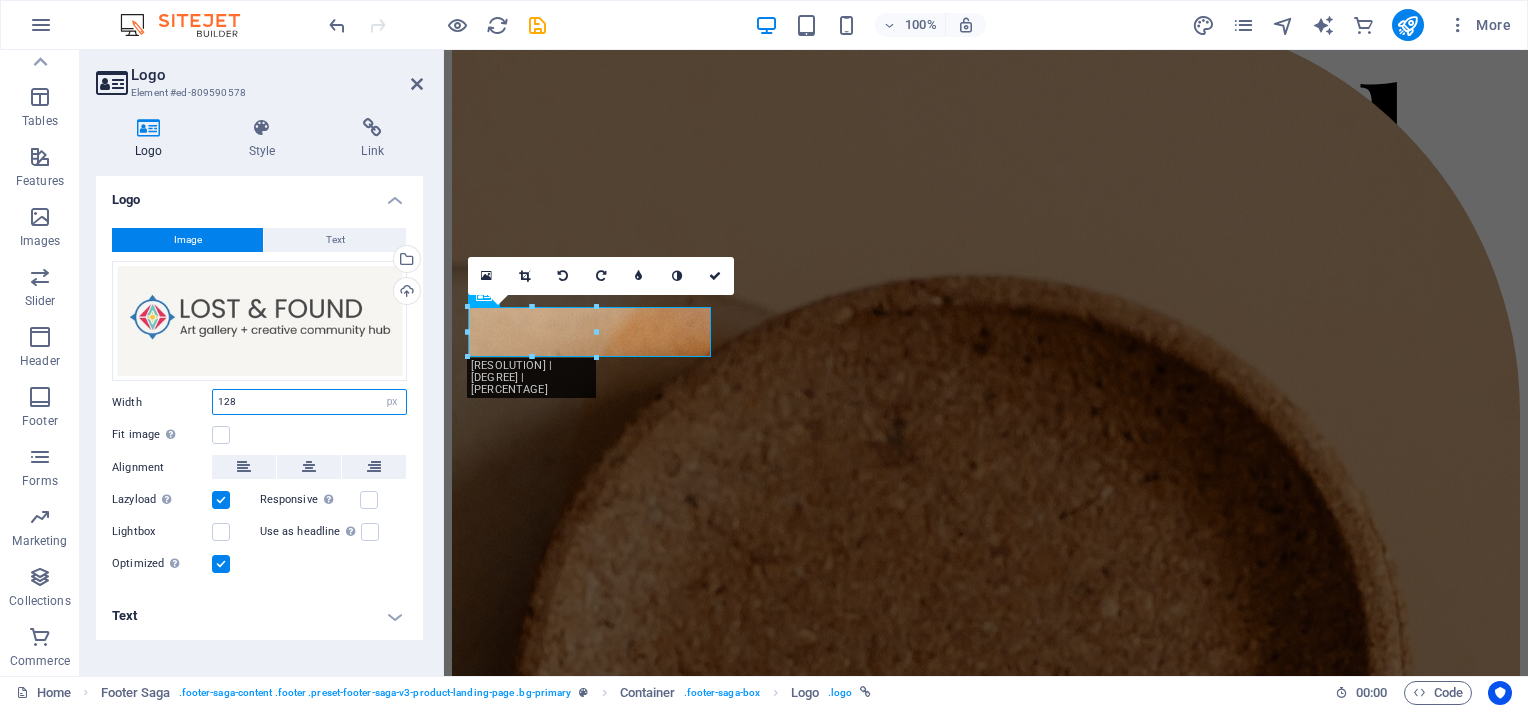click on "128" at bounding box center [309, 402] 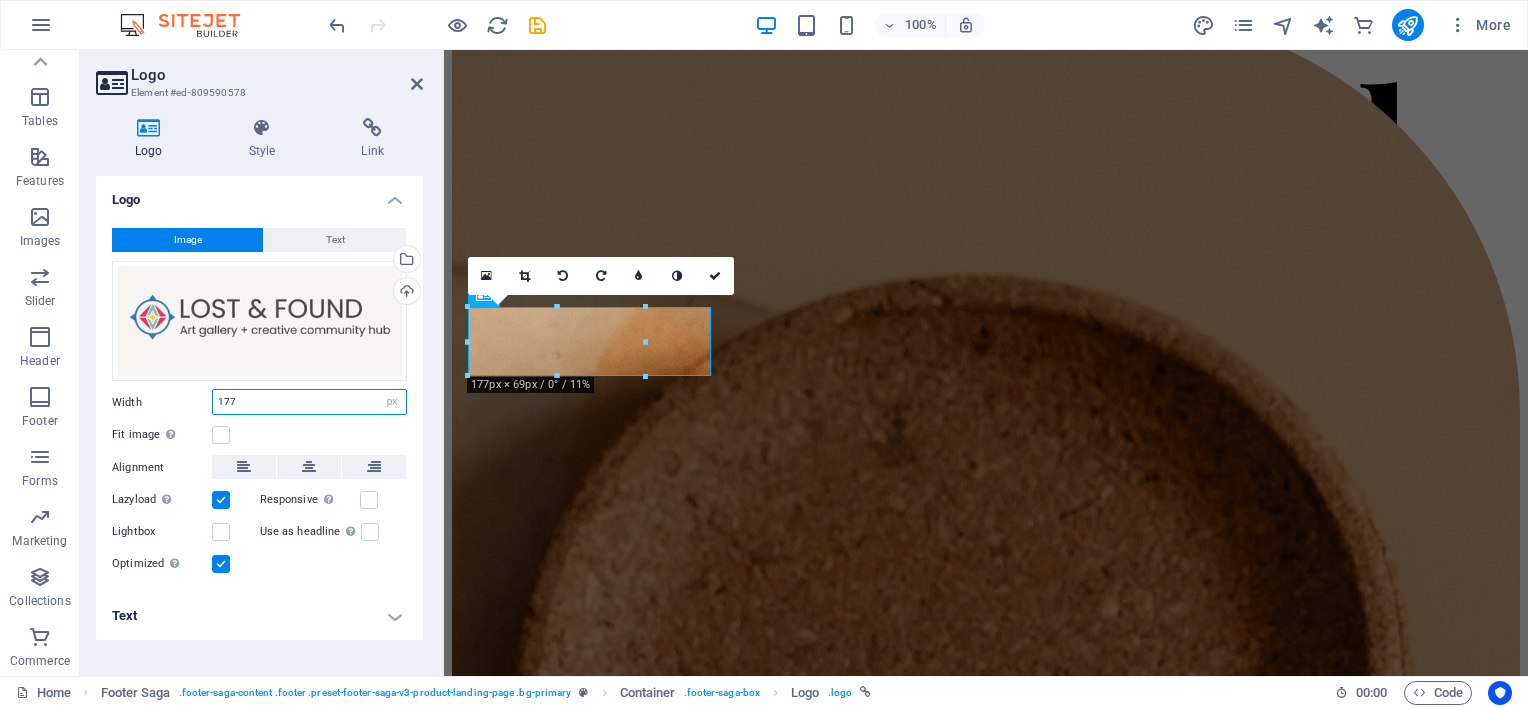 type on "177" 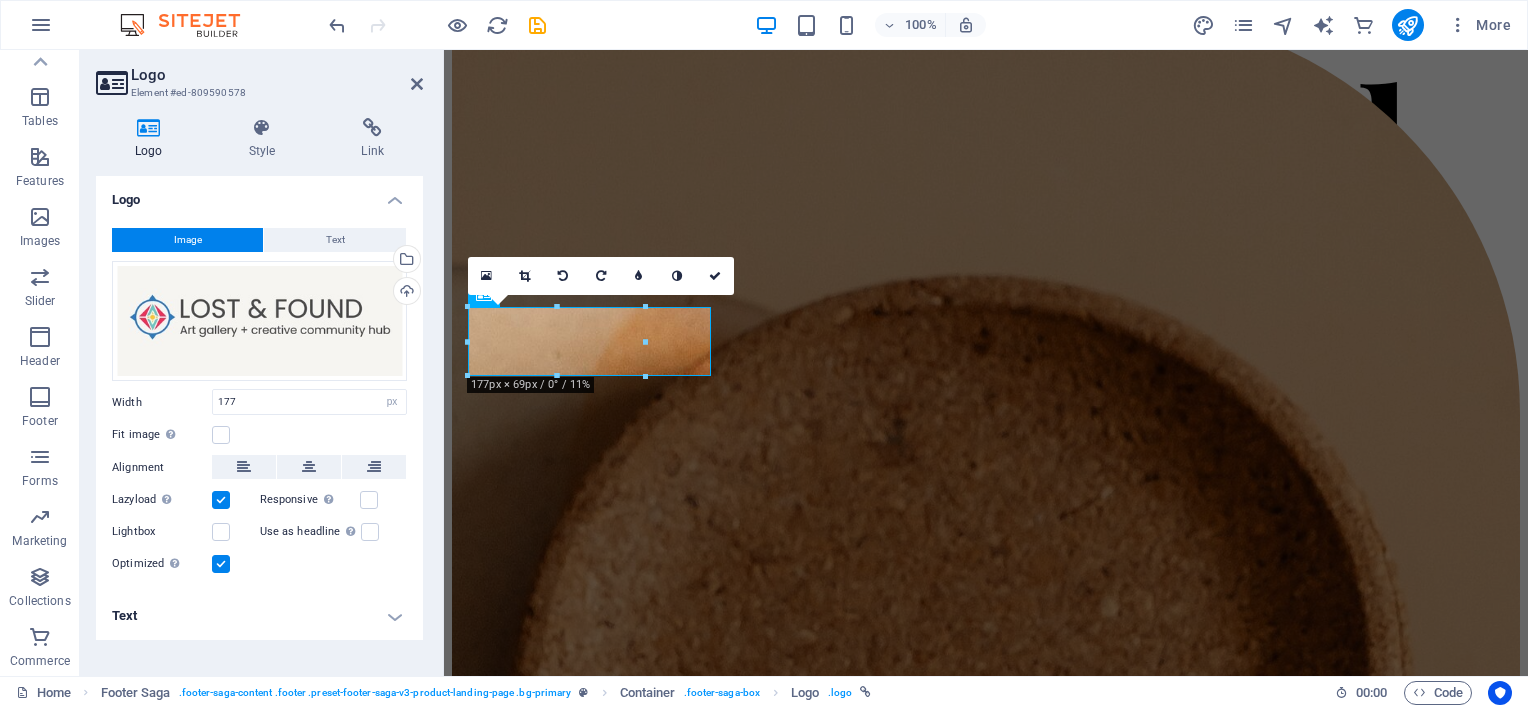 click on "Optimized Images are compressed to improve page speed." at bounding box center (259, 564) 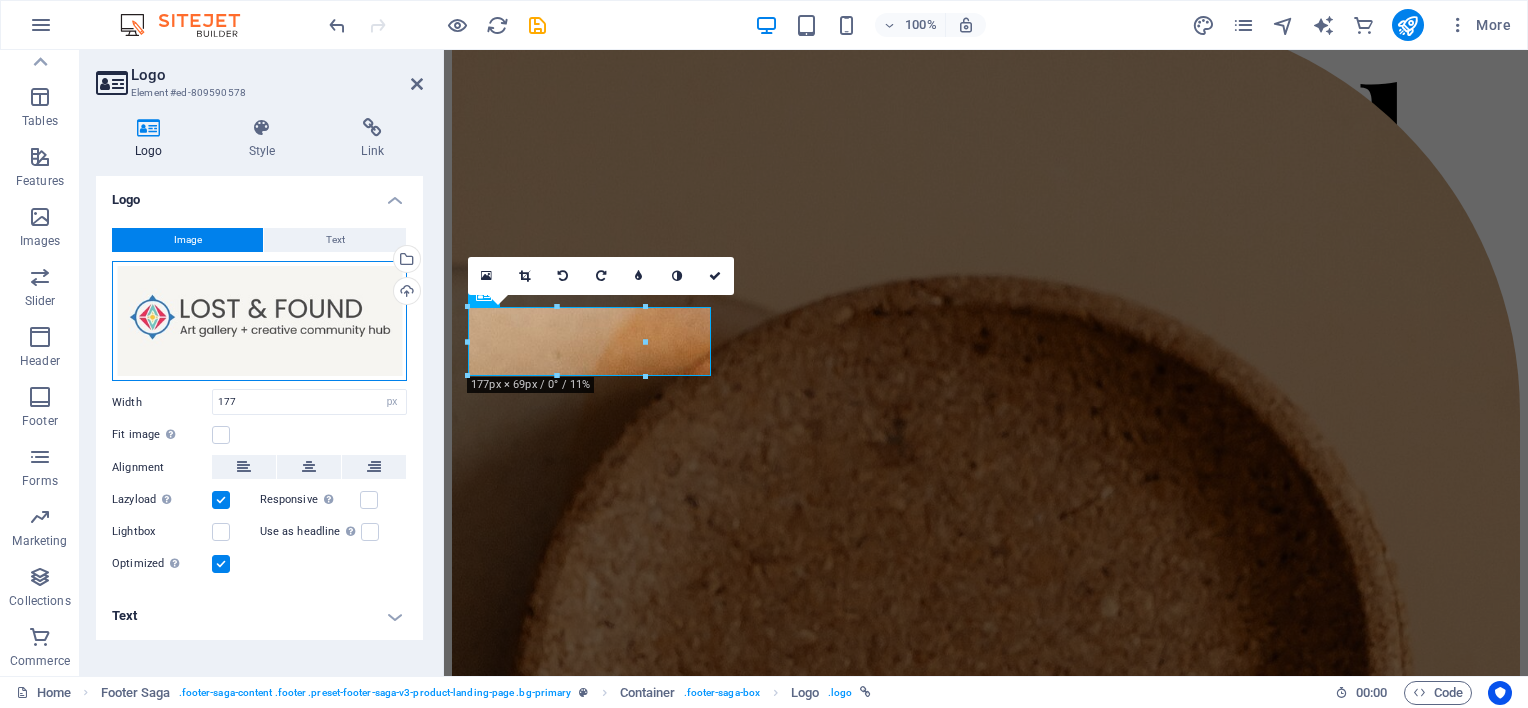 click on "Drag files here, click to choose files or select files from Files or our free stock photos & videos" at bounding box center [259, 321] 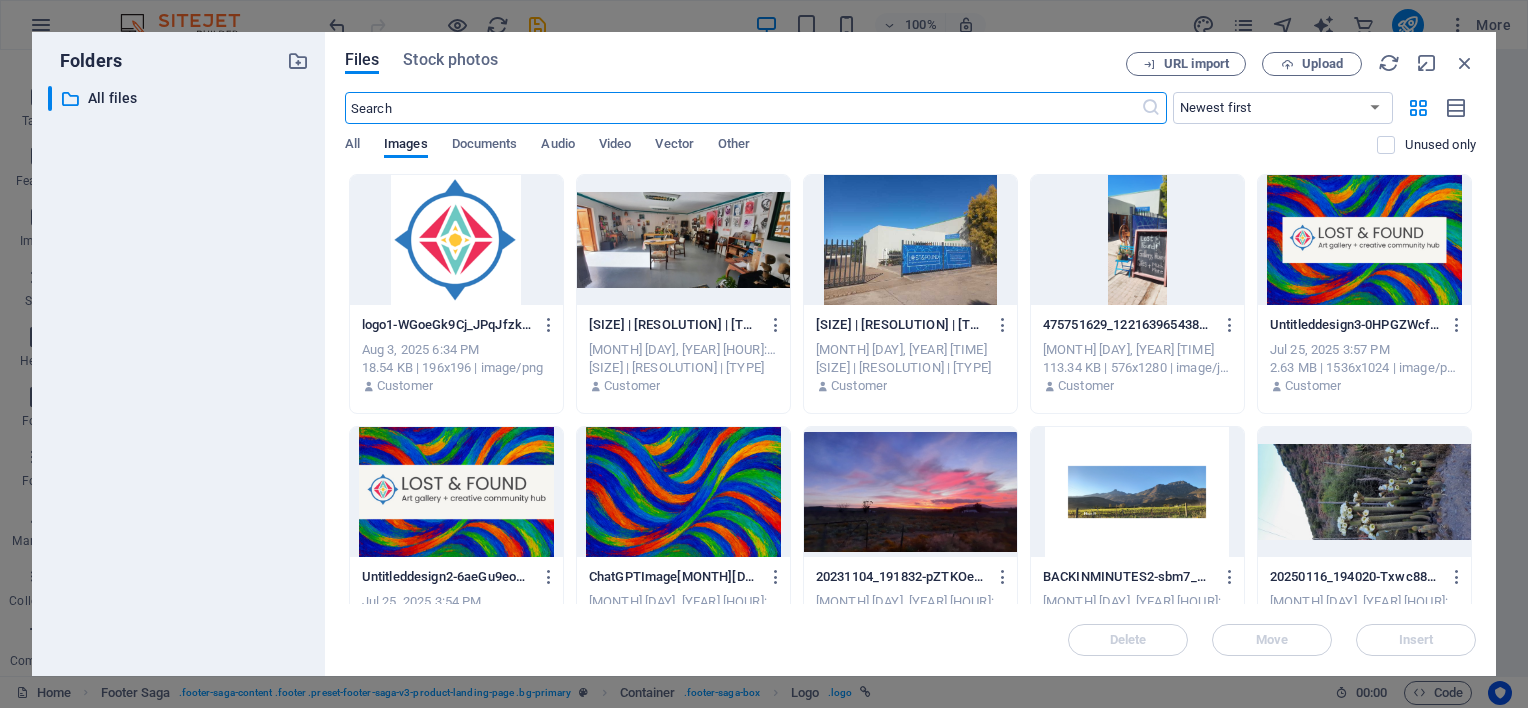 scroll, scrollTop: 7032, scrollLeft: 0, axis: vertical 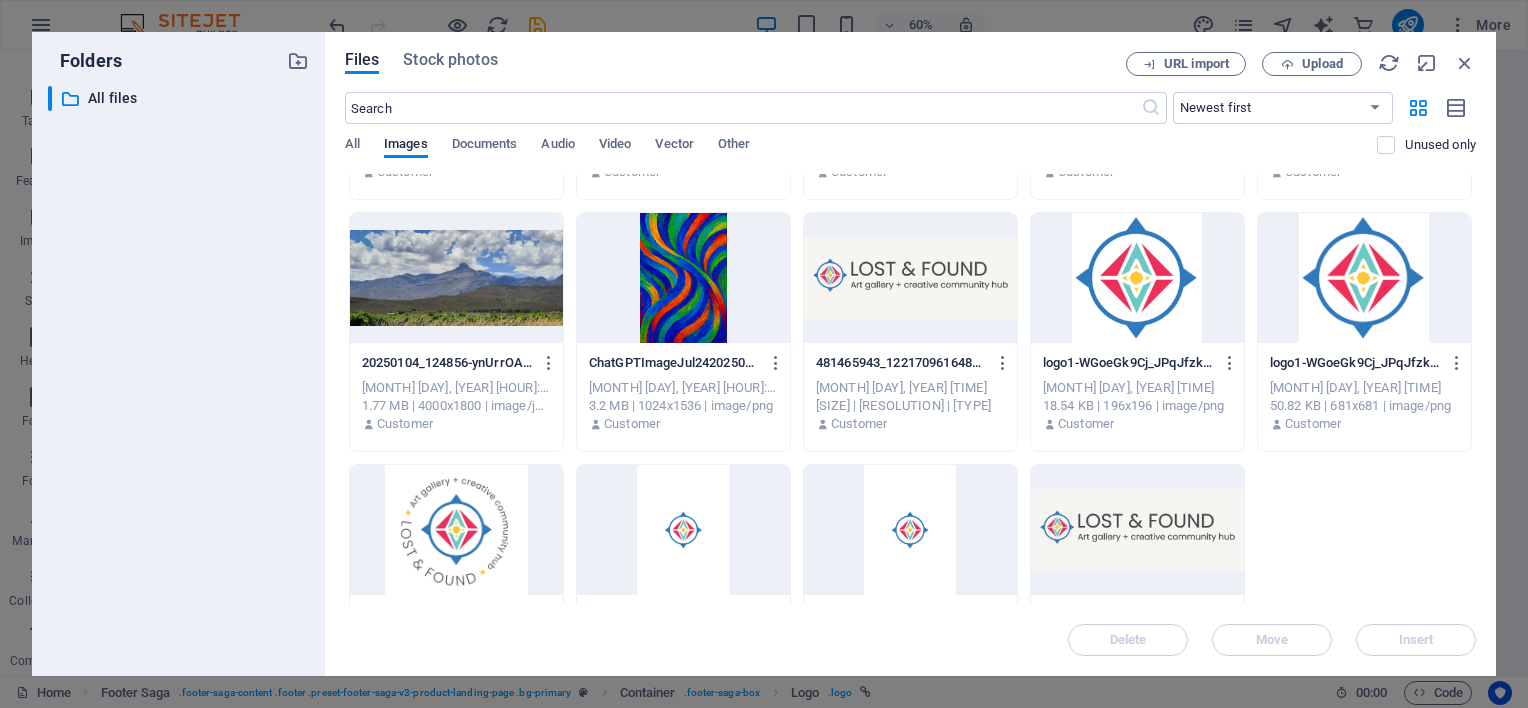 click at bounding box center (1137, 278) 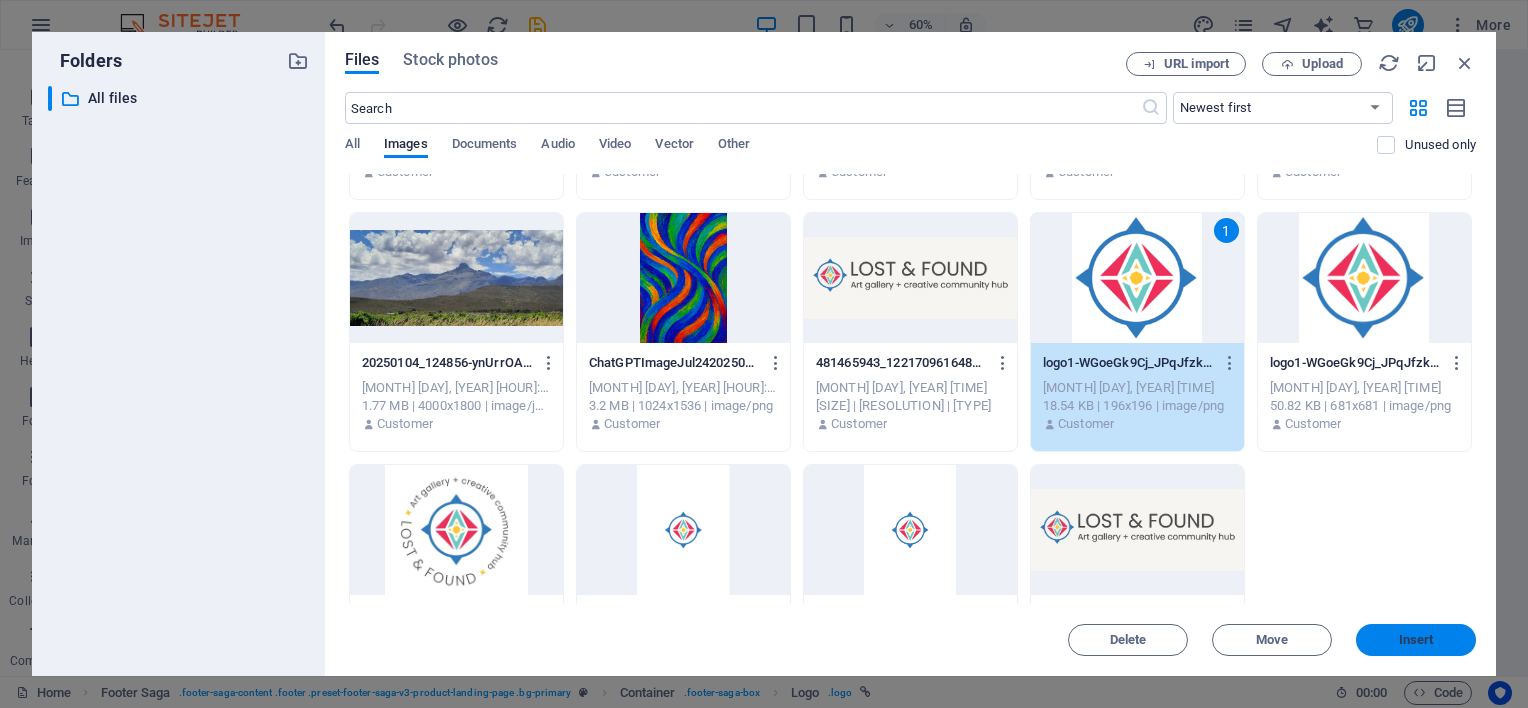 click on "Insert" at bounding box center [1416, 640] 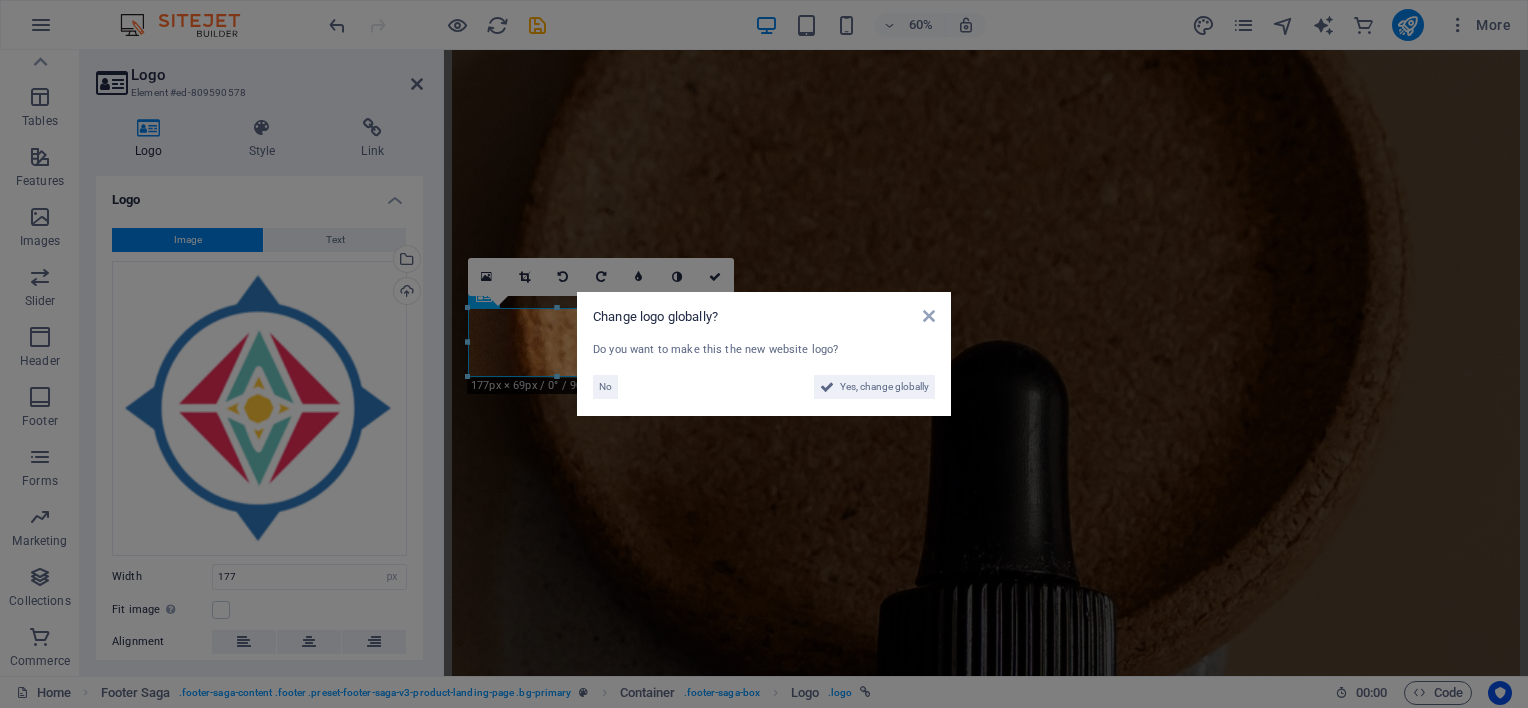 scroll, scrollTop: 6572, scrollLeft: 0, axis: vertical 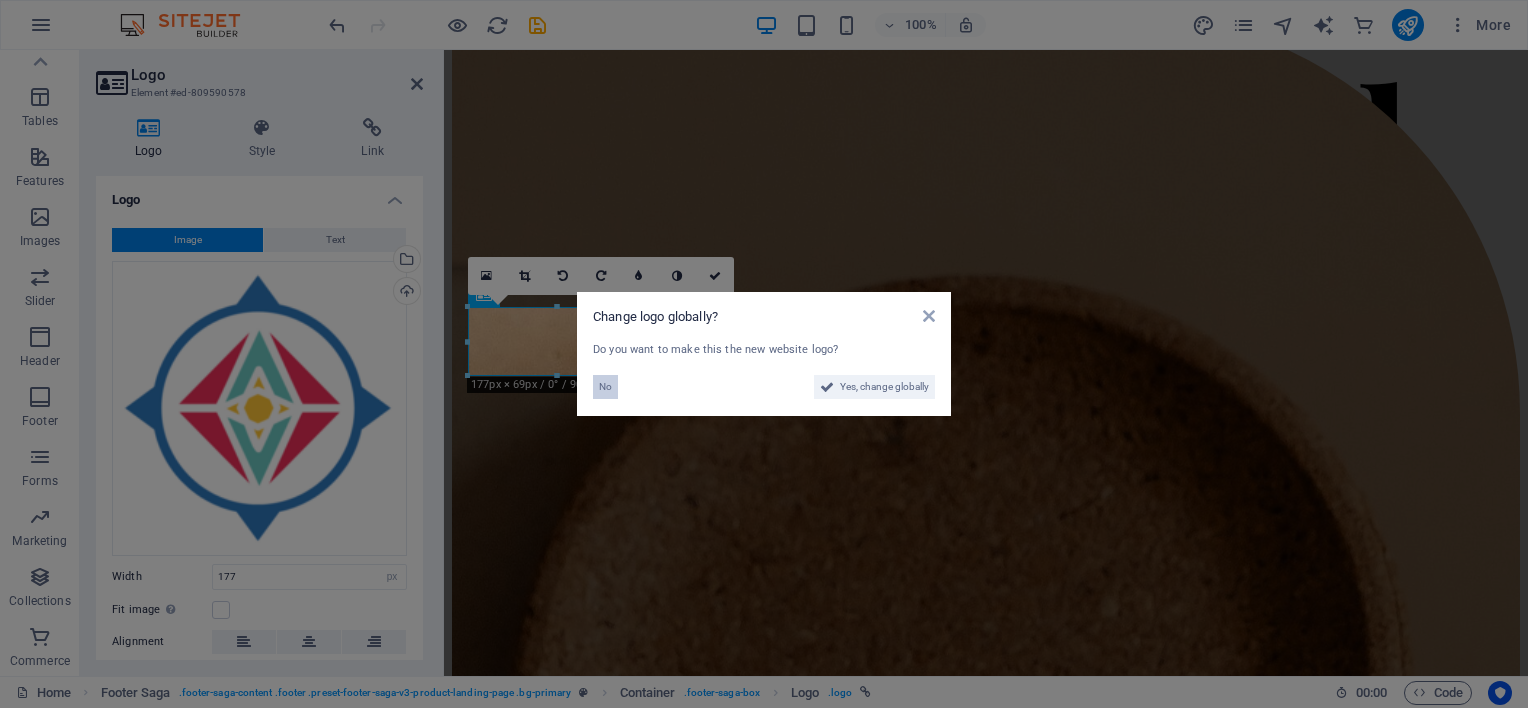 click on "No" at bounding box center (605, 387) 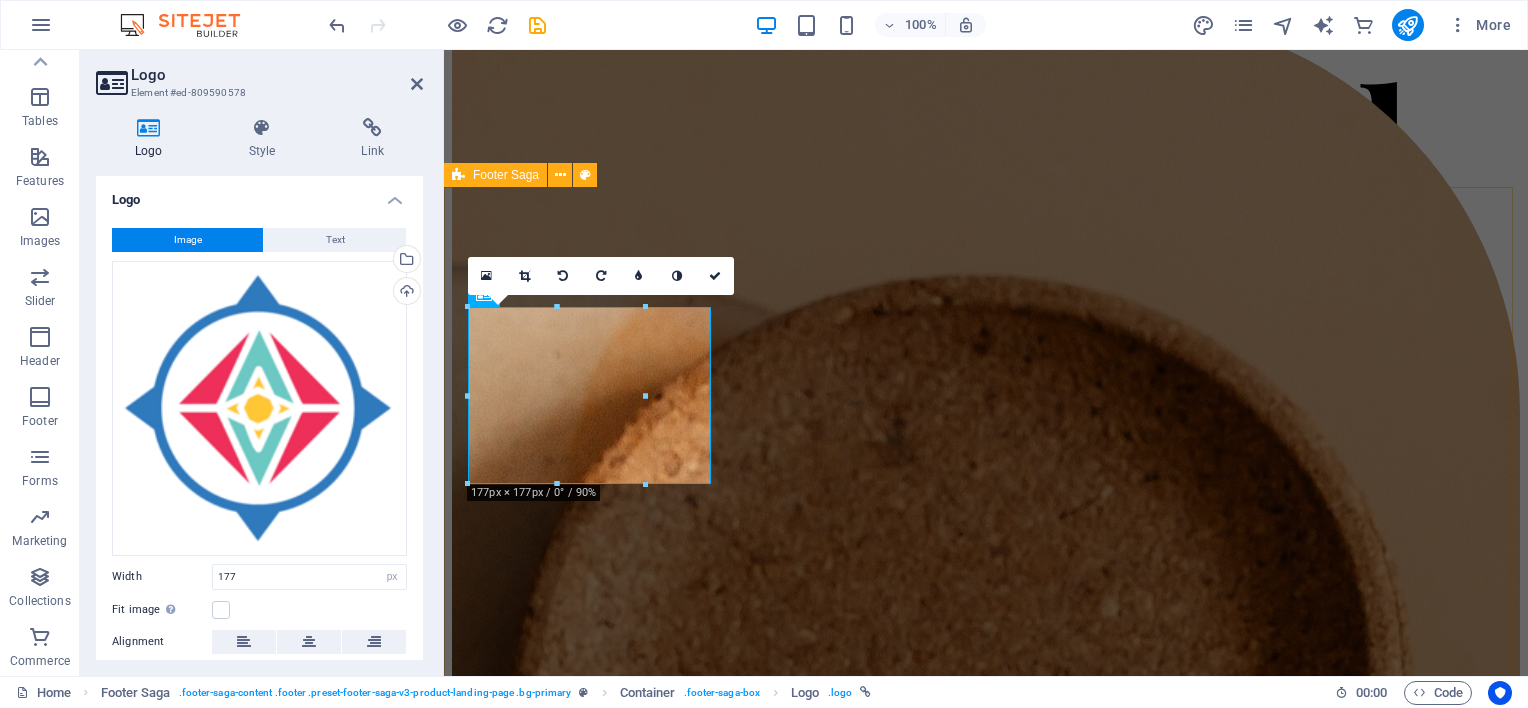 click on "Lorem ipsum dolor sit amet, consectetur adipiscing elit. Nunc vulputate libero et velit . Drop content here or  Add elements  Paste clipboard Contact Mail Us:  lostandfoundladismith@[EXAMPLE.COM] Call Us:  [PHONE] Visit Us [NUMBER] [STREET] ,  [CITY] , [STATE]  [POSTAL_CODE]   2022 Beauty. All rights reserved Legal Notice | Privacy Policy" at bounding box center (986, 8478) 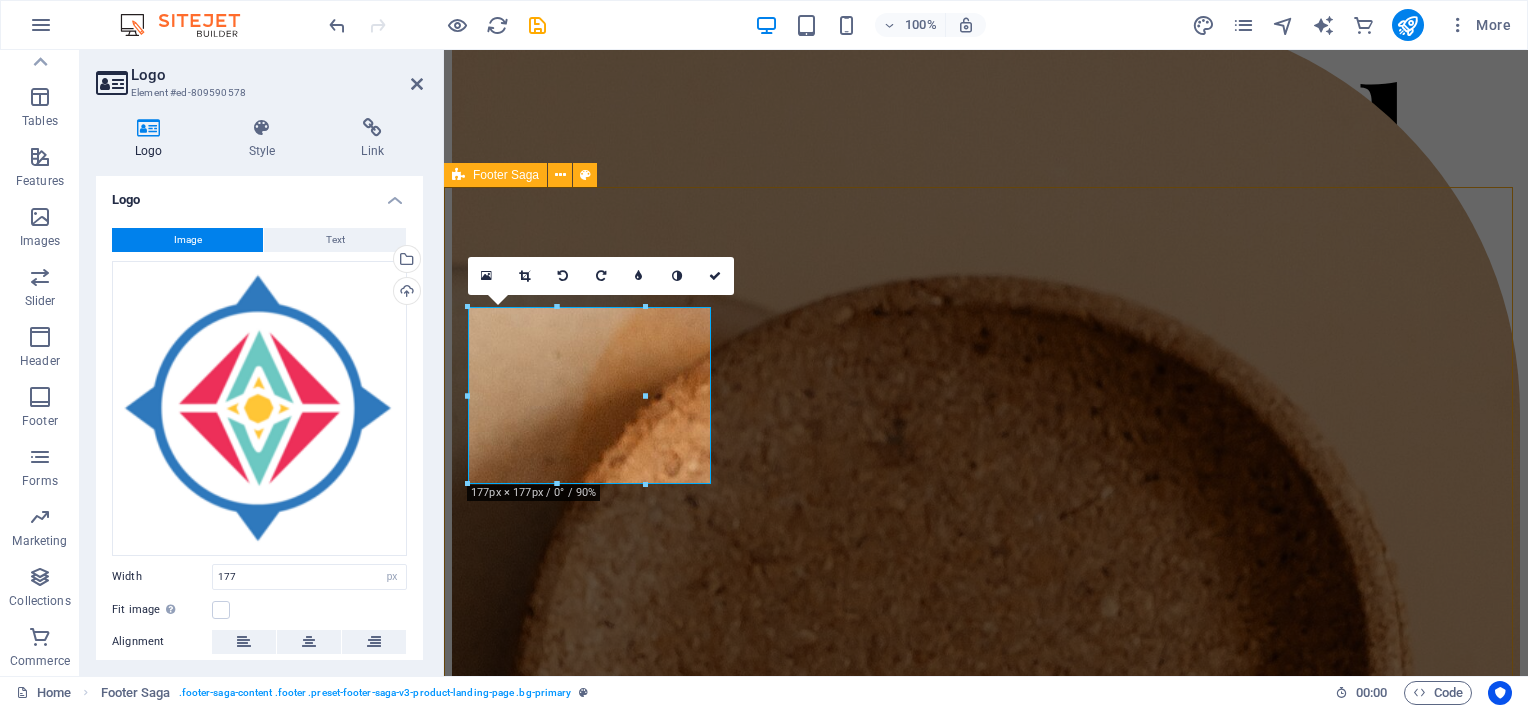 scroll, scrollTop: 6228, scrollLeft: 0, axis: vertical 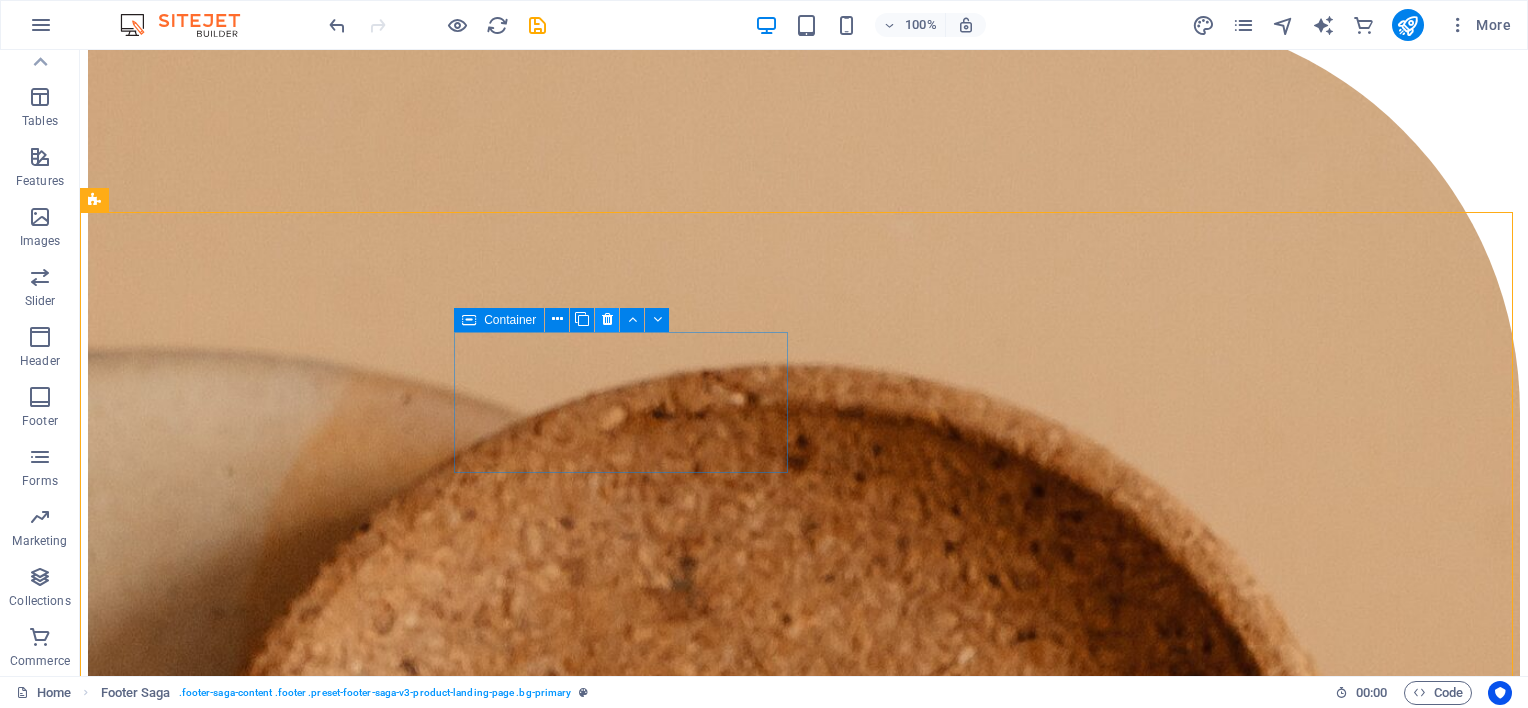 click at bounding box center [607, 319] 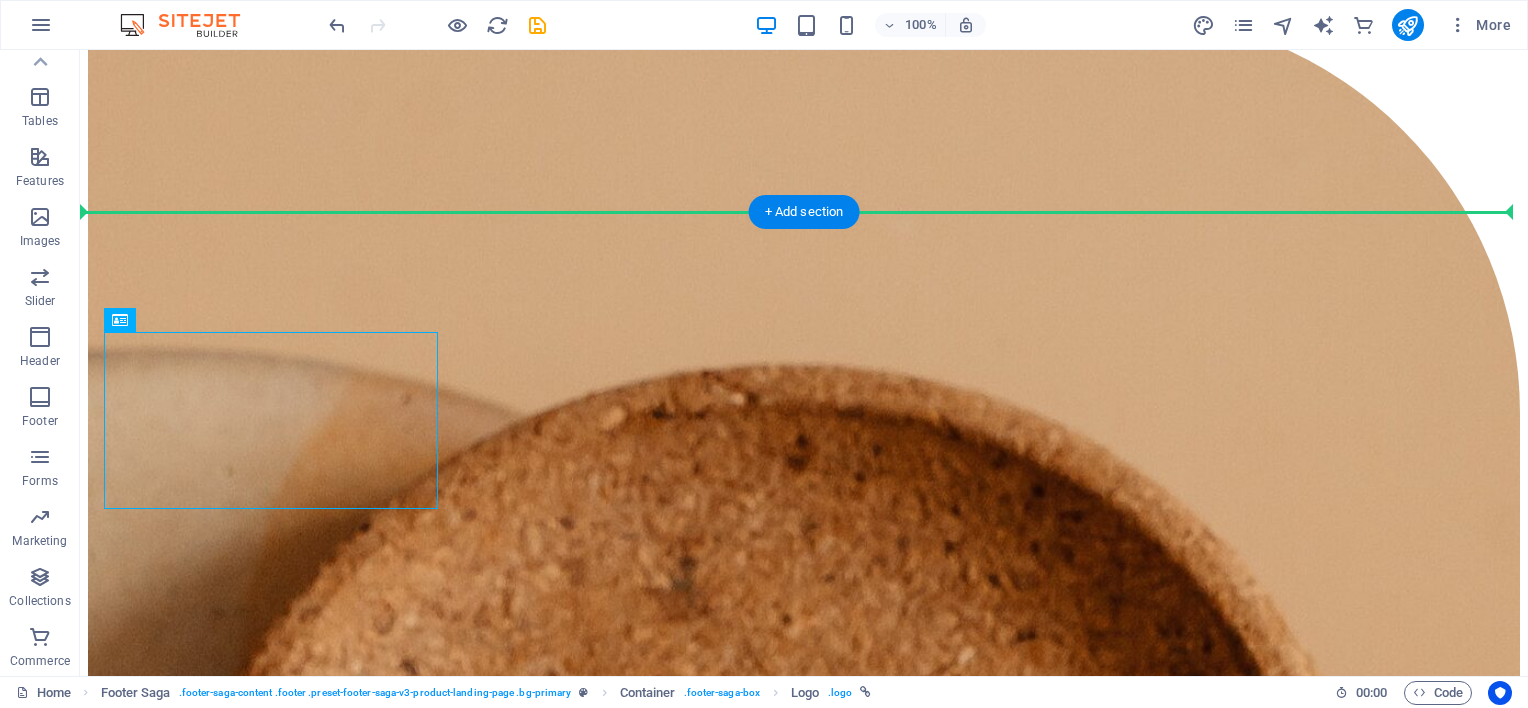 drag, startPoint x: 422, startPoint y: 404, endPoint x: 504, endPoint y: 360, distance: 93.05912 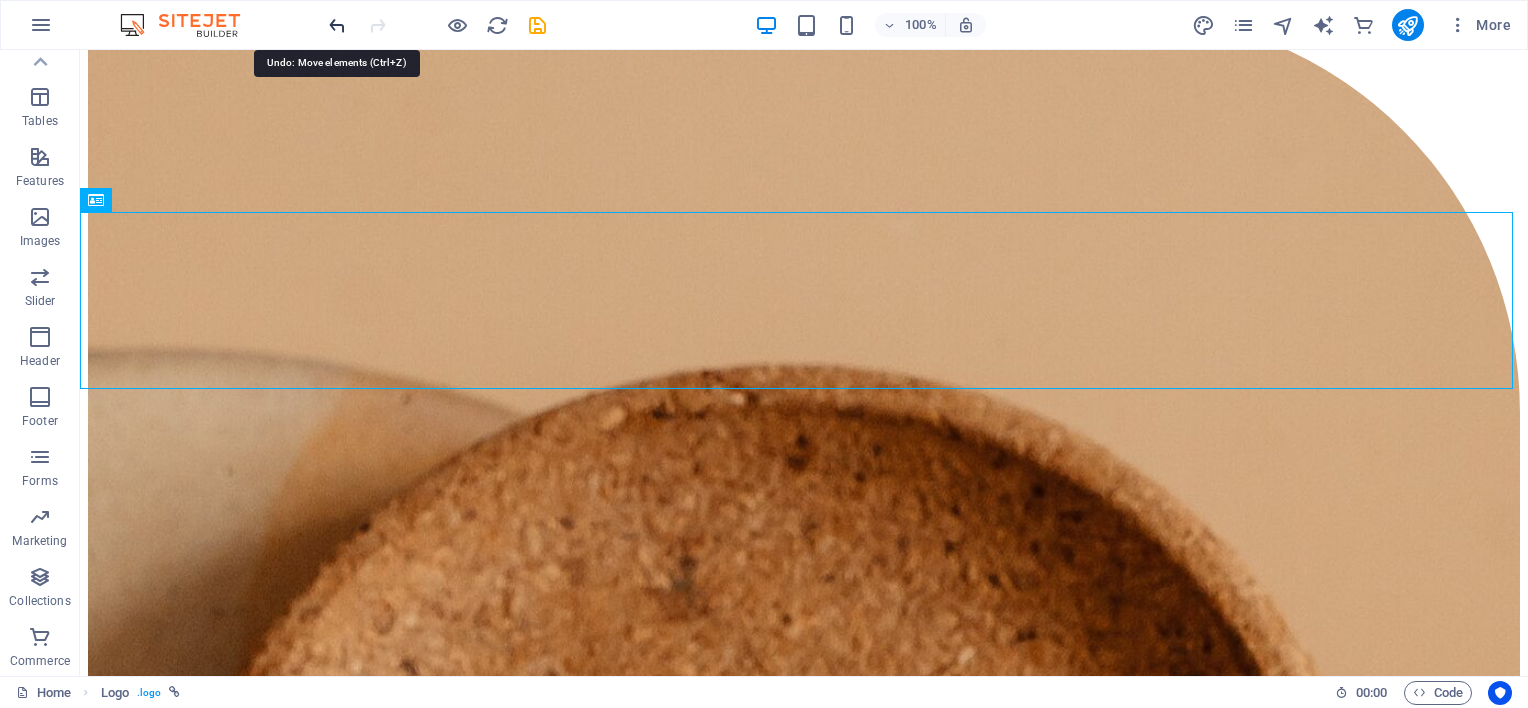 click at bounding box center [337, 25] 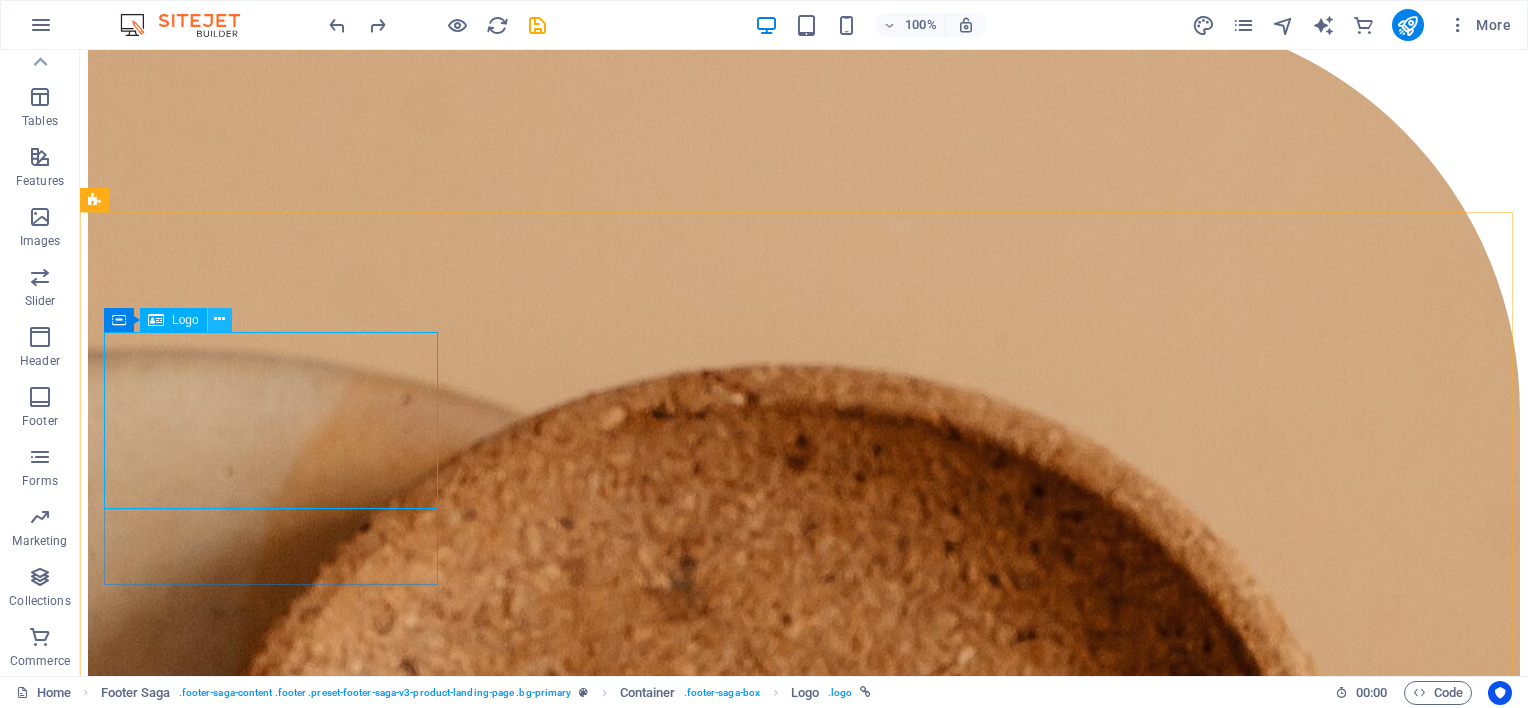 click at bounding box center [219, 319] 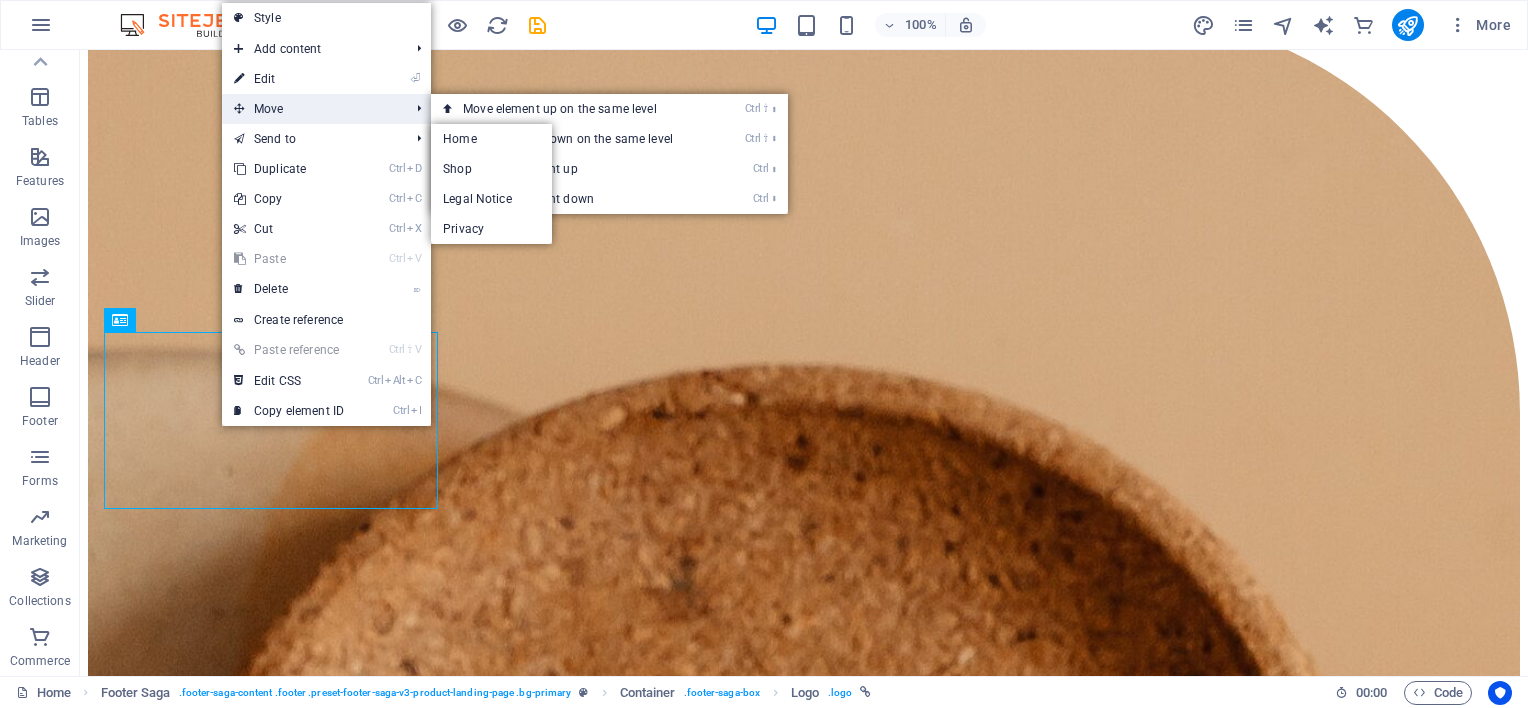 click on "Move" at bounding box center (311, 109) 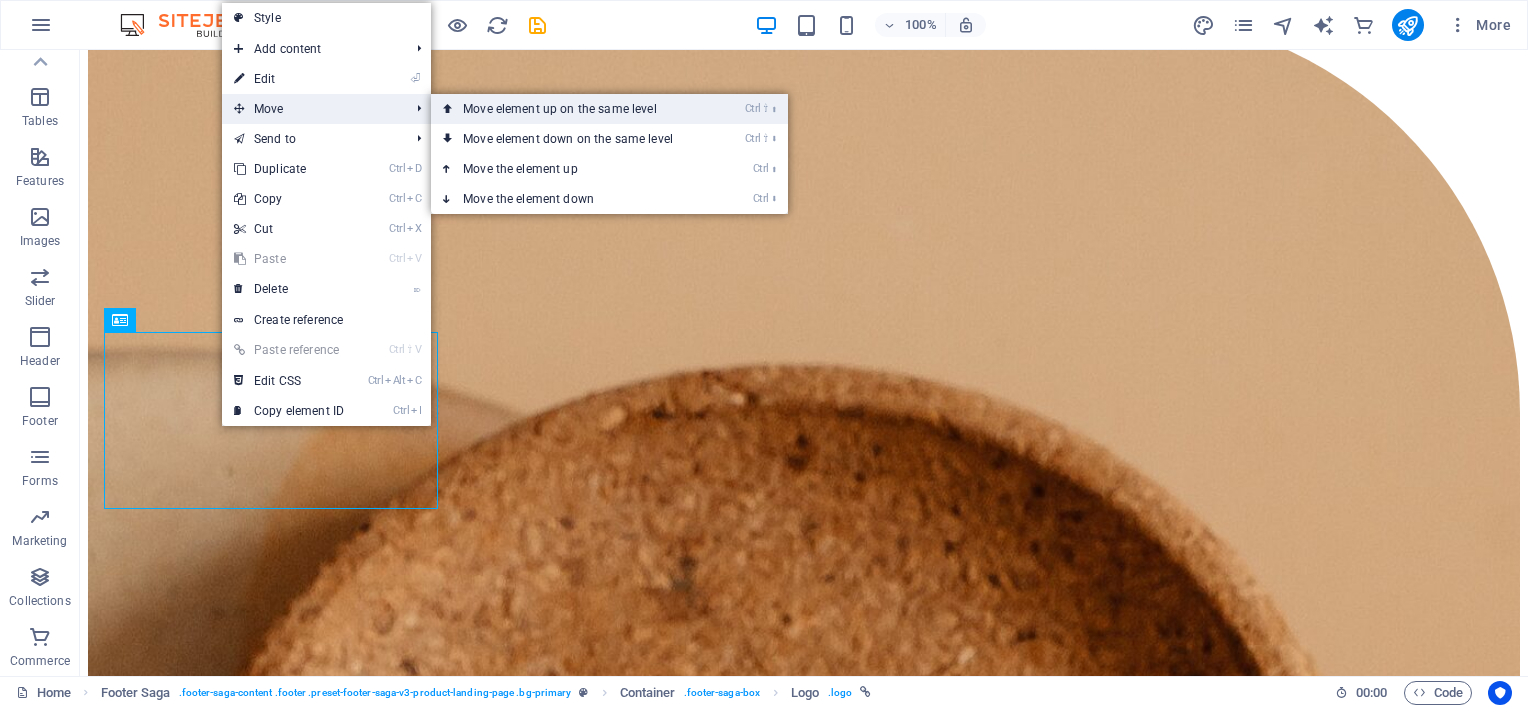 click on "Ctrl ⇧ ⬆  Move element up on the same level" at bounding box center [572, 109] 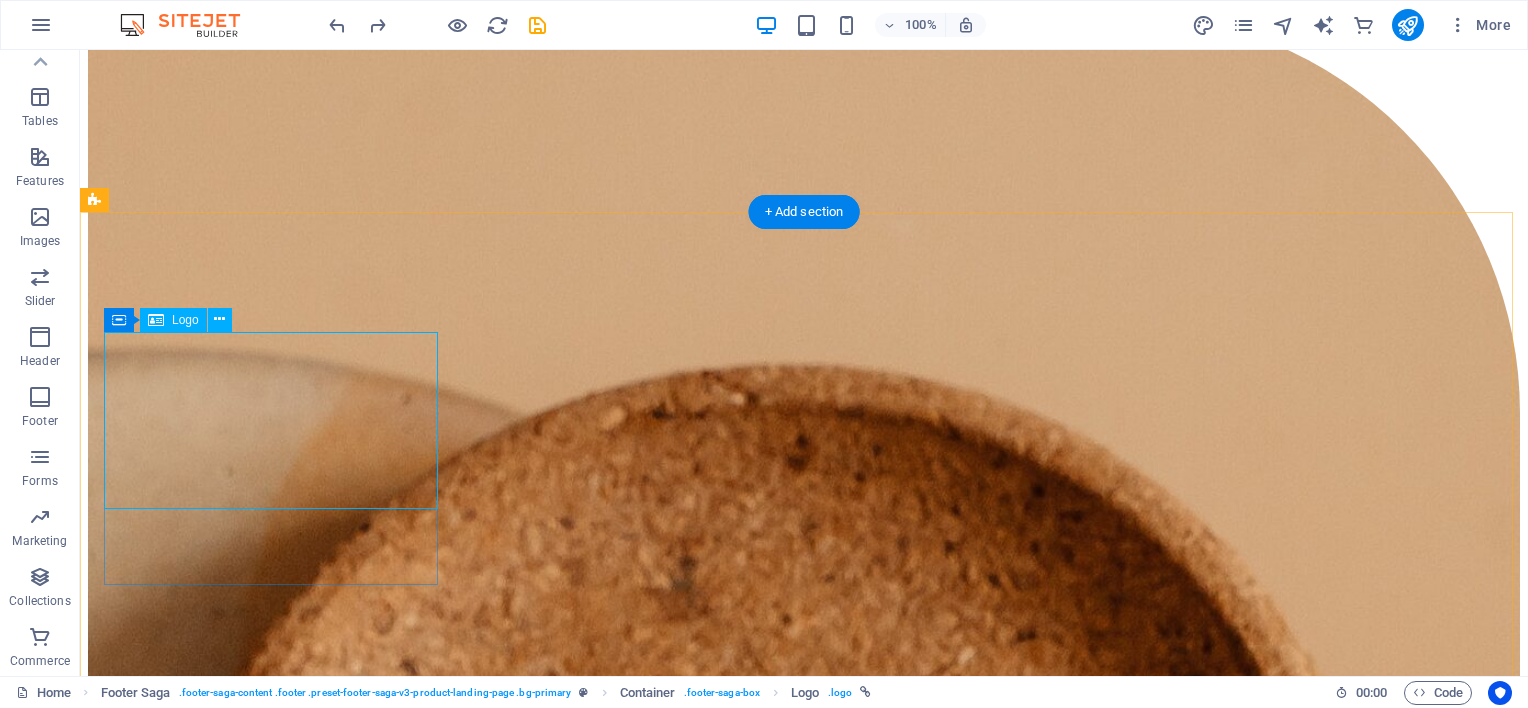 click at bounding box center [804, 7801] 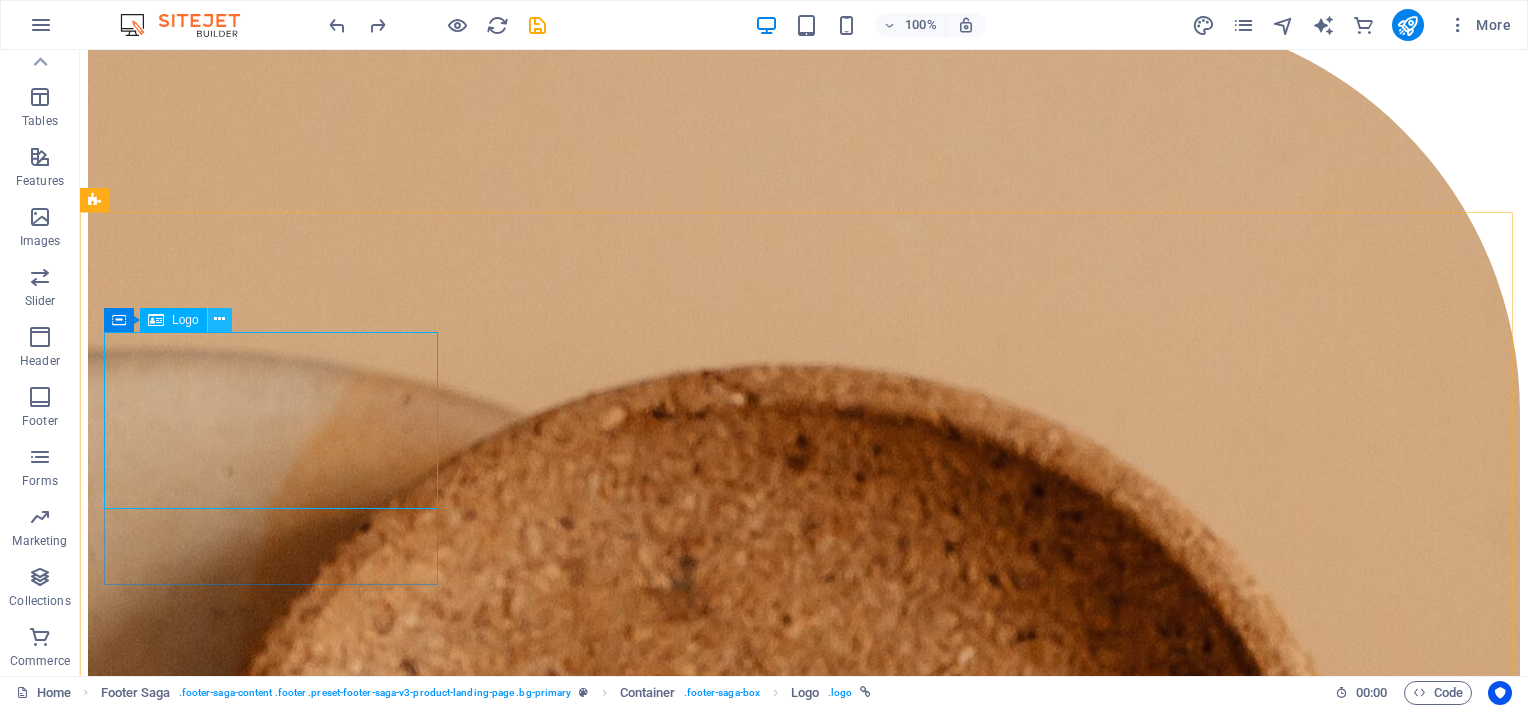 click at bounding box center [220, 320] 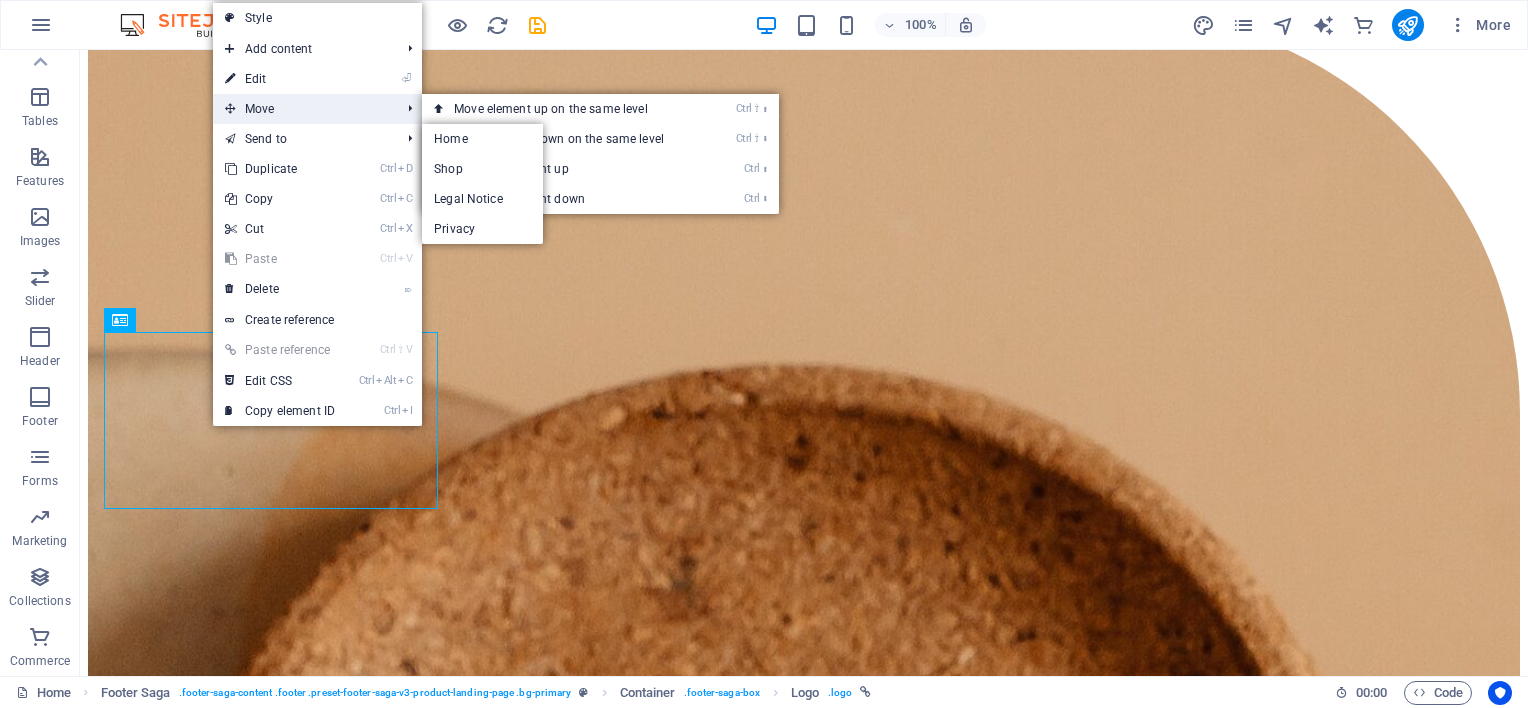 click on "Move" at bounding box center (302, 109) 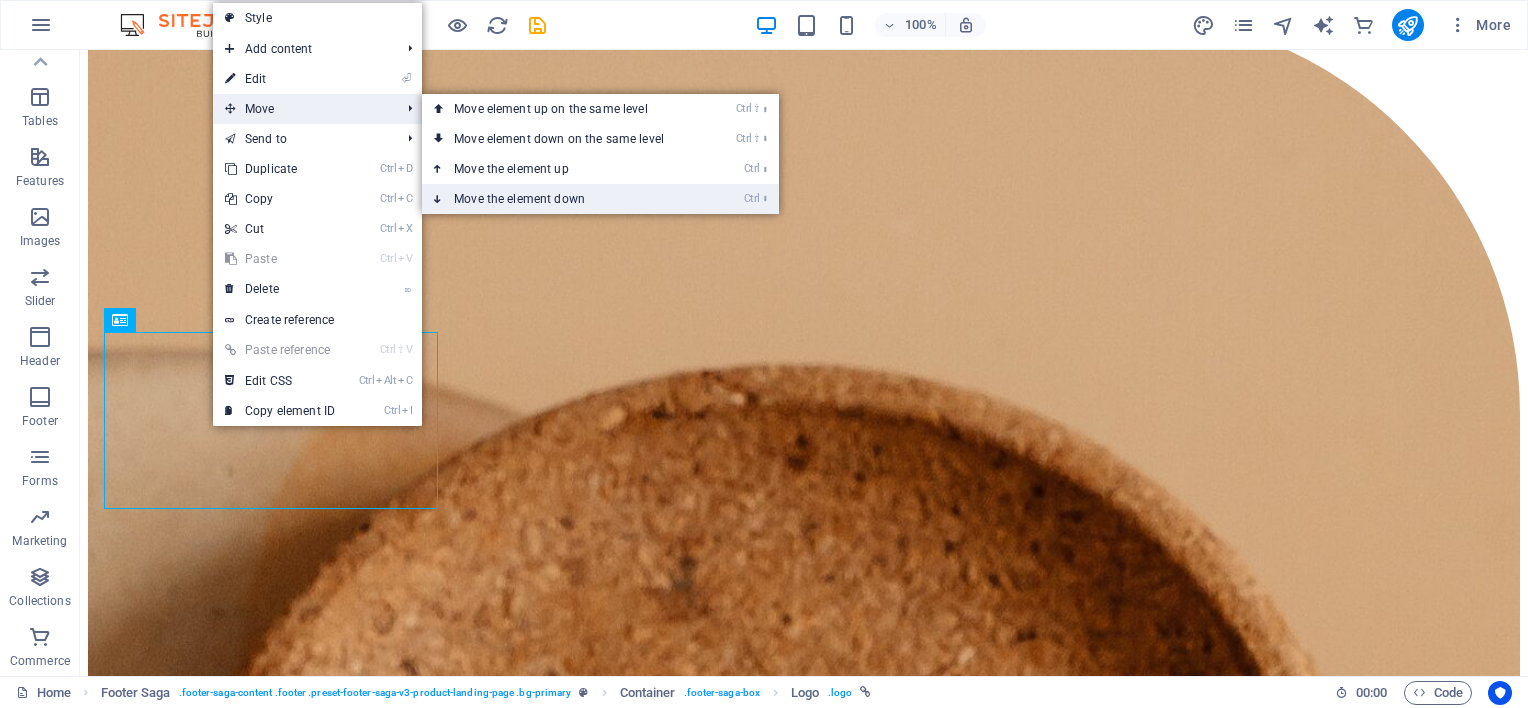 click on "Ctrl ⬇  Move the element down" at bounding box center [563, 199] 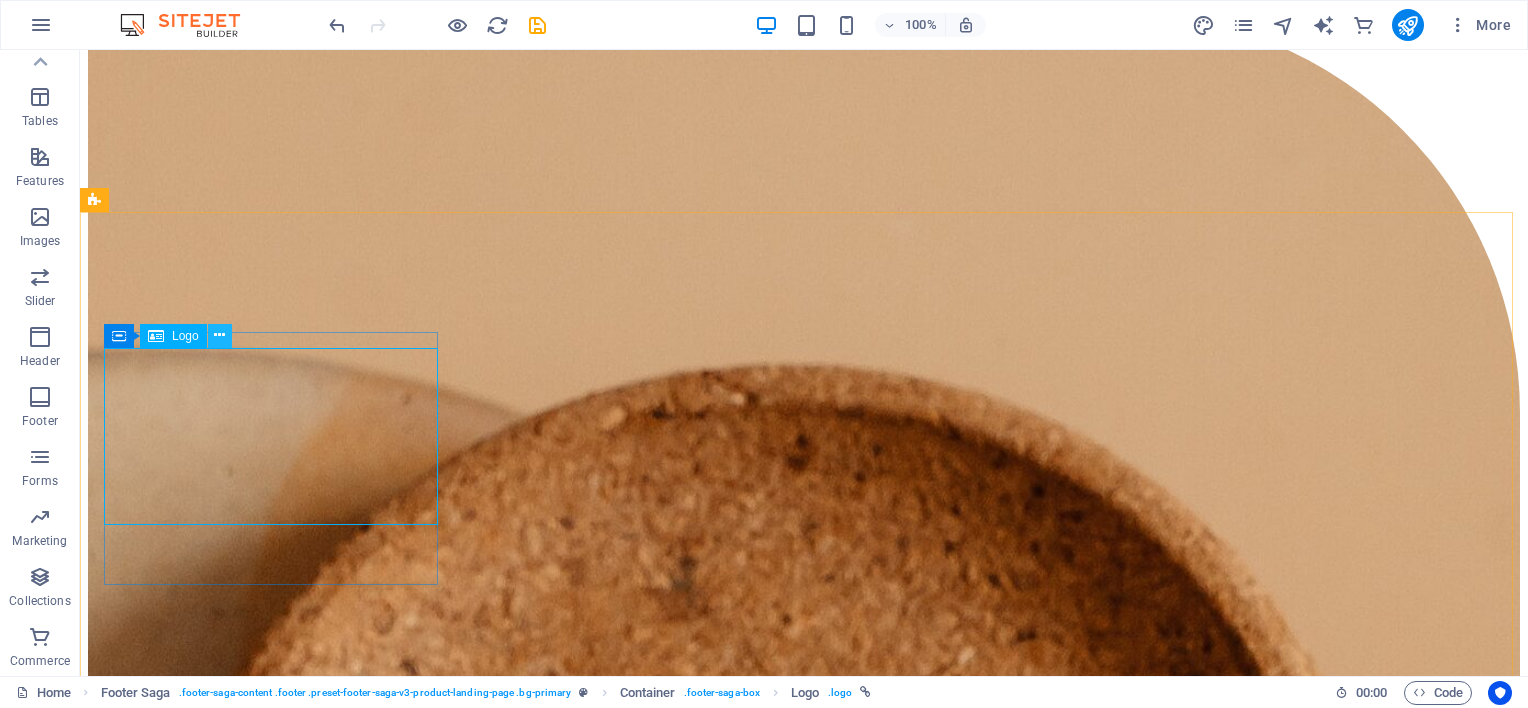 click at bounding box center (219, 335) 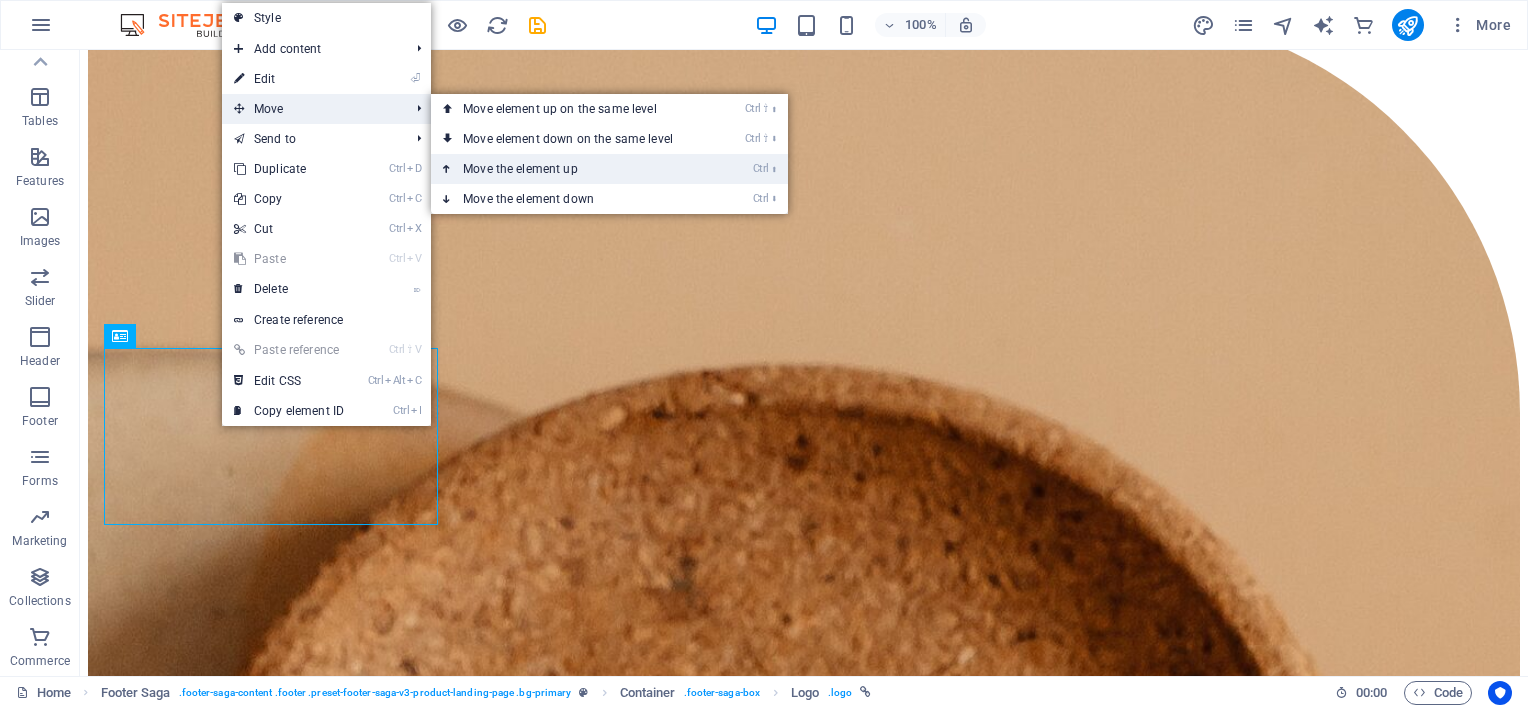 click on "Ctrl ⬆  Move the element up" at bounding box center (572, 169) 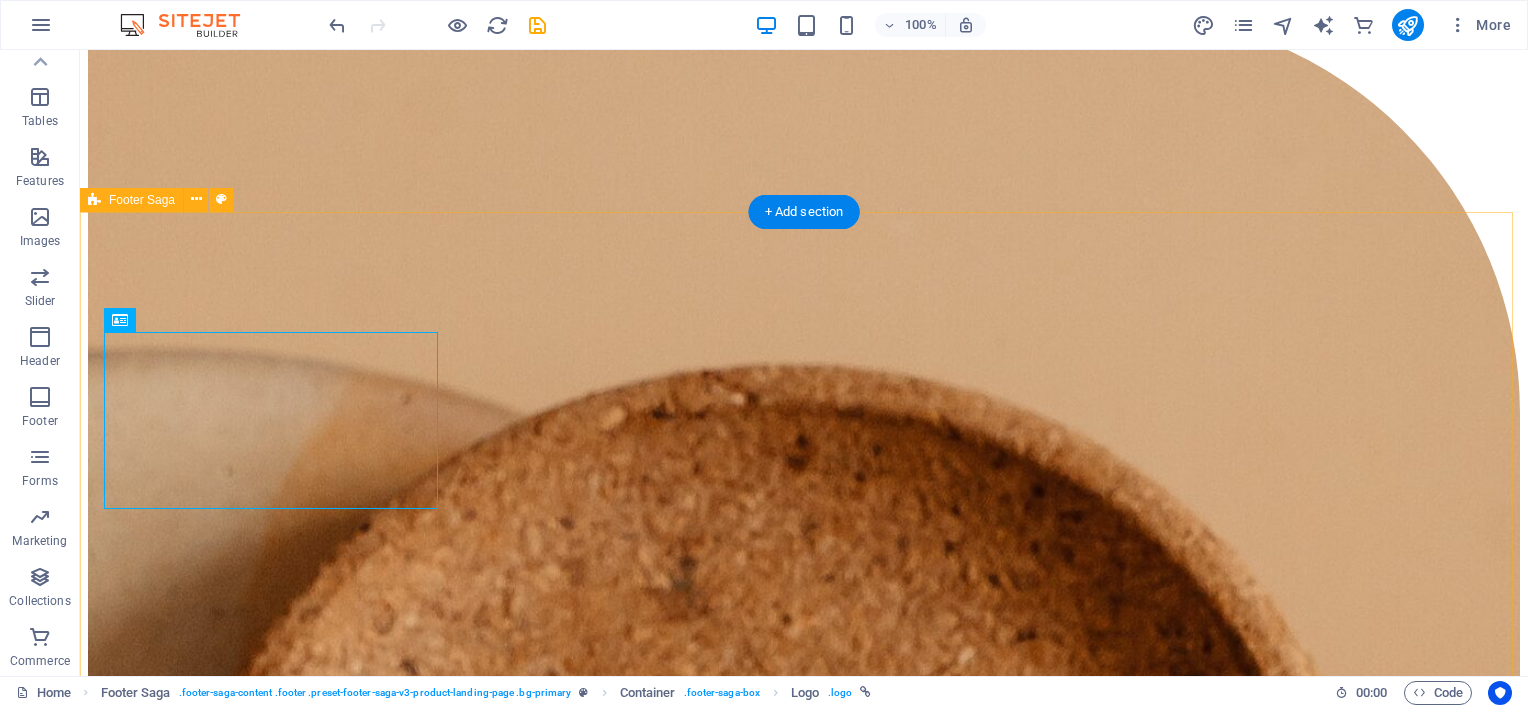click on "Lorem ipsum dolor sit amet, consectetur adipiscing elit. Nunc vulputate libero et velit . Contact Mail Us:  lostandfoundladismith@[EXAMPLE.COM] Call Us:  [PHONE] Visit Us [NUMBER] [STREET] ,  [CITY] , [STATE]  [POSTAL_CODE]   2022 Beauty. All rights reserved Legal Notice | Privacy Policy" at bounding box center [804, 11001] 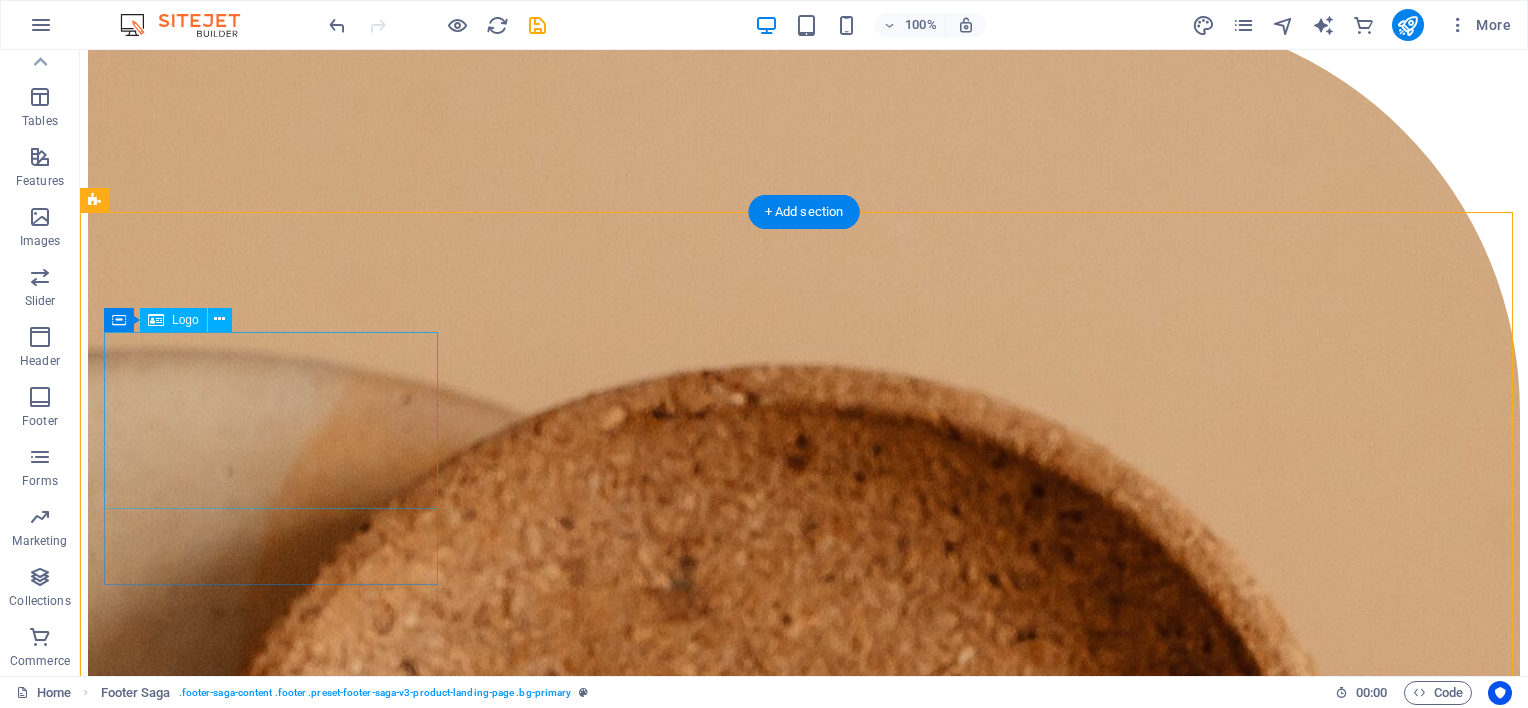 click at bounding box center (804, 7801) 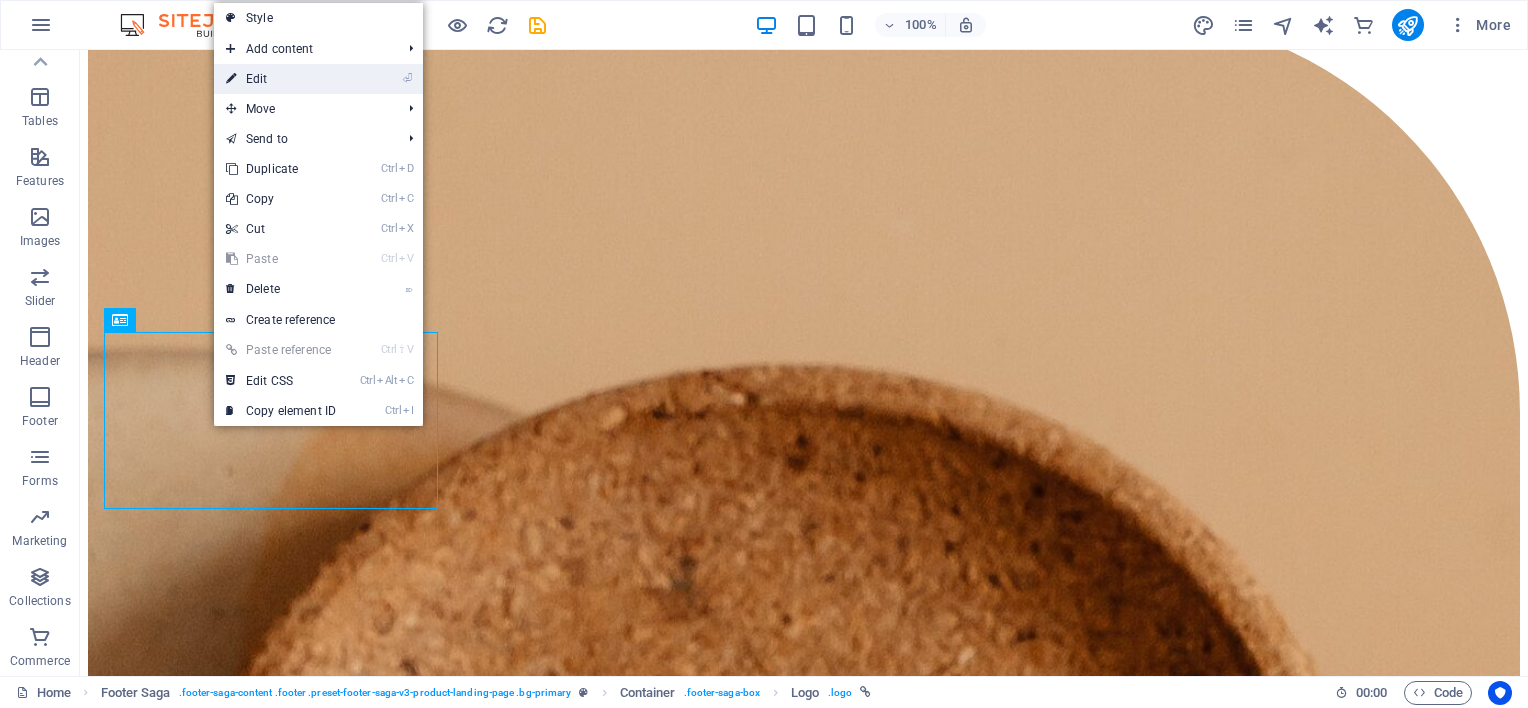 click on "⏎  Edit" at bounding box center (281, 79) 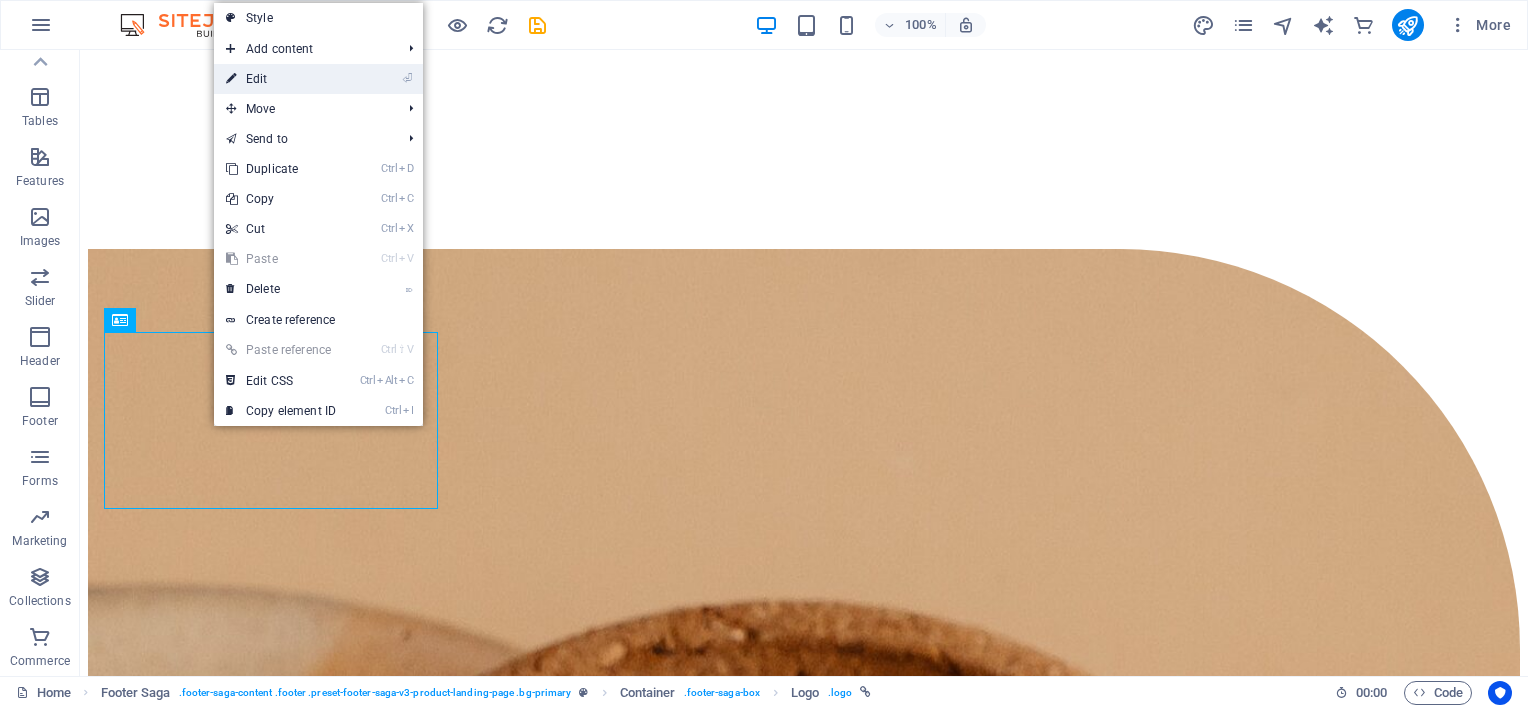 scroll, scrollTop: 6572, scrollLeft: 0, axis: vertical 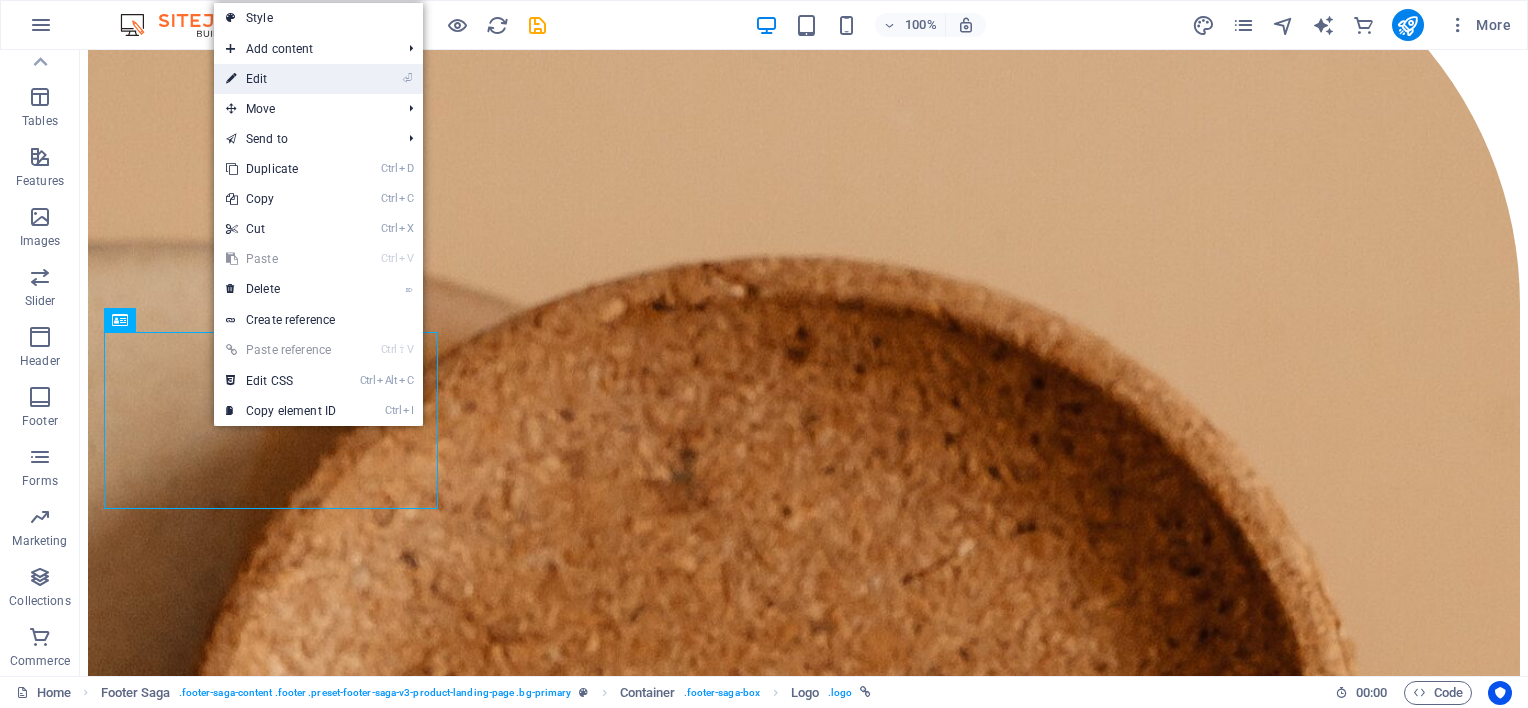 select on "px" 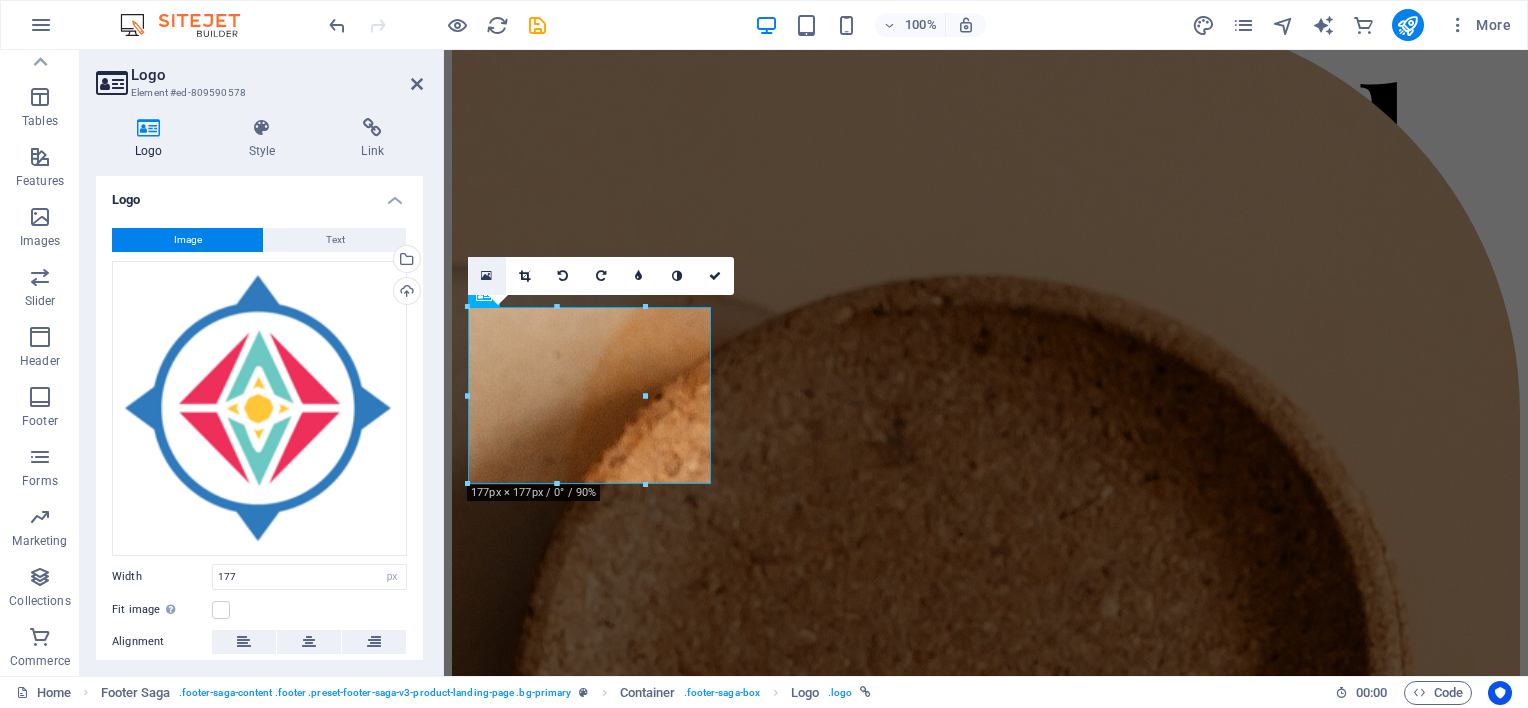 click at bounding box center [486, 276] 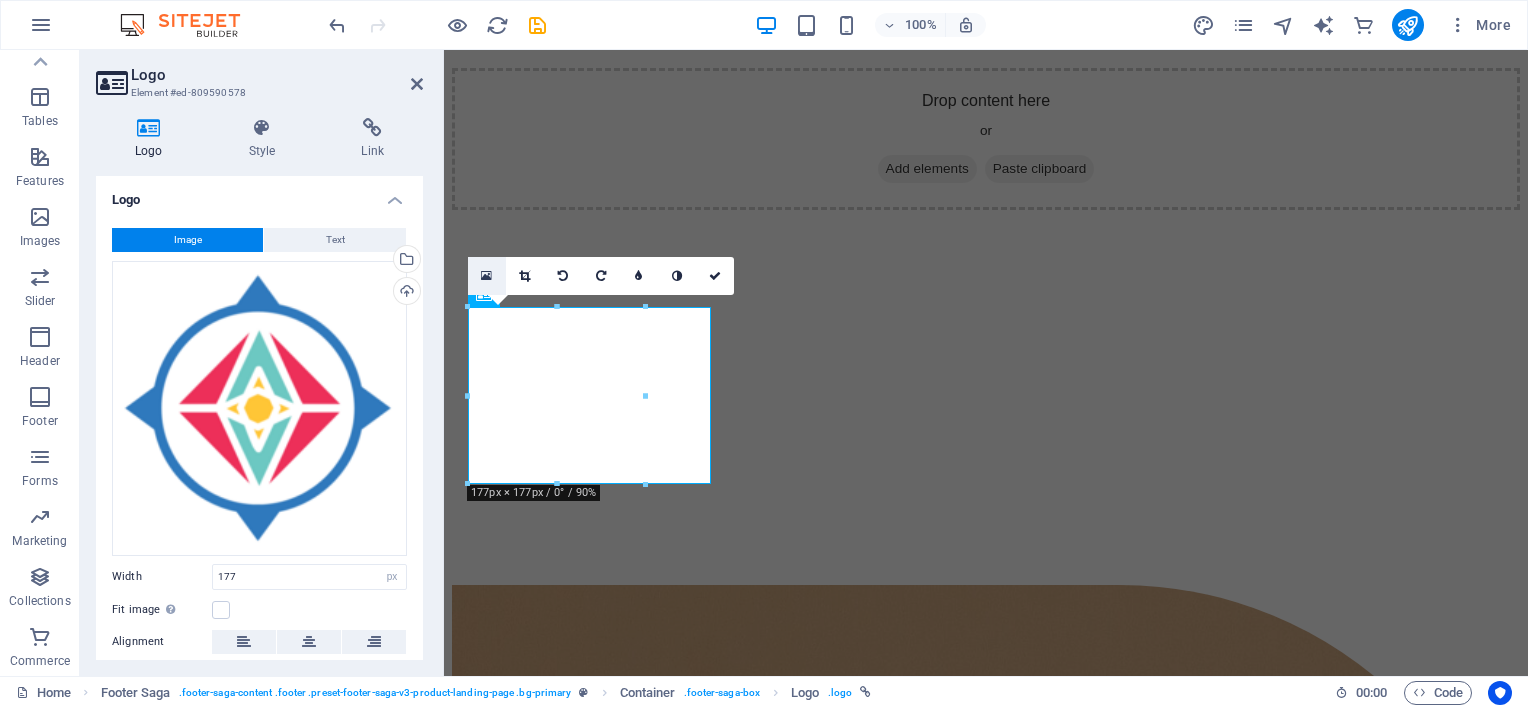 scroll, scrollTop: 7137, scrollLeft: 0, axis: vertical 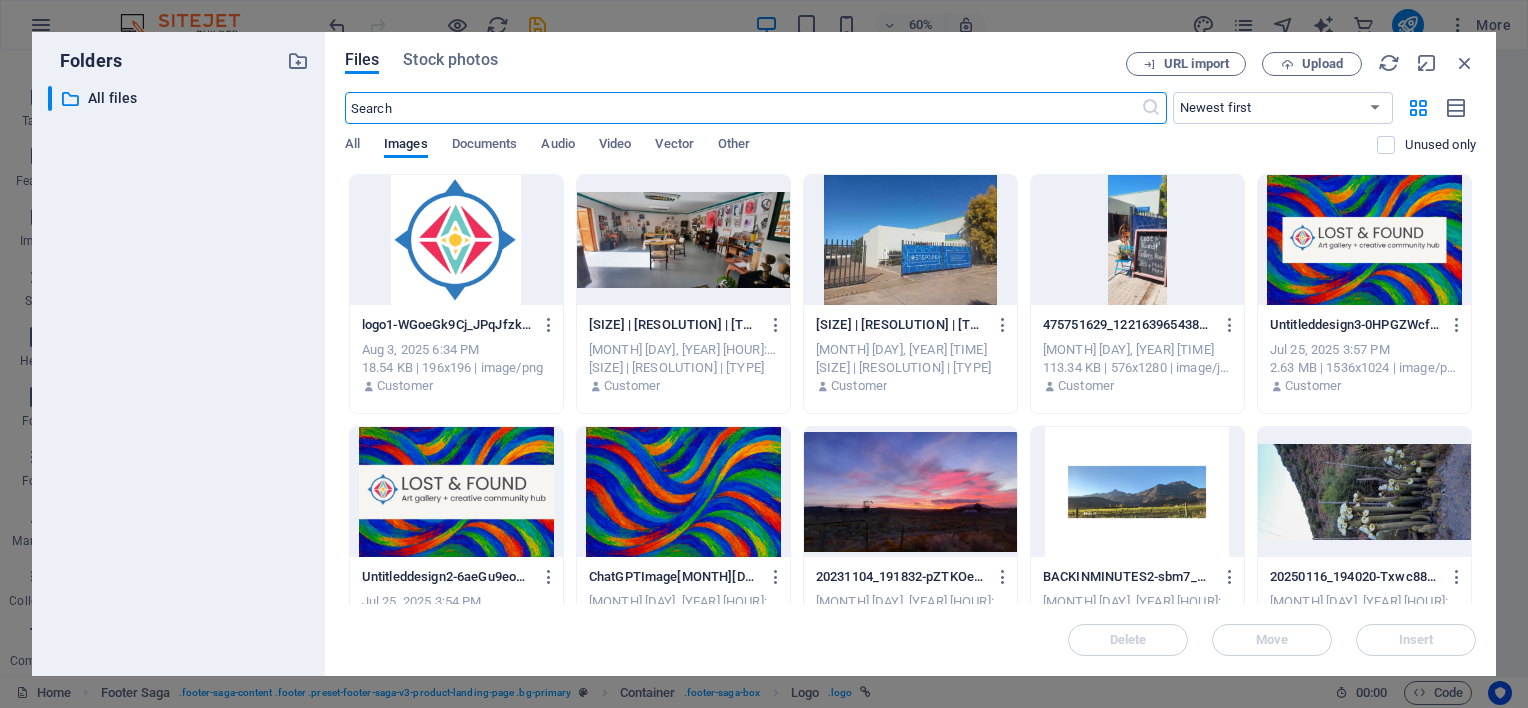 click at bounding box center [1364, 240] 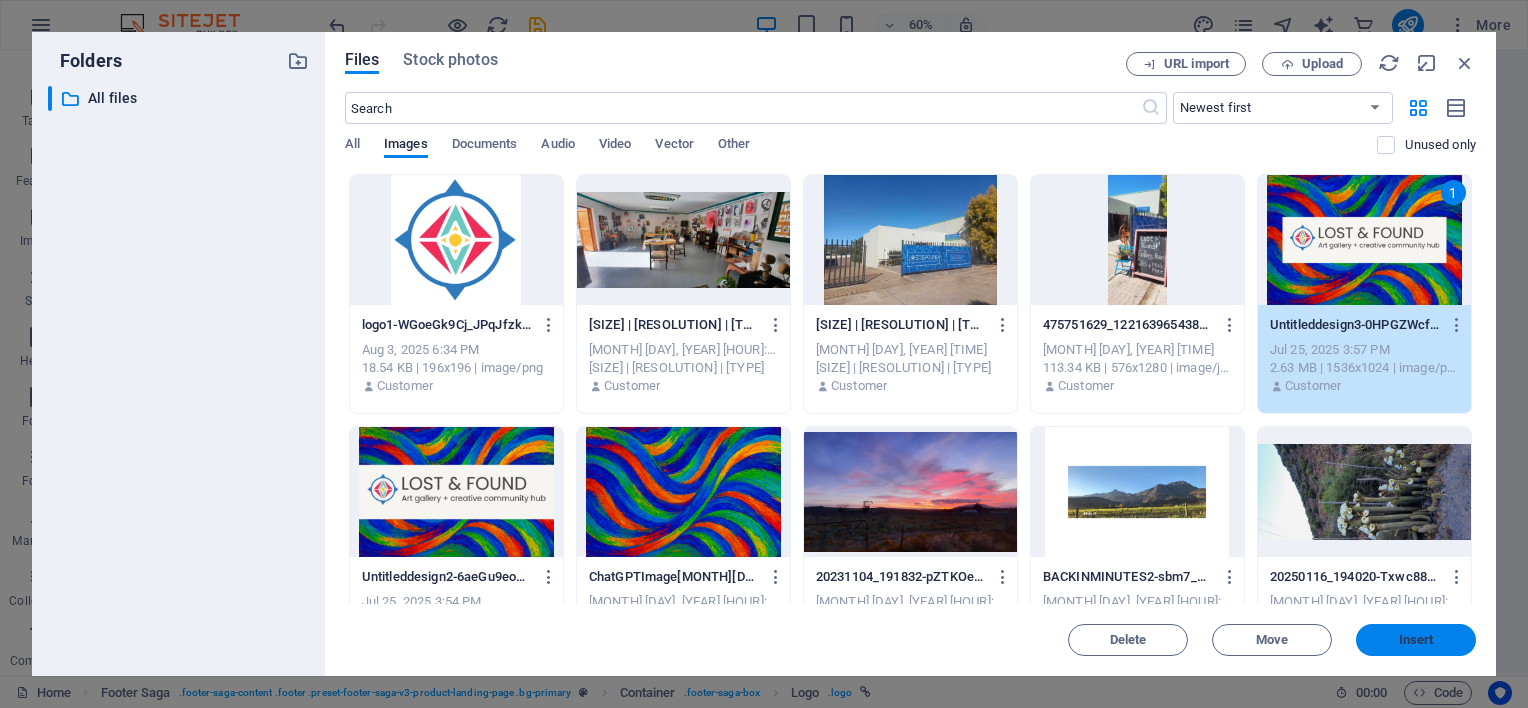 click on "Insert" at bounding box center (1416, 640) 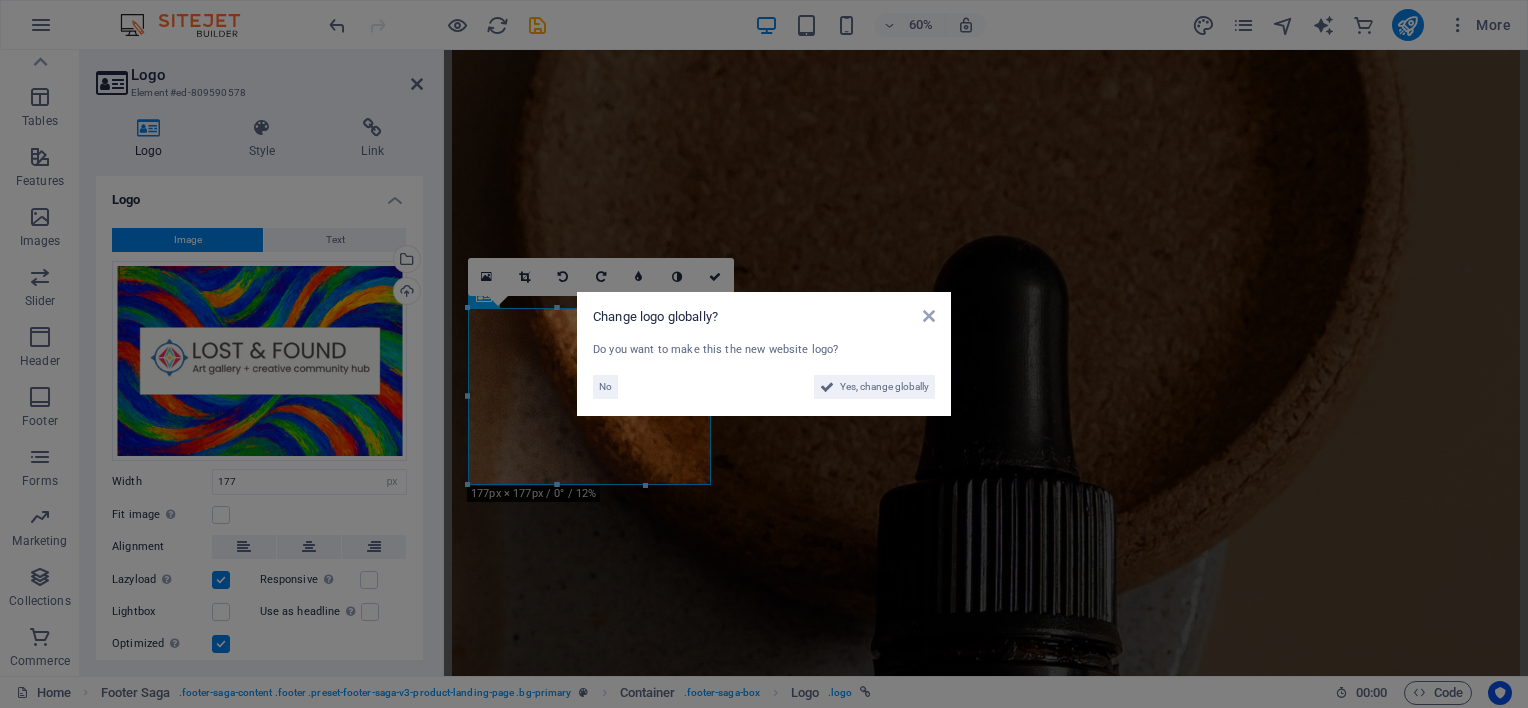 scroll, scrollTop: 6572, scrollLeft: 0, axis: vertical 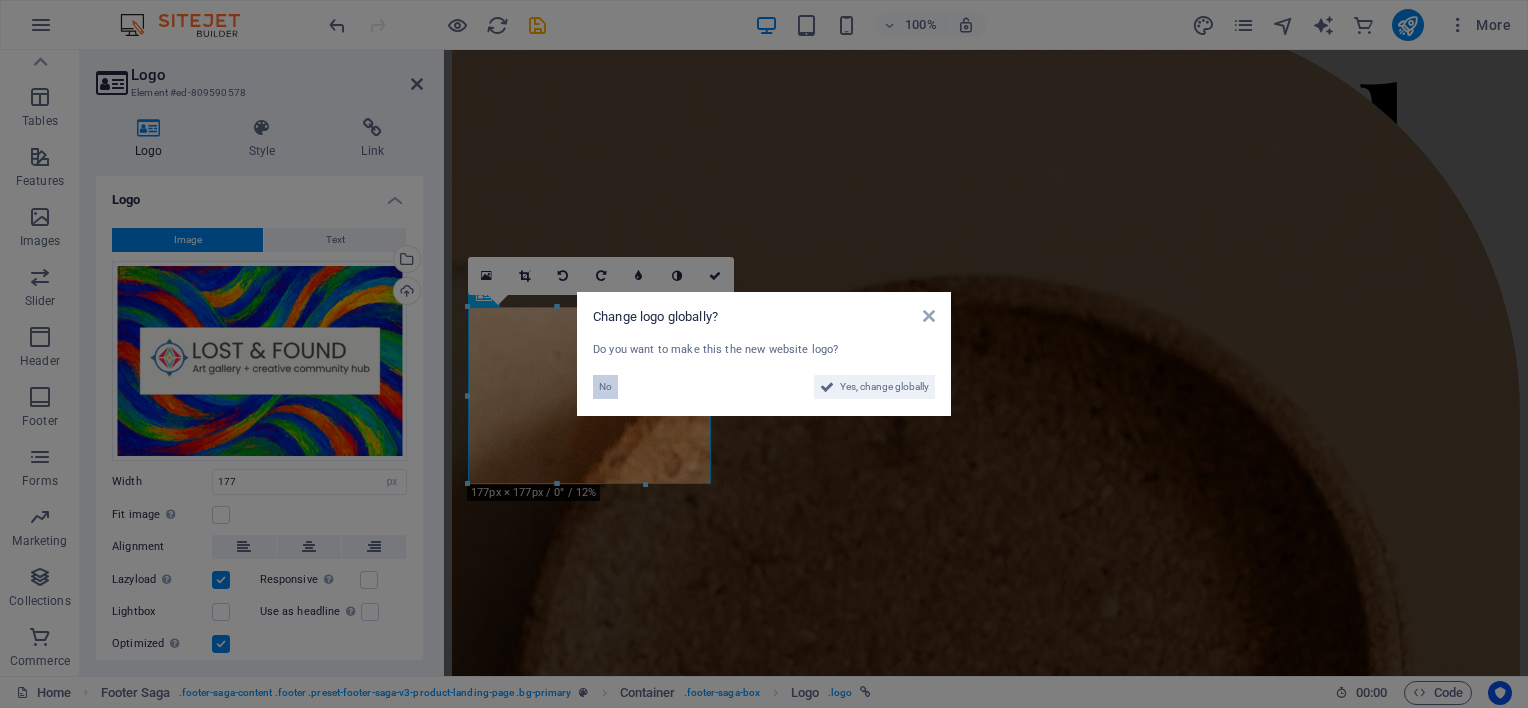 click on "No" at bounding box center (605, 387) 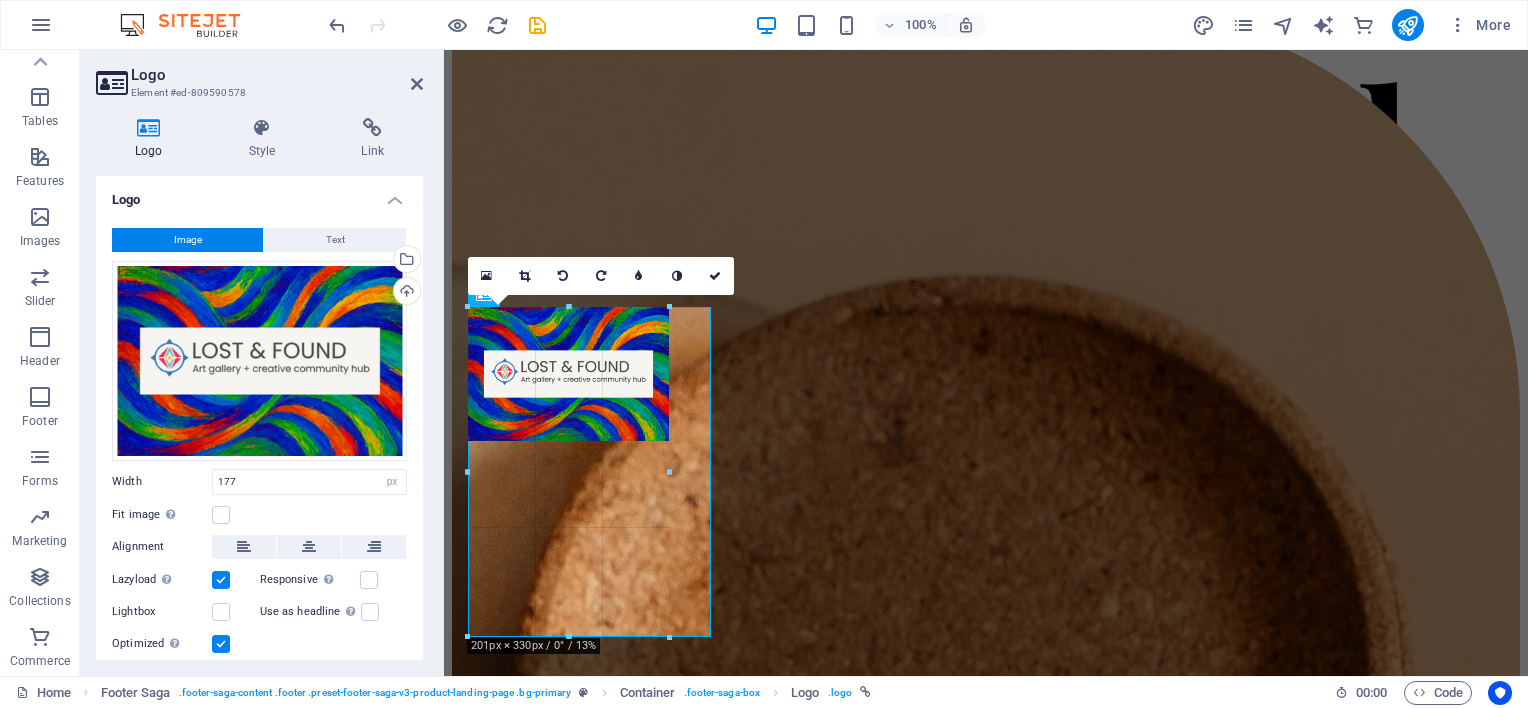 drag, startPoint x: 645, startPoint y: 367, endPoint x: 669, endPoint y: 356, distance: 26.400757 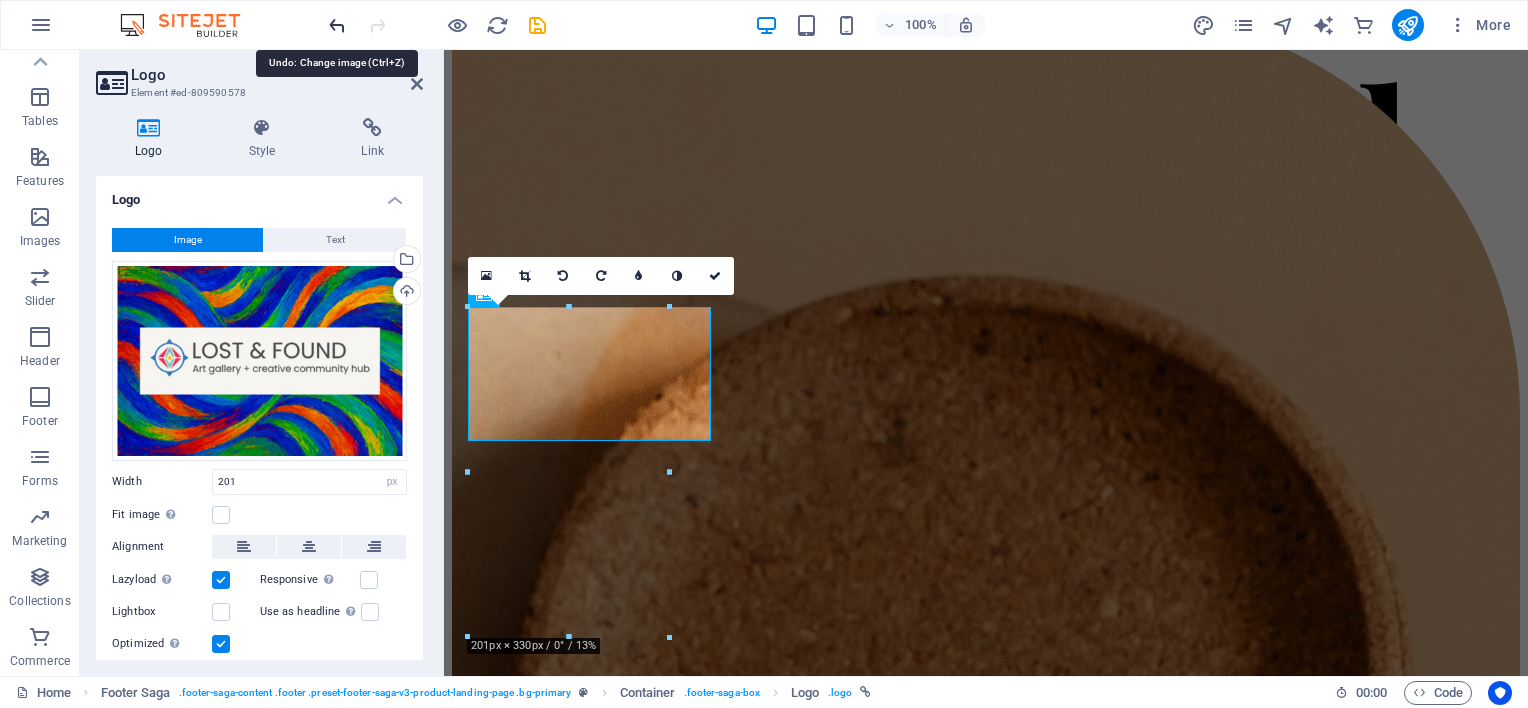 click at bounding box center [337, 25] 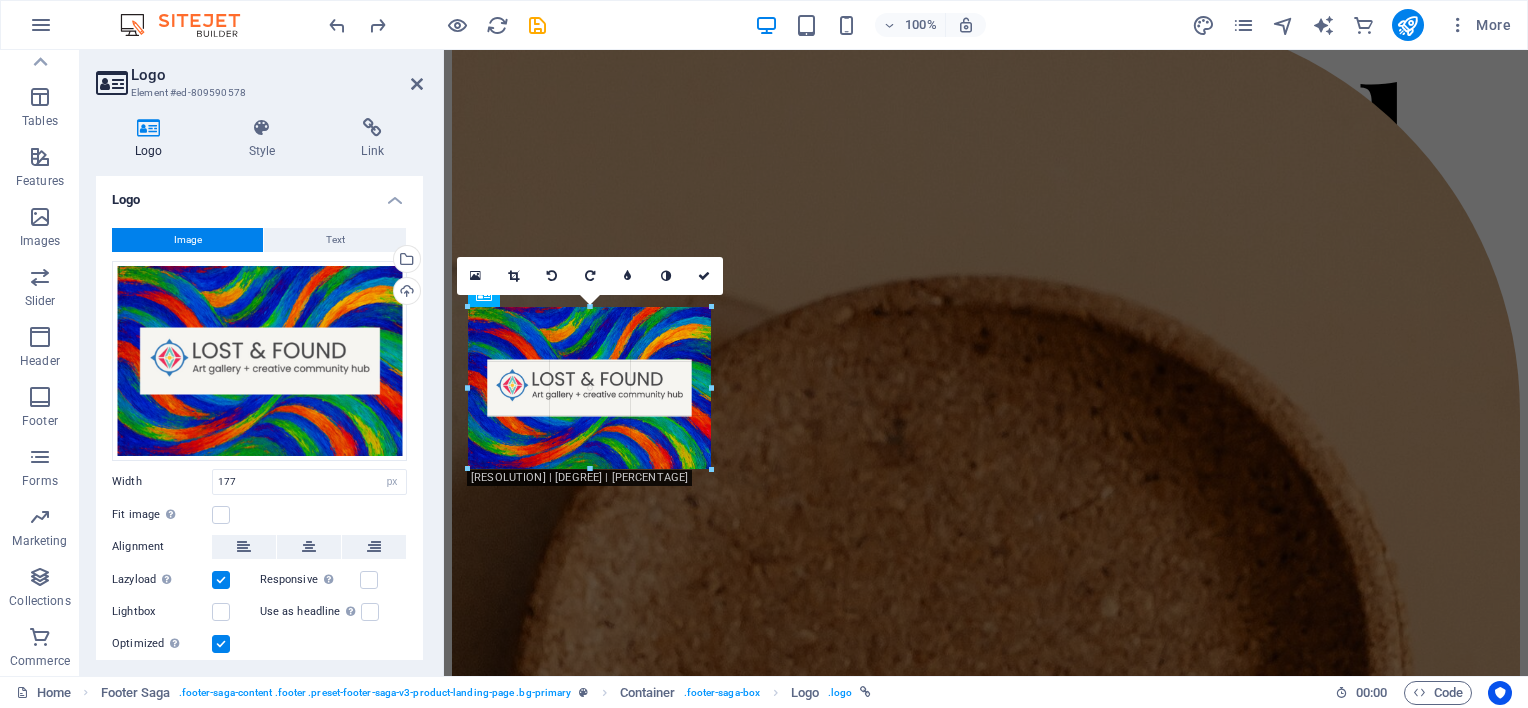drag, startPoint x: 644, startPoint y: 423, endPoint x: 709, endPoint y: 434, distance: 65.9242 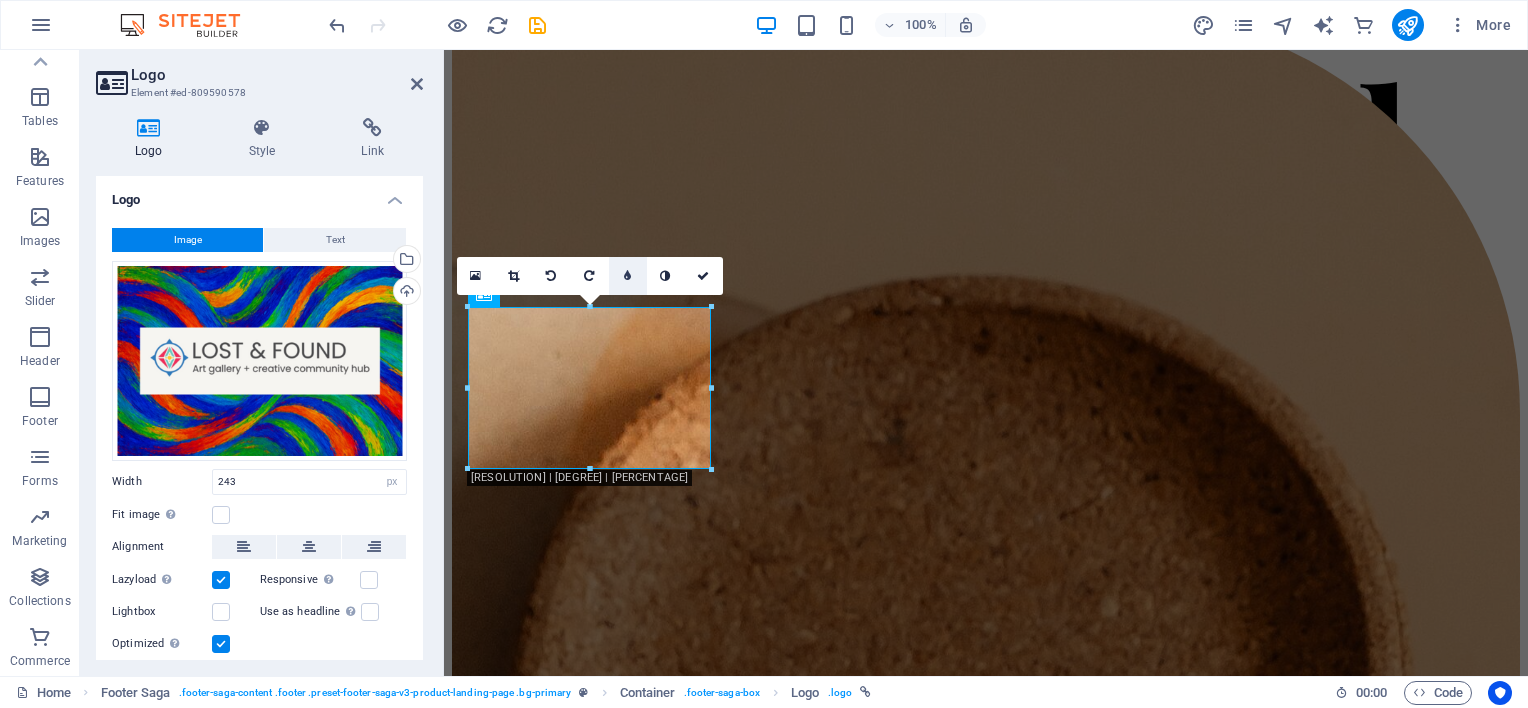 click at bounding box center (628, 276) 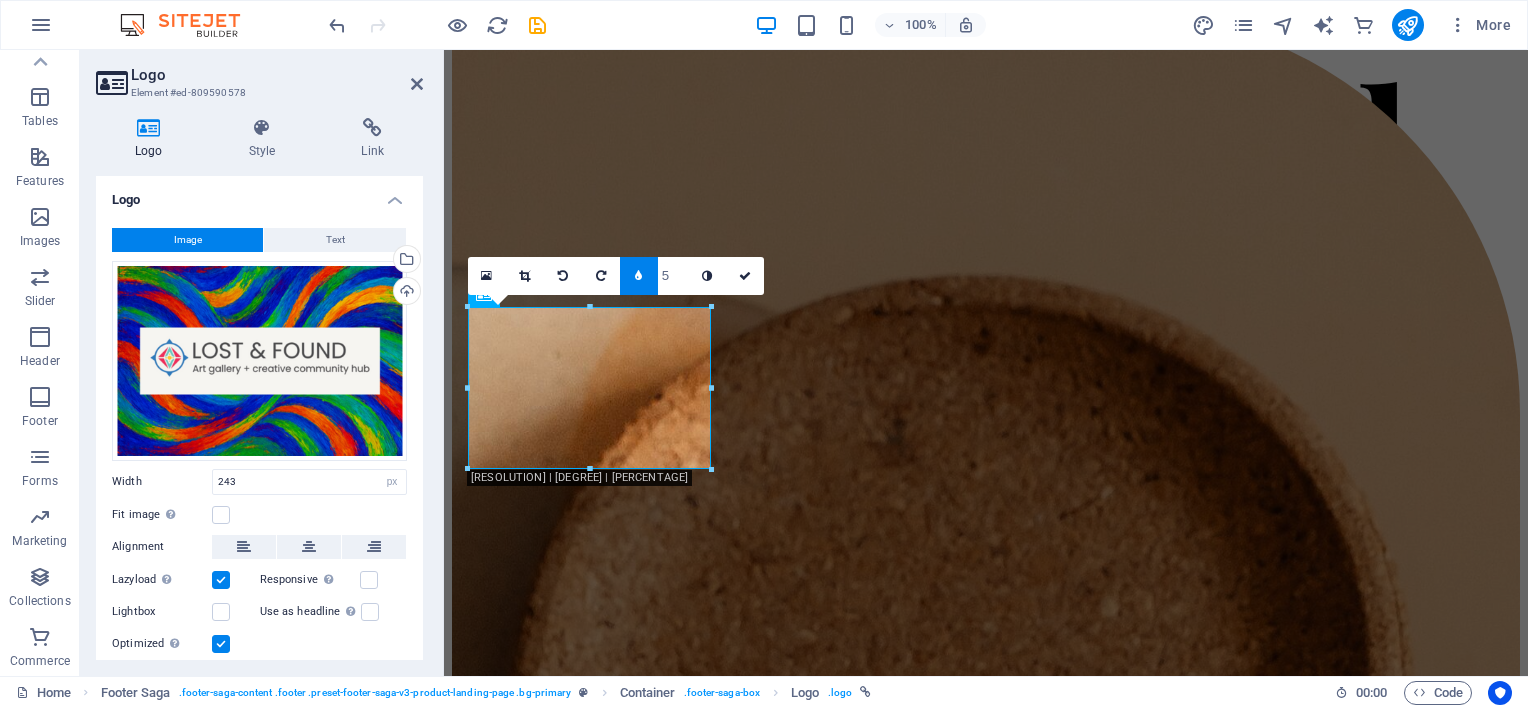 click at bounding box center [638, 276] 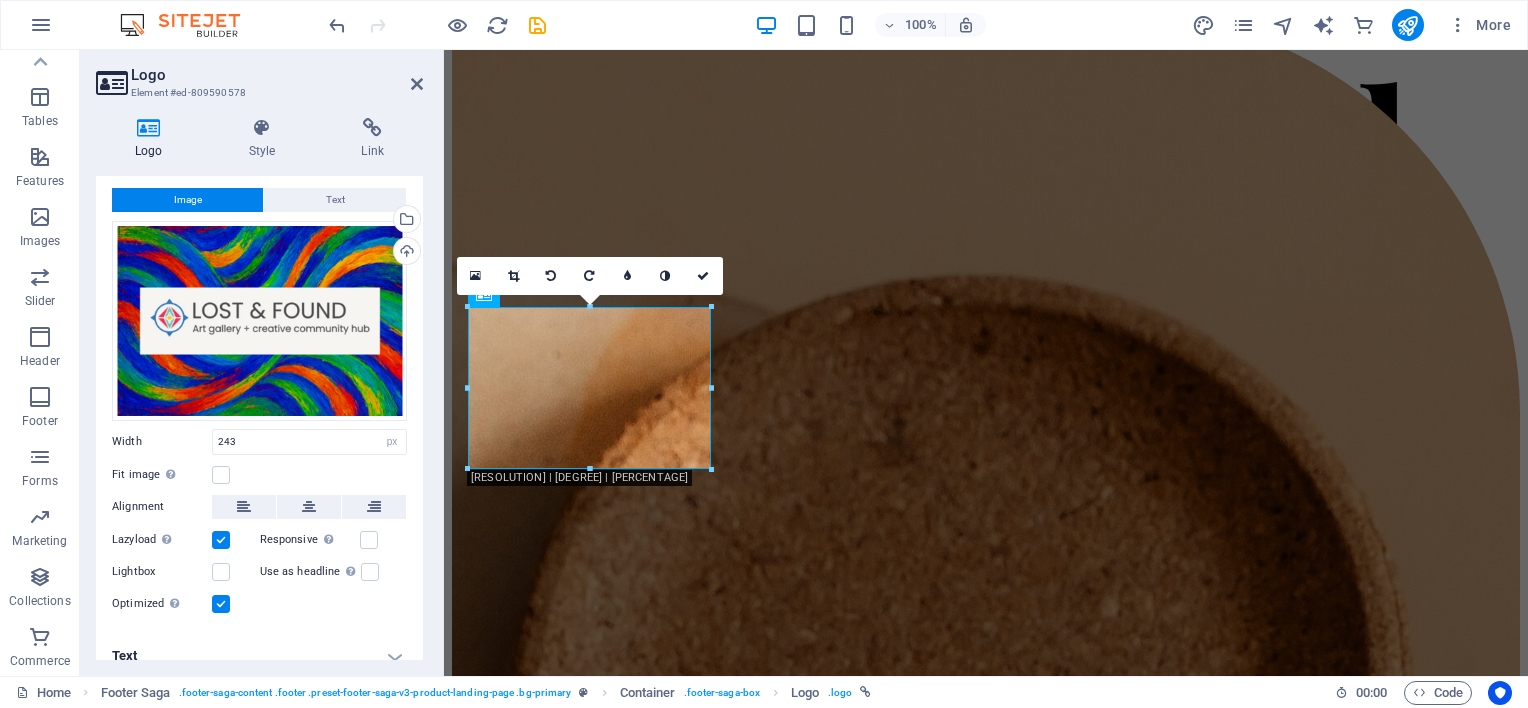 scroll, scrollTop: 56, scrollLeft: 0, axis: vertical 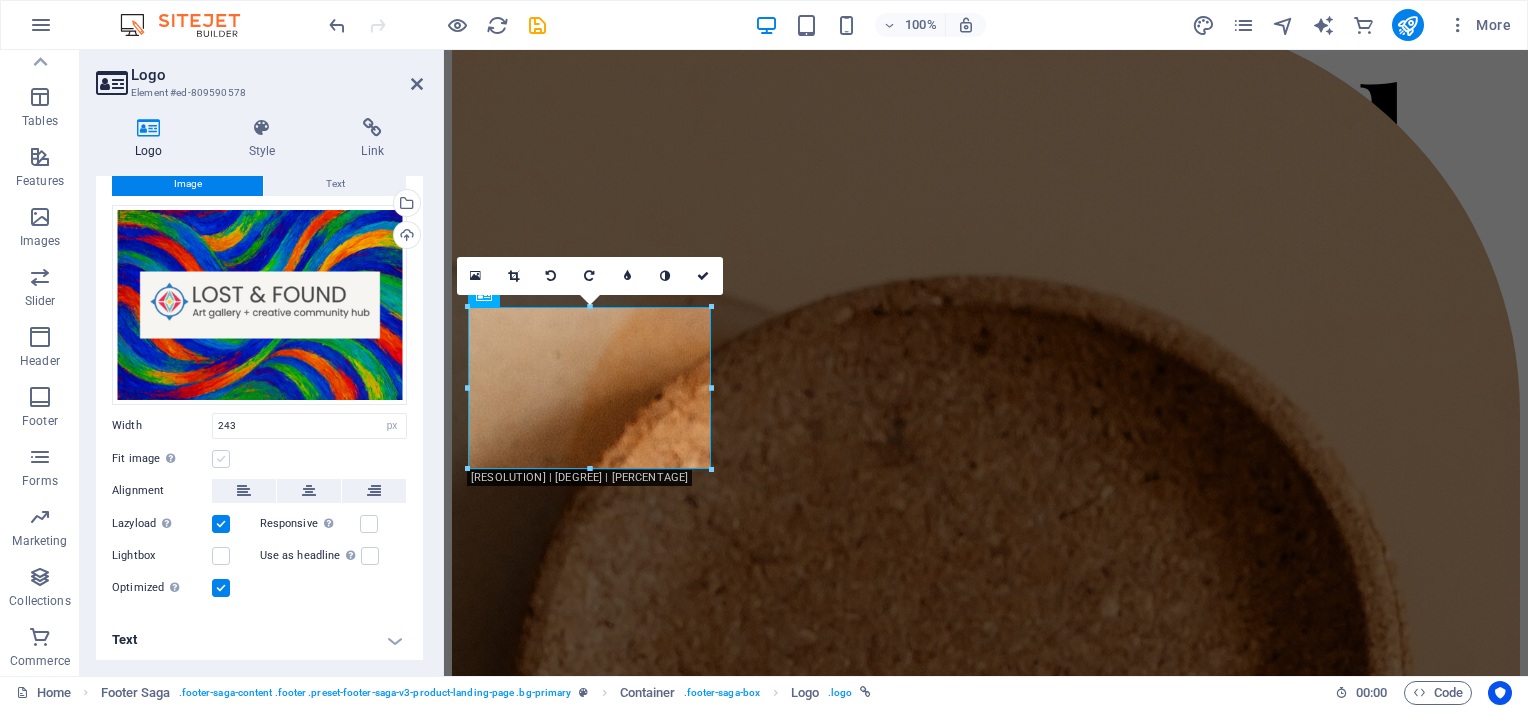 click at bounding box center (221, 459) 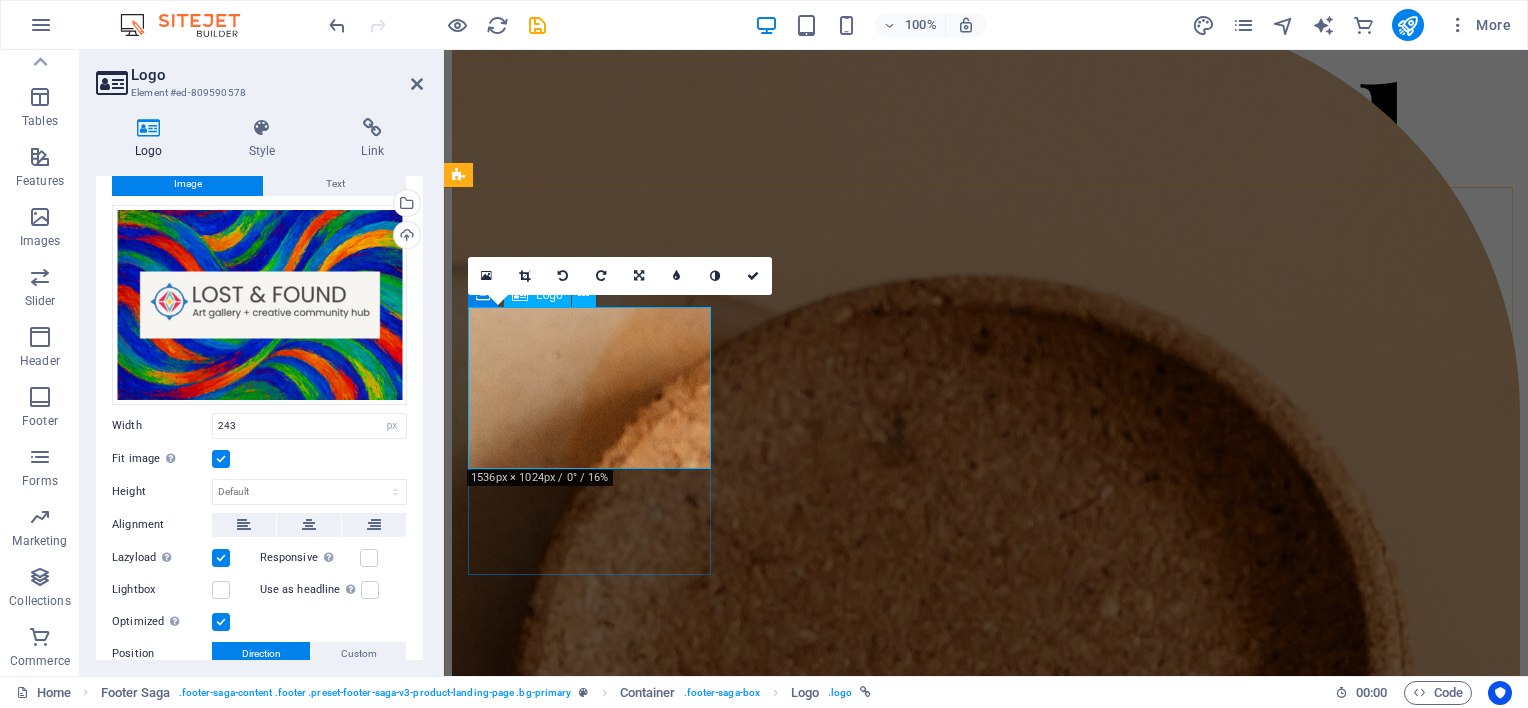 click at bounding box center [986, 5966] 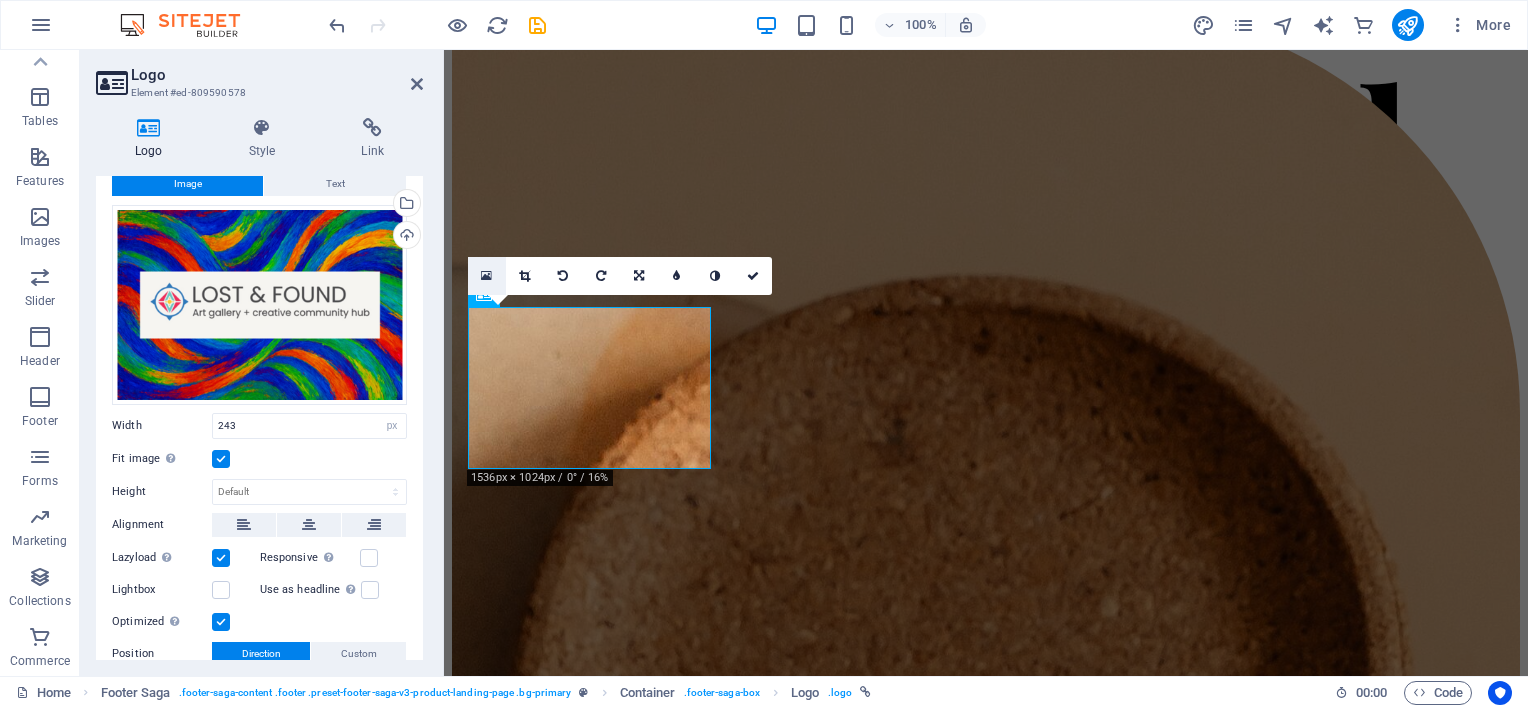 click at bounding box center [487, 276] 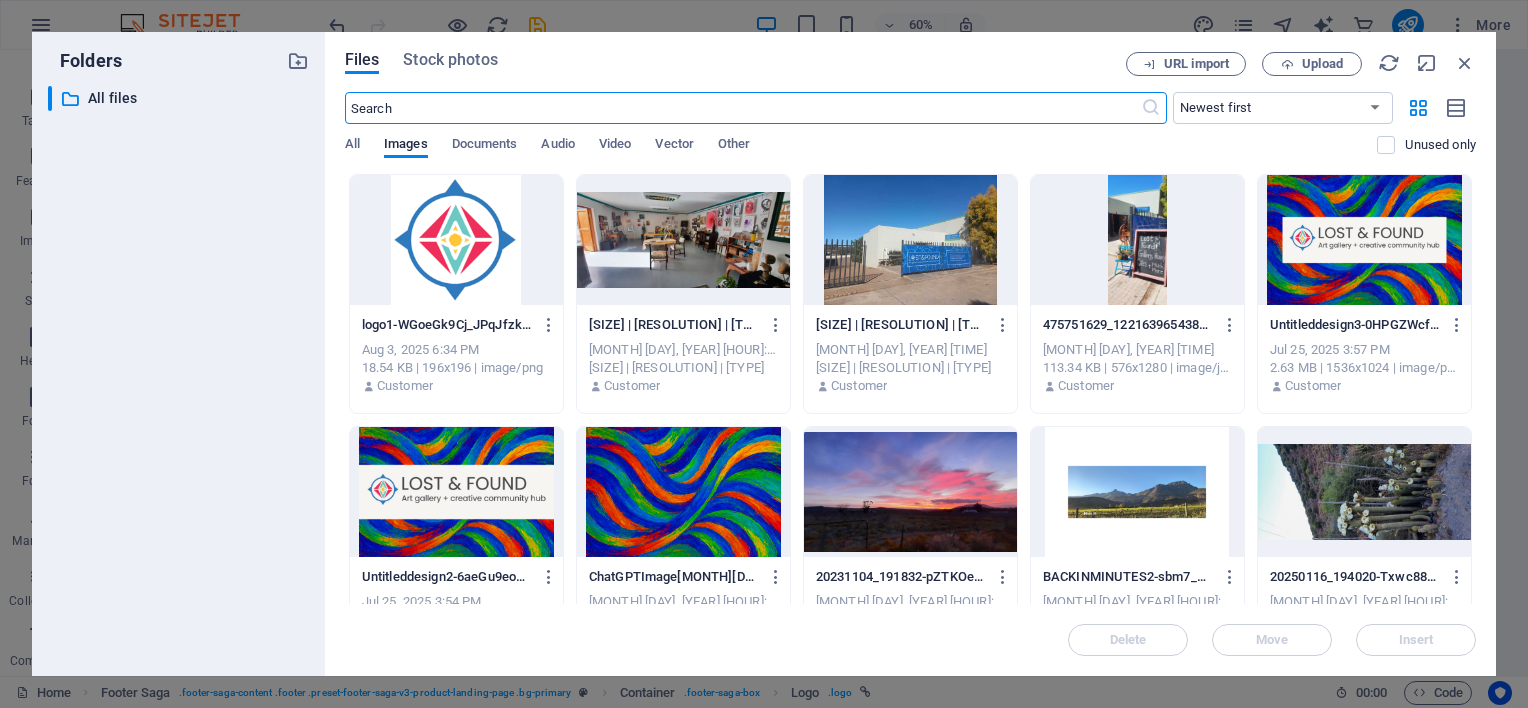 scroll, scrollTop: 7107, scrollLeft: 0, axis: vertical 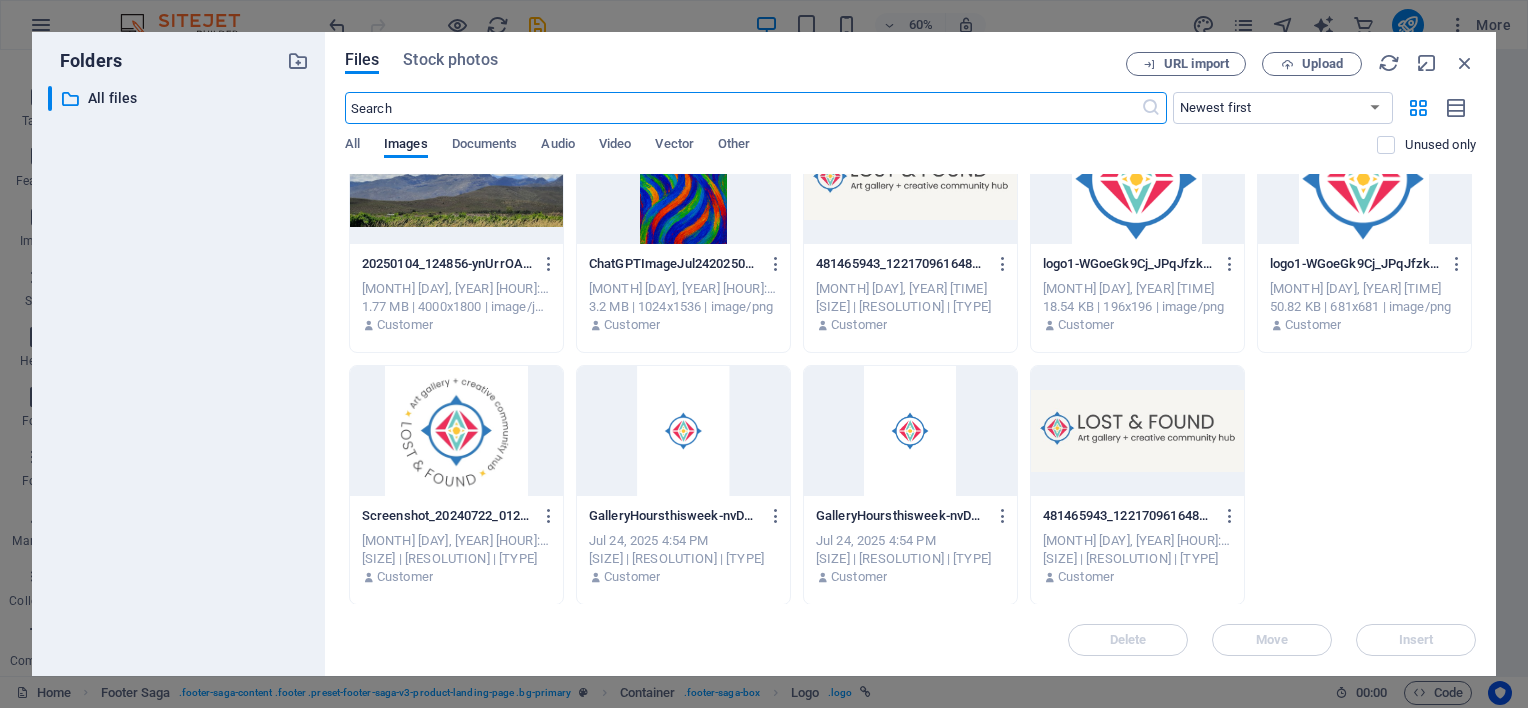 click at bounding box center [1137, 431] 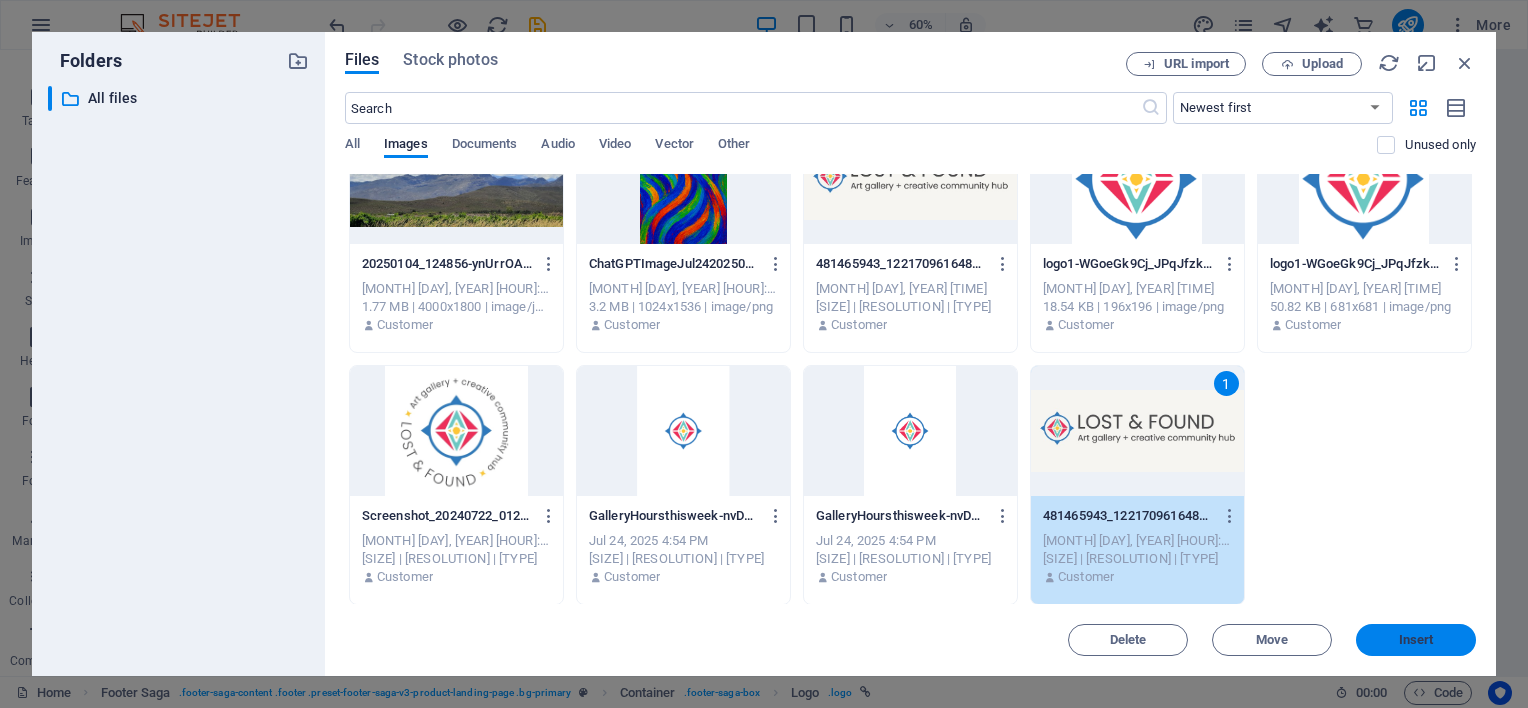 click on "Insert" at bounding box center [1416, 640] 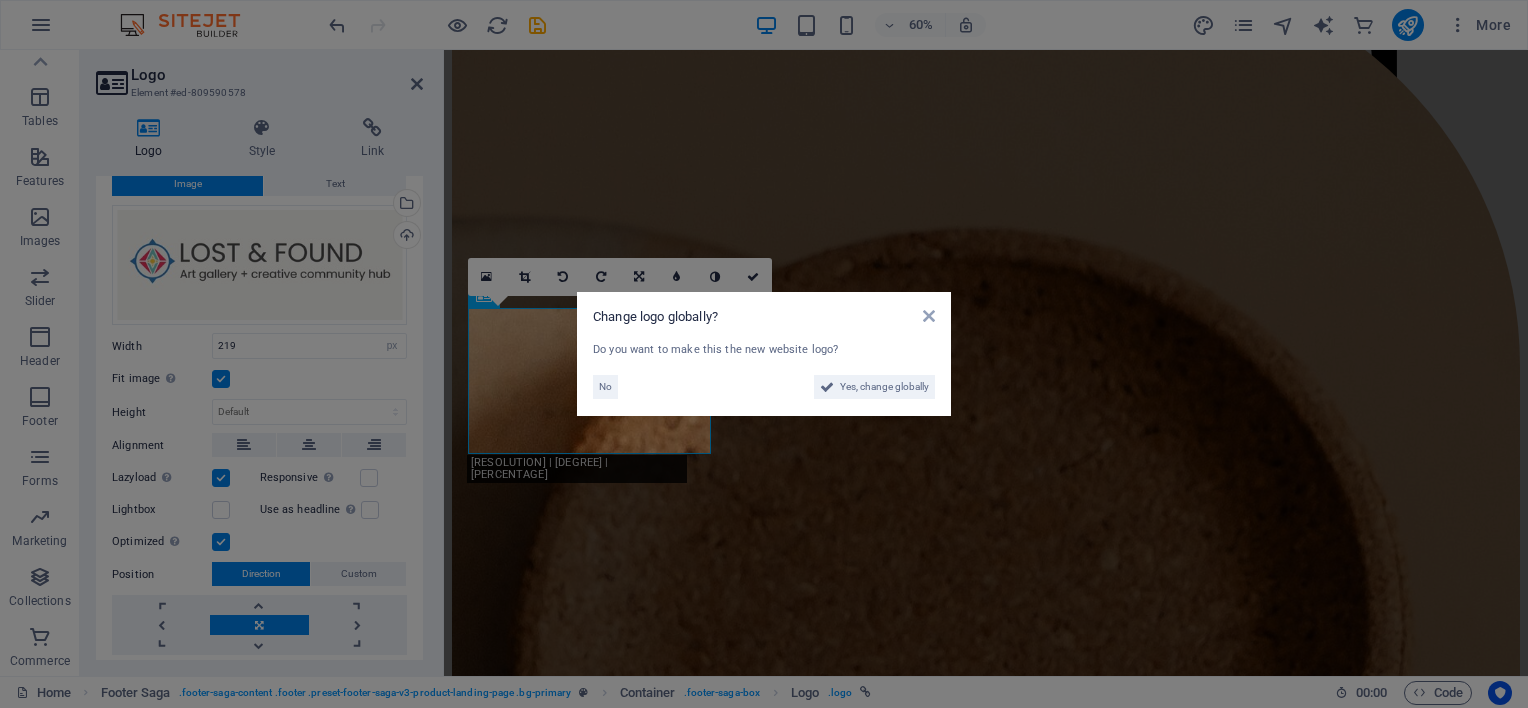 scroll, scrollTop: 6572, scrollLeft: 0, axis: vertical 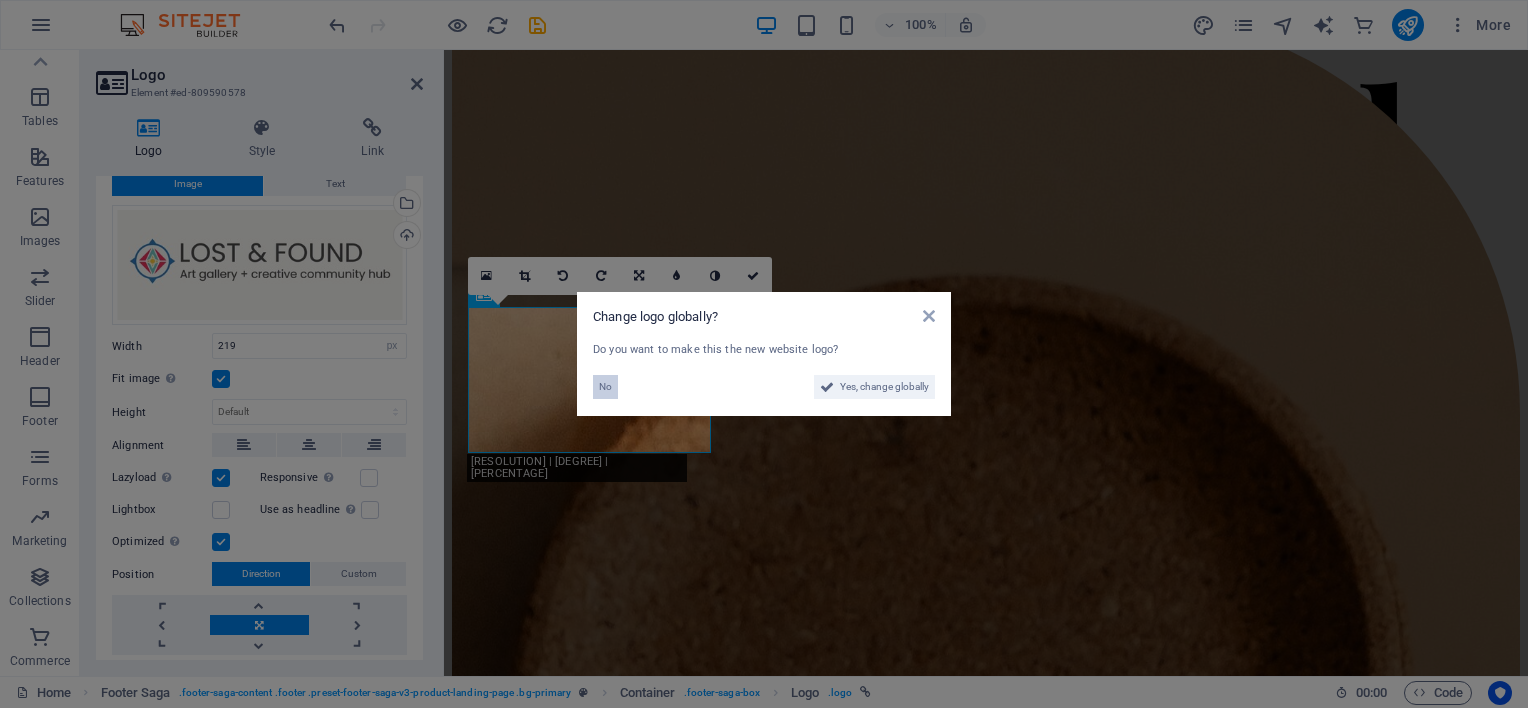 click on "No" at bounding box center (605, 387) 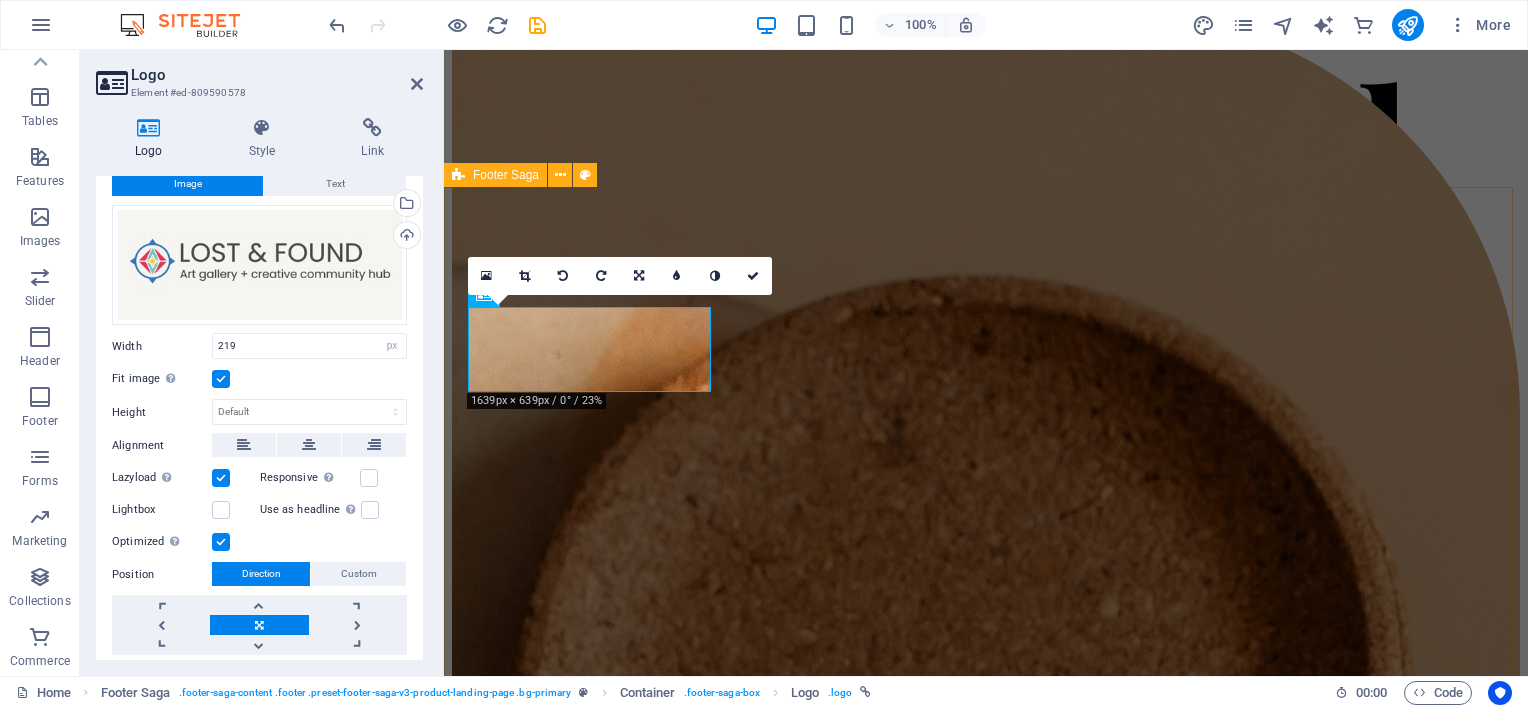 click on "Lorem ipsum dolor sit amet, consectetur adipiscing elit. Nunc vulputate libero et velit . Contact Mail Us:  lostandfoundladismith@[EXAMPLE.COM] Call Us:  [PHONE] Visit Us [NUMBER] [STREET] ,  [CITY] , [STATE]  [POSTAL_CODE]   2022 Beauty. All rights reserved Legal Notice | Privacy Policy" at bounding box center [986, 8353] 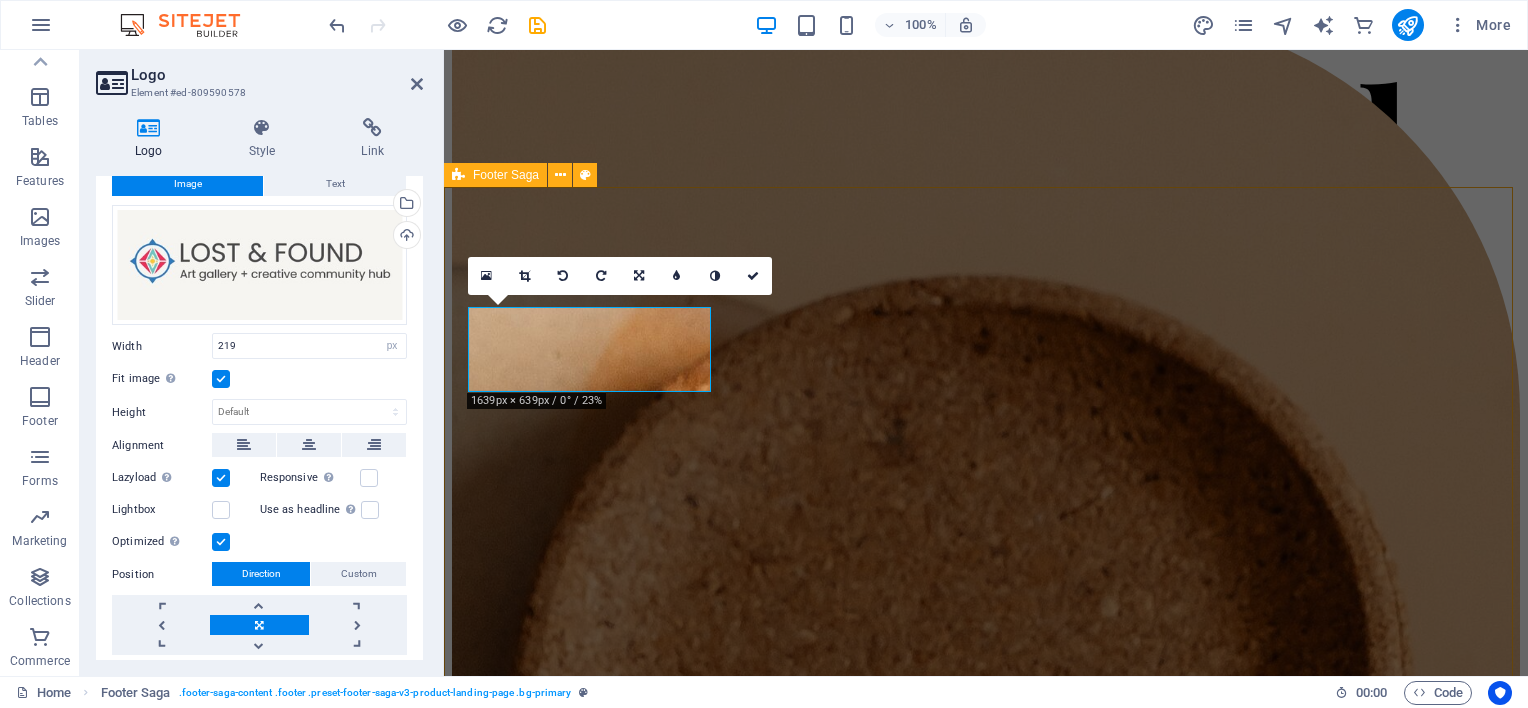 scroll, scrollTop: 6228, scrollLeft: 0, axis: vertical 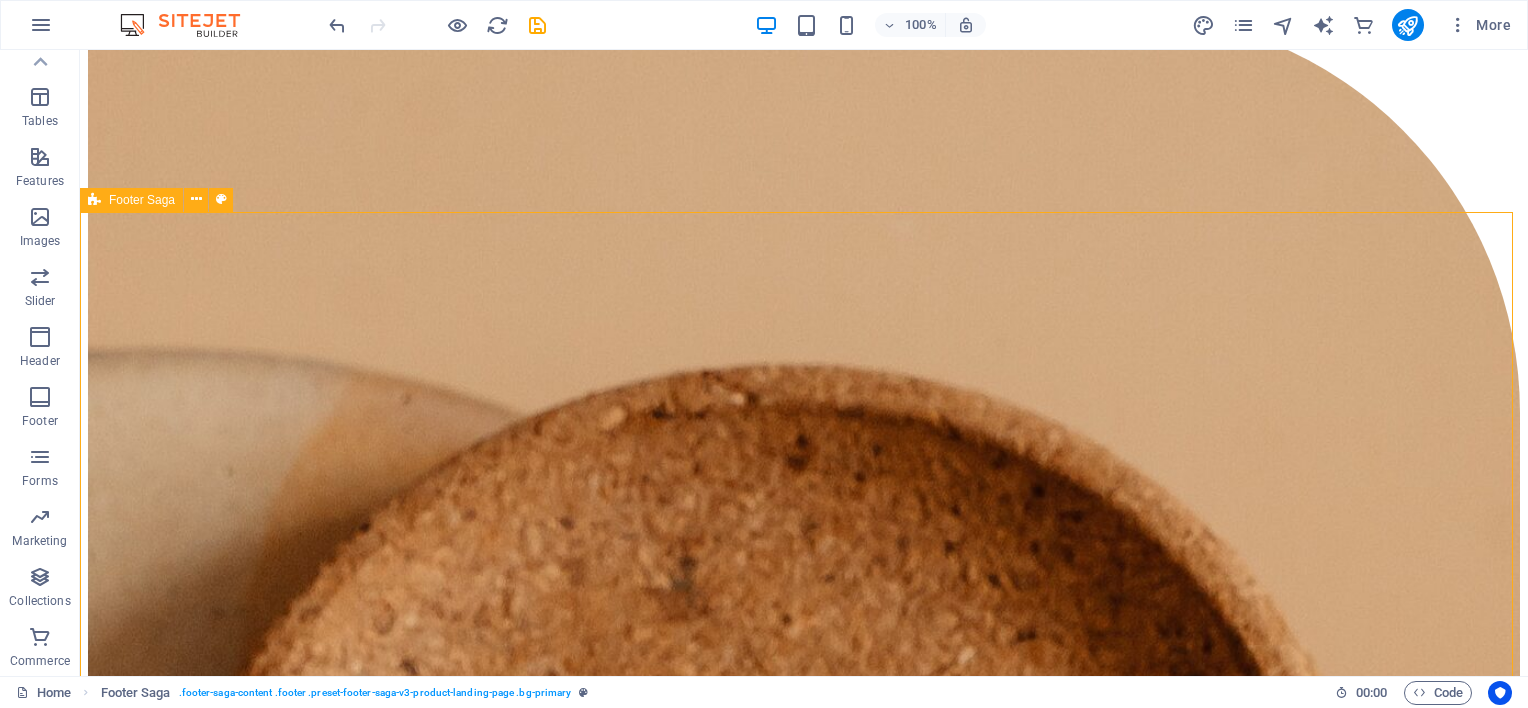 click on "Lorem ipsum dolor sit amet, consectetur adipiscing elit. Nunc vulputate libero et velit . Contact Mail Us:  lostandfoundladismith@[EXAMPLE.COM] Call Us:  [PHONE] Visit Us [NUMBER] [STREET] ,  [CITY] , [STATE]  [POSTAL_CODE]   2022 Beauty. All rights reserved Legal Notice | Privacy Policy" at bounding box center (804, 10955) 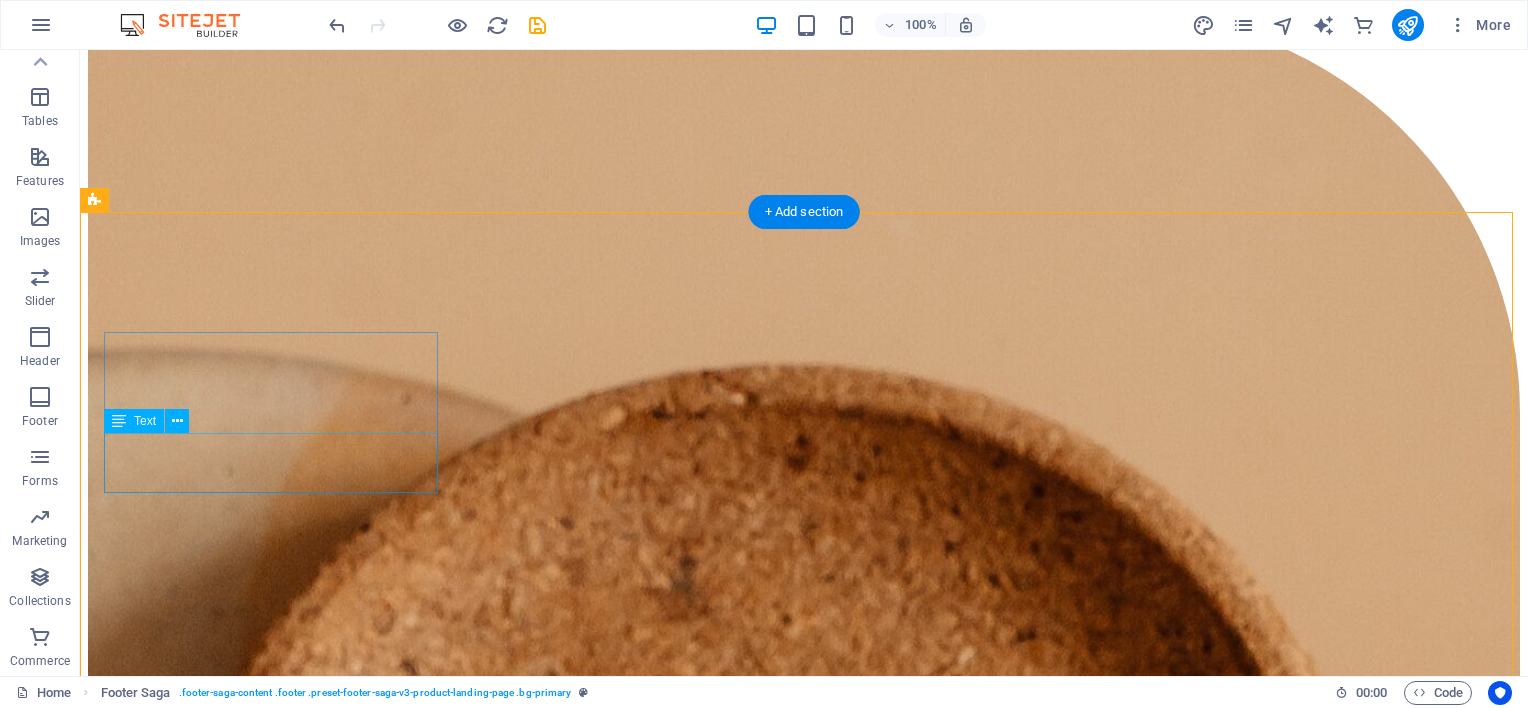 click on "Lorem ipsum dolor sit amet, consectetur adipiscing elit. Nunc vulputate libero et velit ." at bounding box center (804, 7841) 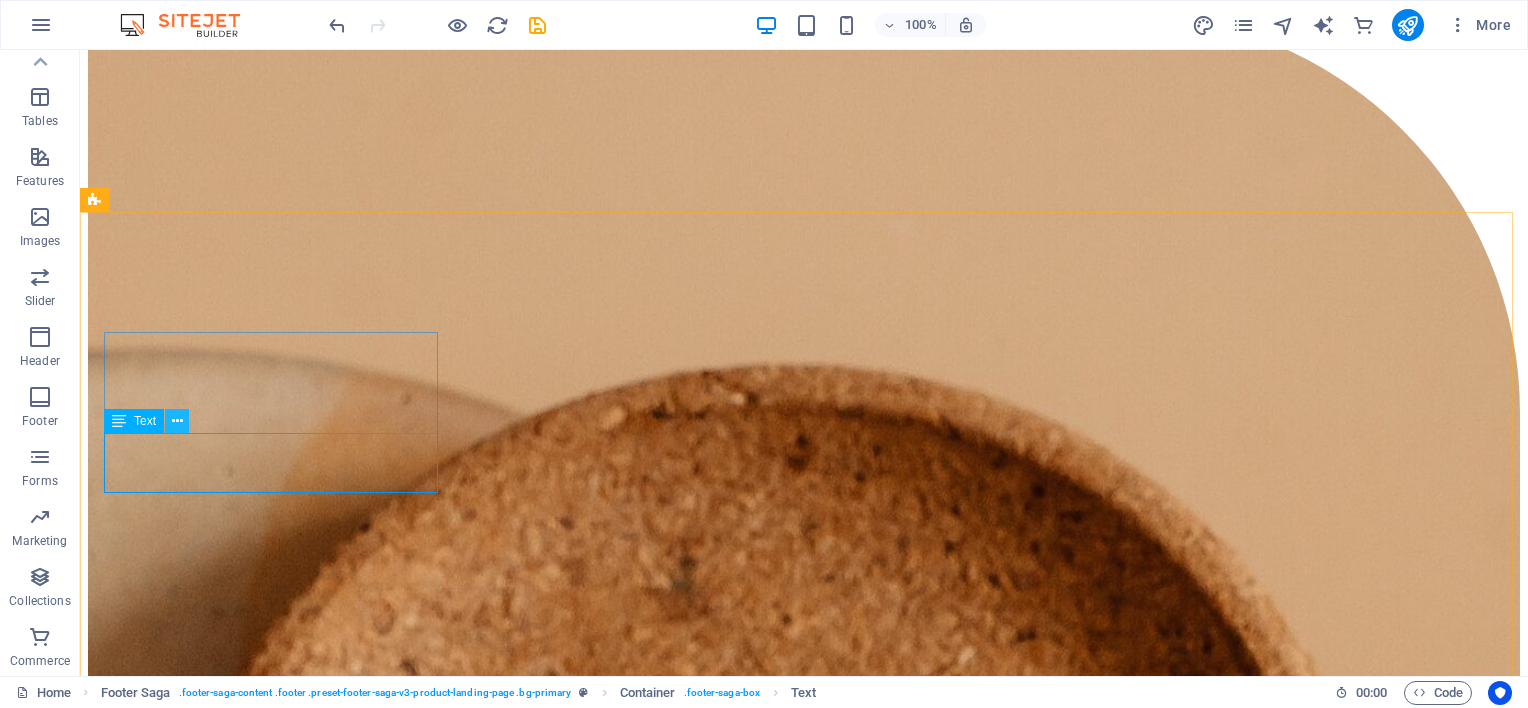 click at bounding box center (177, 421) 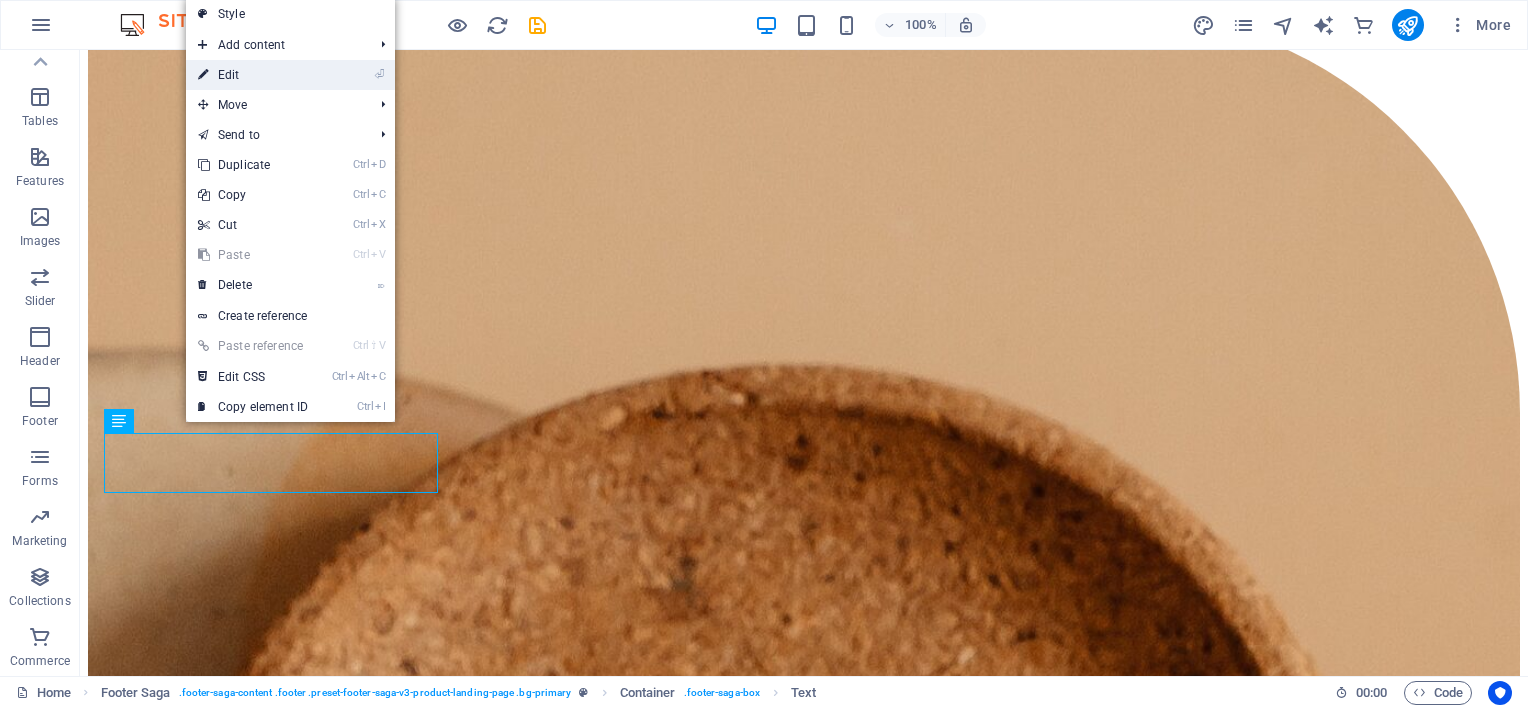 click on "⏎  Edit" at bounding box center (253, 75) 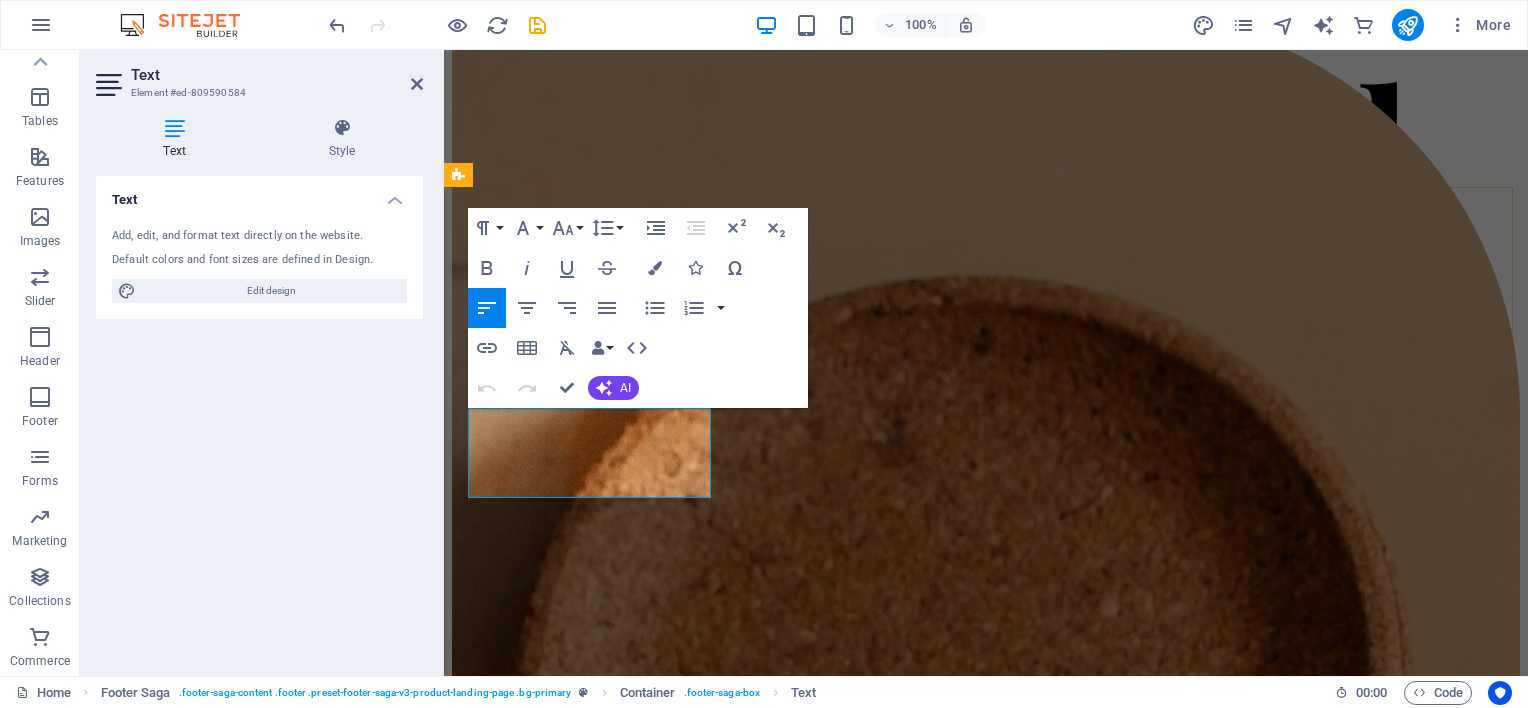click on "Lorem ipsum dolor sit amet, consectetur adipiscing elit. Nunc vulputate libero et velit ." at bounding box center (986, 6013) 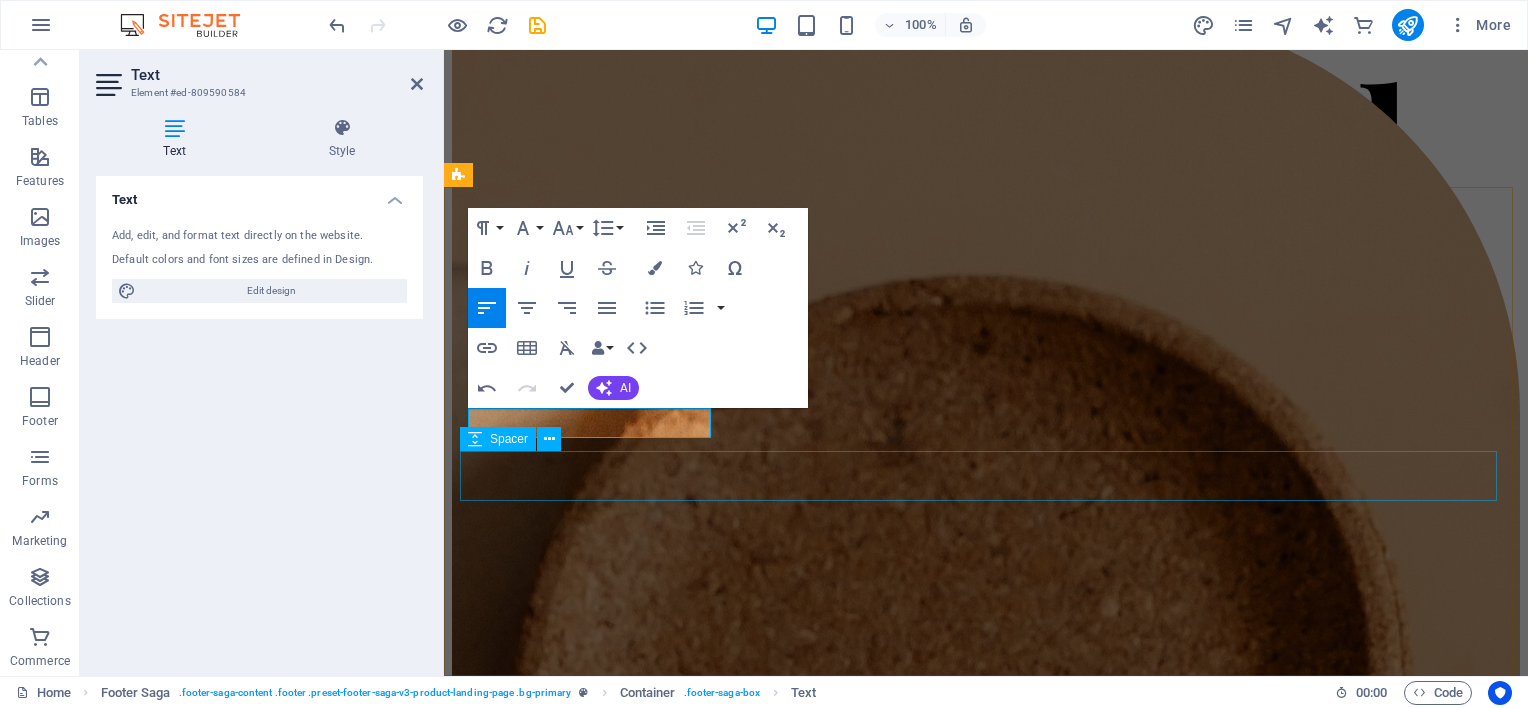 type 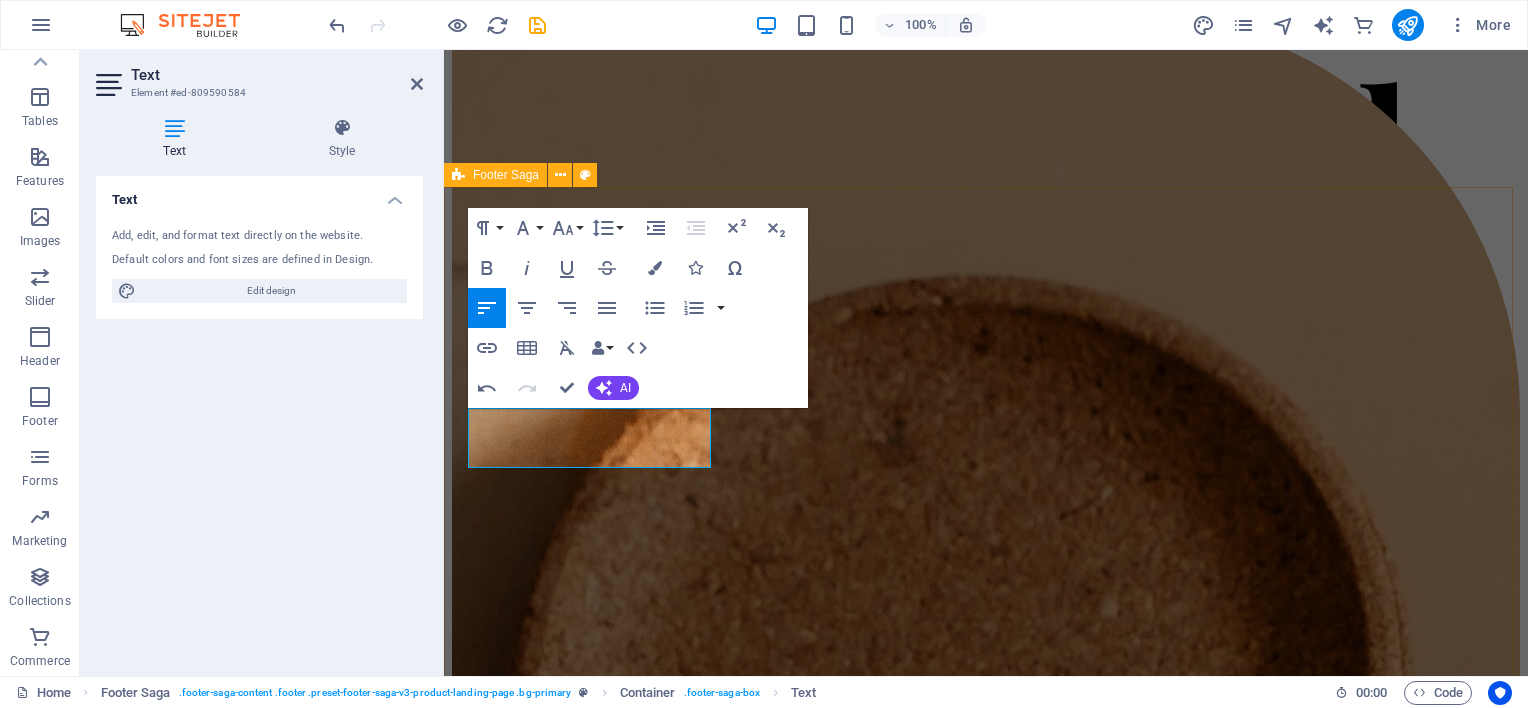 drag, startPoint x: 812, startPoint y: 445, endPoint x: 1176, endPoint y: 464, distance: 364.49554 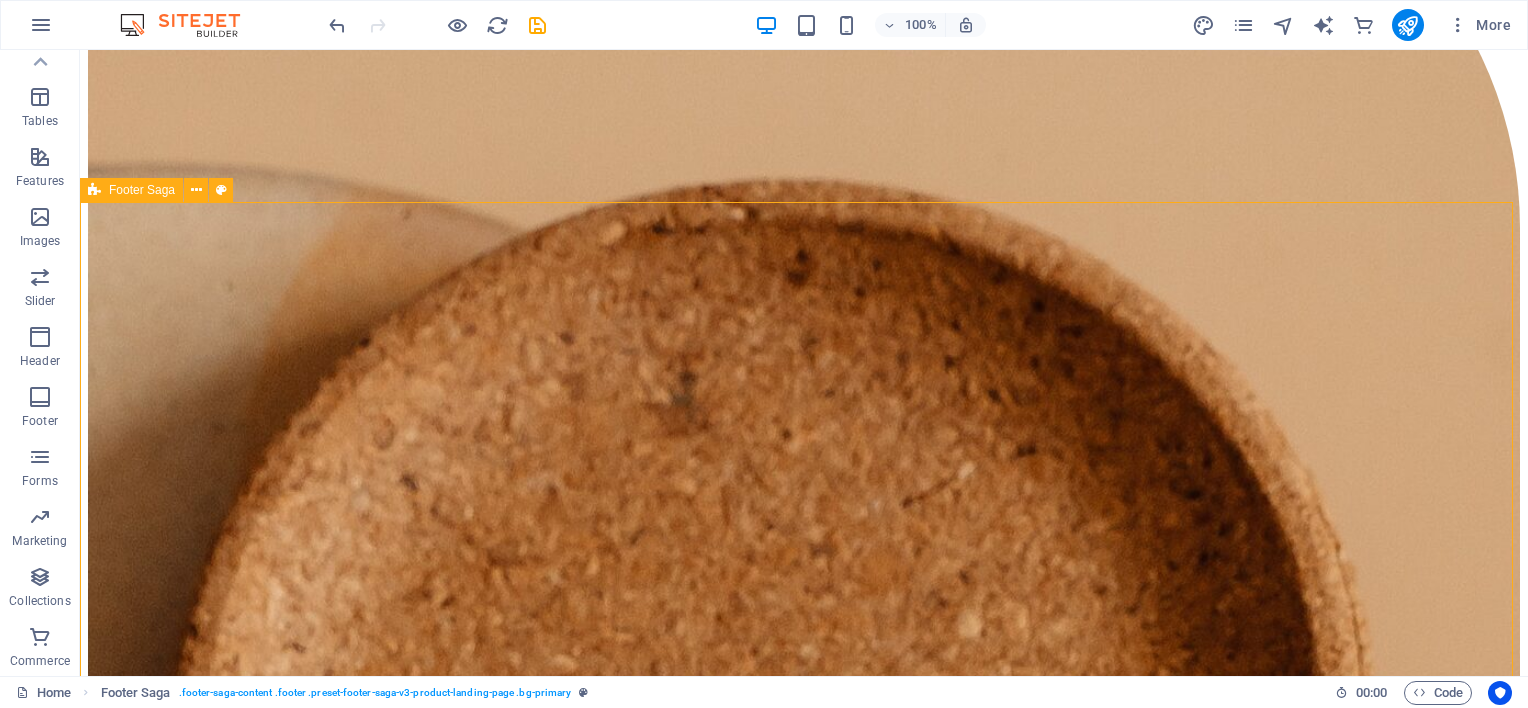scroll, scrollTop: 6237, scrollLeft: 0, axis: vertical 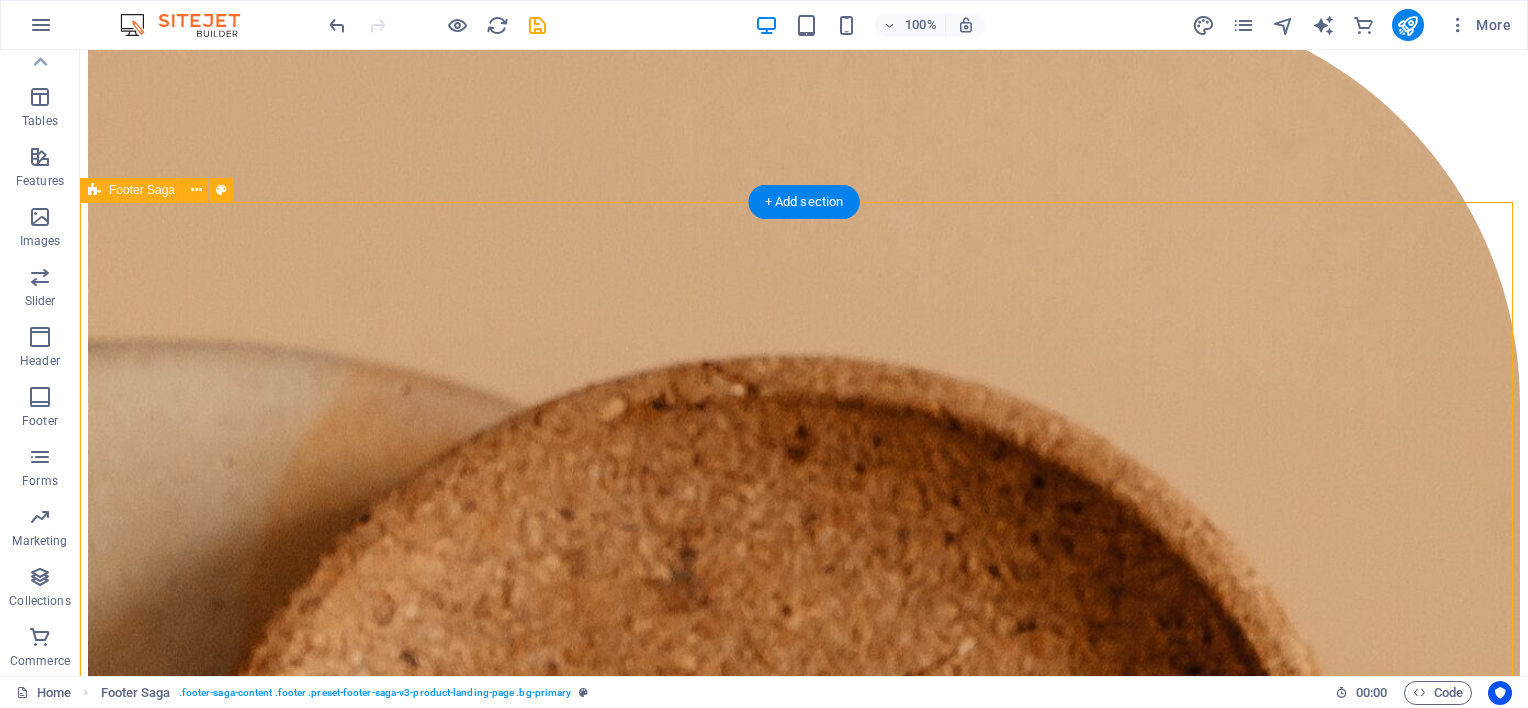 click on "Where we showcase what [CITY] has to offer. Contact Mail Us:  [EMAIL] Call Us:  [PHONE] Visit Us [NUMBER] [STREET] , [CITY] , [STATE]  [POSTAL_CODE]   2022 Beauty. All rights reserved Legal Notice | Privacy Policy" at bounding box center [804, 10946] 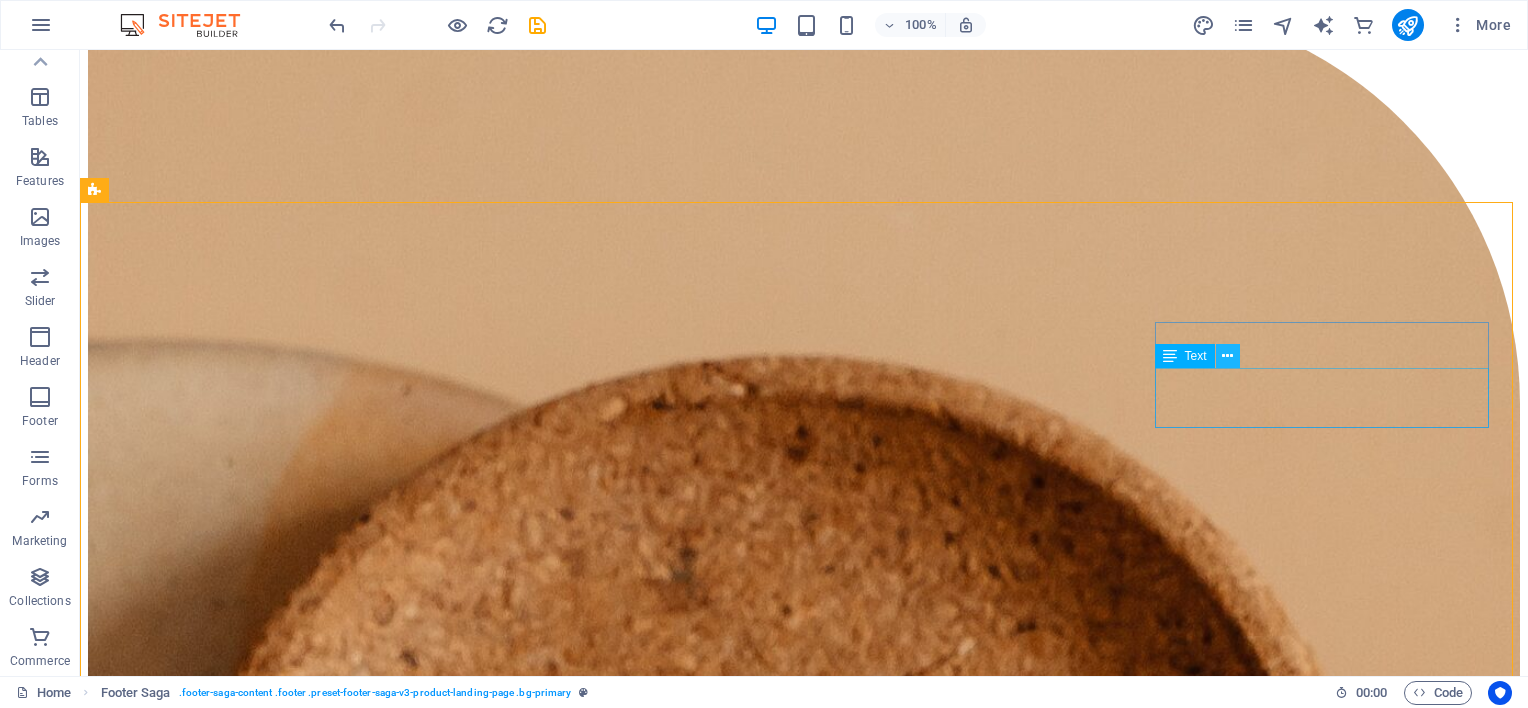 click at bounding box center (1227, 356) 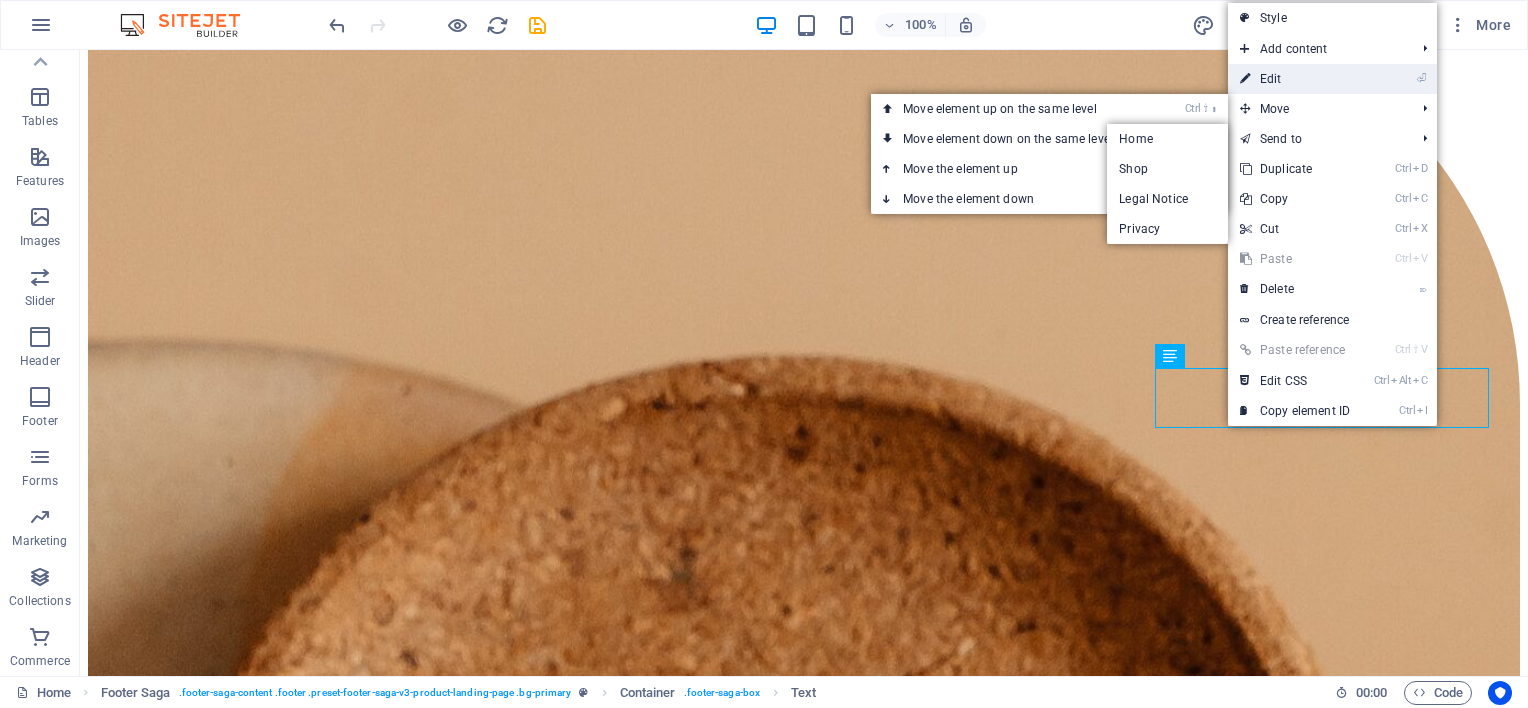 click on "⏎  Edit" at bounding box center [1295, 79] 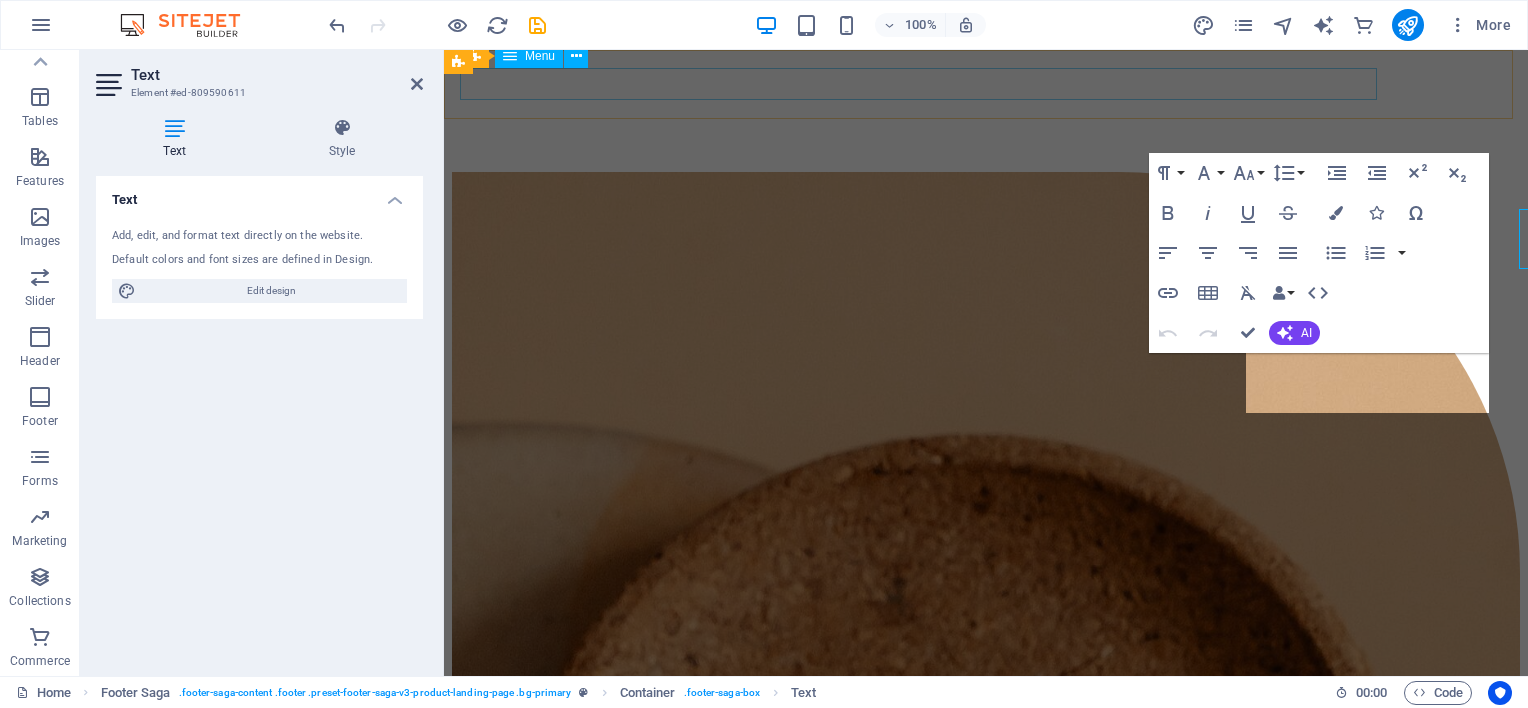 scroll, scrollTop: 6572, scrollLeft: 0, axis: vertical 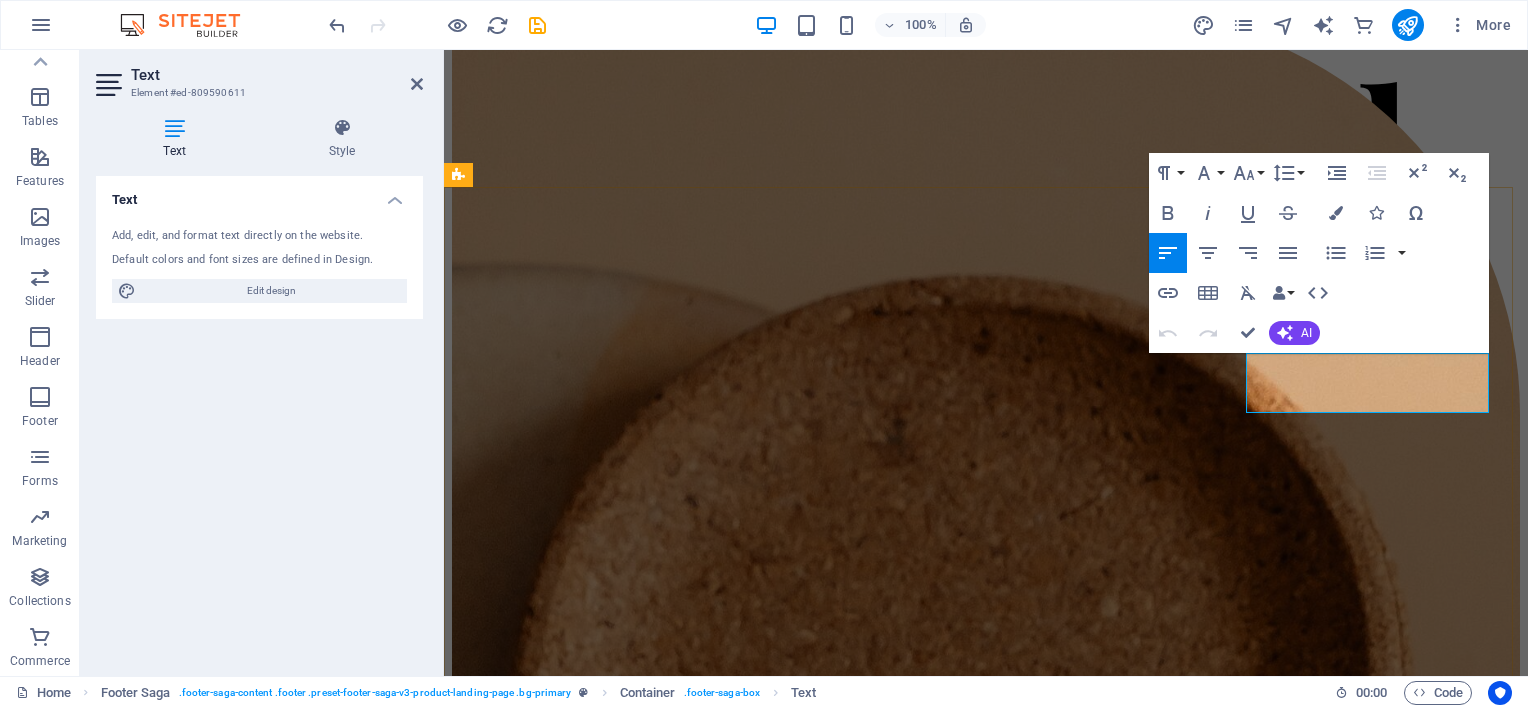 click on "[STATE]  [POSTAL_CODE]" at bounding box center [554, 6287] 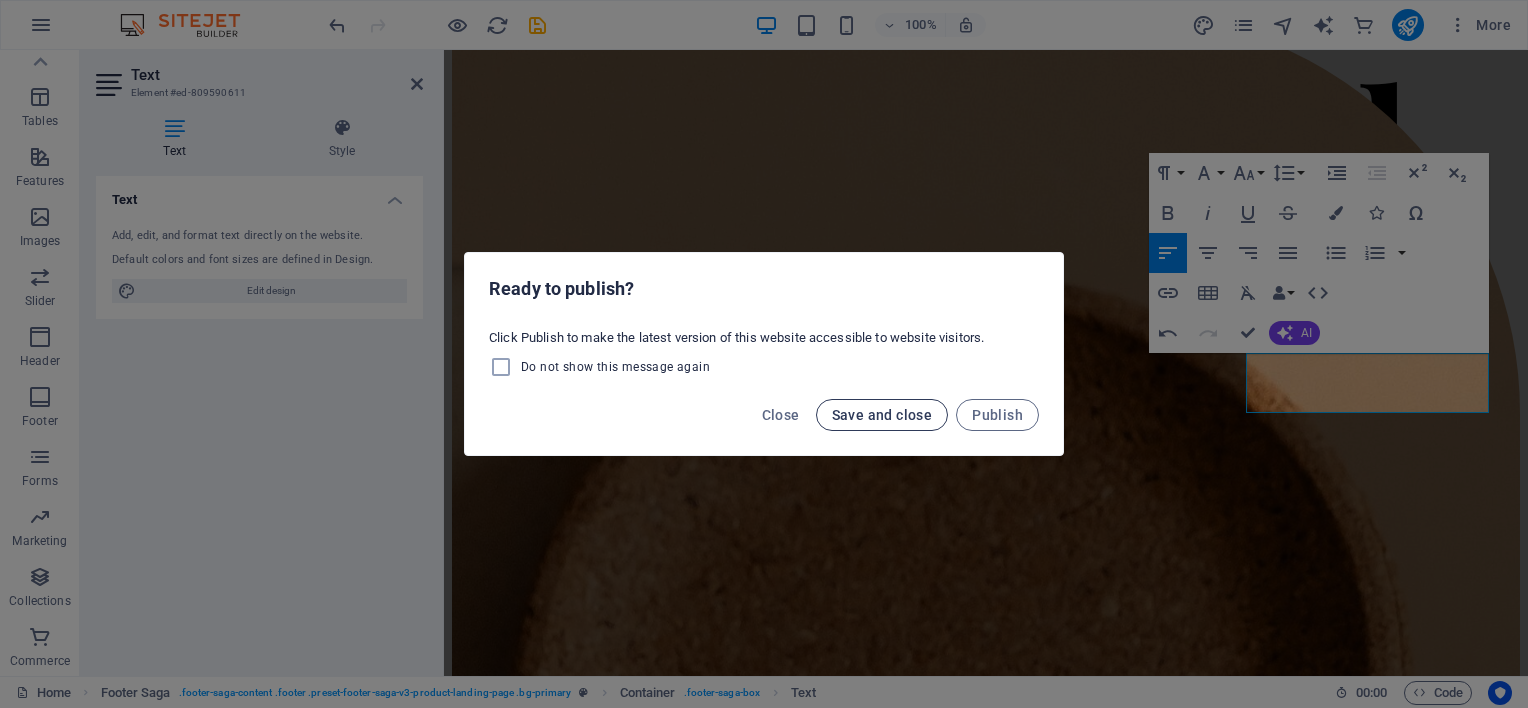 click on "Save and close" at bounding box center (882, 415) 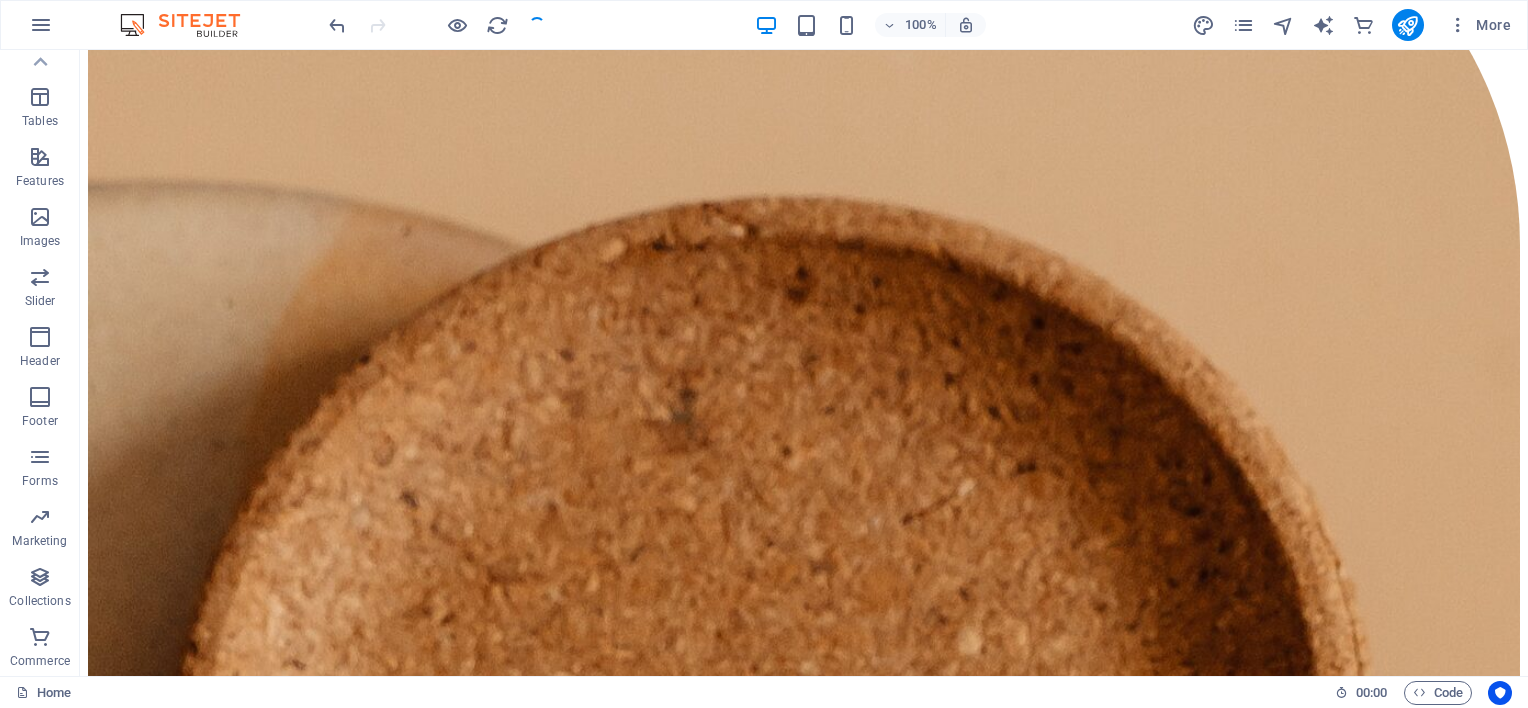 scroll, scrollTop: 6237, scrollLeft: 0, axis: vertical 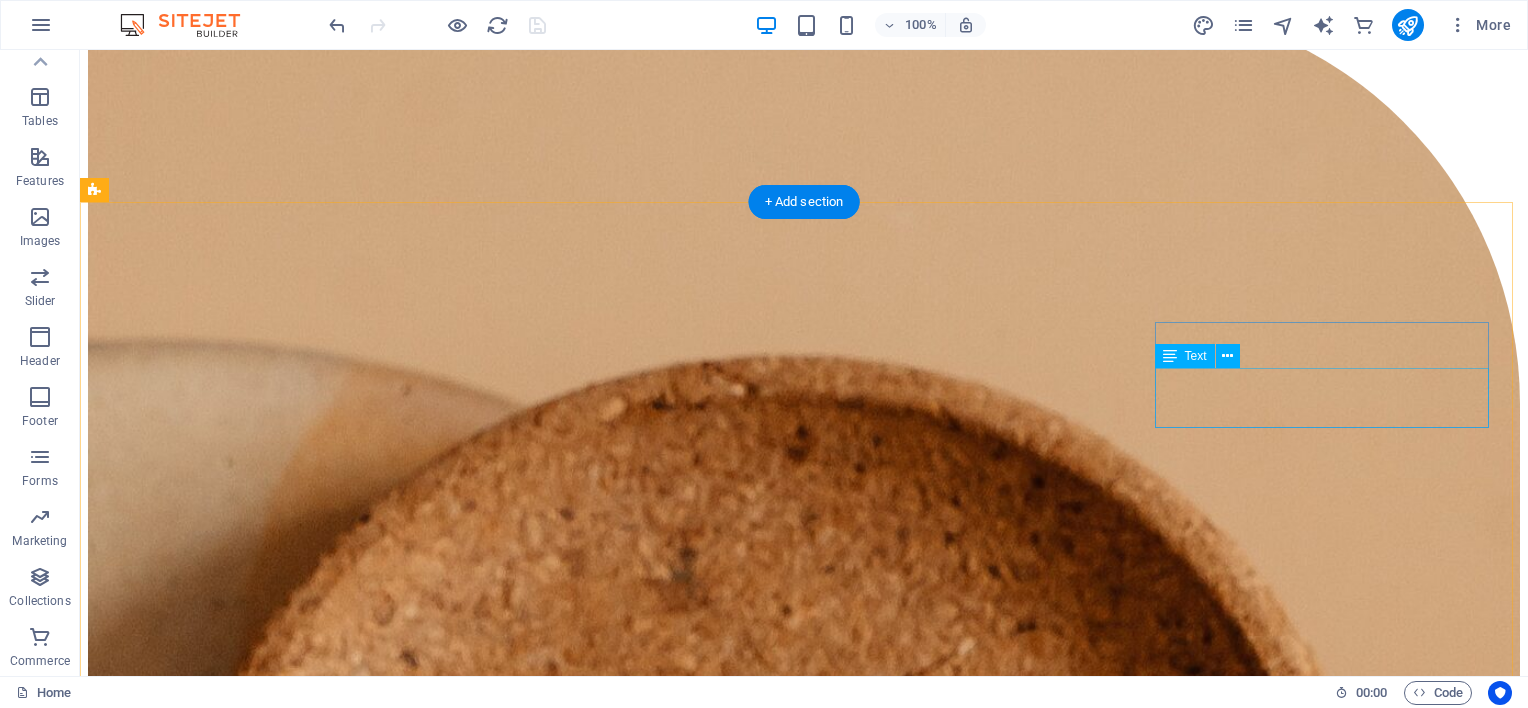 click on "[NUMBER] [STREET] ,  [CITY] , [POSTAL_CODE]" at bounding box center (804, 8089) 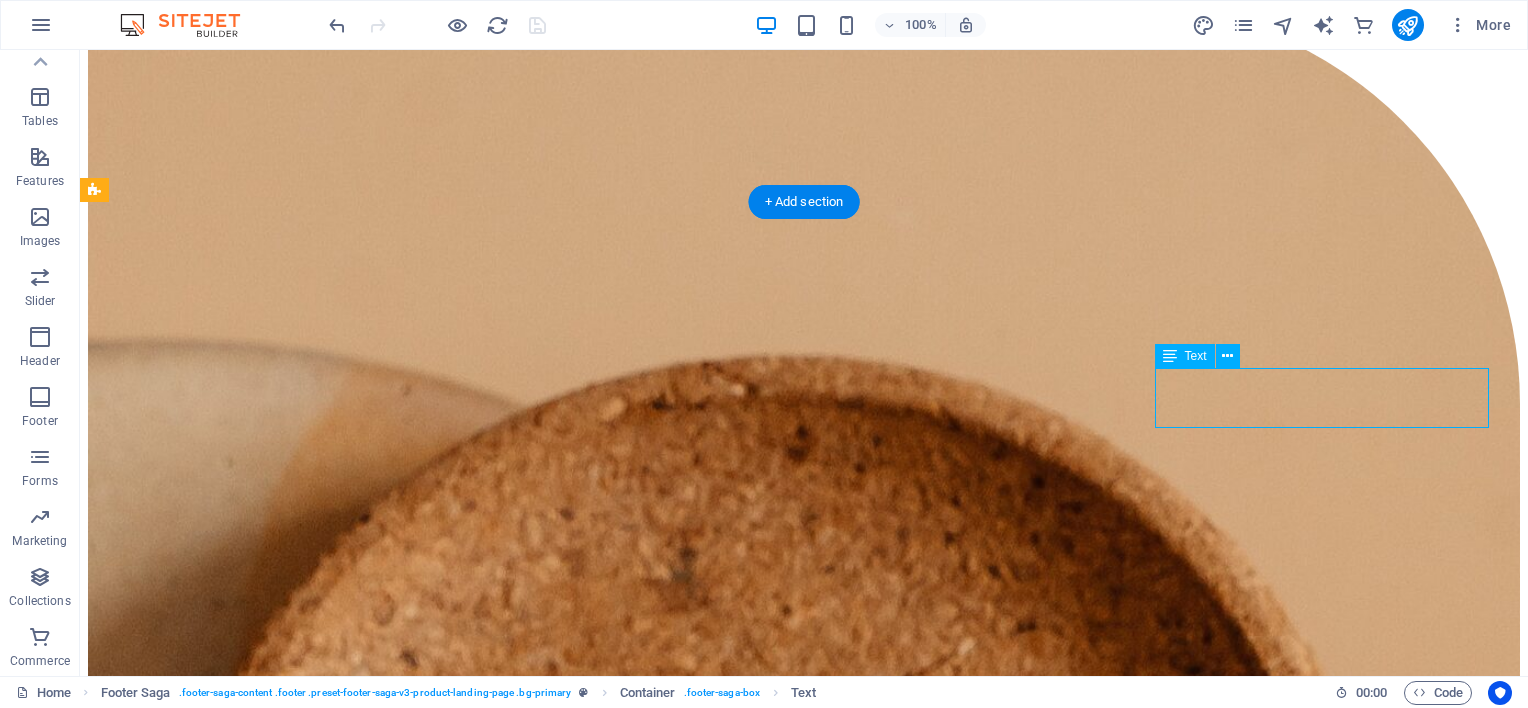 click on "[NUMBER] [STREET] ,  [CITY] , [POSTAL_CODE]" at bounding box center [804, 8089] 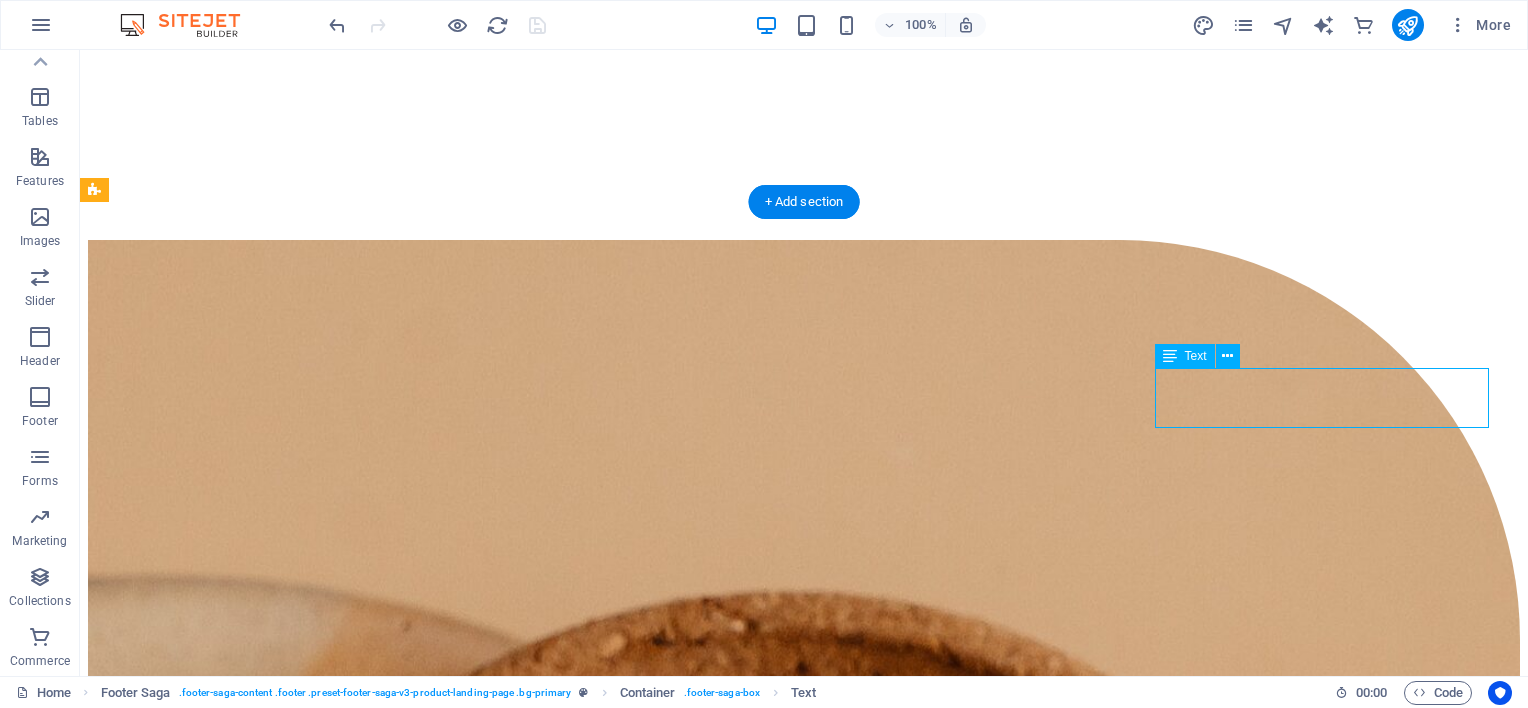 scroll, scrollTop: 6572, scrollLeft: 0, axis: vertical 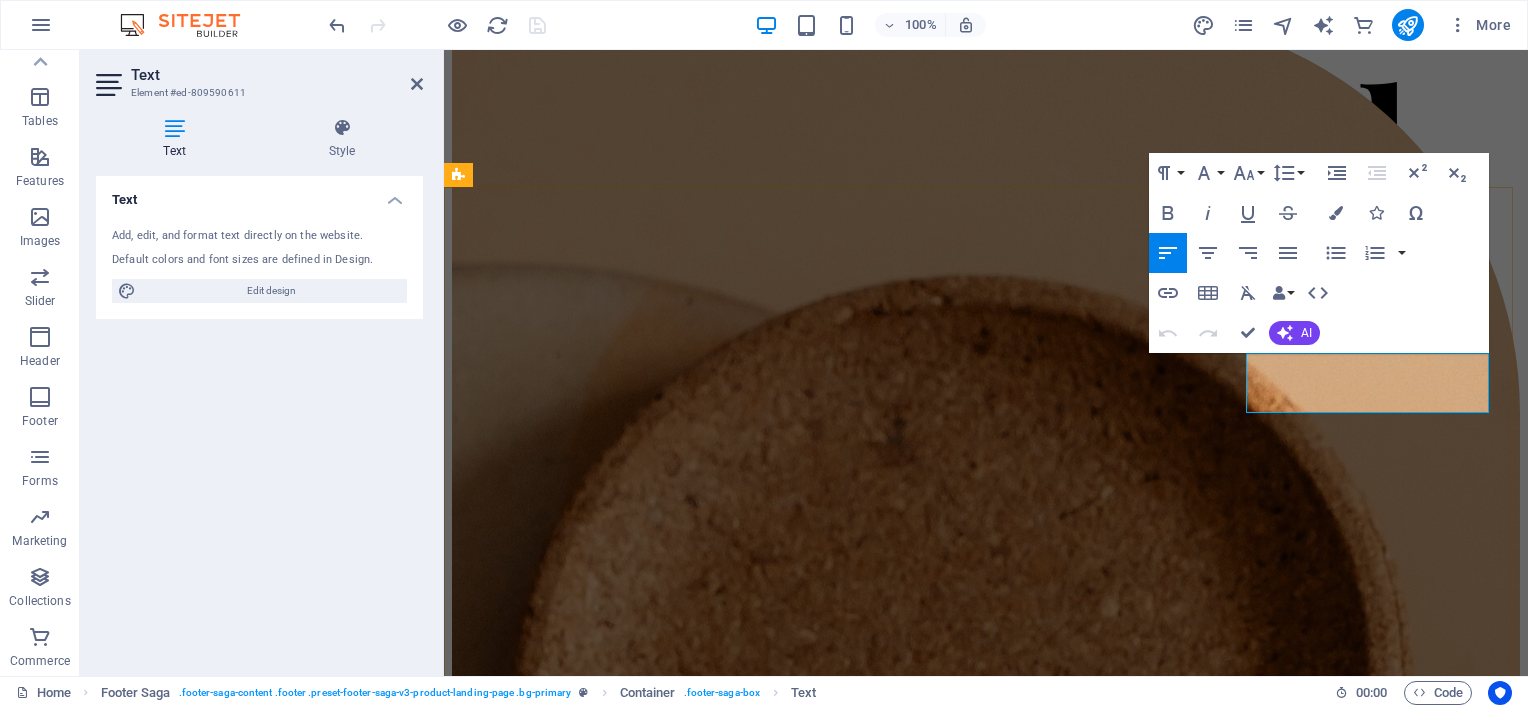 click on "[POSTAL_CODE]" at bounding box center [986, 6287] 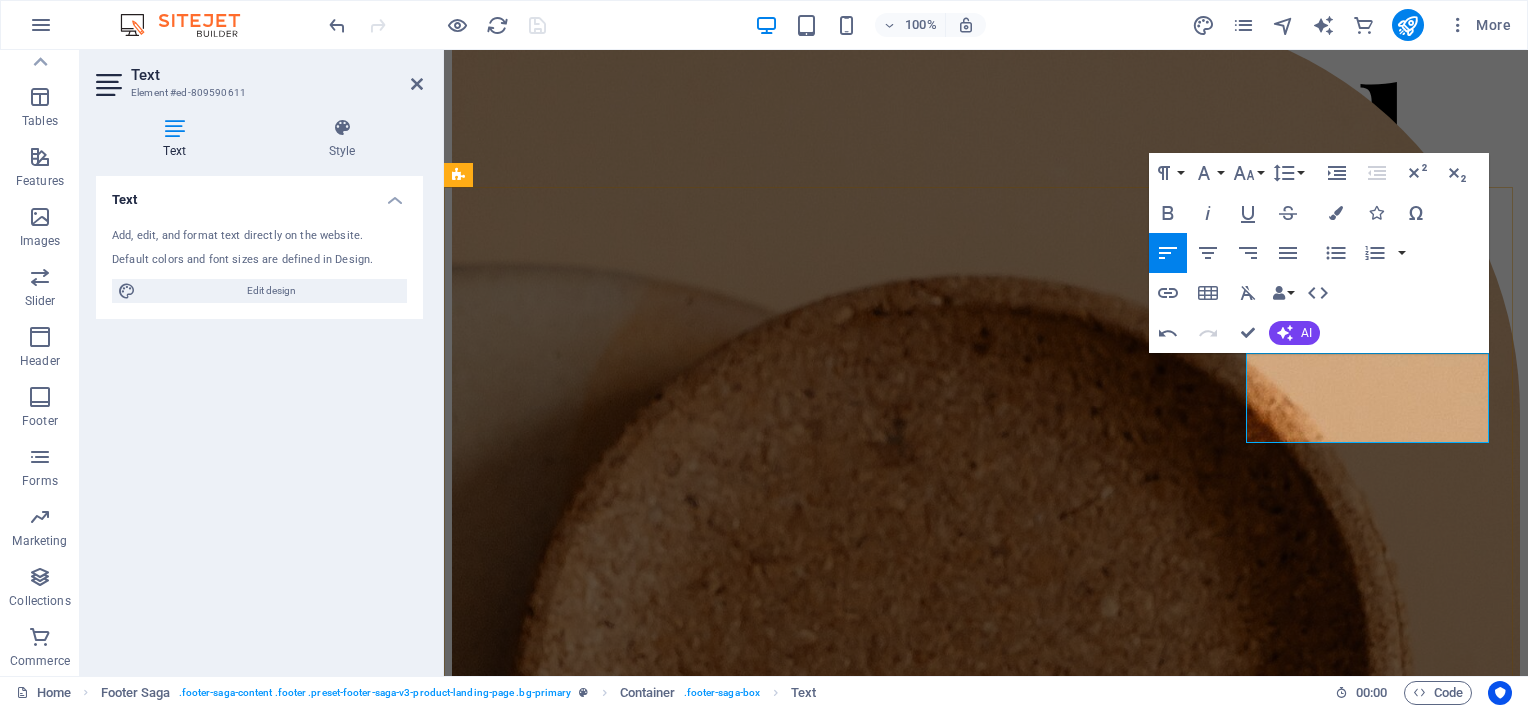 click on "[NUMBER] [STREET] , [CITY] , [STATE], [COUNTRY]" at bounding box center [643, 6253] 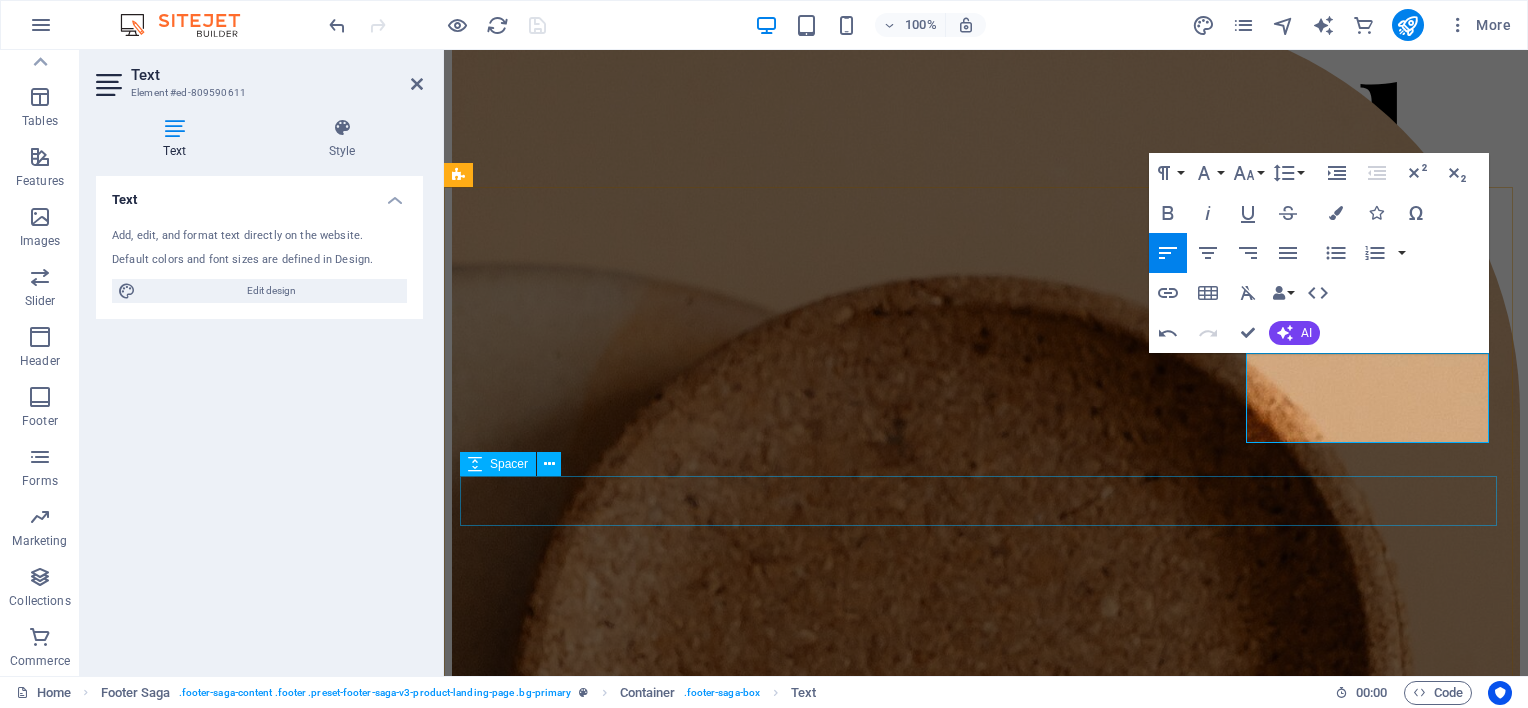 click at bounding box center [986, 6371] 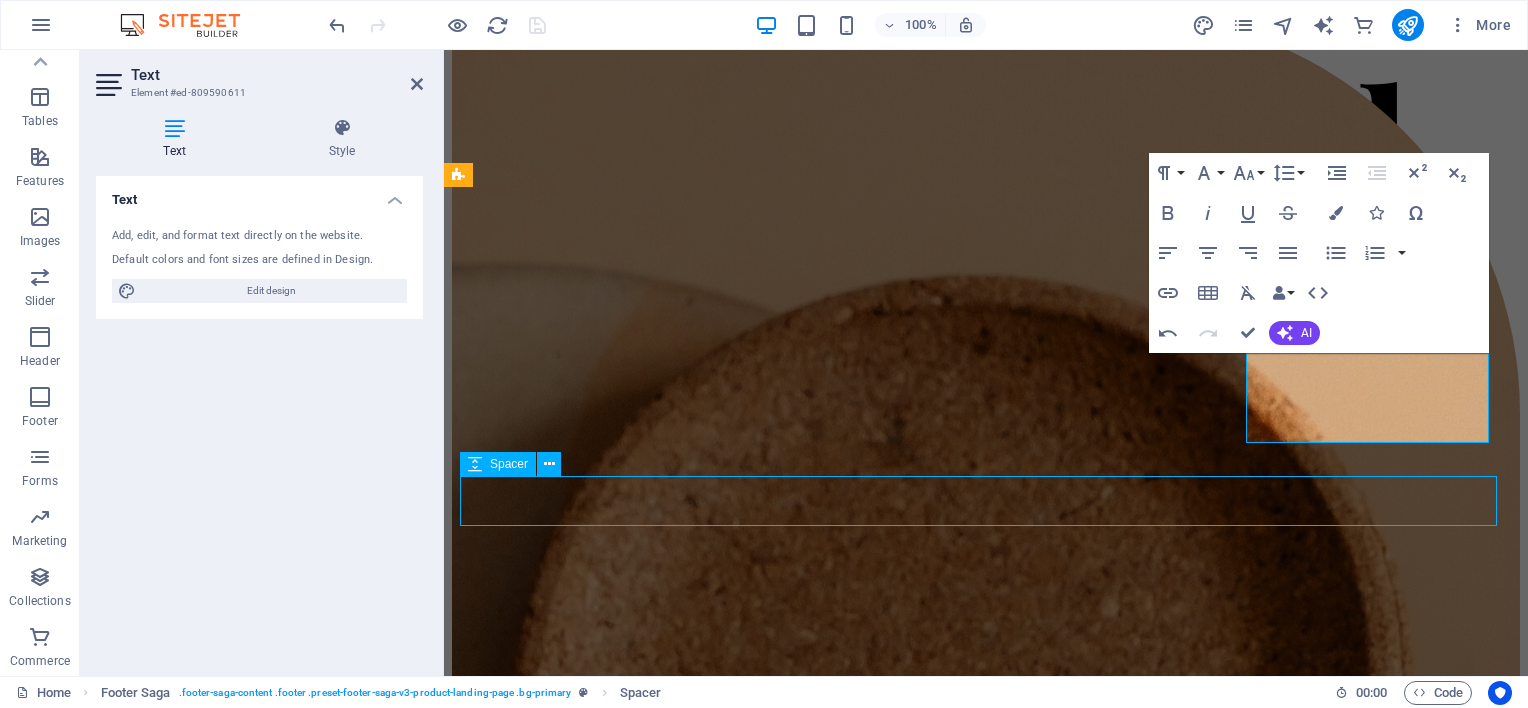 scroll, scrollTop: 6237, scrollLeft: 0, axis: vertical 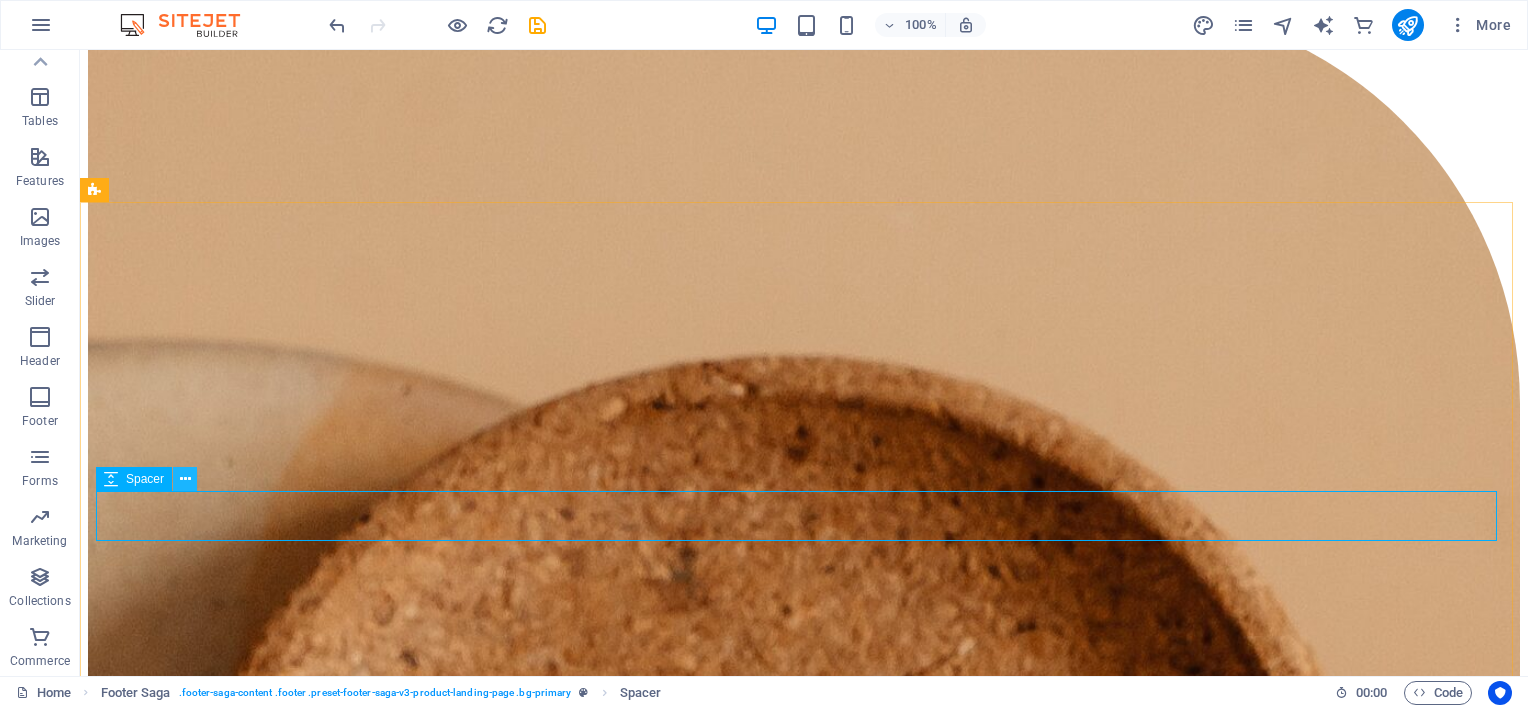 click at bounding box center [185, 479] 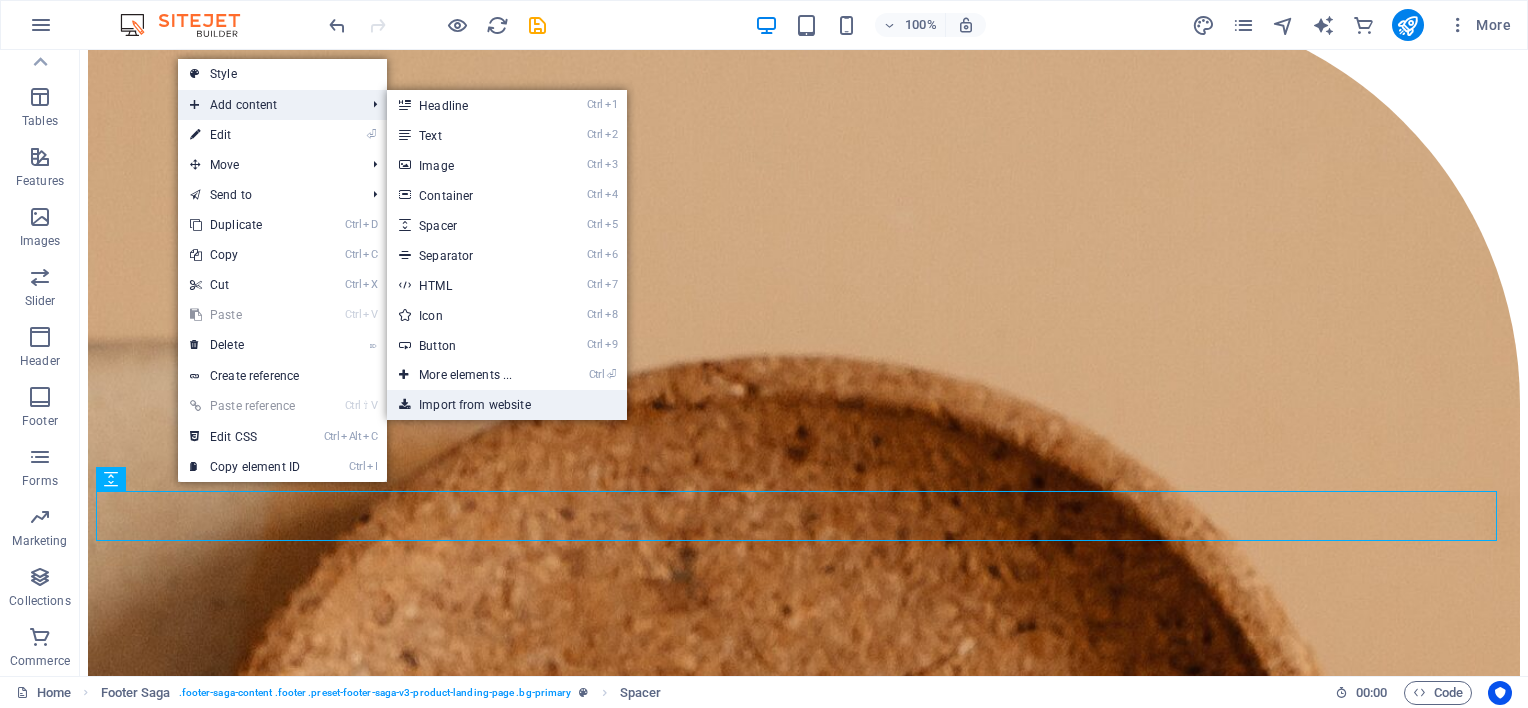 click on "Import from website" at bounding box center (507, 405) 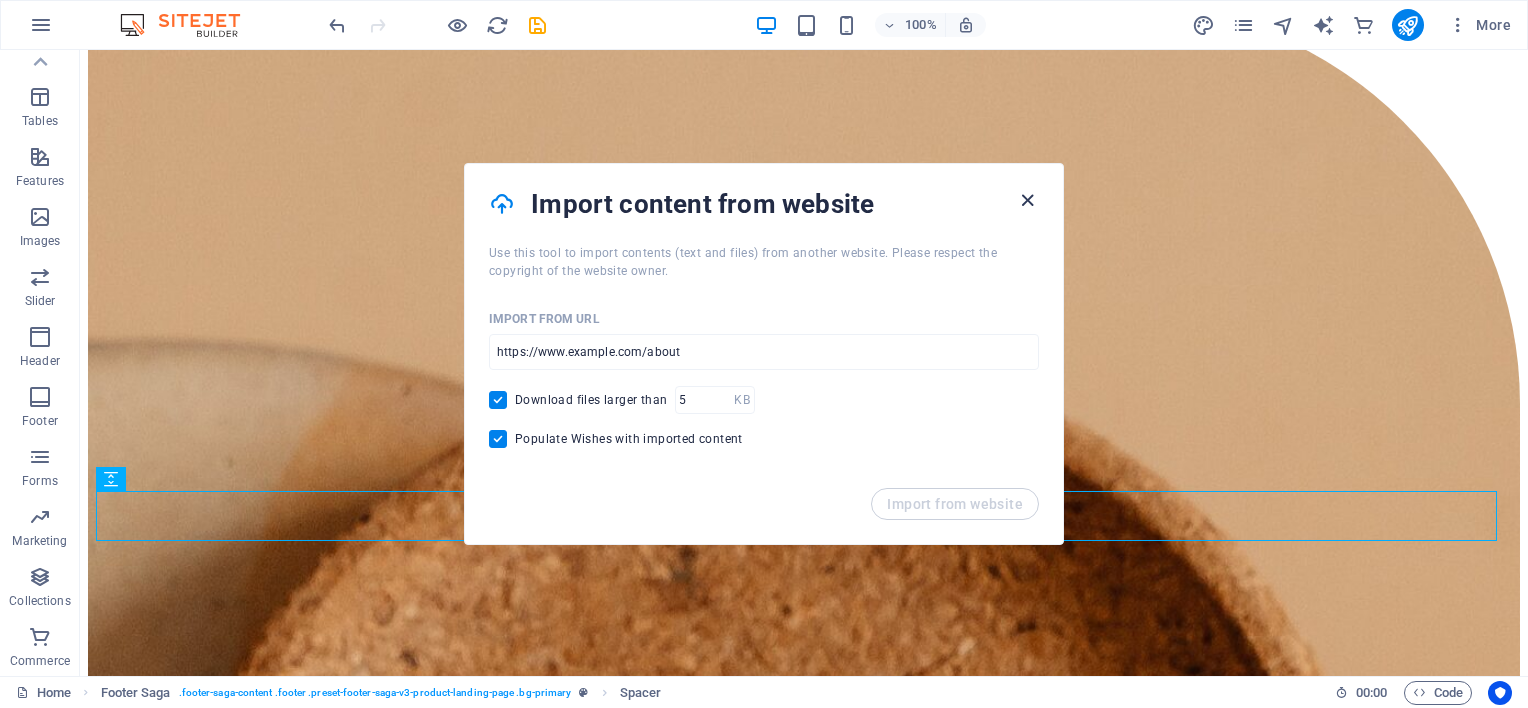 click at bounding box center (1027, 200) 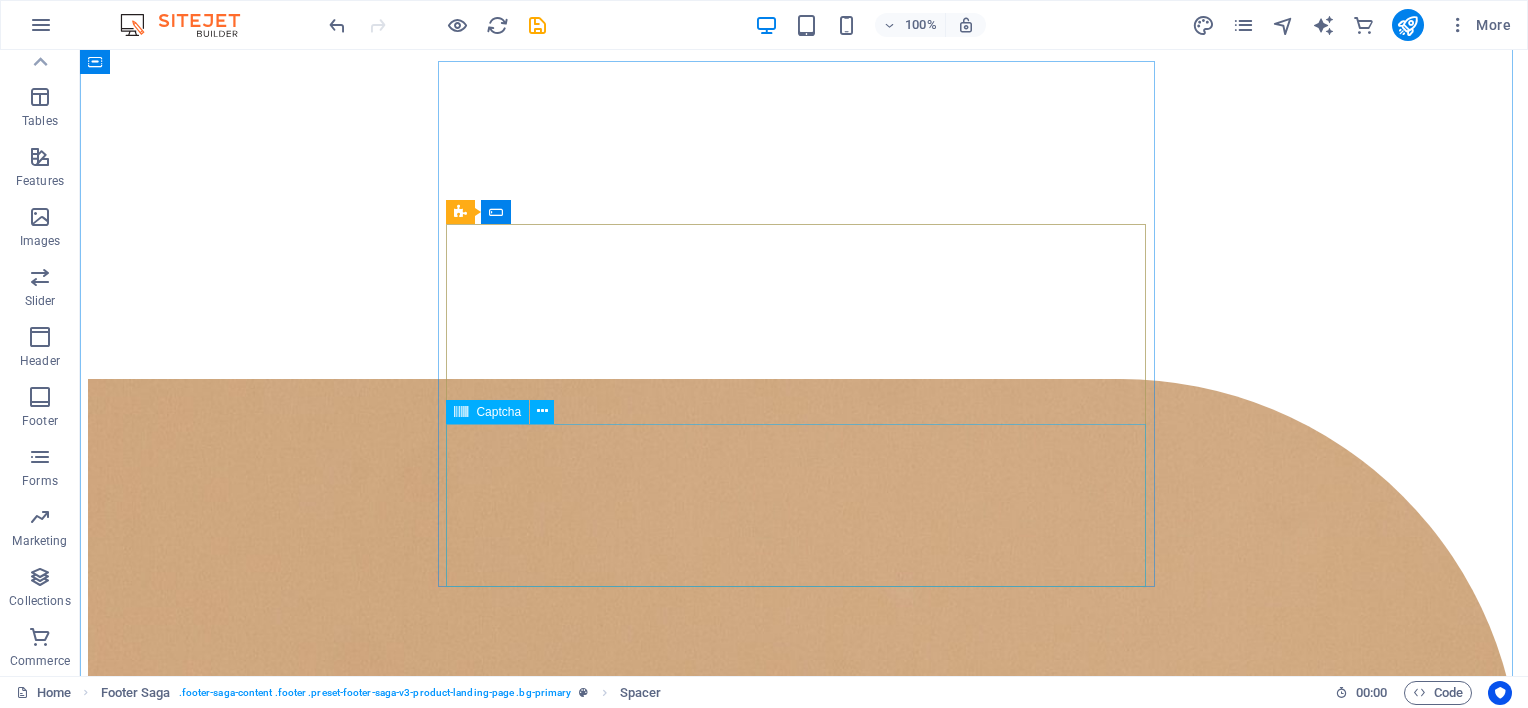 scroll, scrollTop: 5900, scrollLeft: 0, axis: vertical 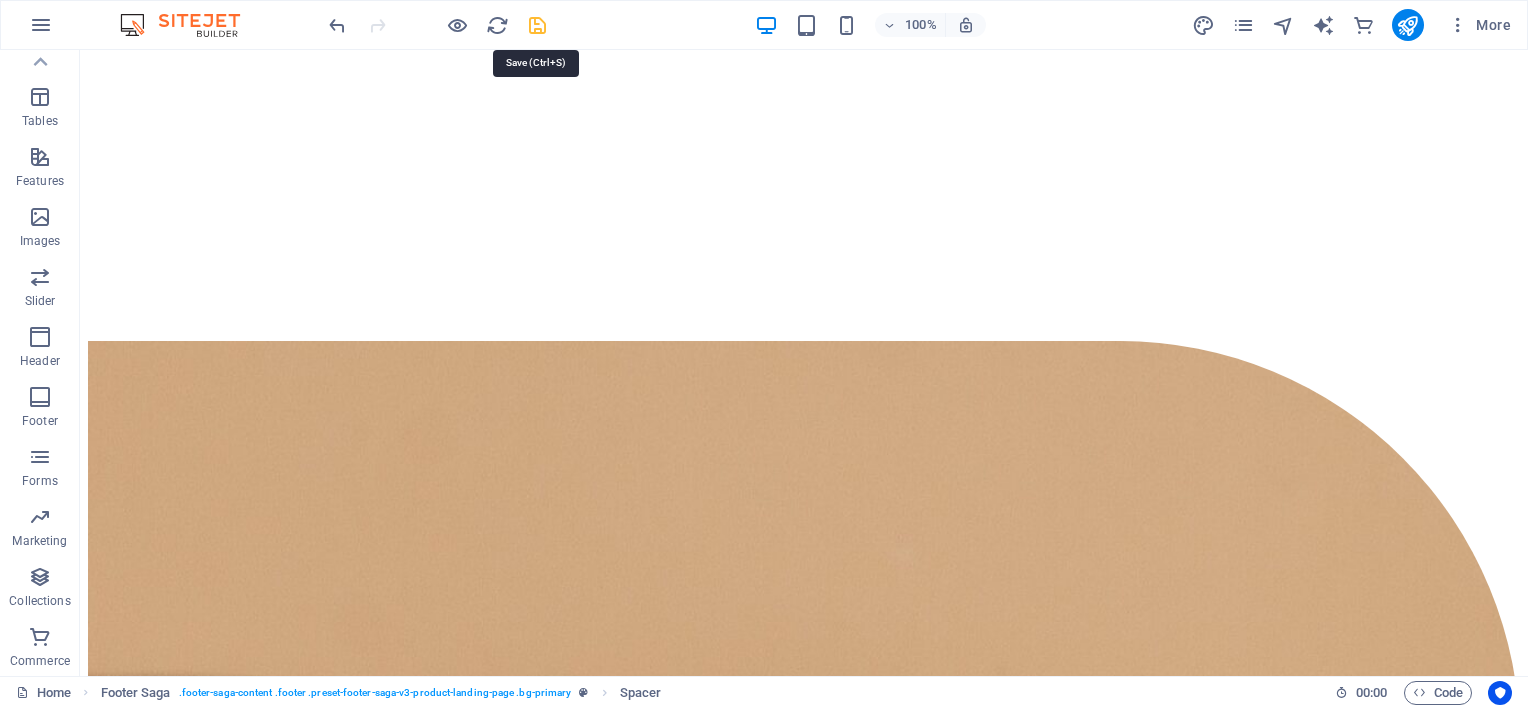 click at bounding box center (537, 25) 